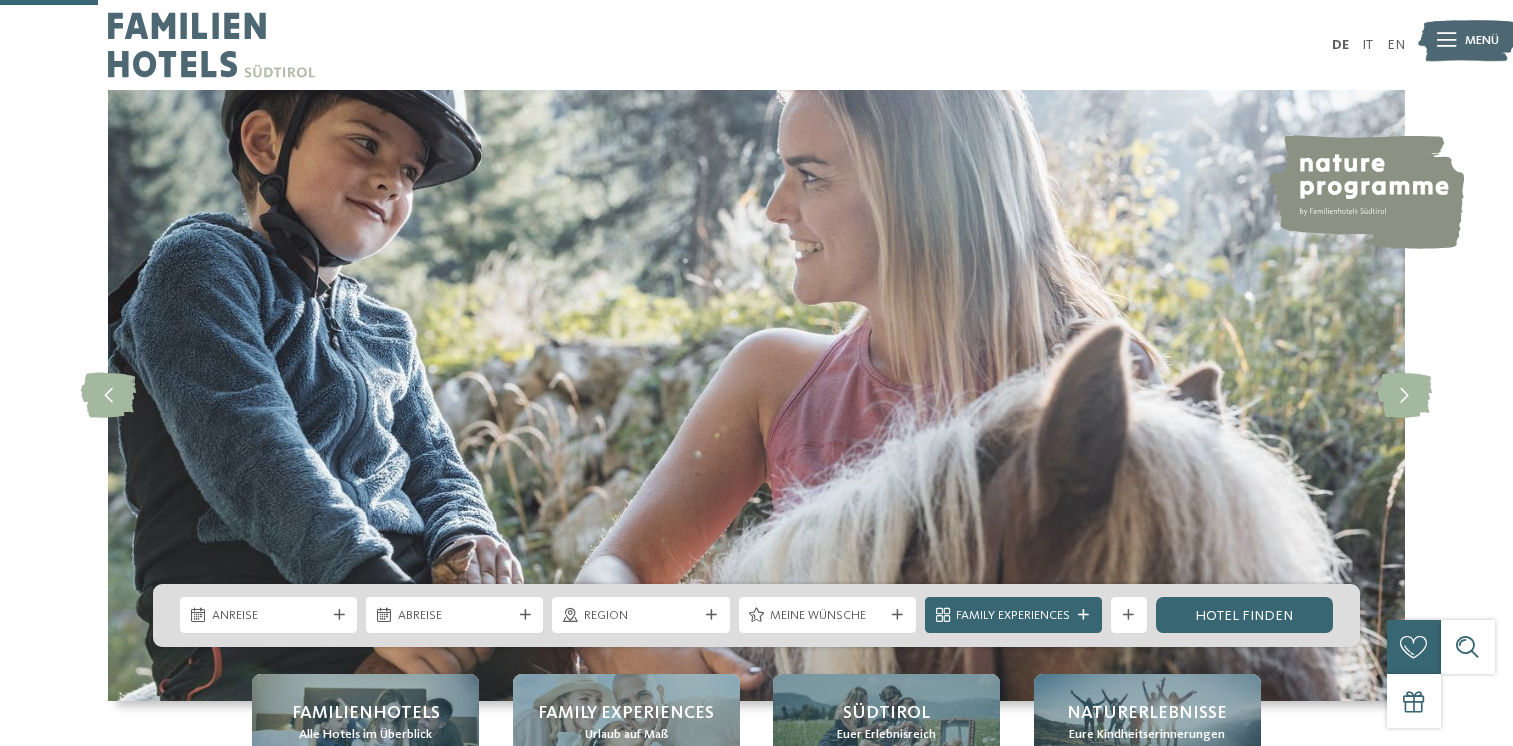 scroll, scrollTop: 500, scrollLeft: 0, axis: vertical 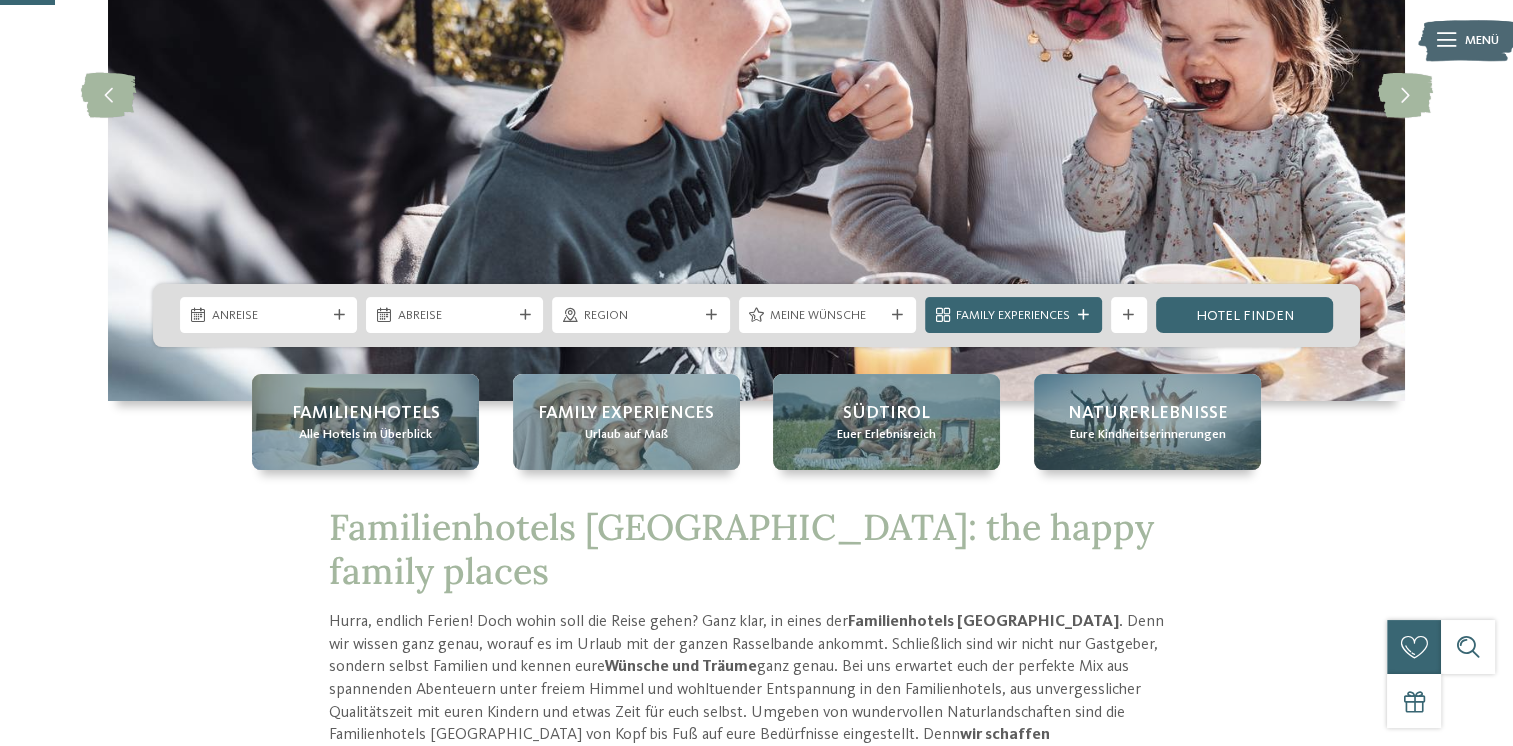 click on "Kleinen Moment noch – die Webseite wird geladen …
DE
IT" at bounding box center [756, 4303] 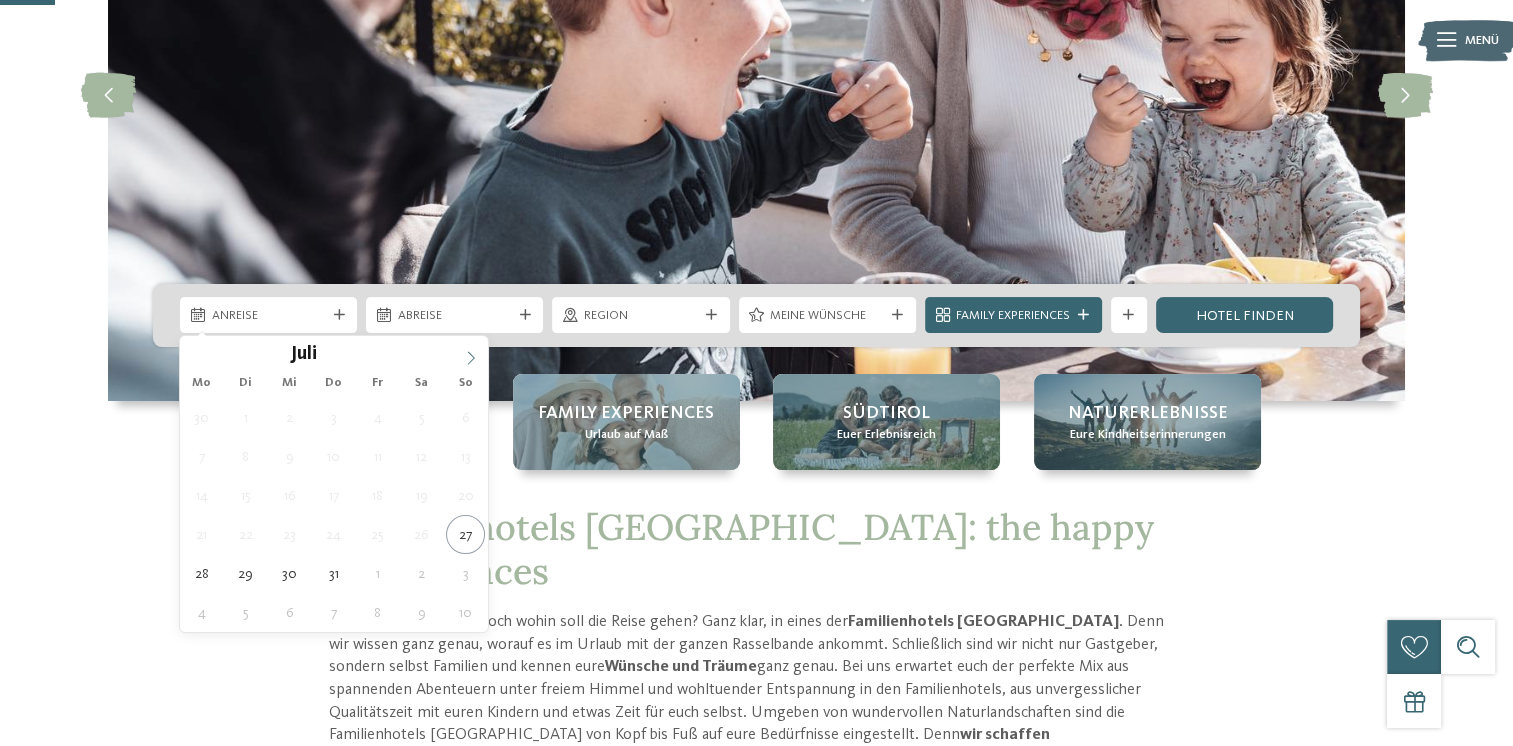 click at bounding box center (471, 353) 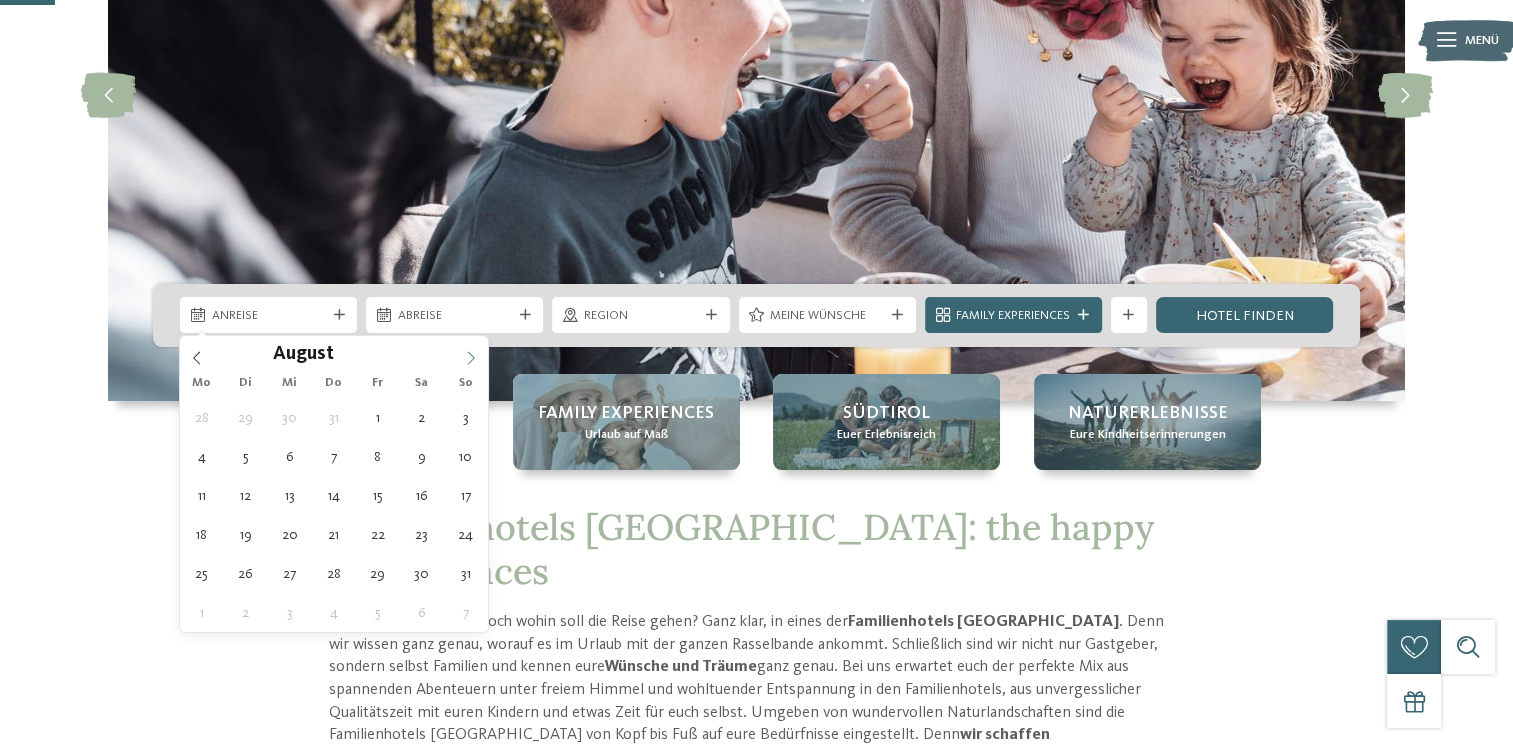 click at bounding box center [471, 353] 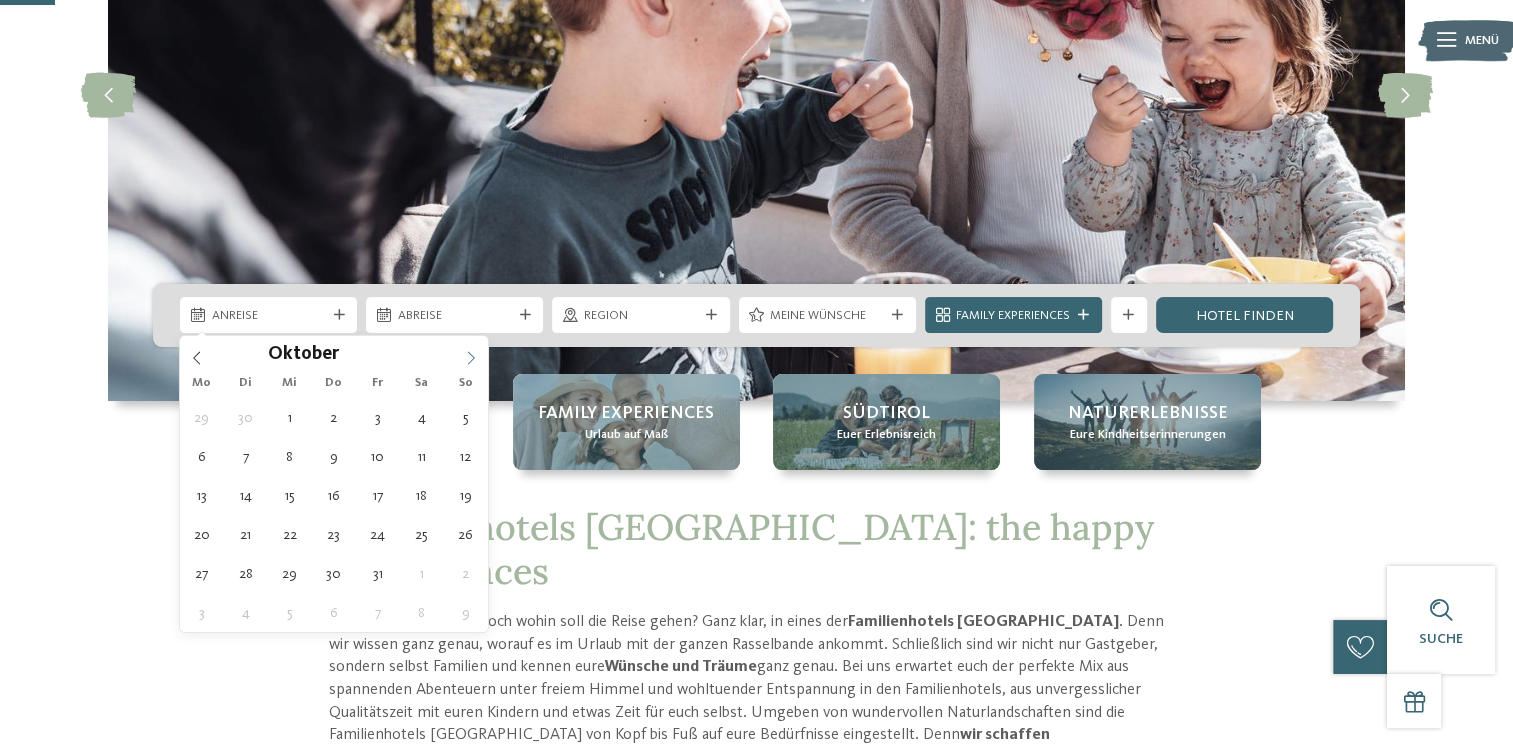 click at bounding box center [471, 353] 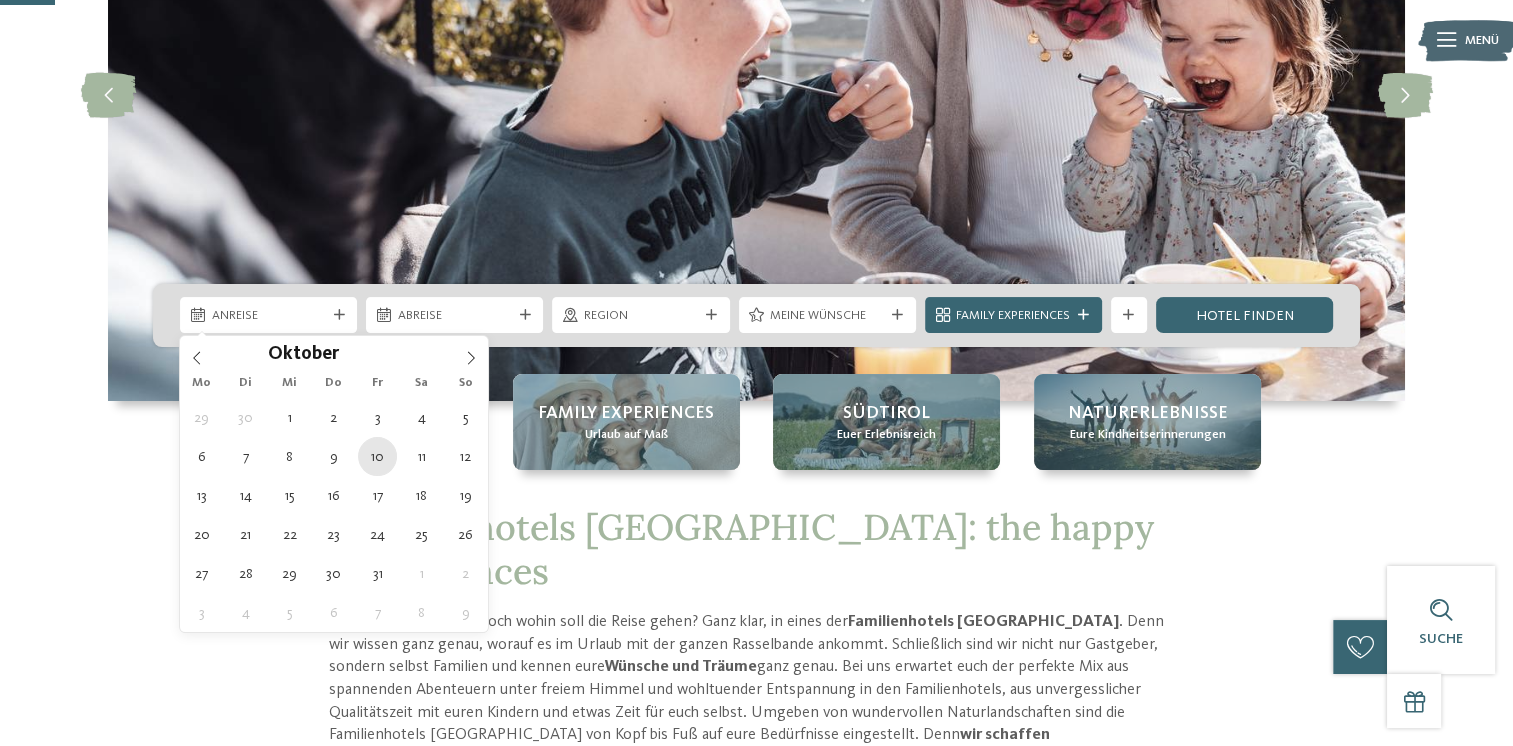 type on "10.10.2025" 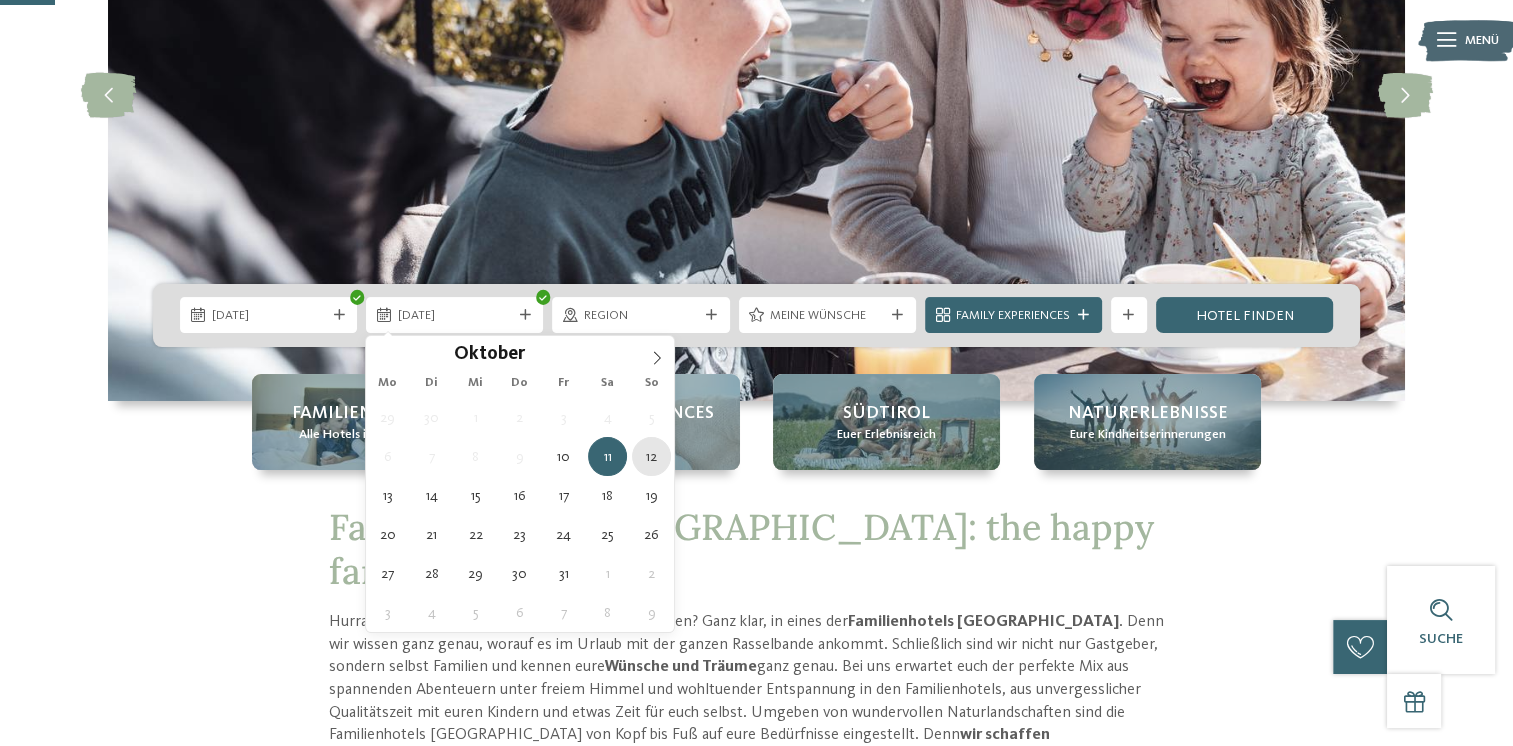 type on "12.10.2025" 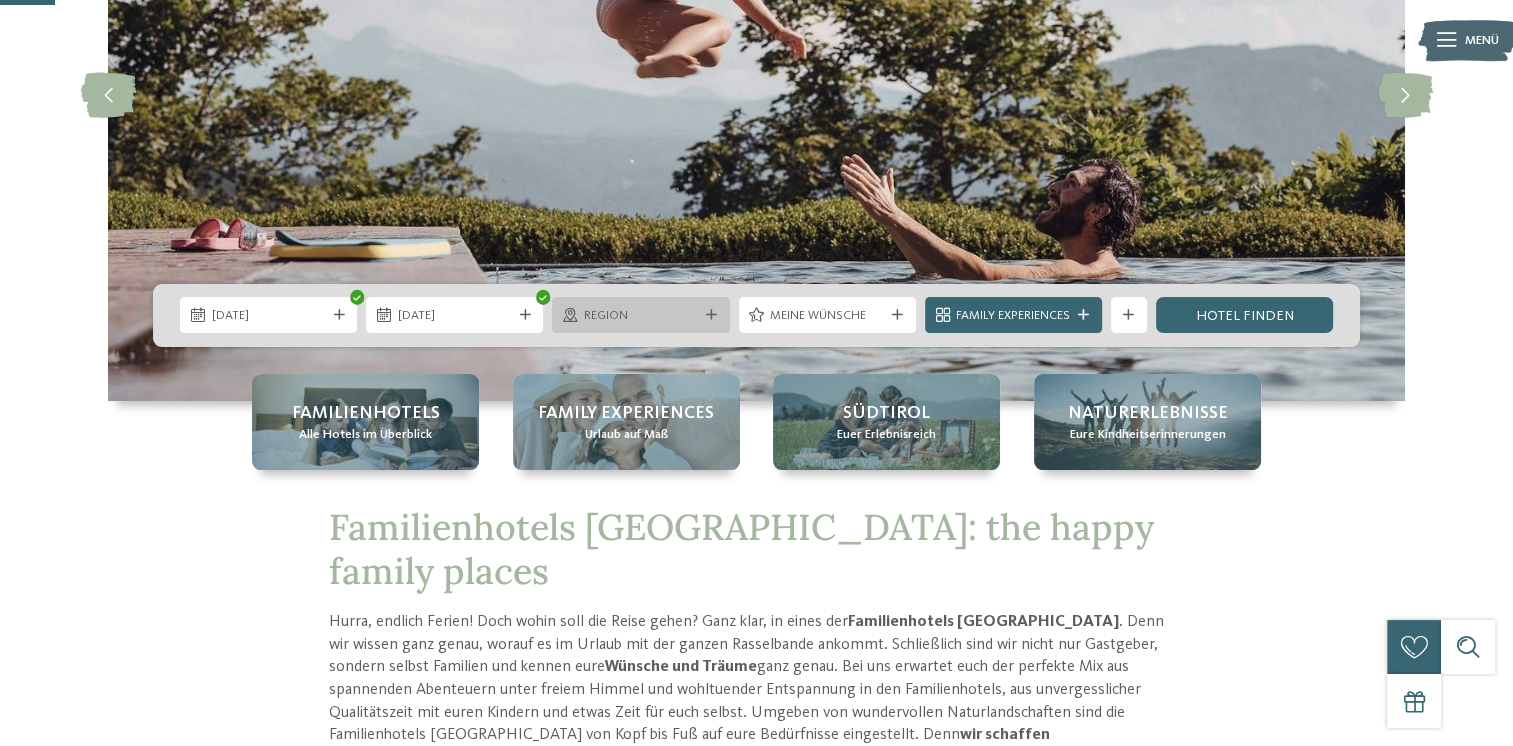 click on "Region" at bounding box center [640, 315] 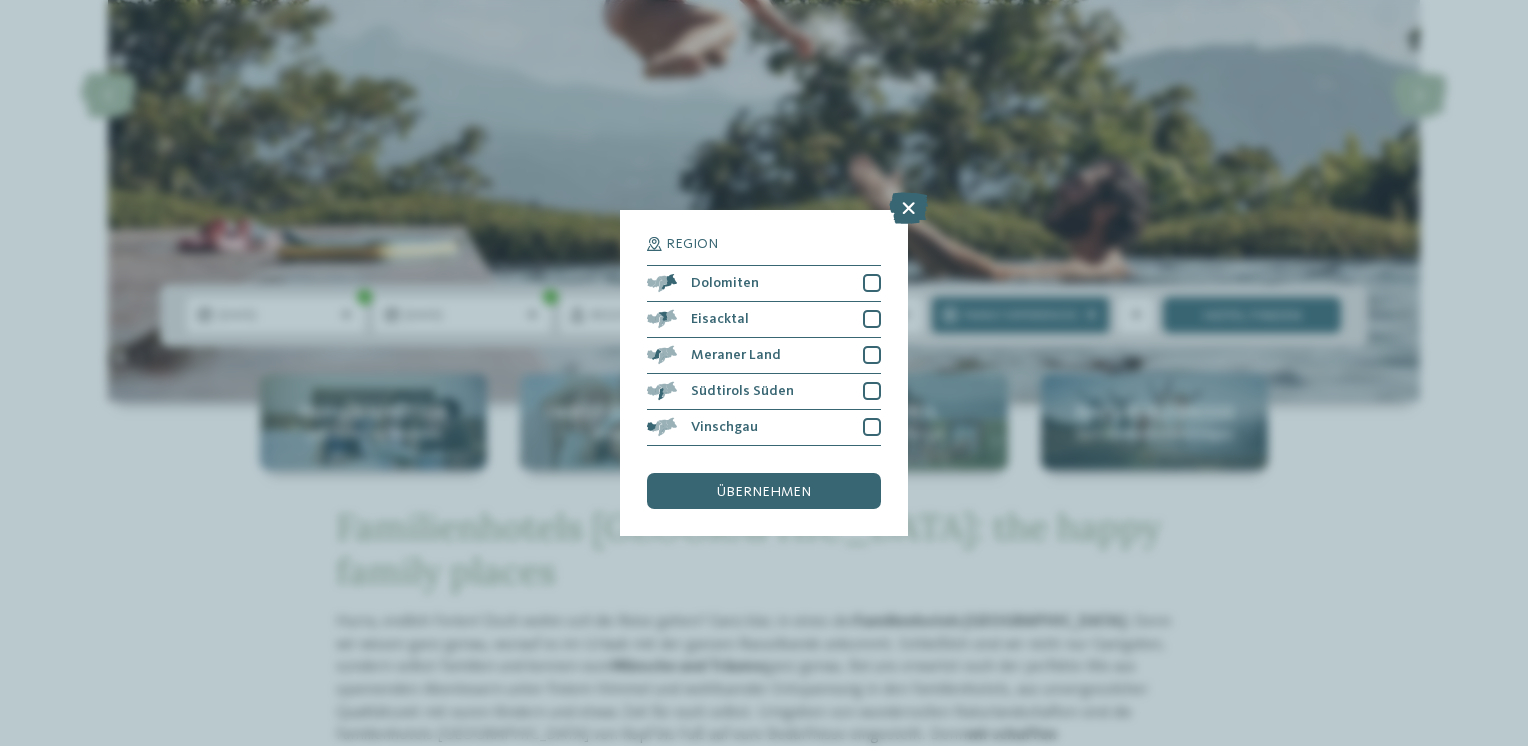 click at bounding box center [908, 208] 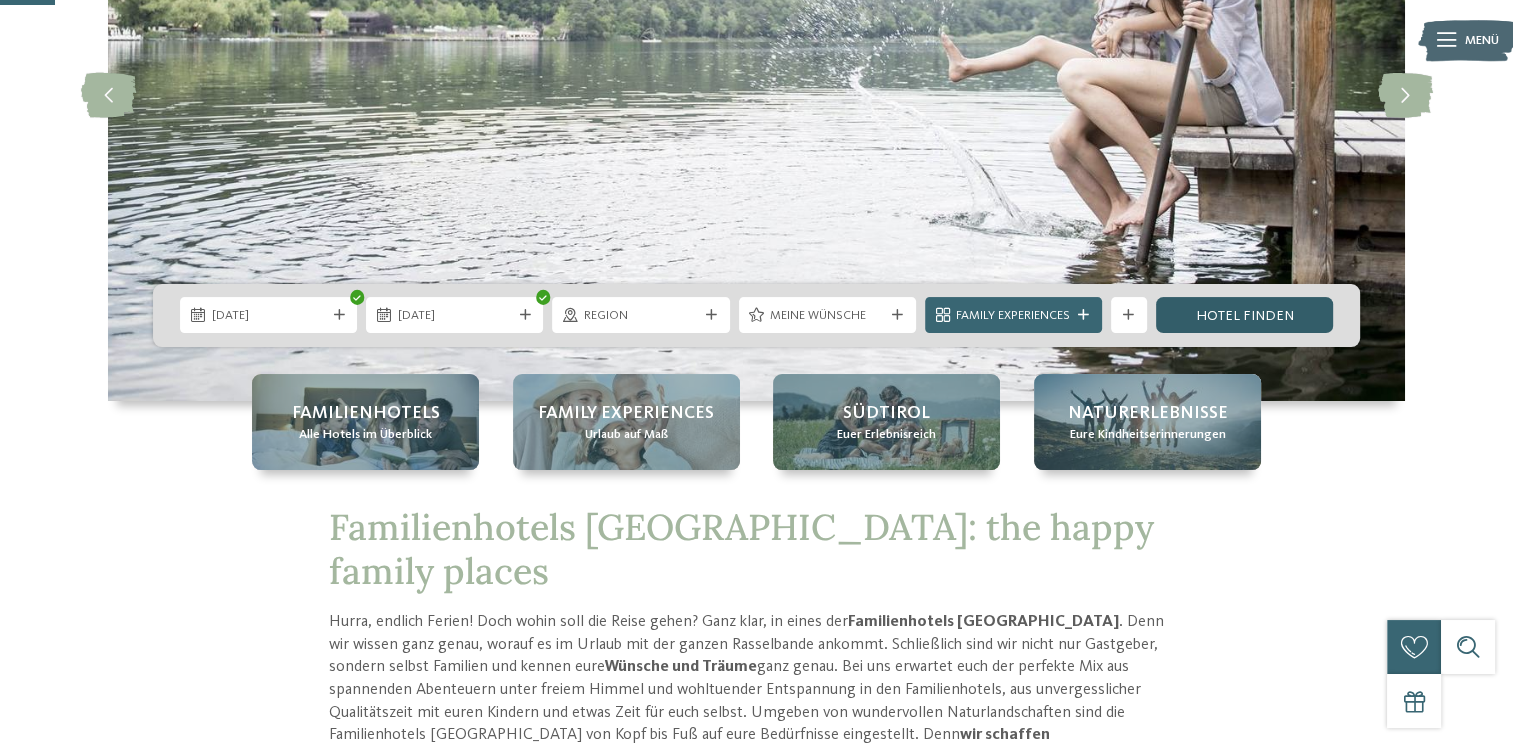 click on "Hotel finden" at bounding box center [1244, 315] 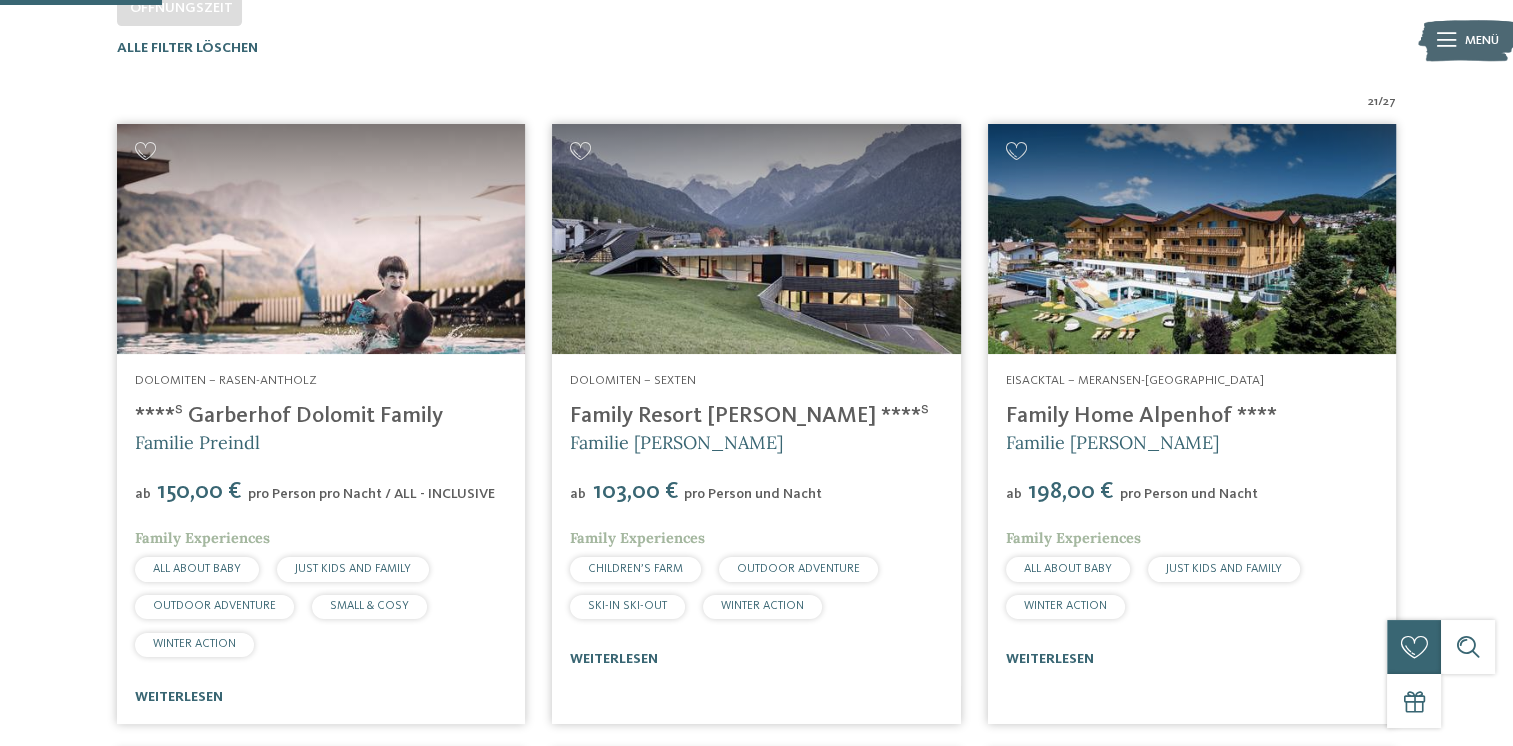 scroll, scrollTop: 0, scrollLeft: 0, axis: both 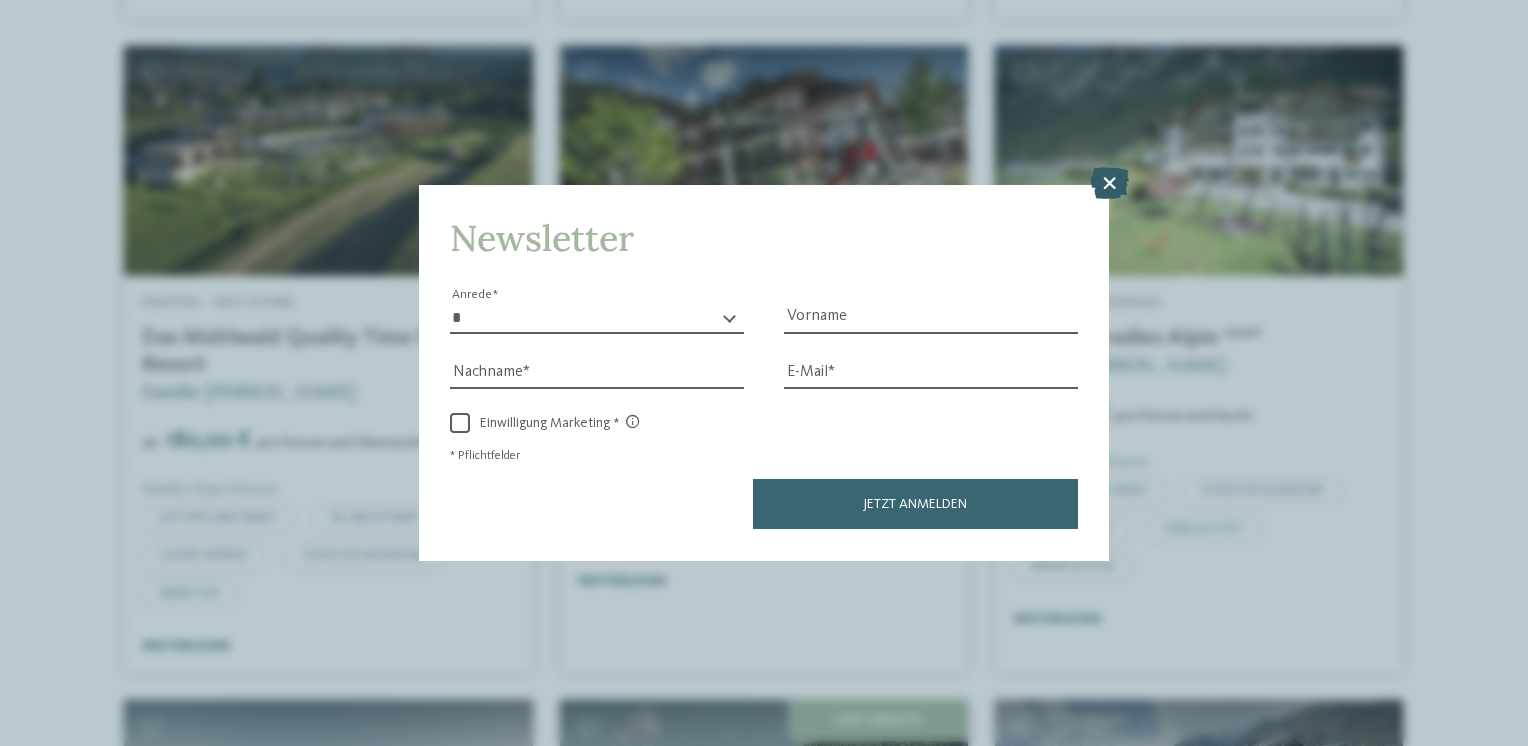click at bounding box center [1109, 184] 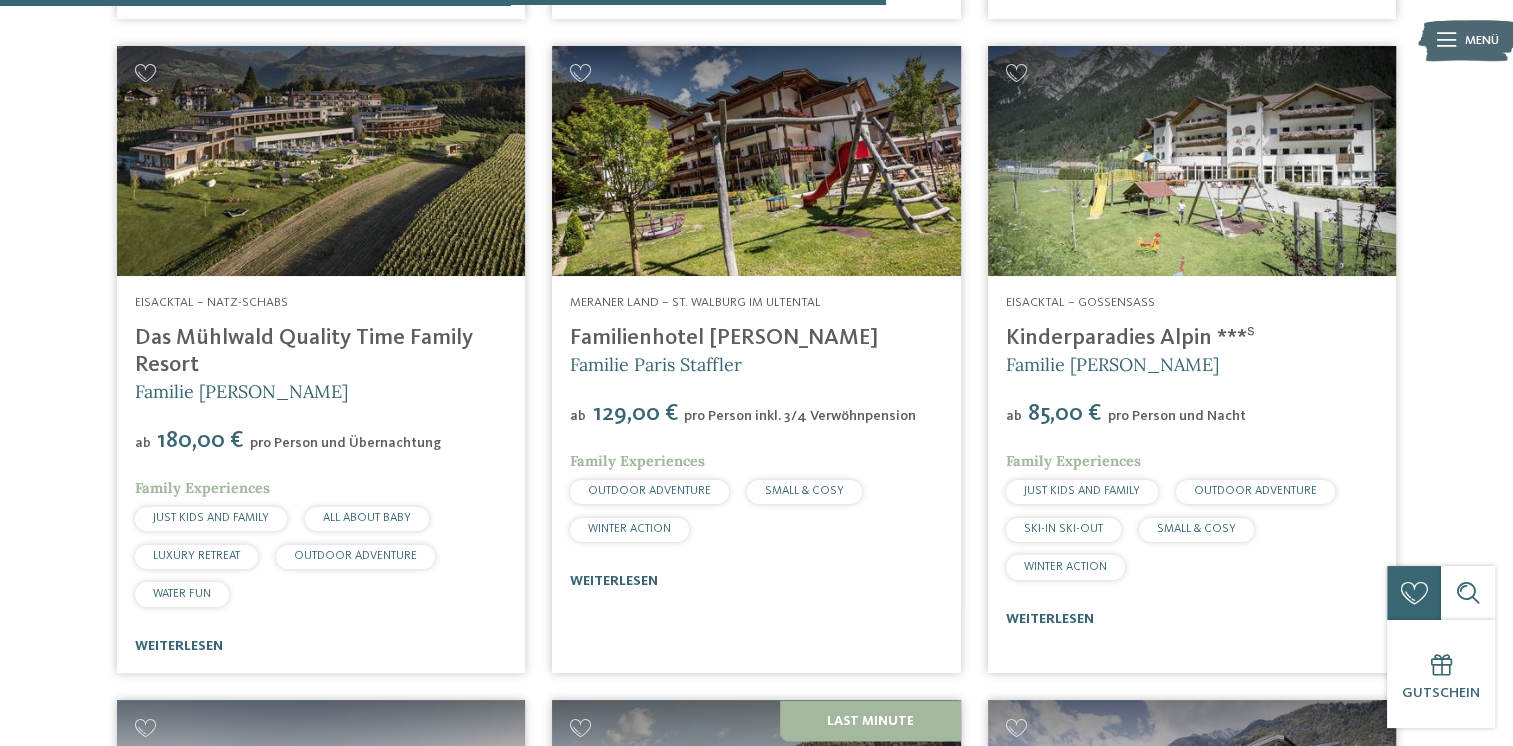 click at bounding box center [321, 161] 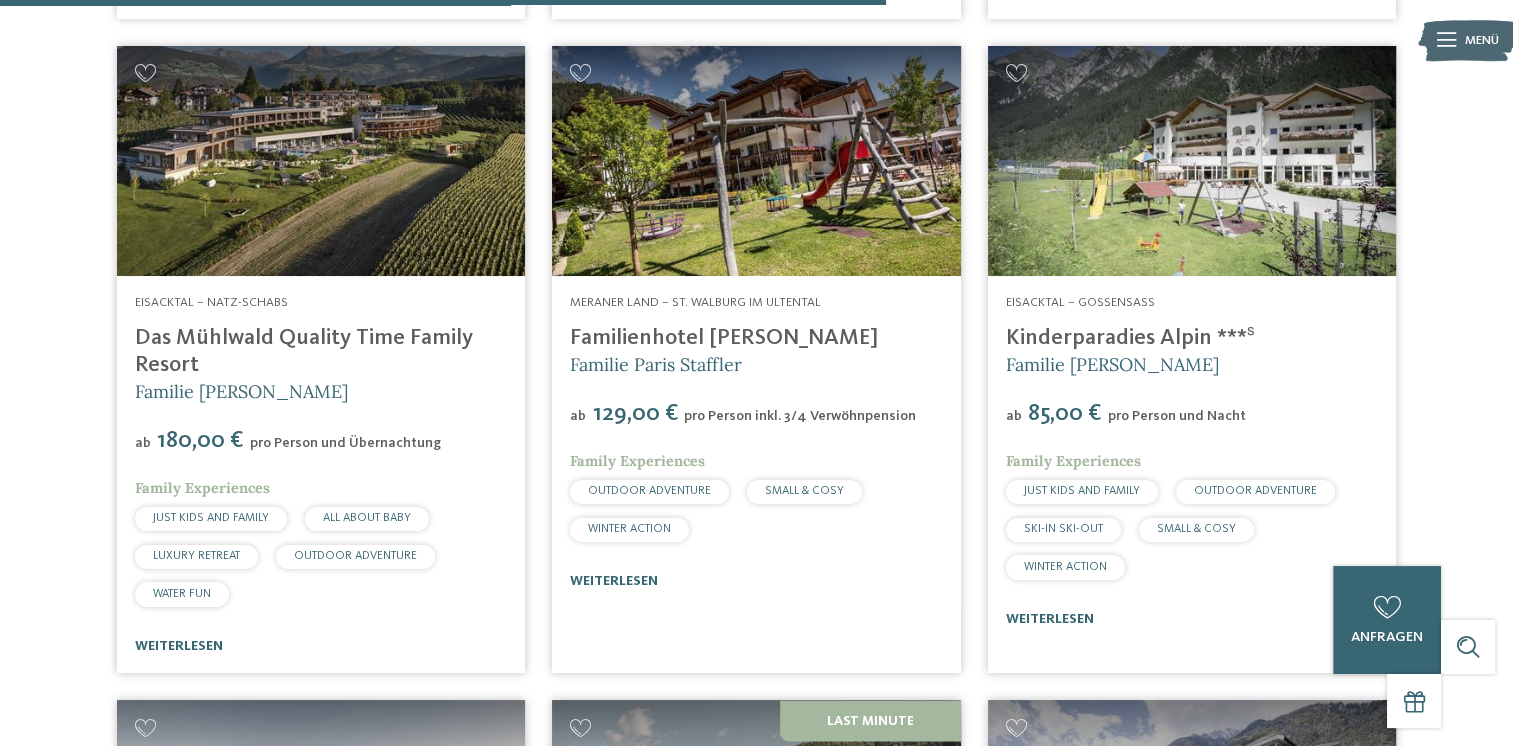 click at bounding box center [756, 161] 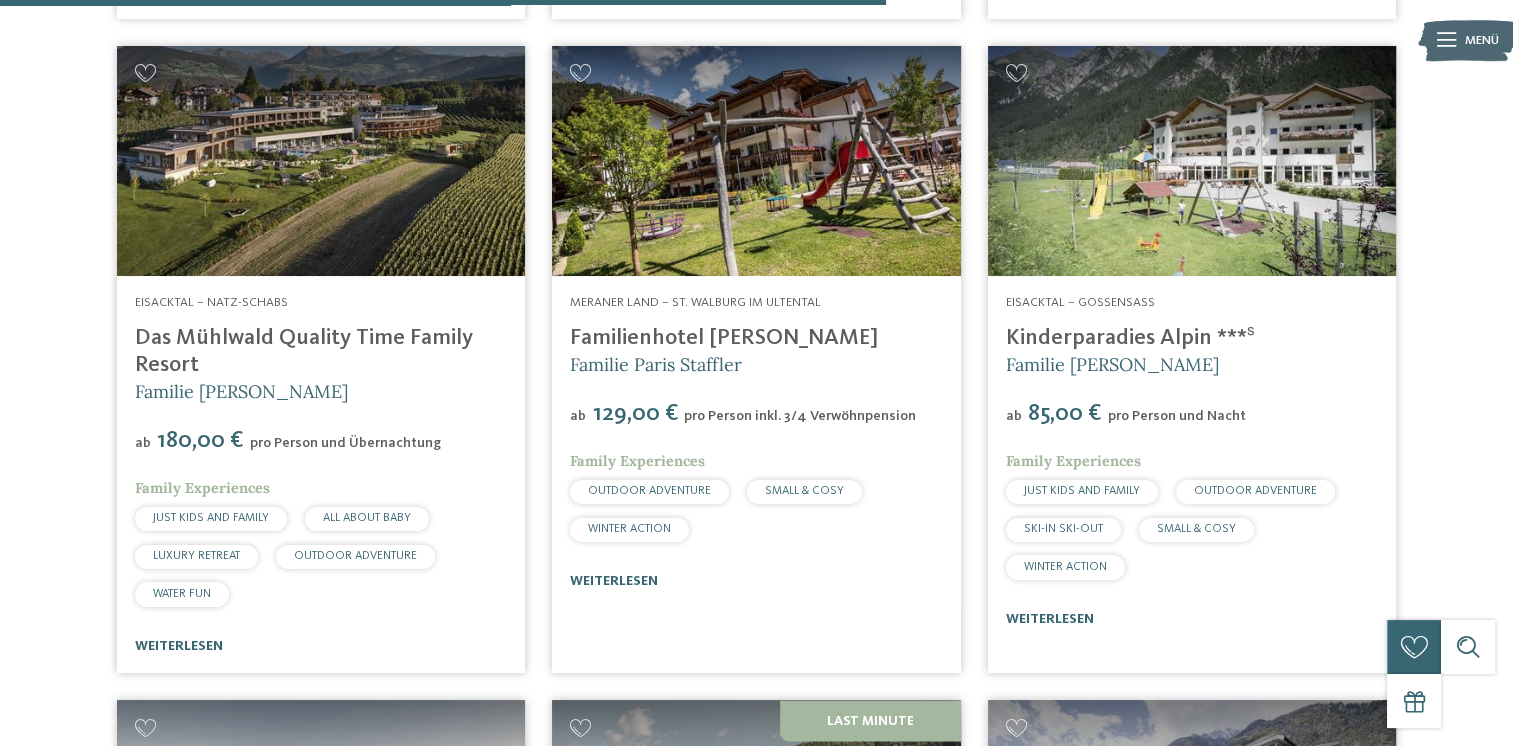 click at bounding box center [756, 161] 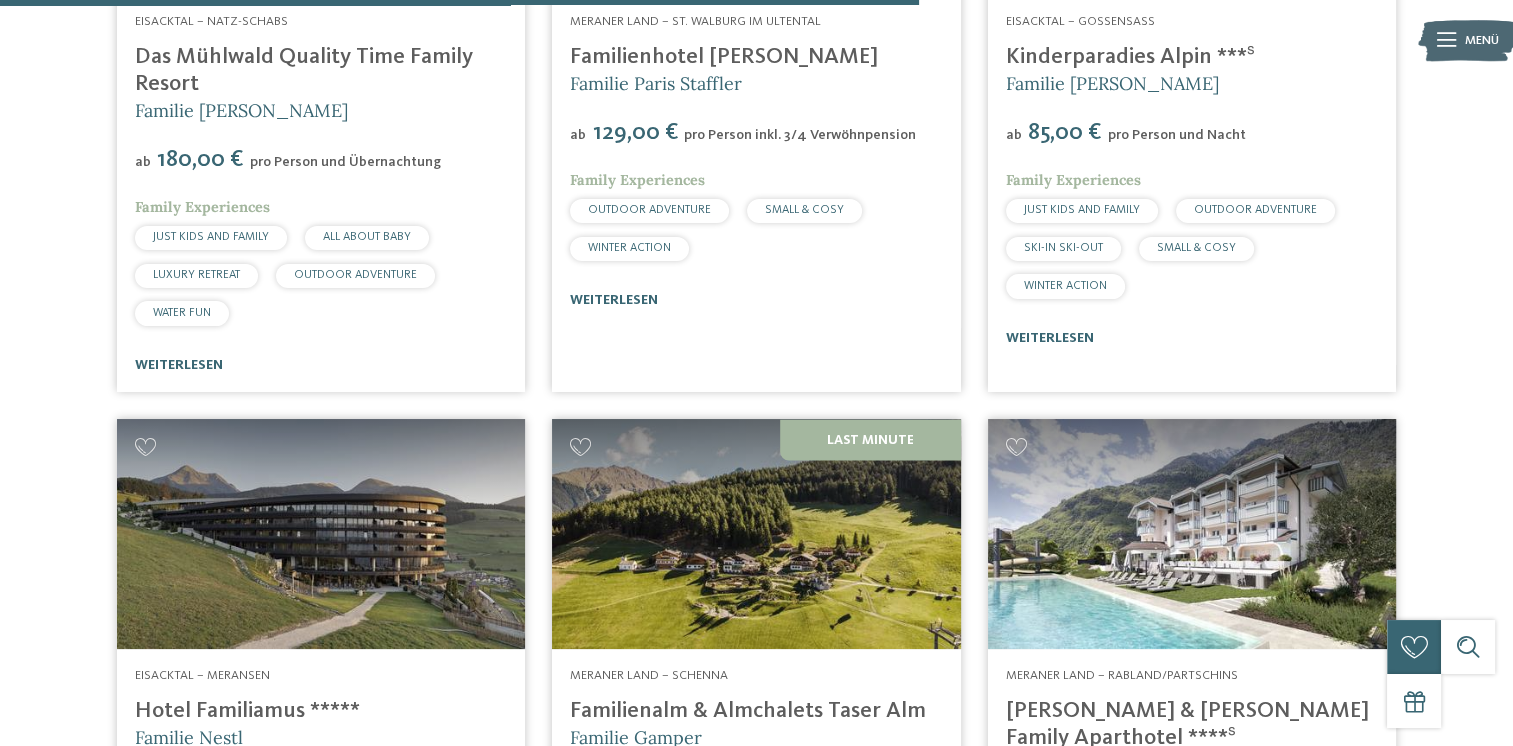 scroll, scrollTop: 3679, scrollLeft: 0, axis: vertical 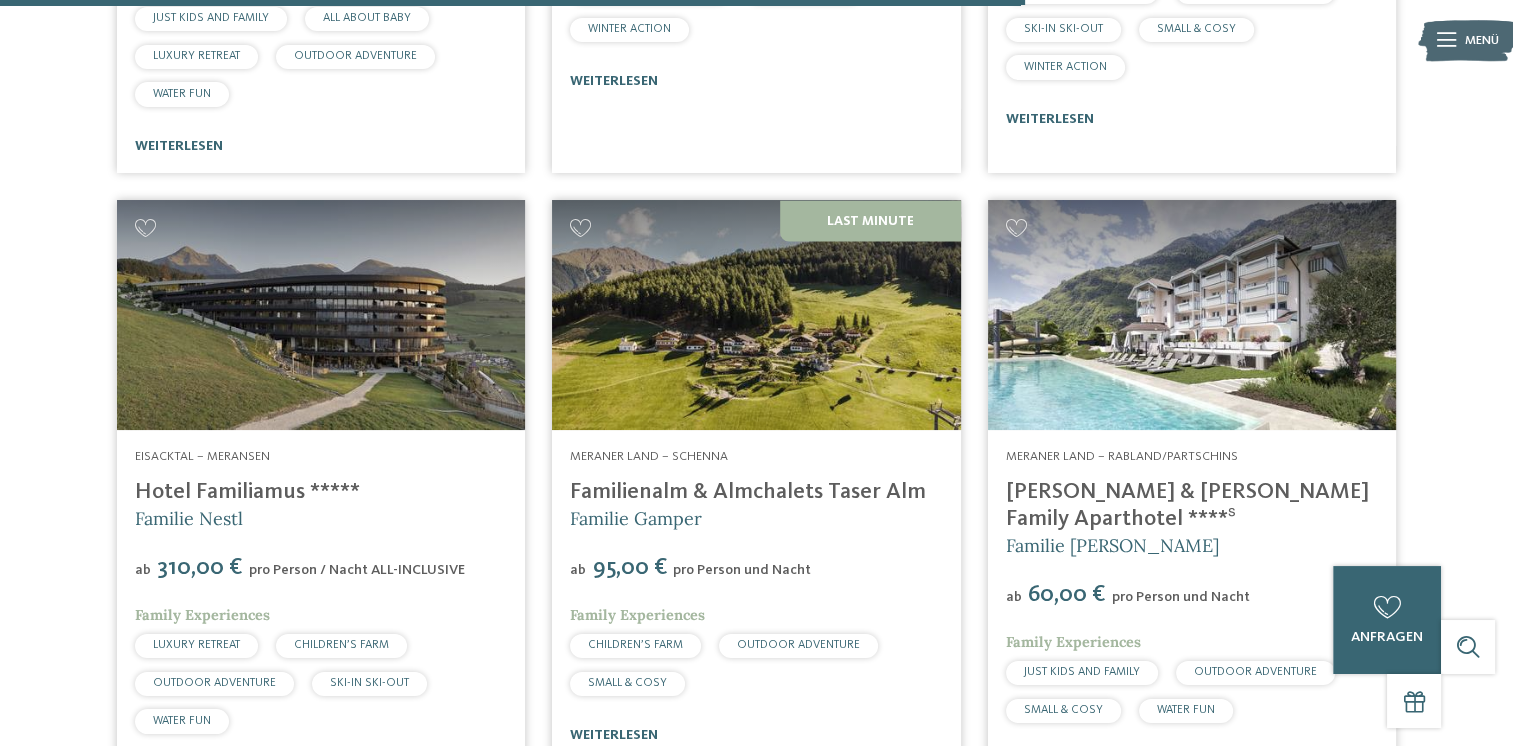 drag, startPoint x: 464, startPoint y: 567, endPoint x: 77, endPoint y: 566, distance: 387.00128 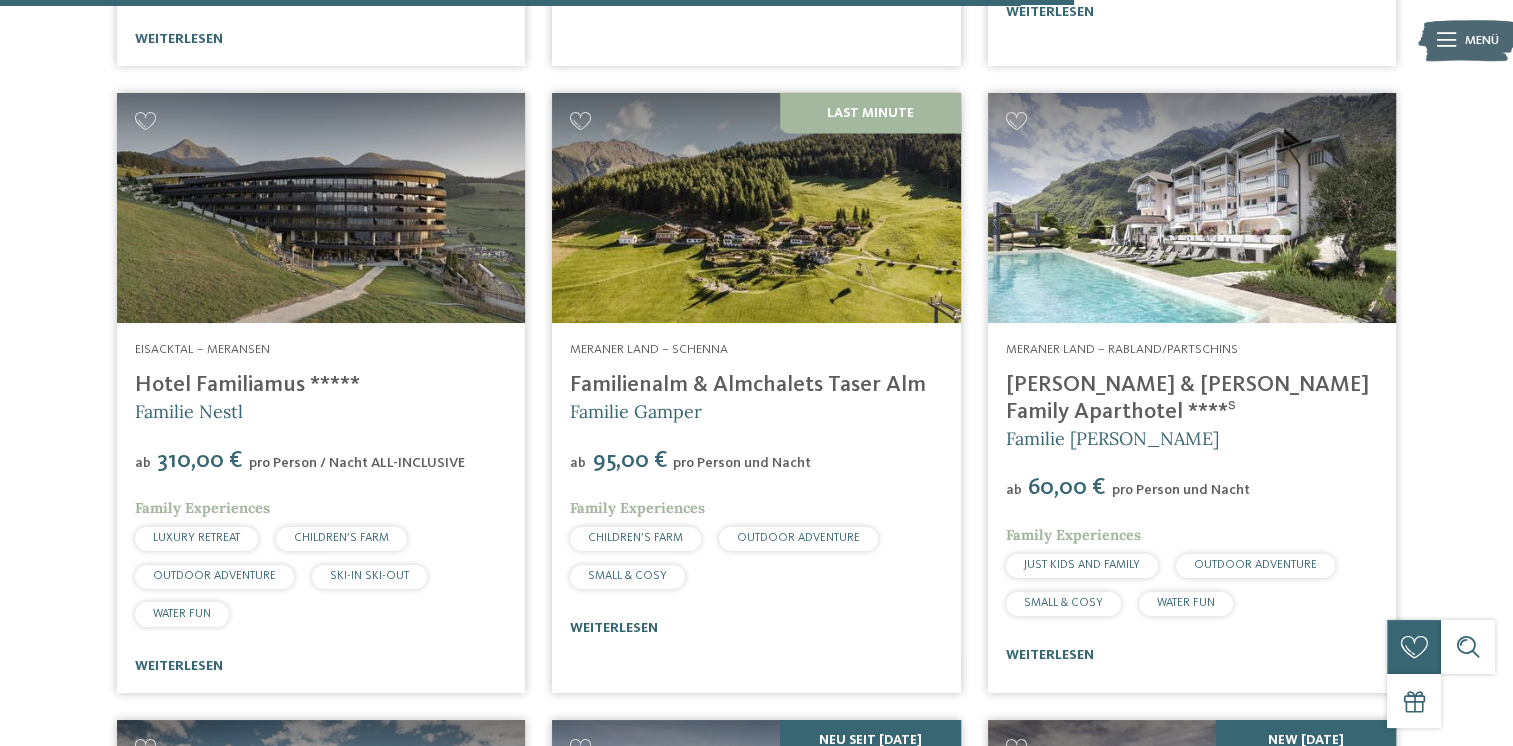 scroll, scrollTop: 3879, scrollLeft: 0, axis: vertical 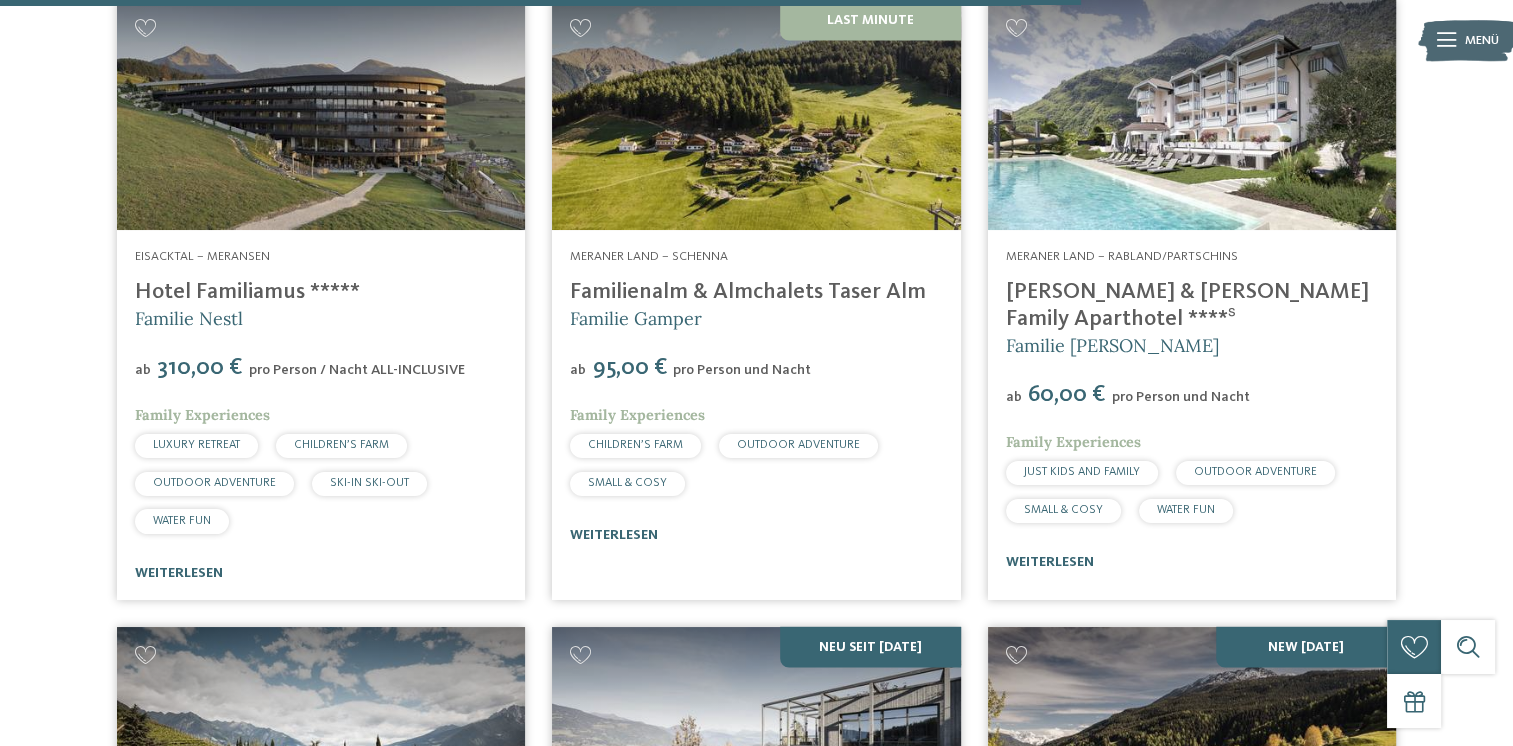 click at bounding box center [321, 115] 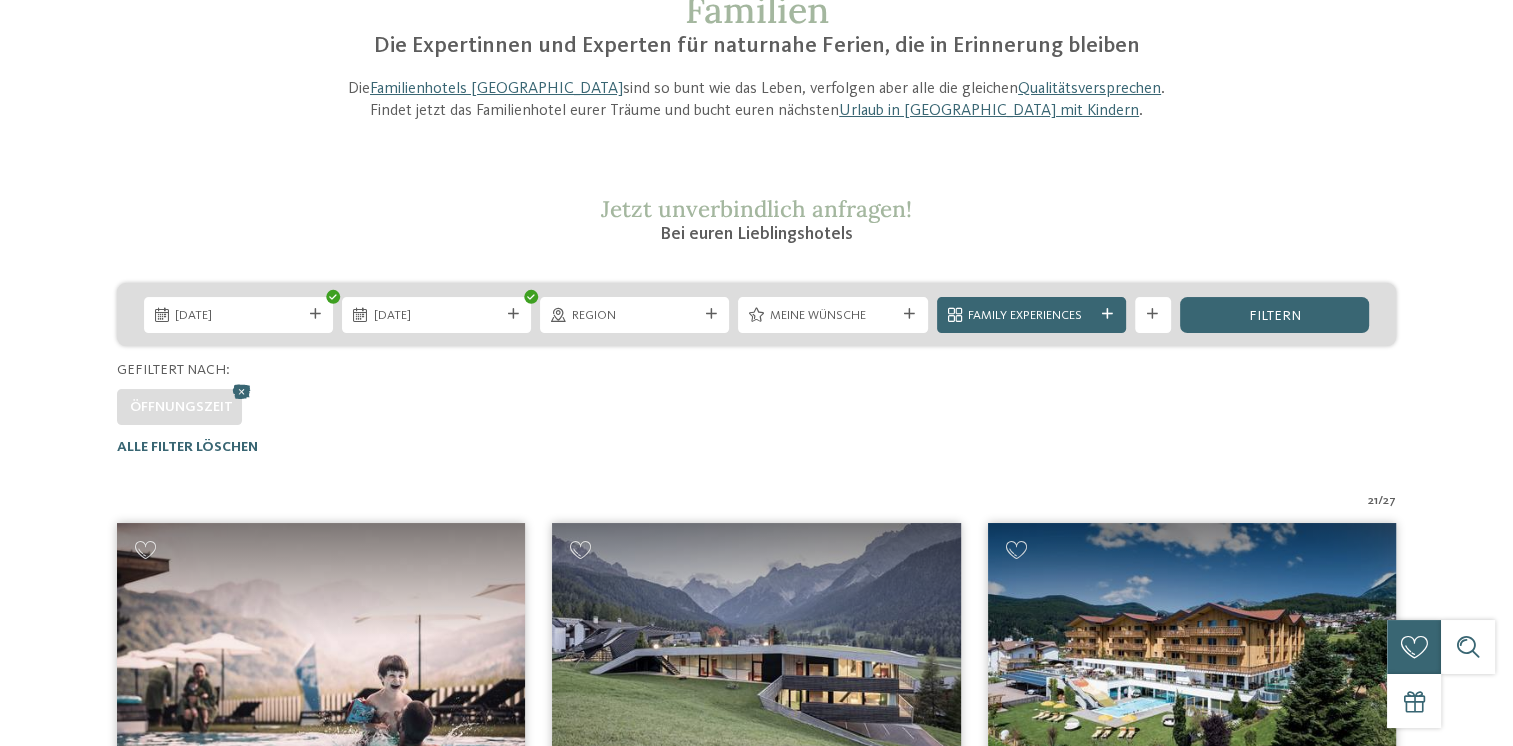 scroll, scrollTop: 0, scrollLeft: 0, axis: both 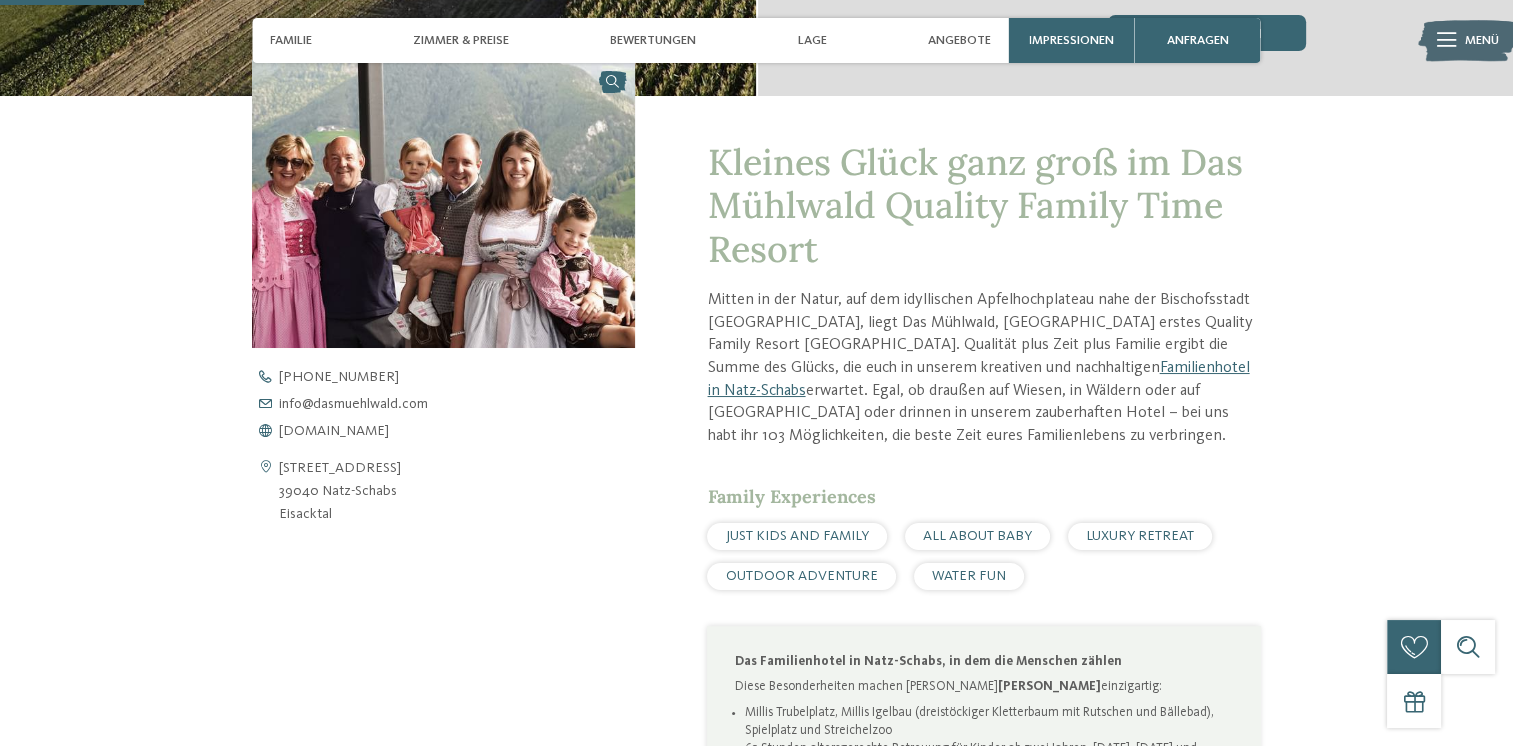 click at bounding box center [443, 204] 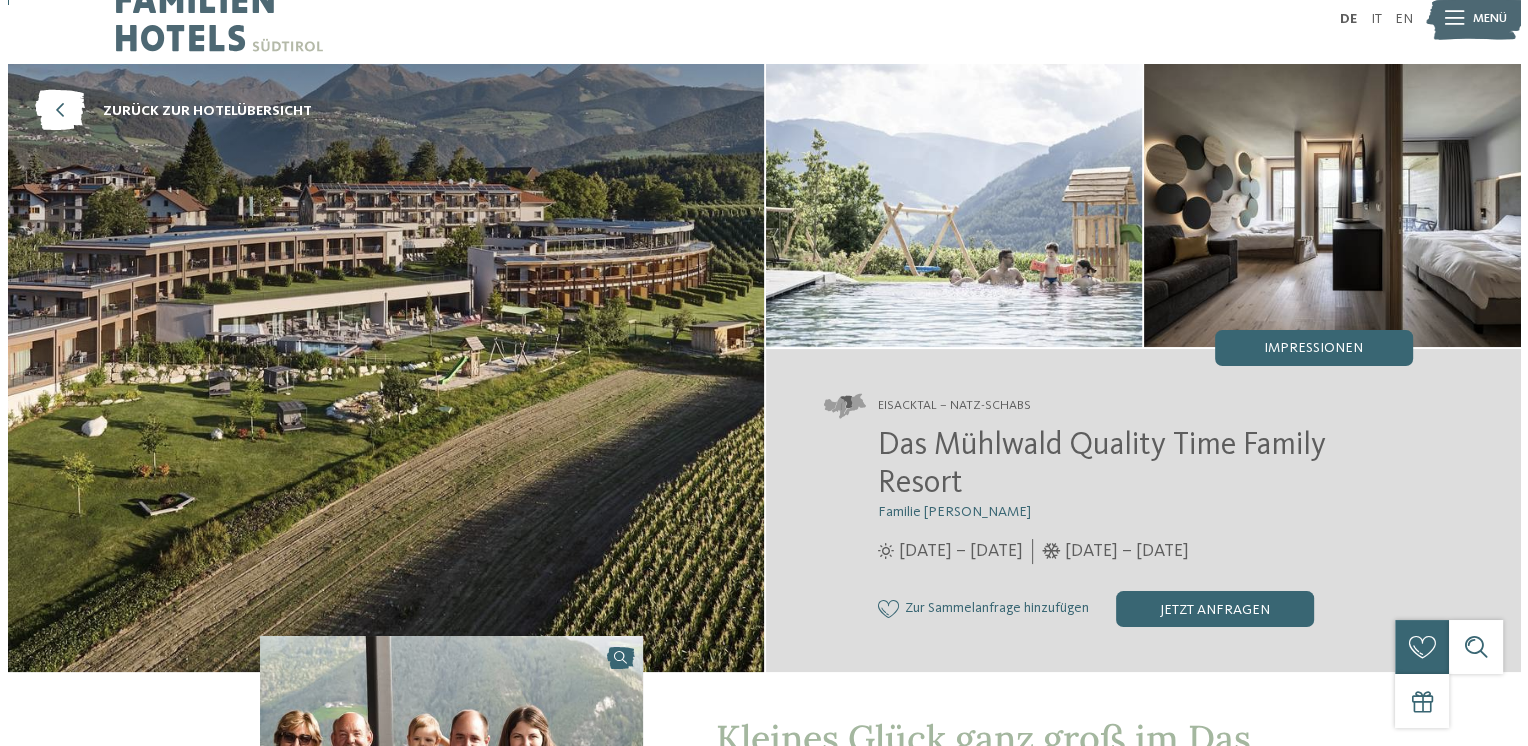 scroll, scrollTop: 0, scrollLeft: 0, axis: both 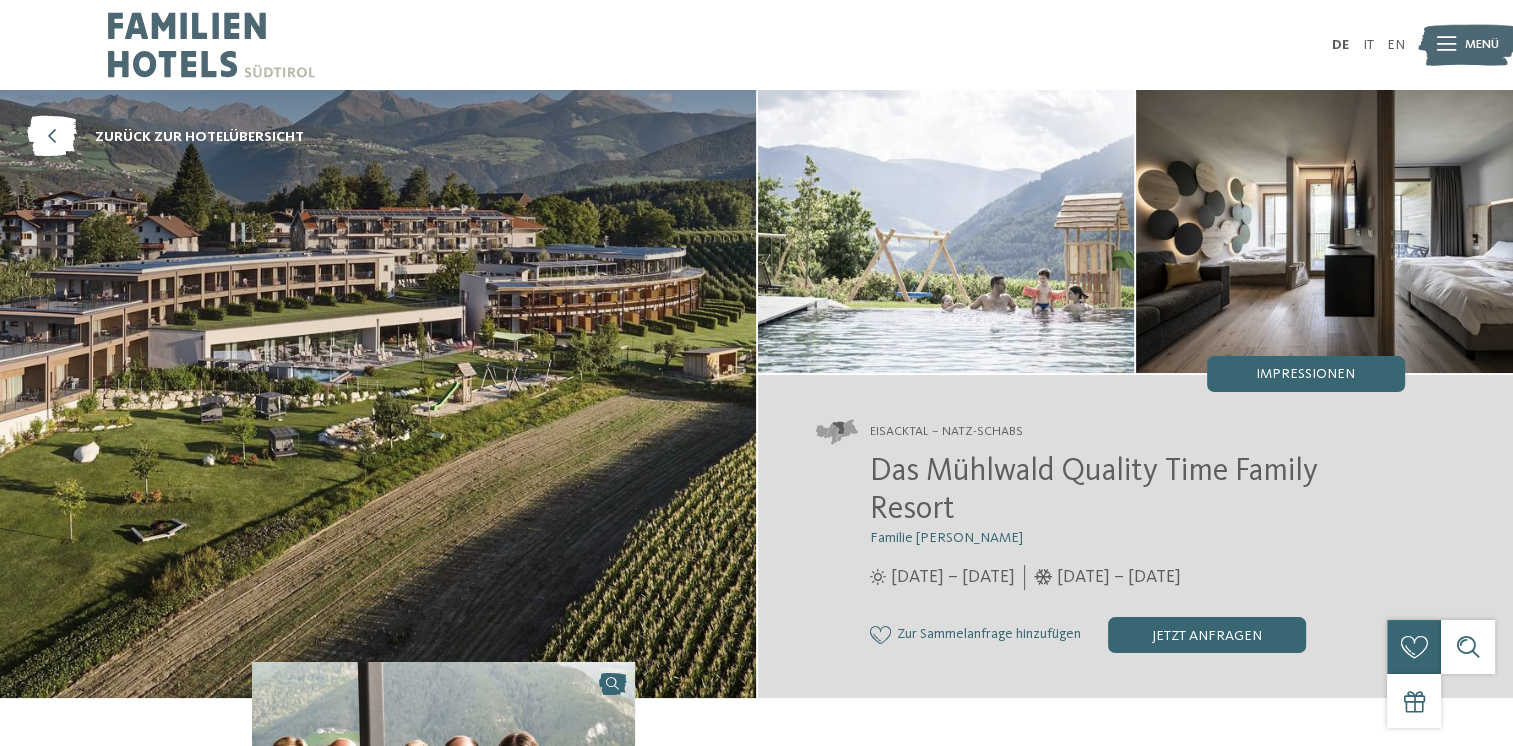 click at bounding box center (946, 231) 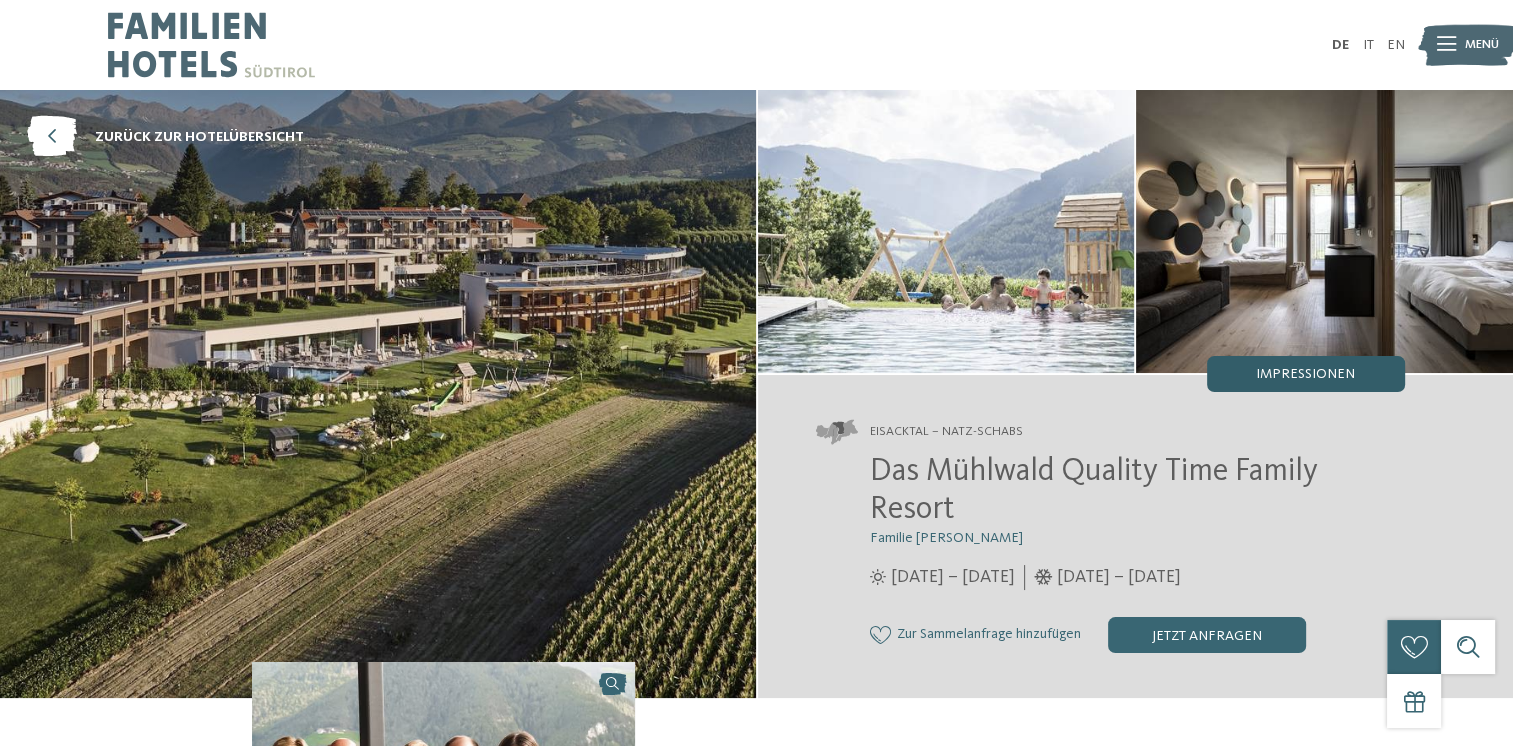 click on "Impressionen" at bounding box center (1306, 374) 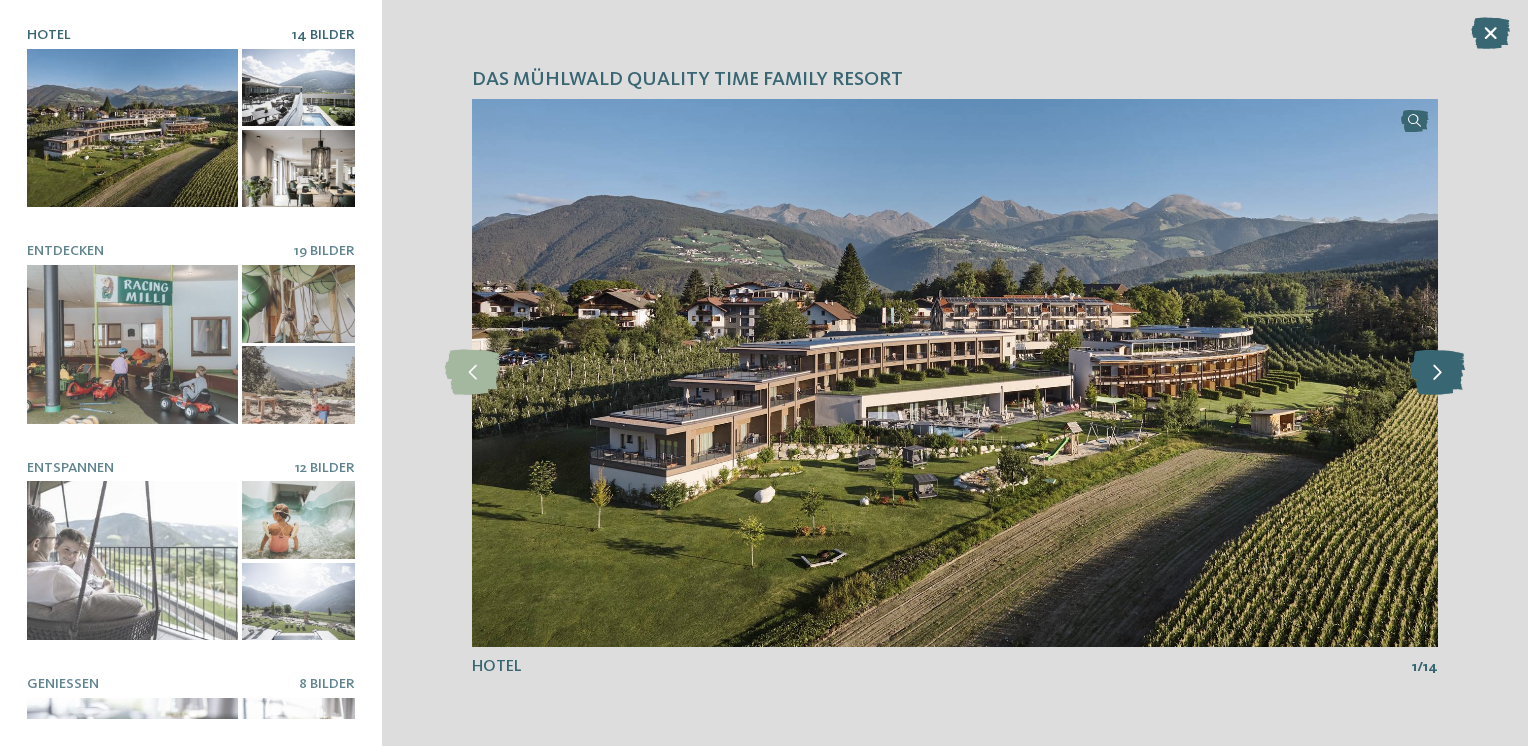 click at bounding box center [1437, 372] 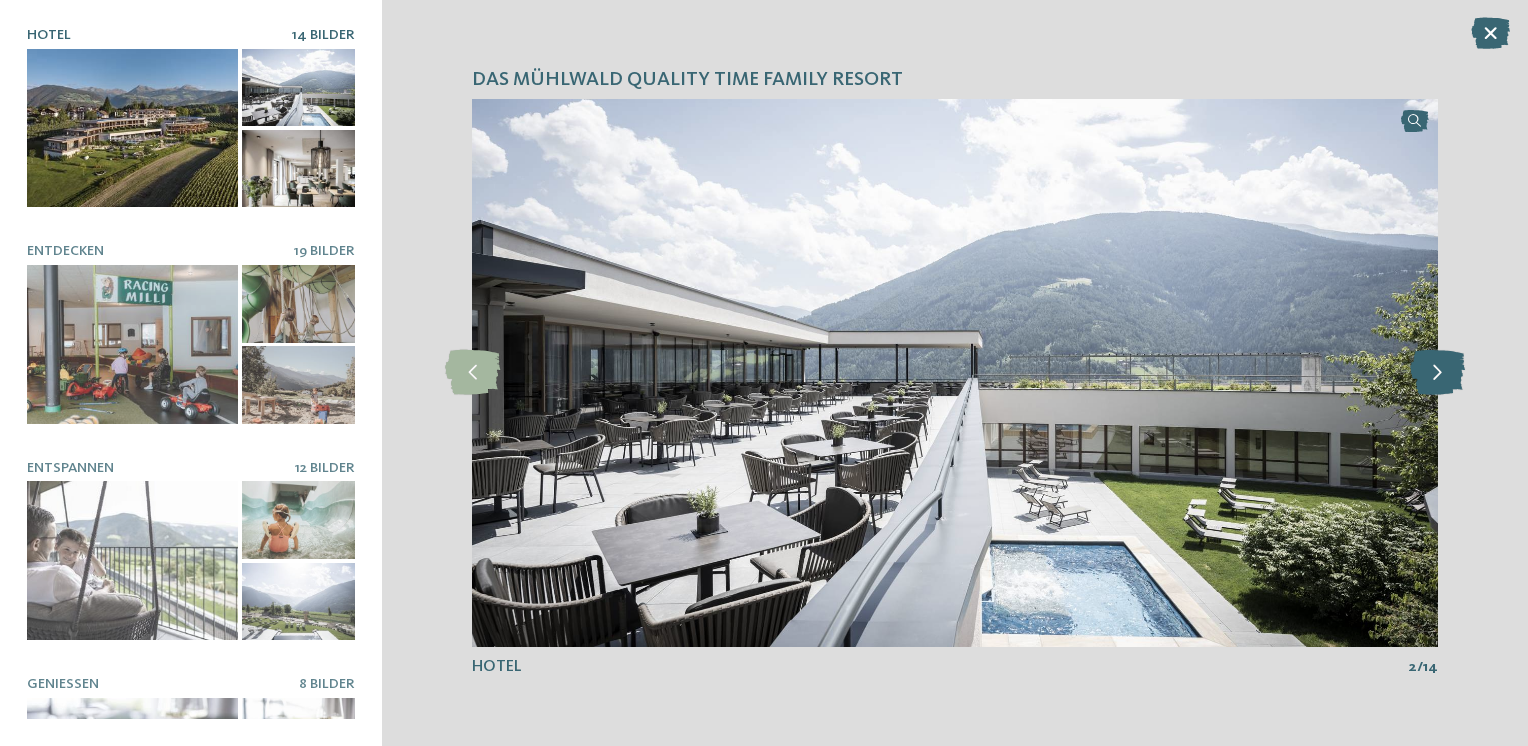 click at bounding box center [1437, 372] 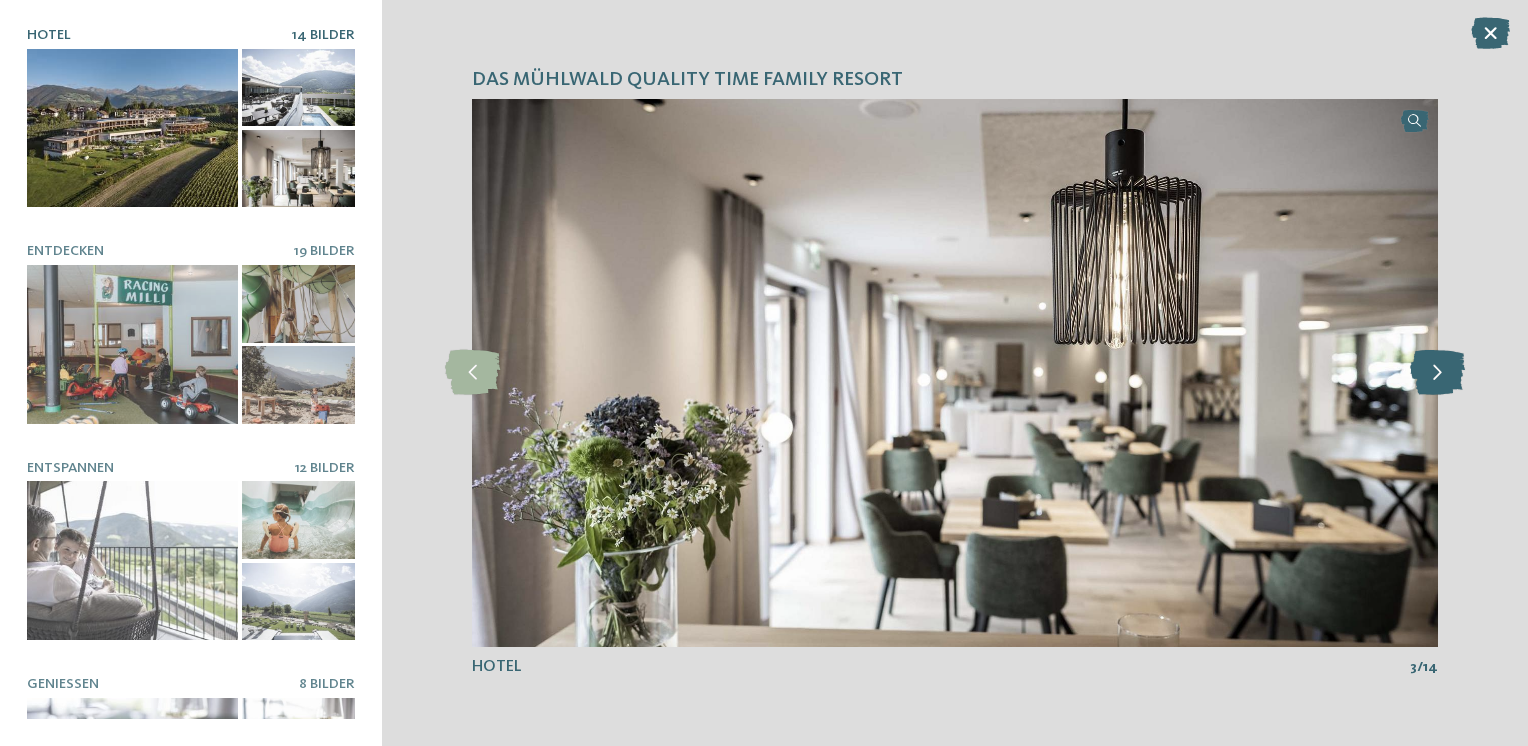 click at bounding box center (1437, 372) 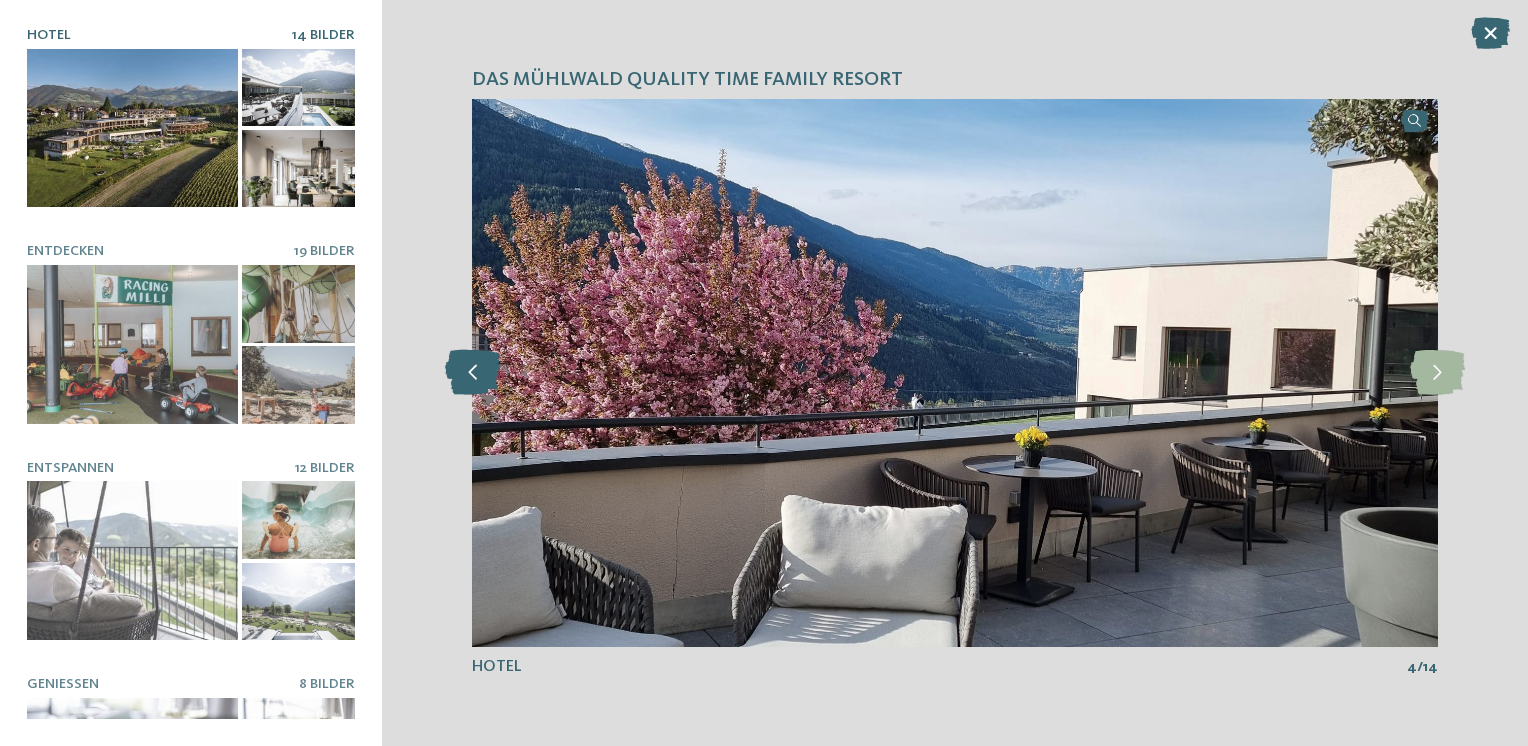 click at bounding box center [472, 372] 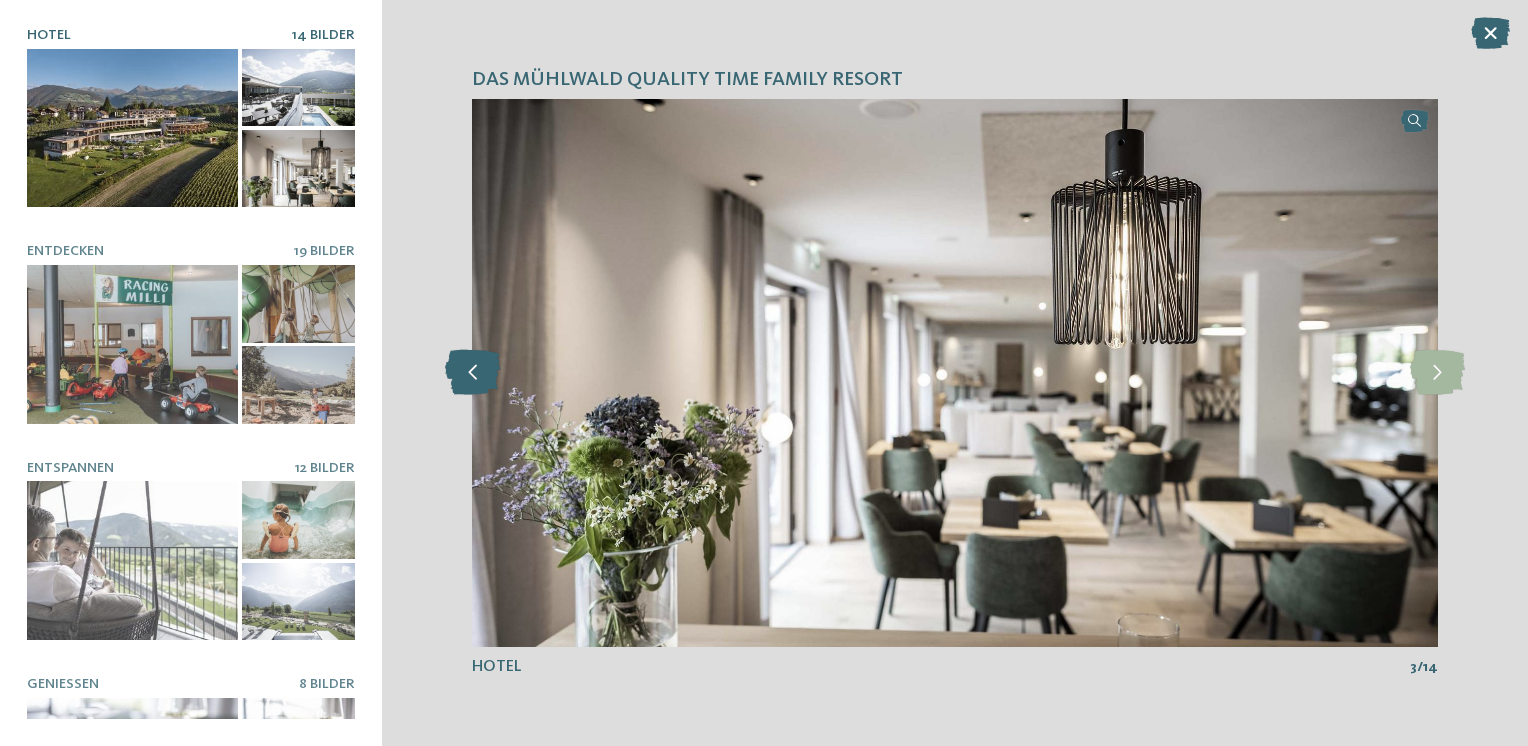 click at bounding box center (472, 372) 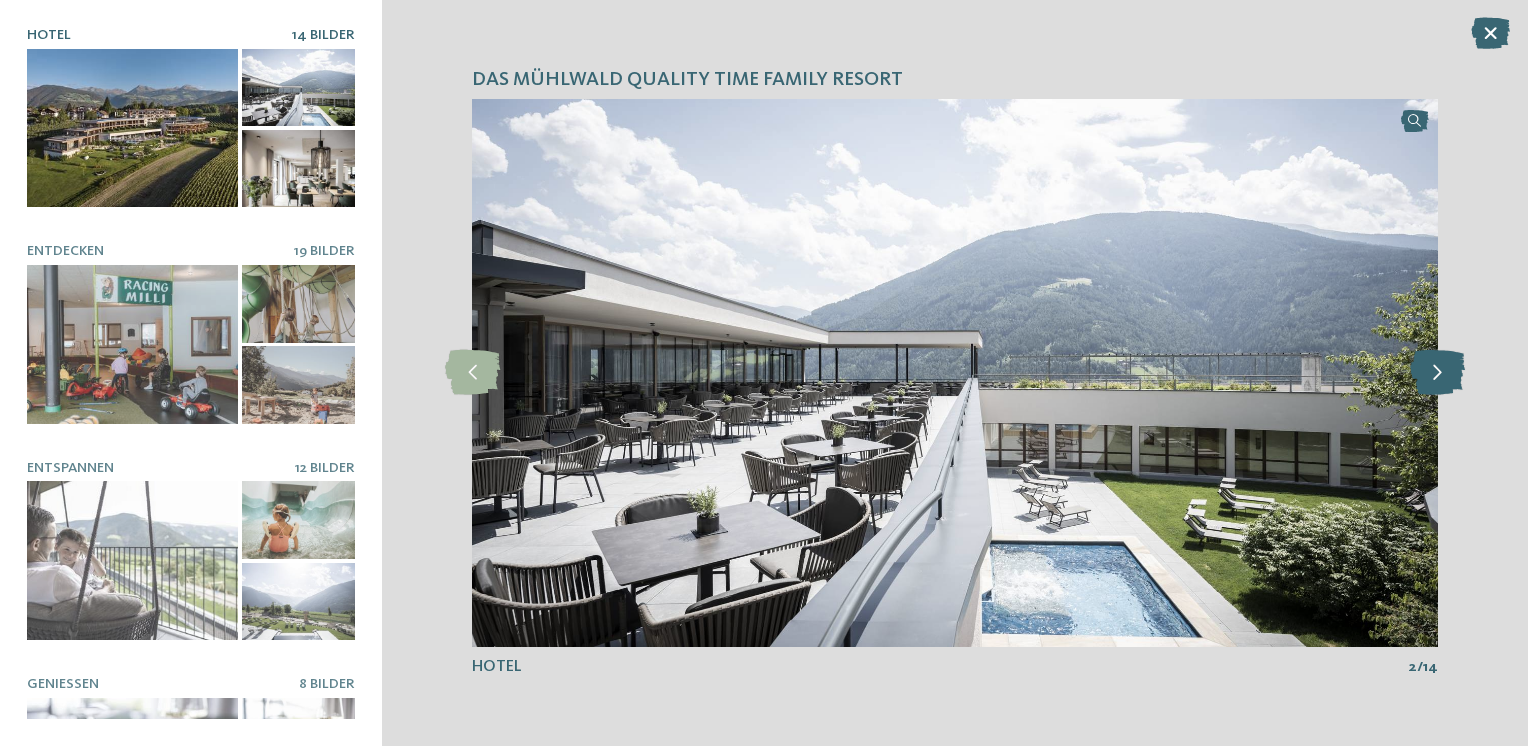 click at bounding box center (1437, 372) 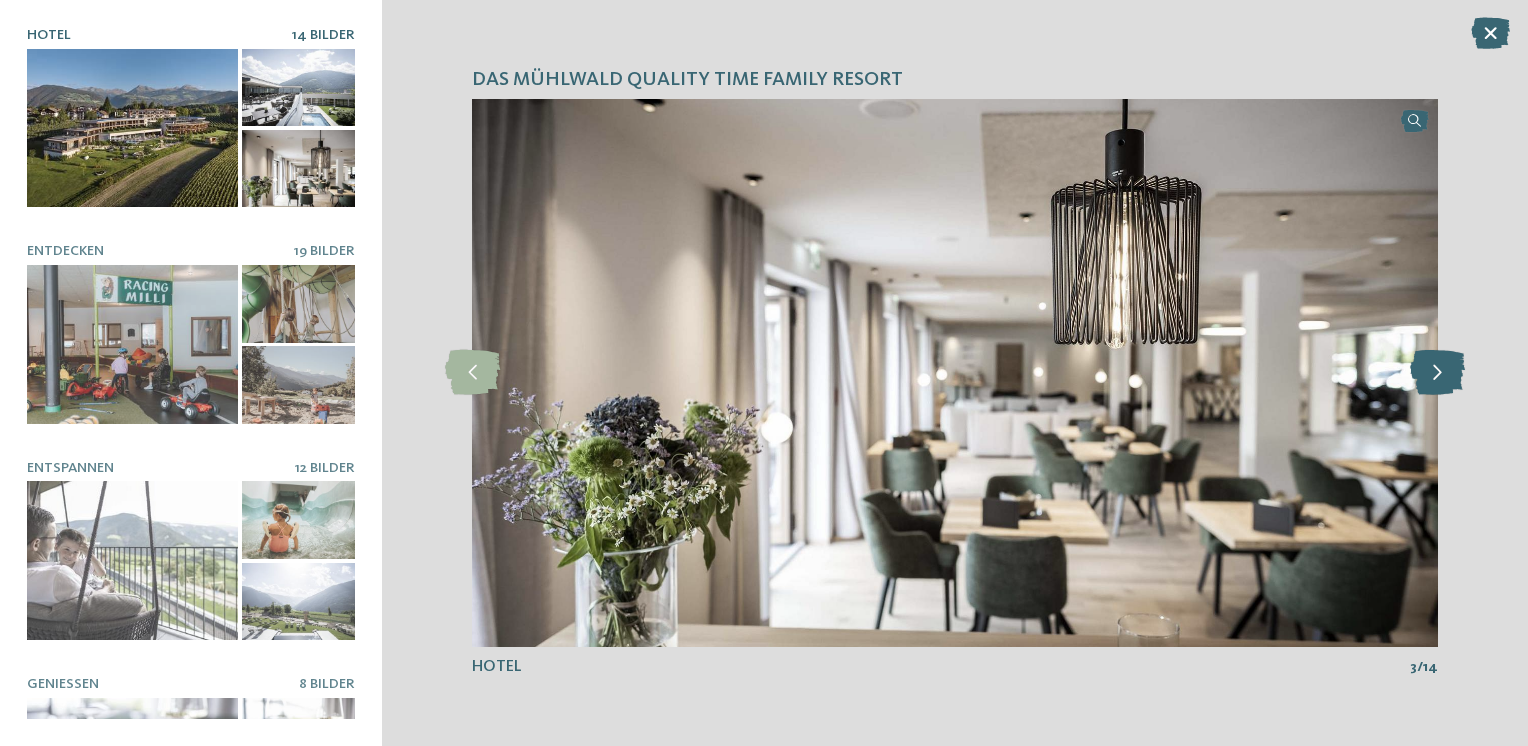 click at bounding box center (1437, 372) 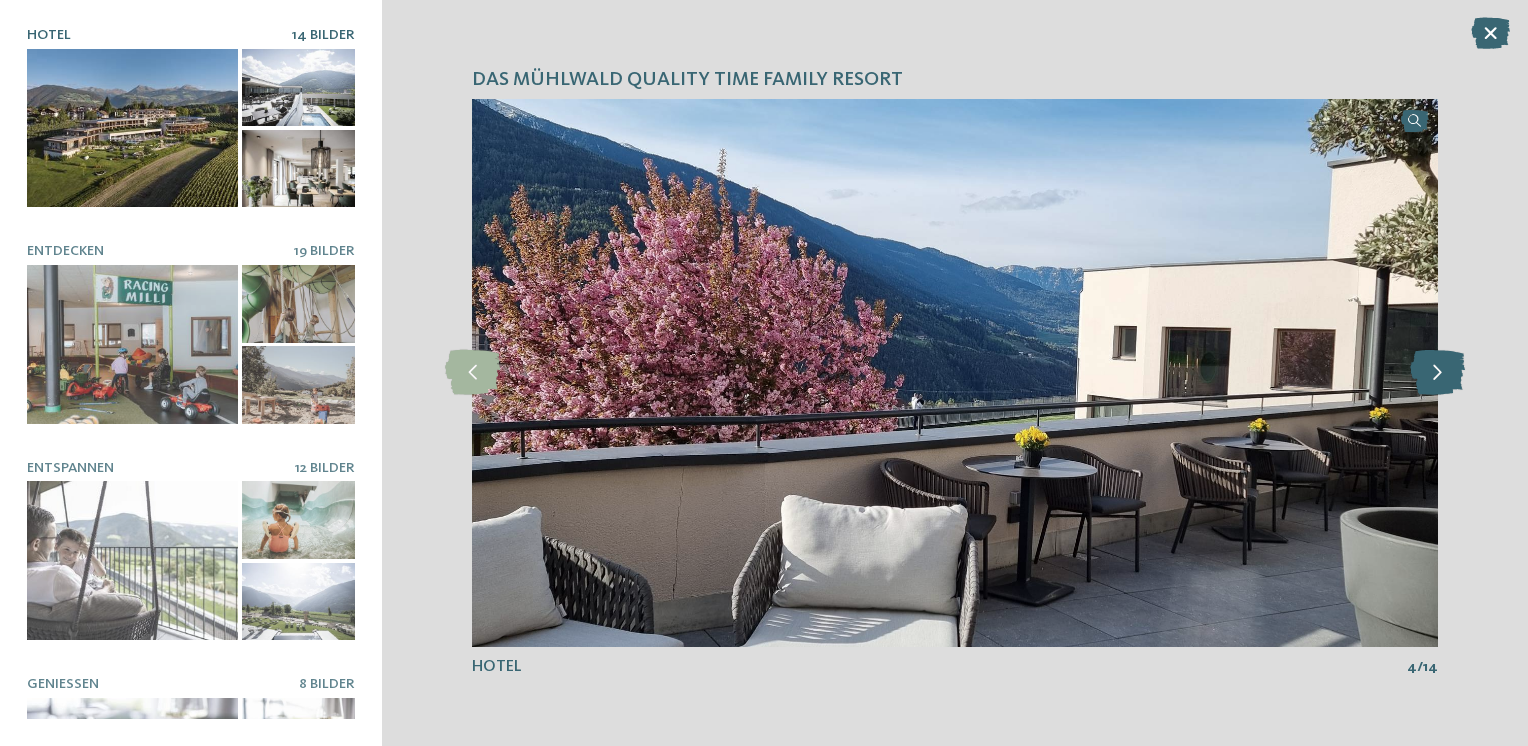 click at bounding box center (1437, 372) 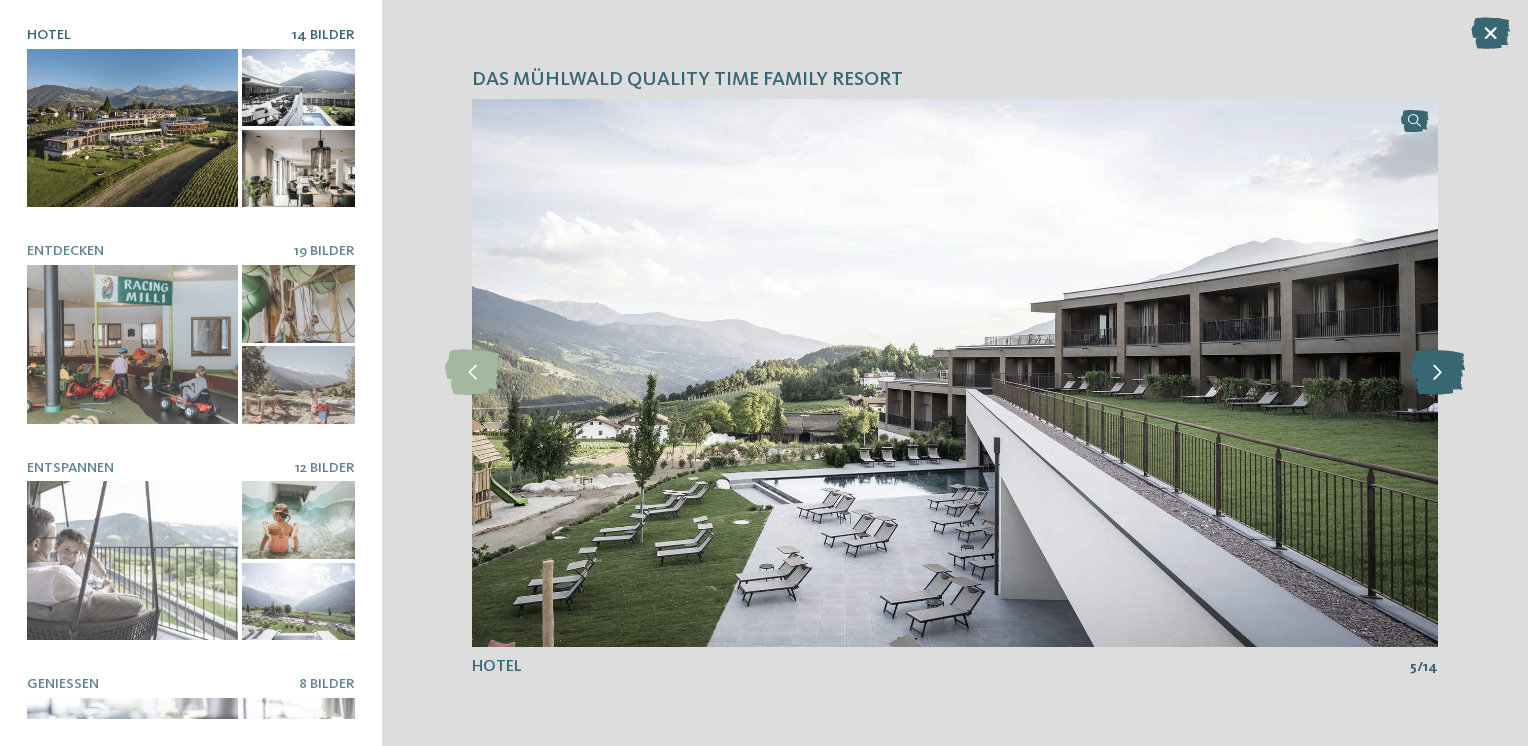 click at bounding box center [1437, 372] 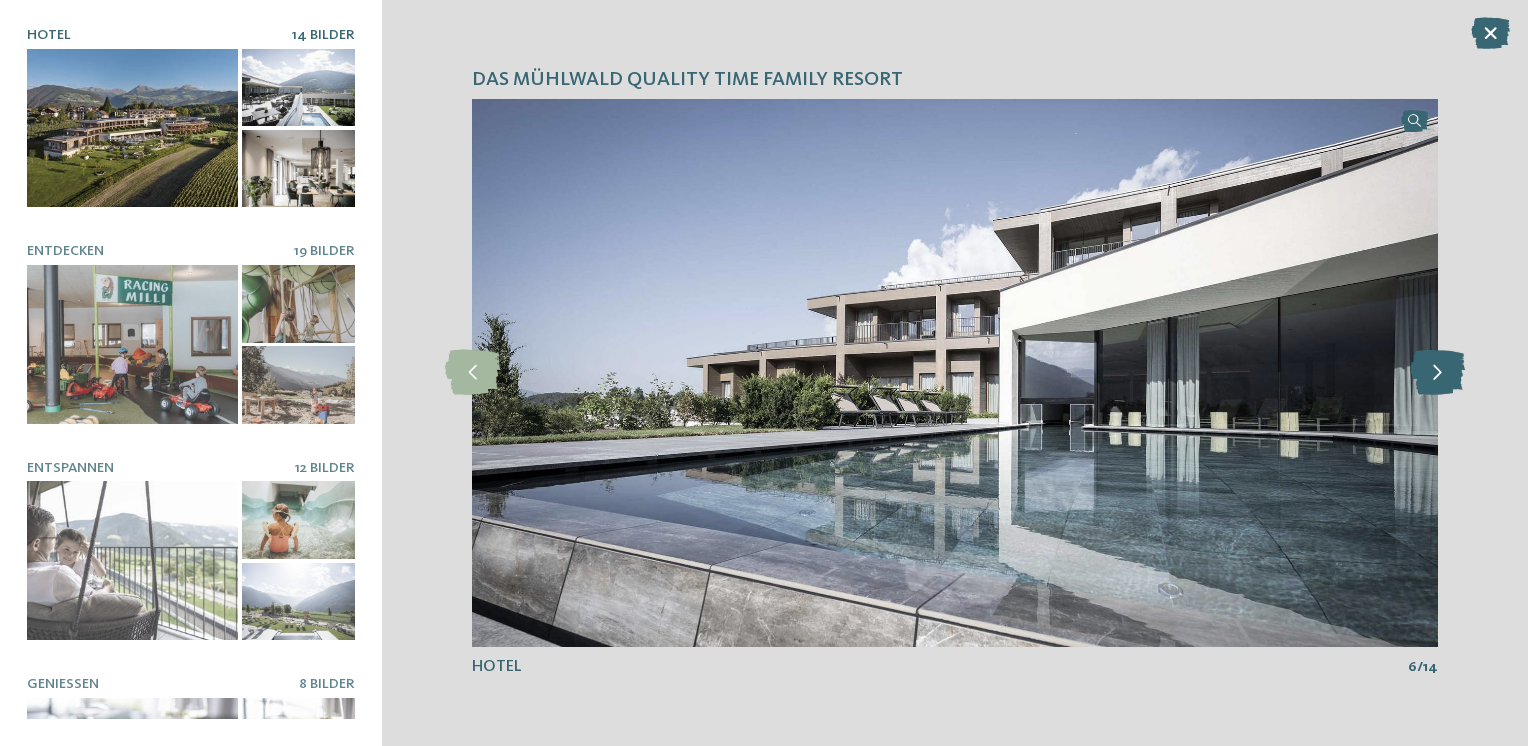 click at bounding box center [1437, 372] 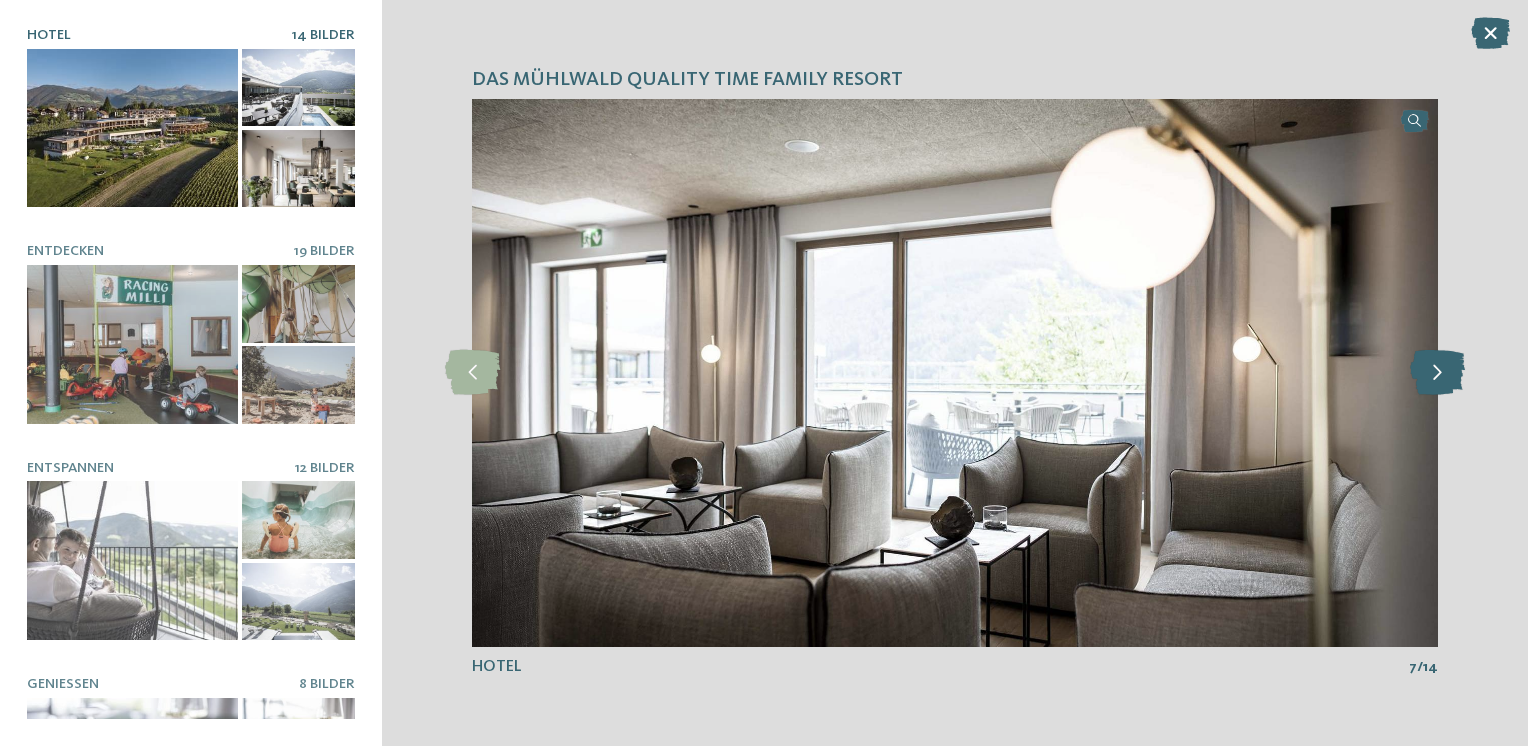click at bounding box center [1437, 372] 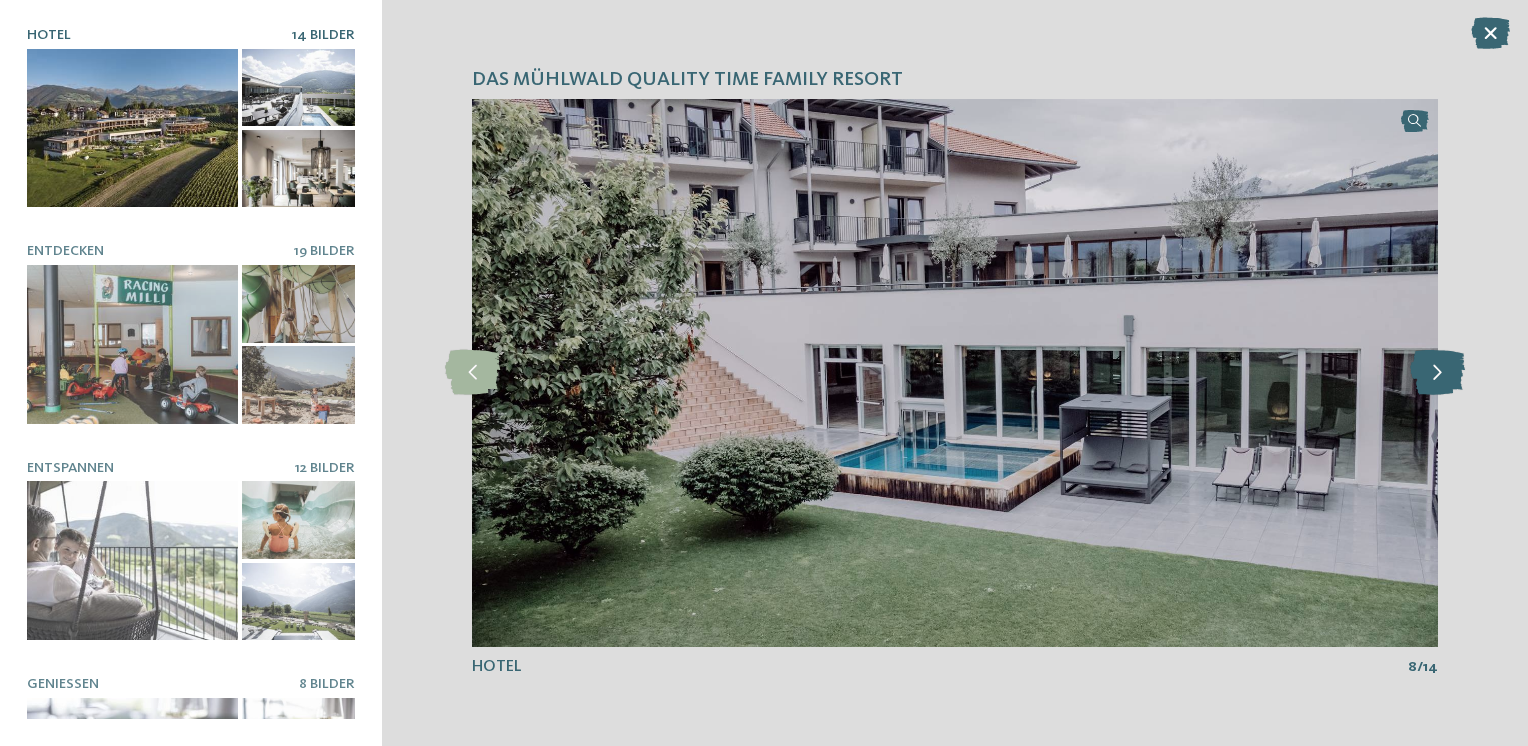 click at bounding box center (1437, 372) 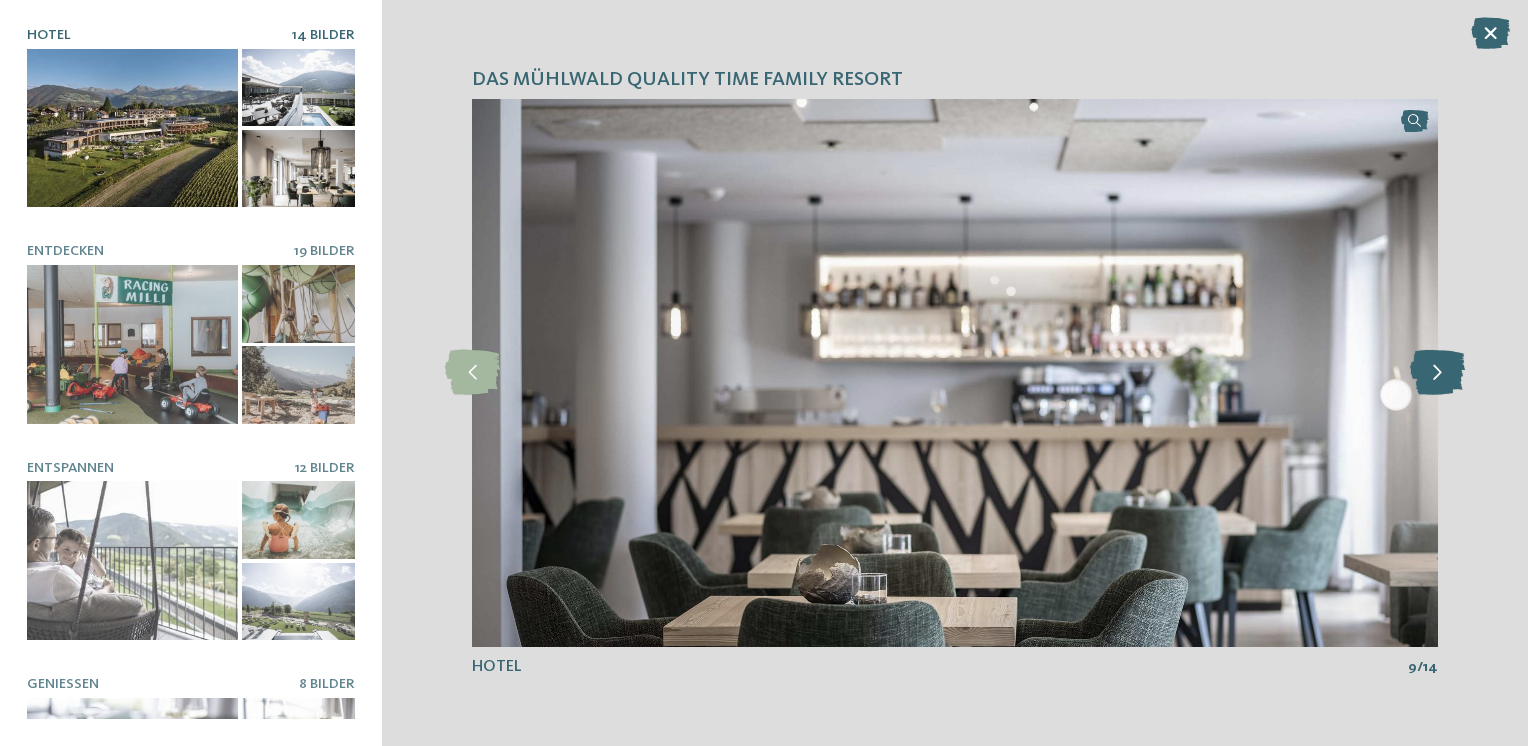 click at bounding box center [1437, 372] 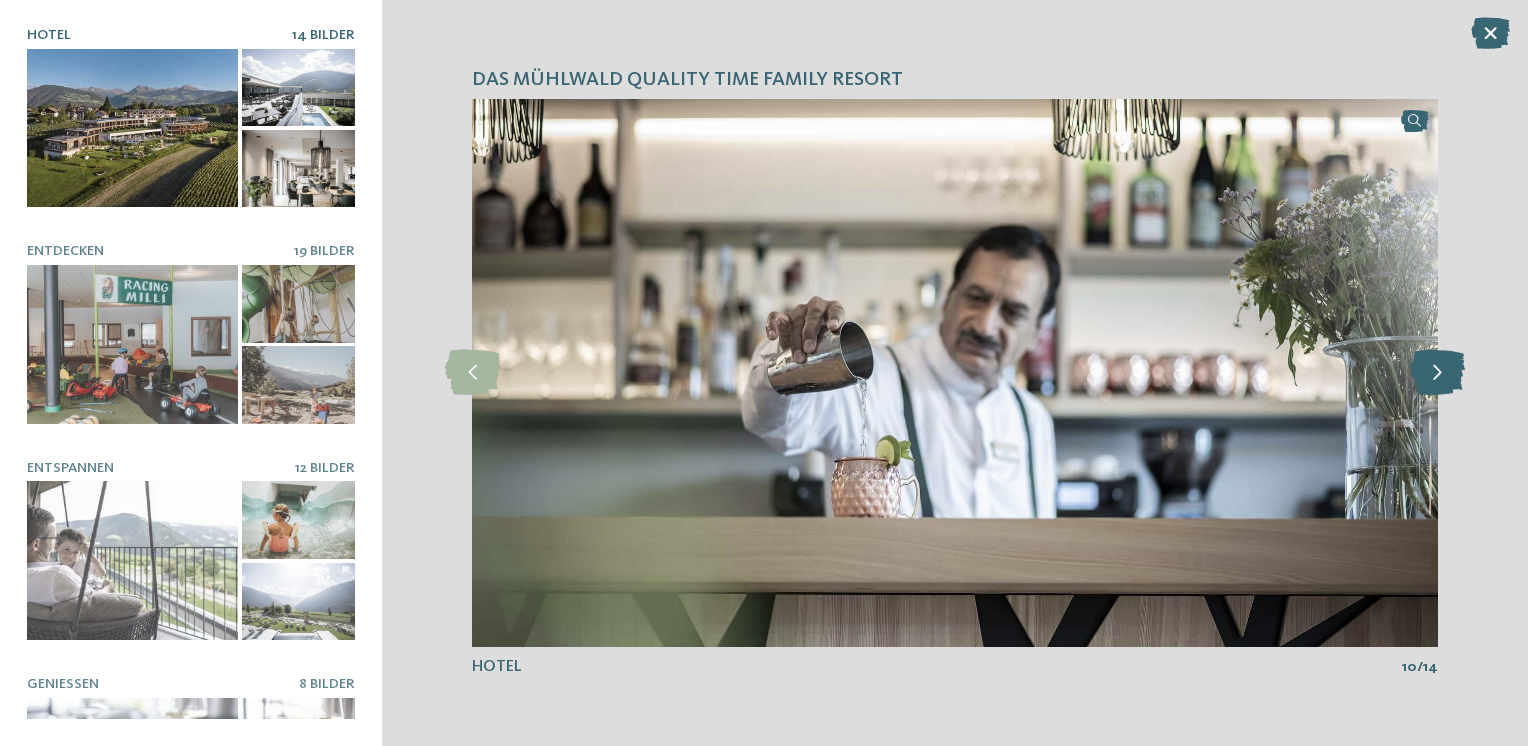 click at bounding box center (1437, 372) 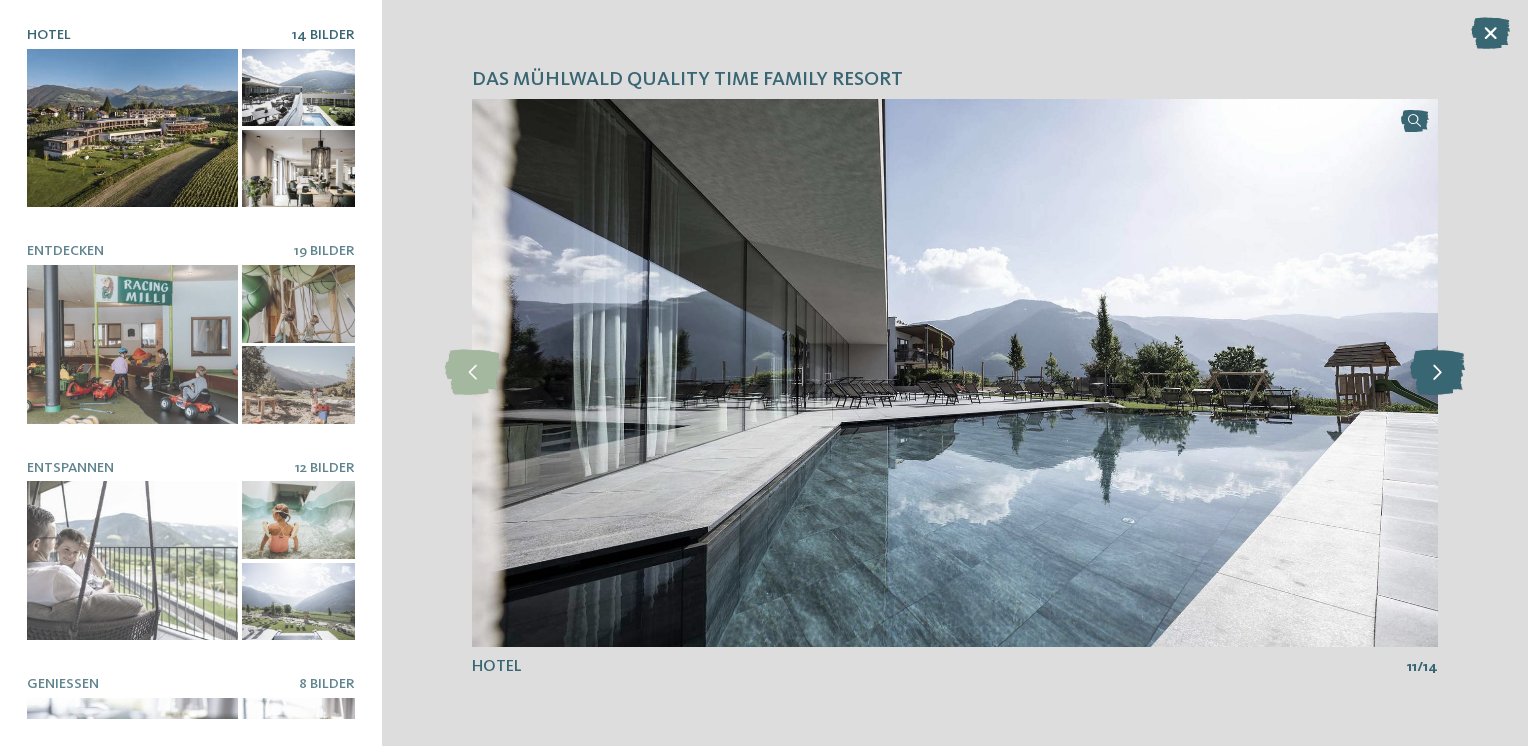 click at bounding box center (1437, 372) 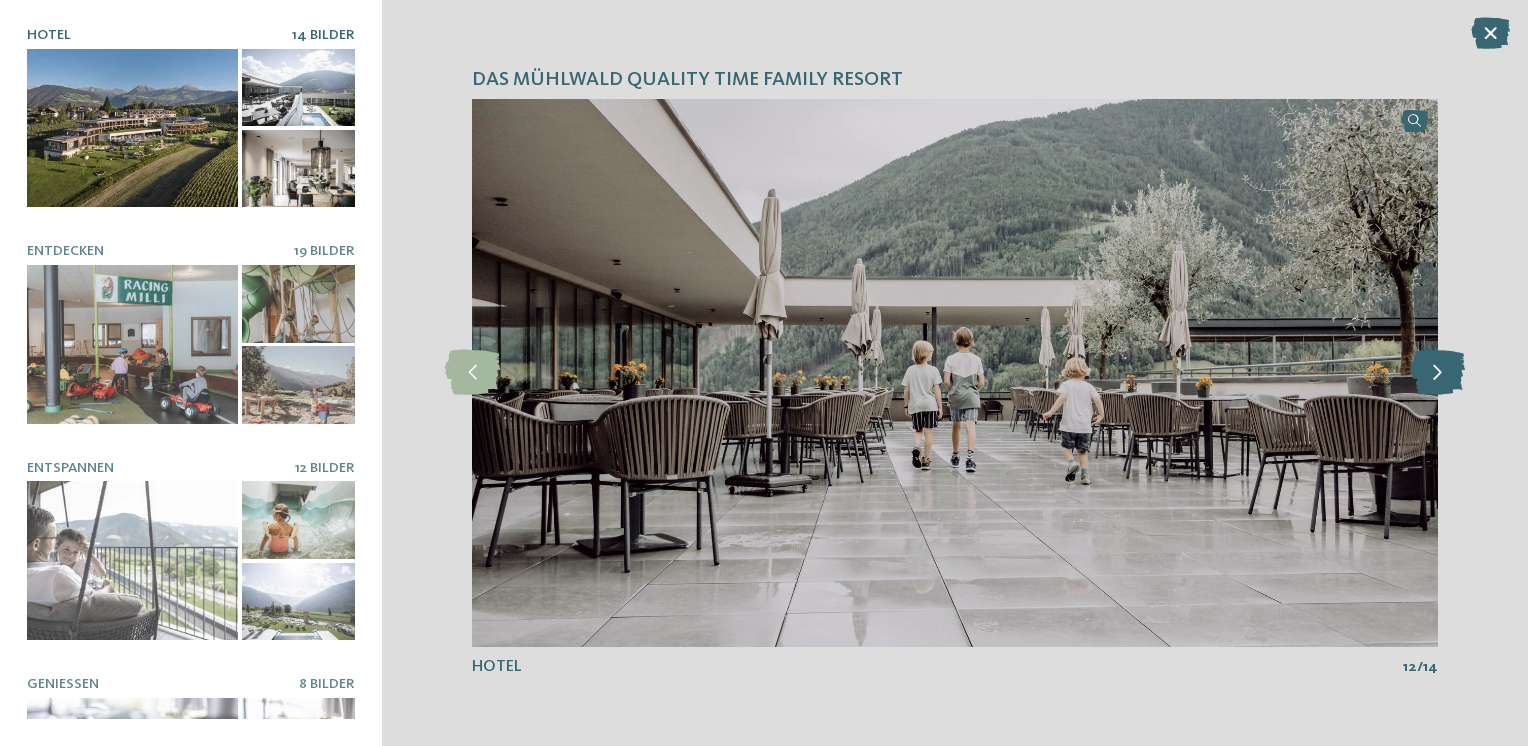 click at bounding box center [1437, 372] 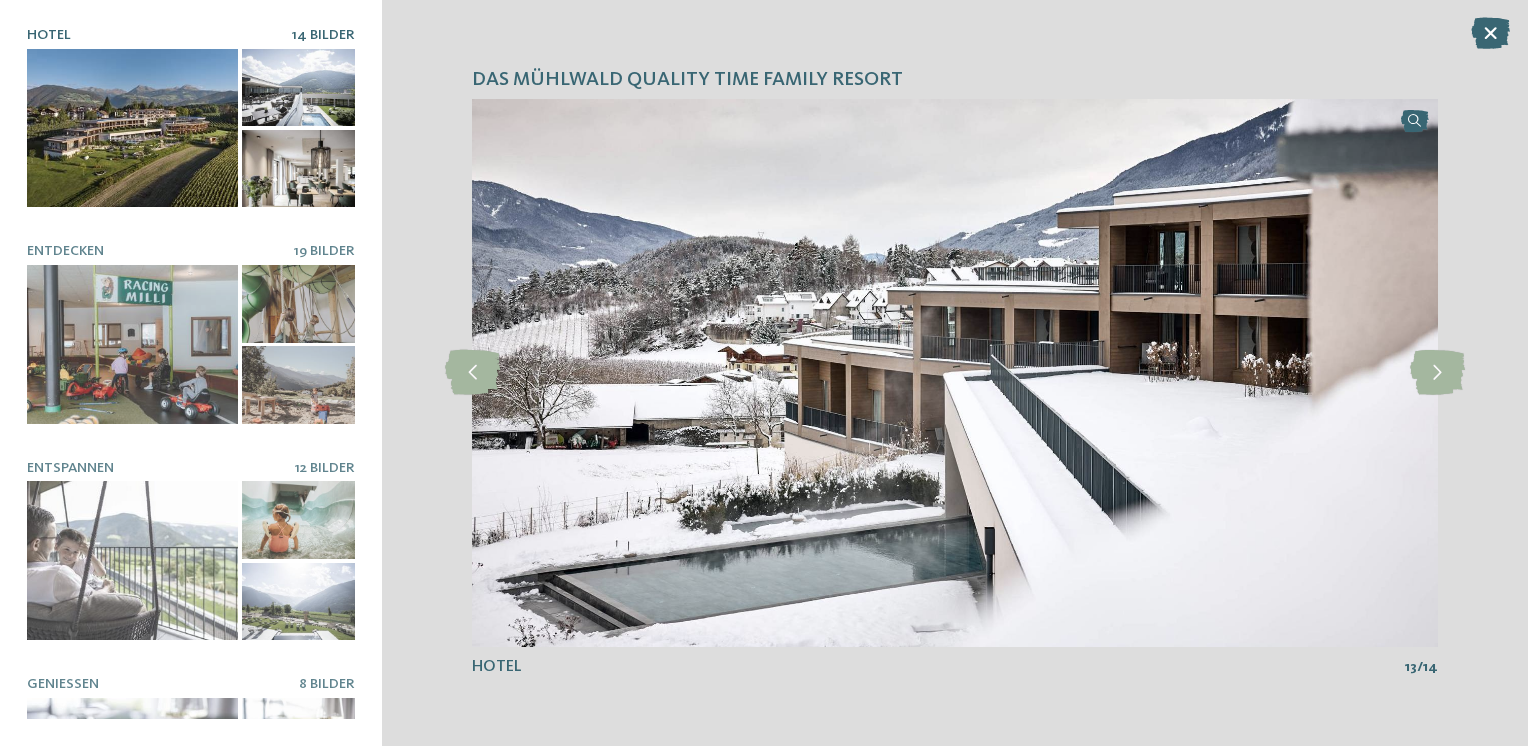click at bounding box center (955, 373) 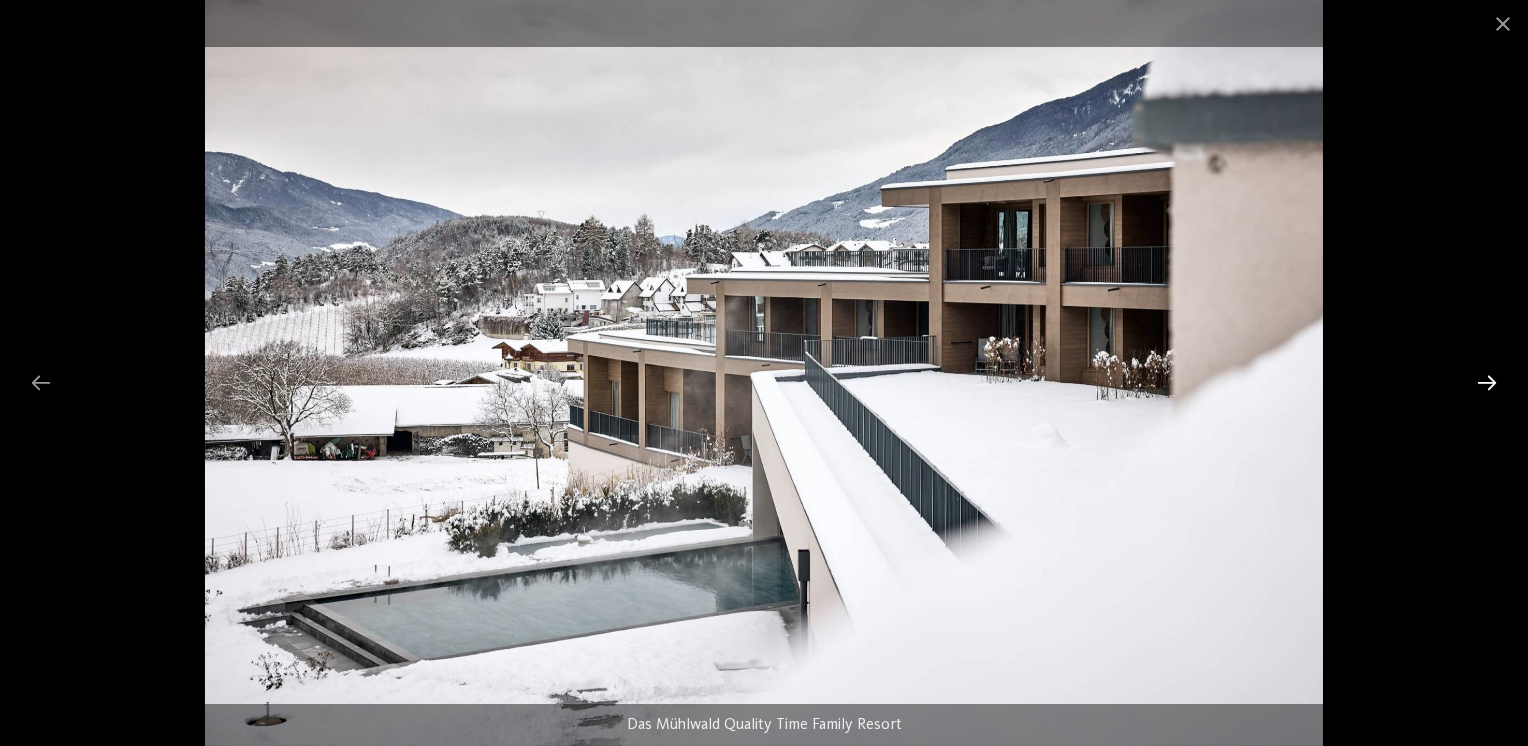 click at bounding box center (1487, 382) 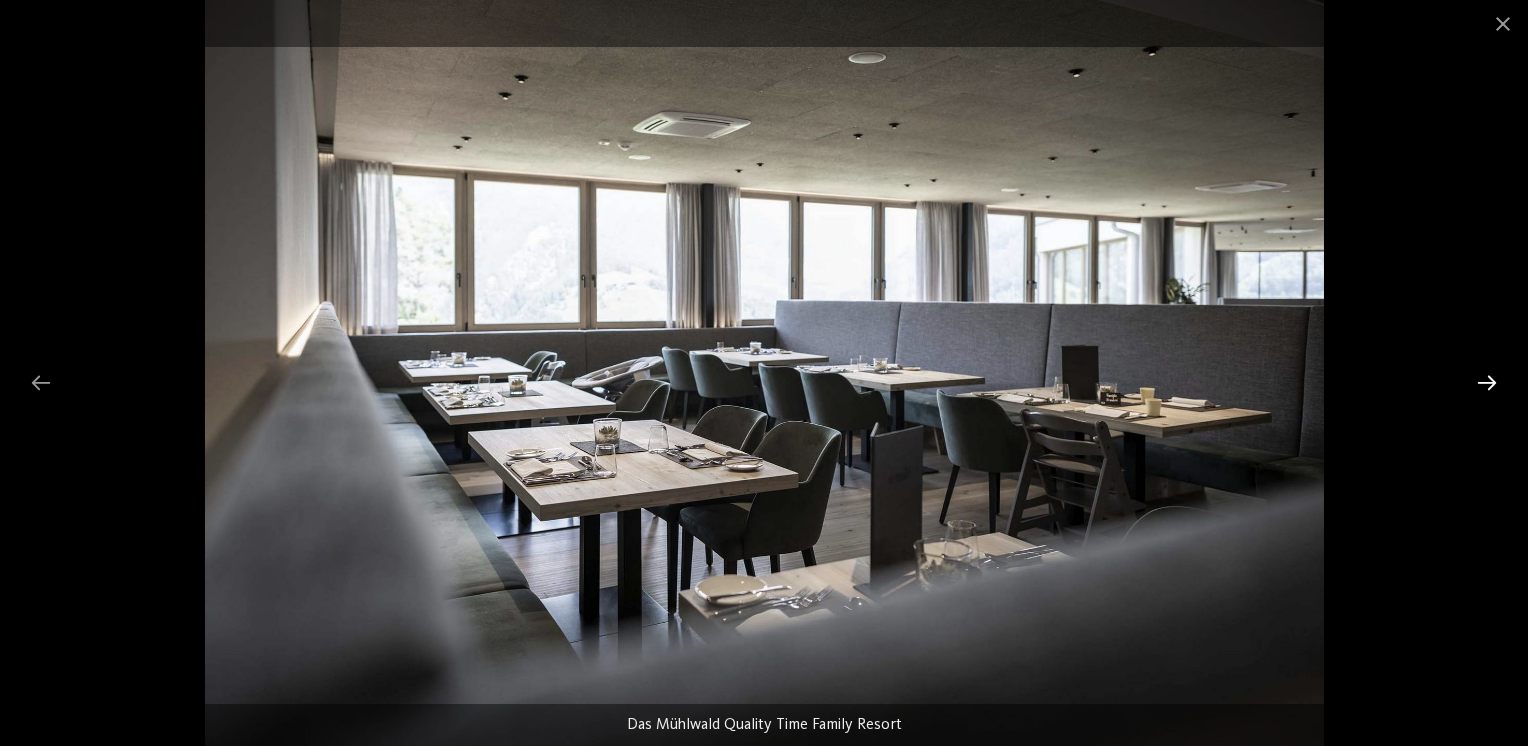 click at bounding box center [1487, 382] 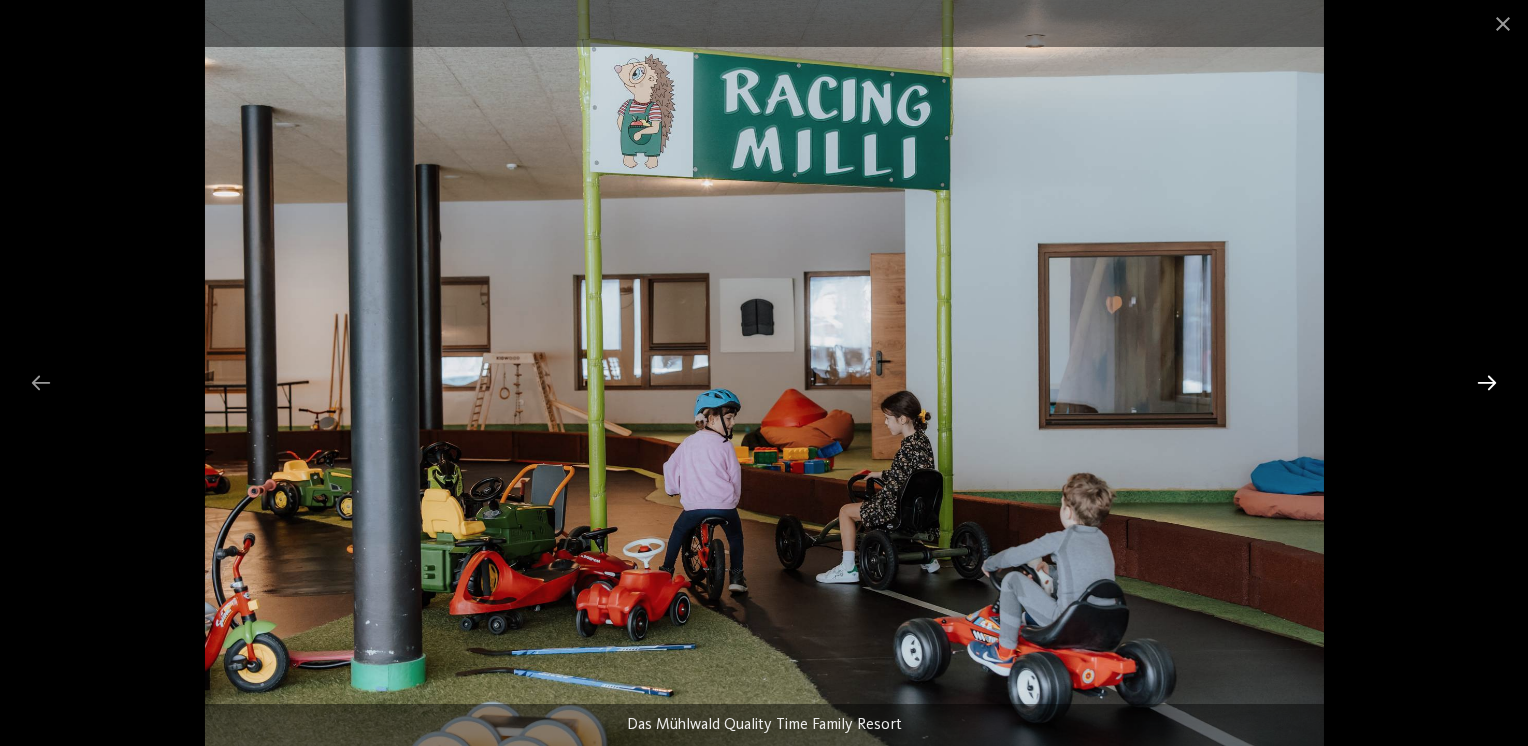 click at bounding box center [1487, 382] 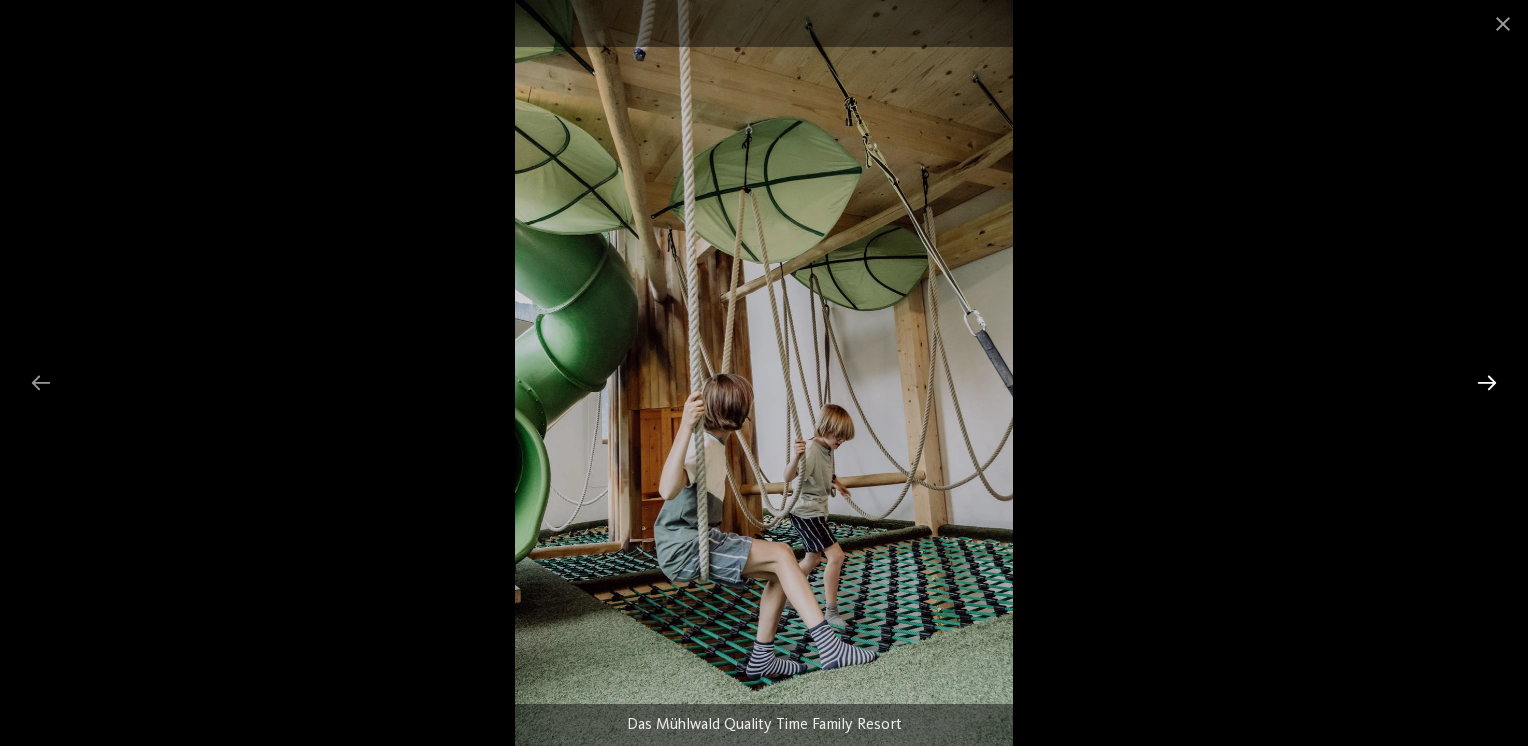 click at bounding box center [1487, 382] 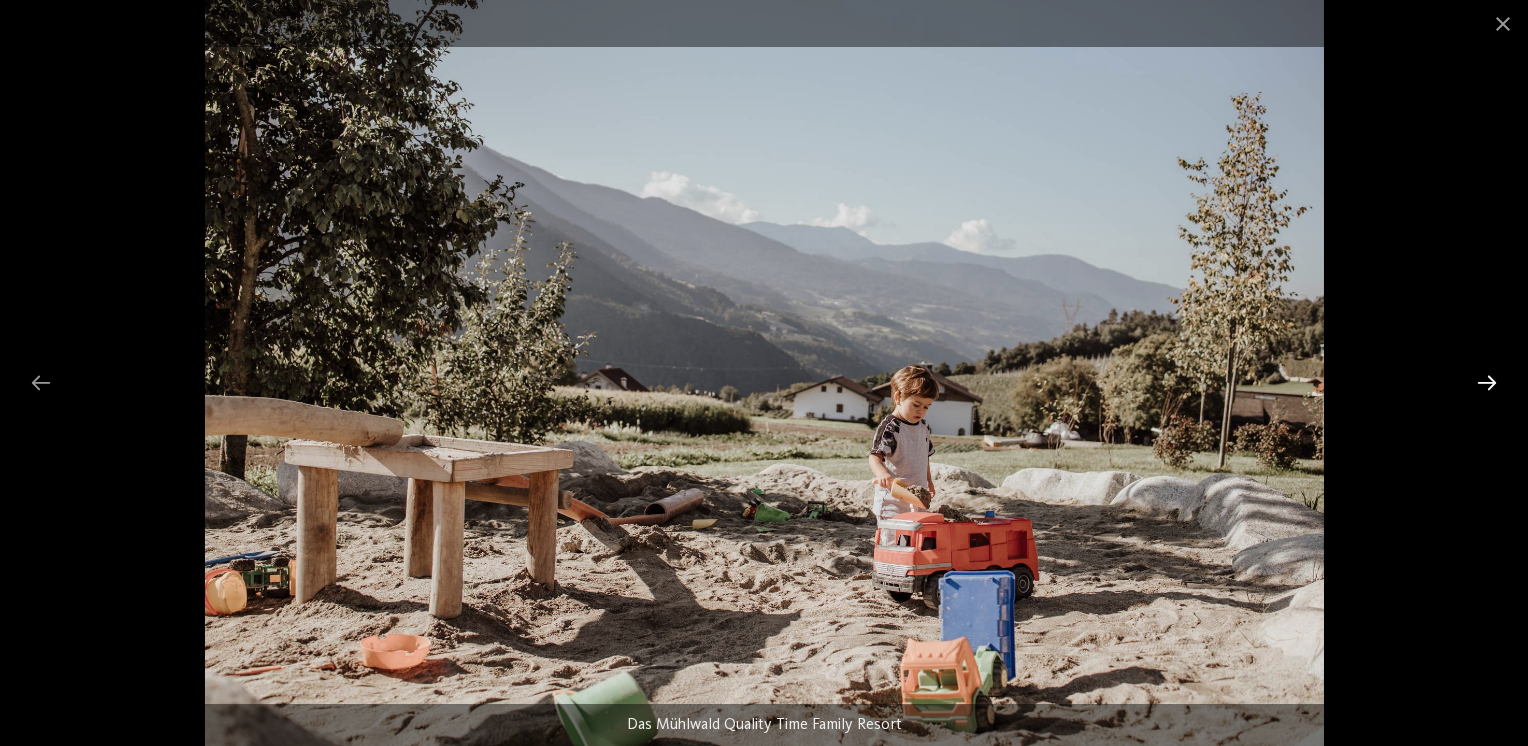 click at bounding box center (1487, 382) 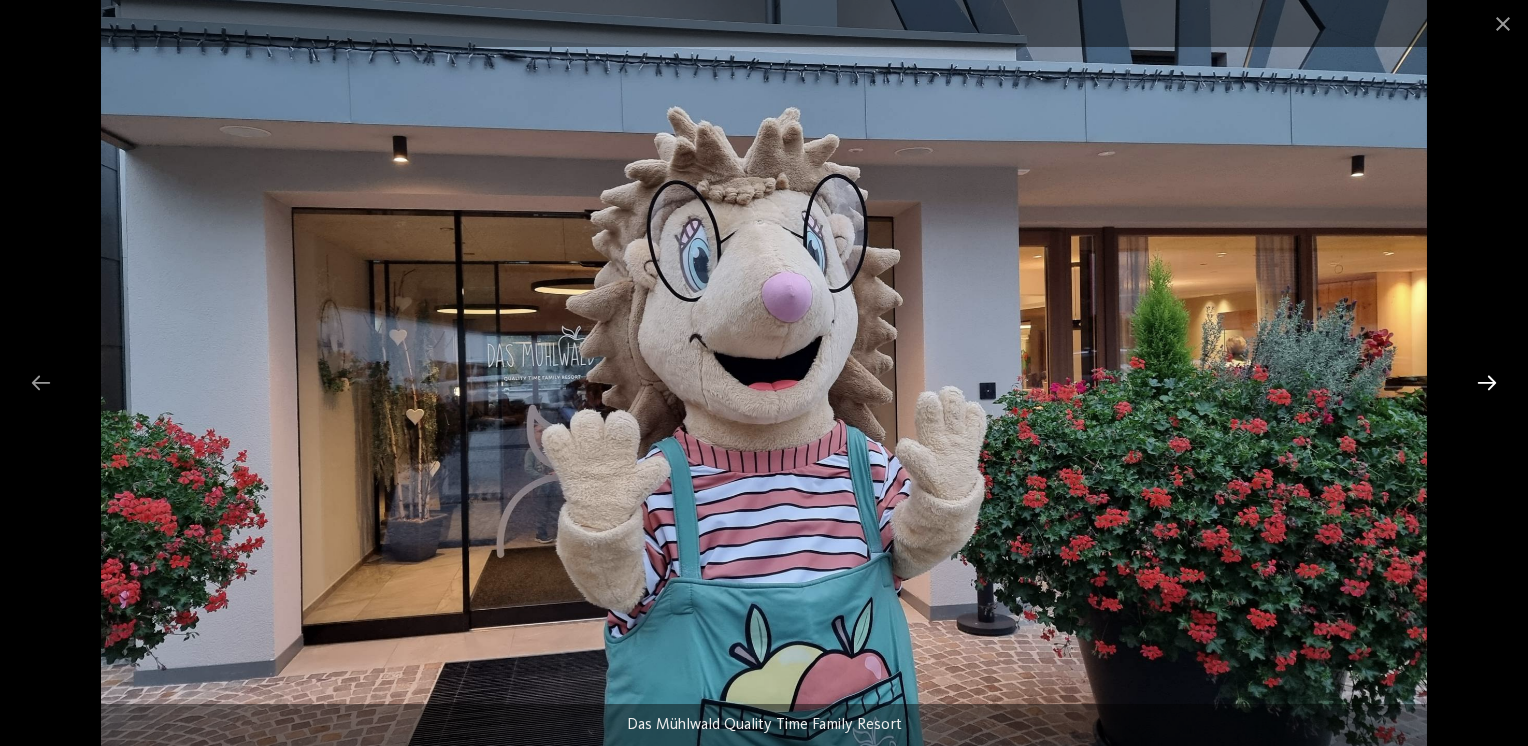 click at bounding box center (1487, 382) 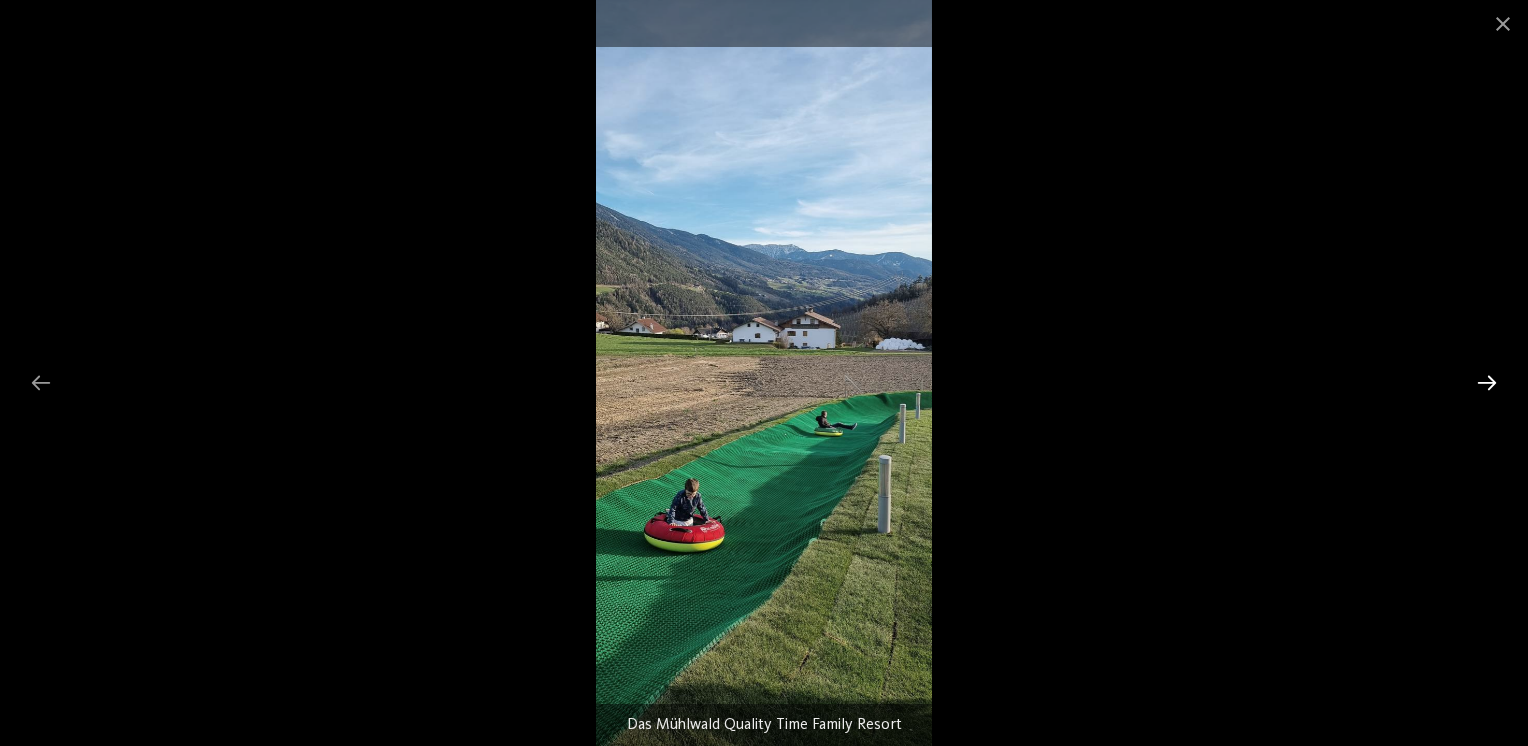 click at bounding box center [1487, 382] 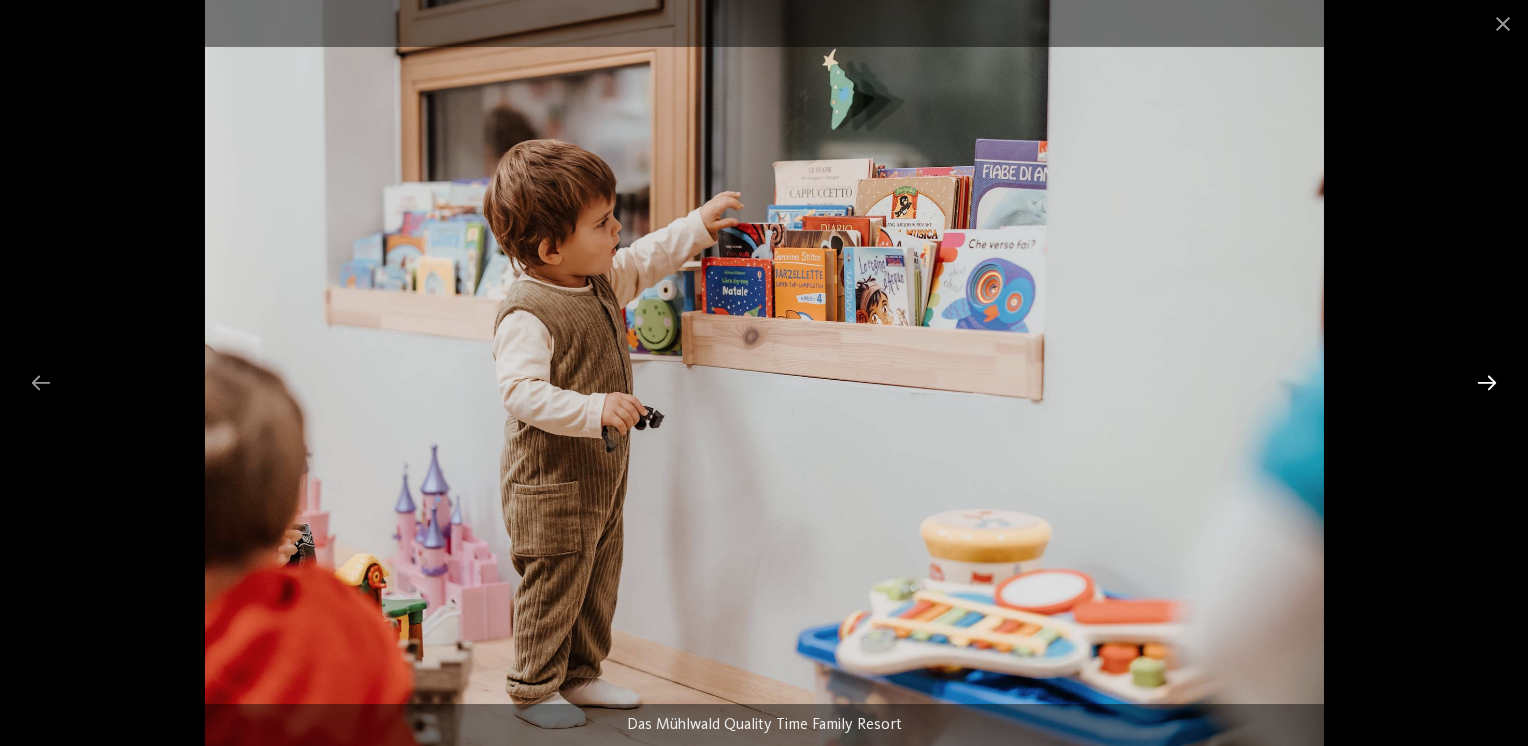 click at bounding box center [1487, 382] 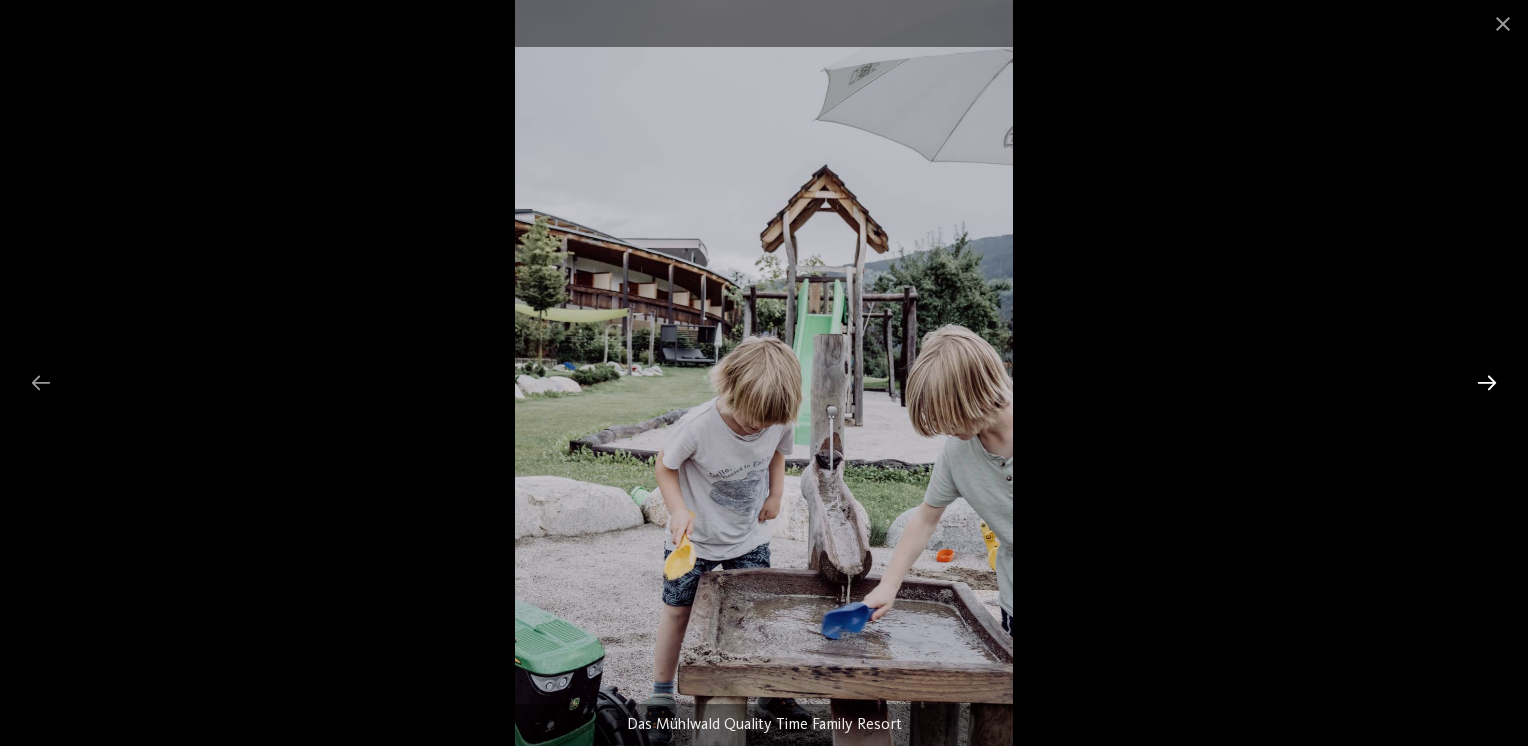 click at bounding box center [1487, 382] 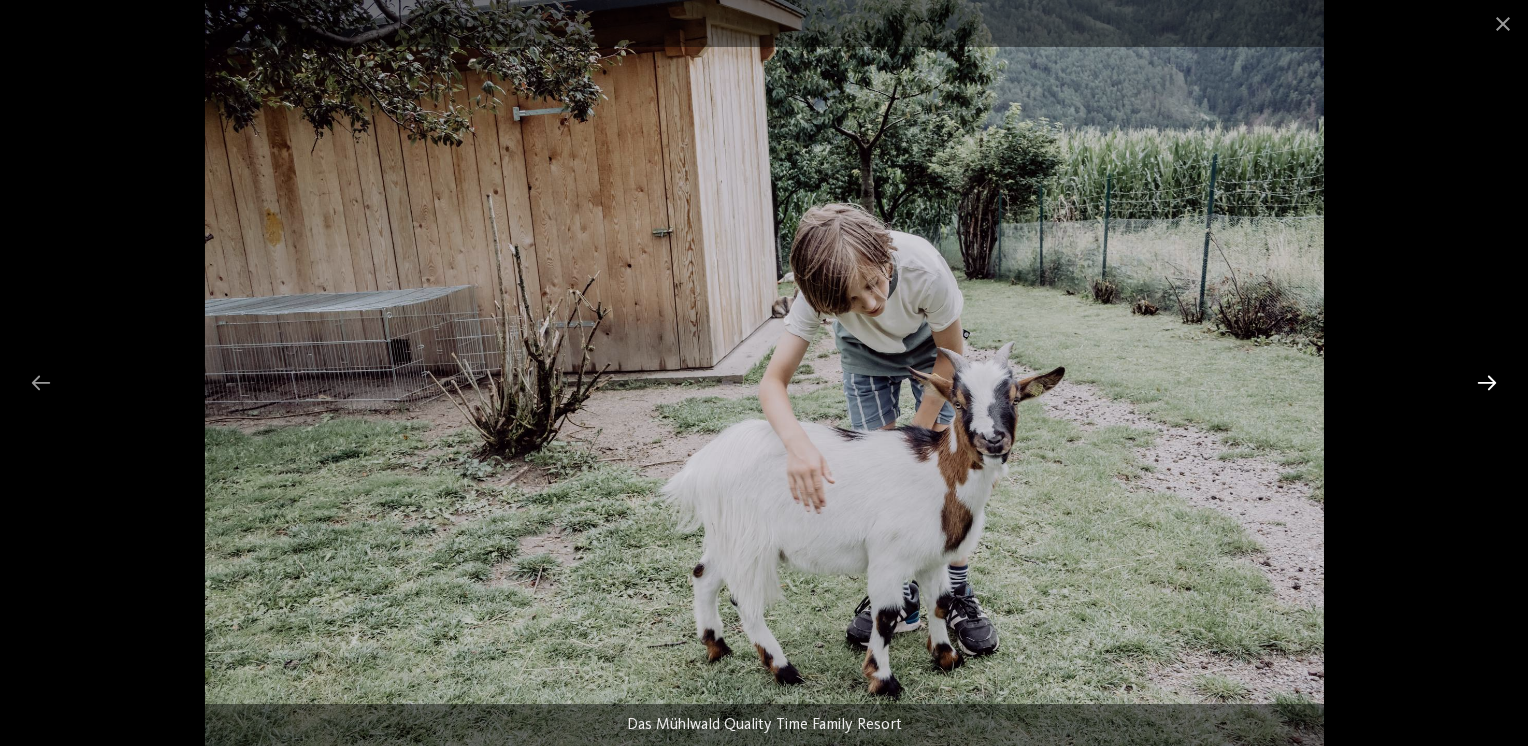 click at bounding box center (1487, 382) 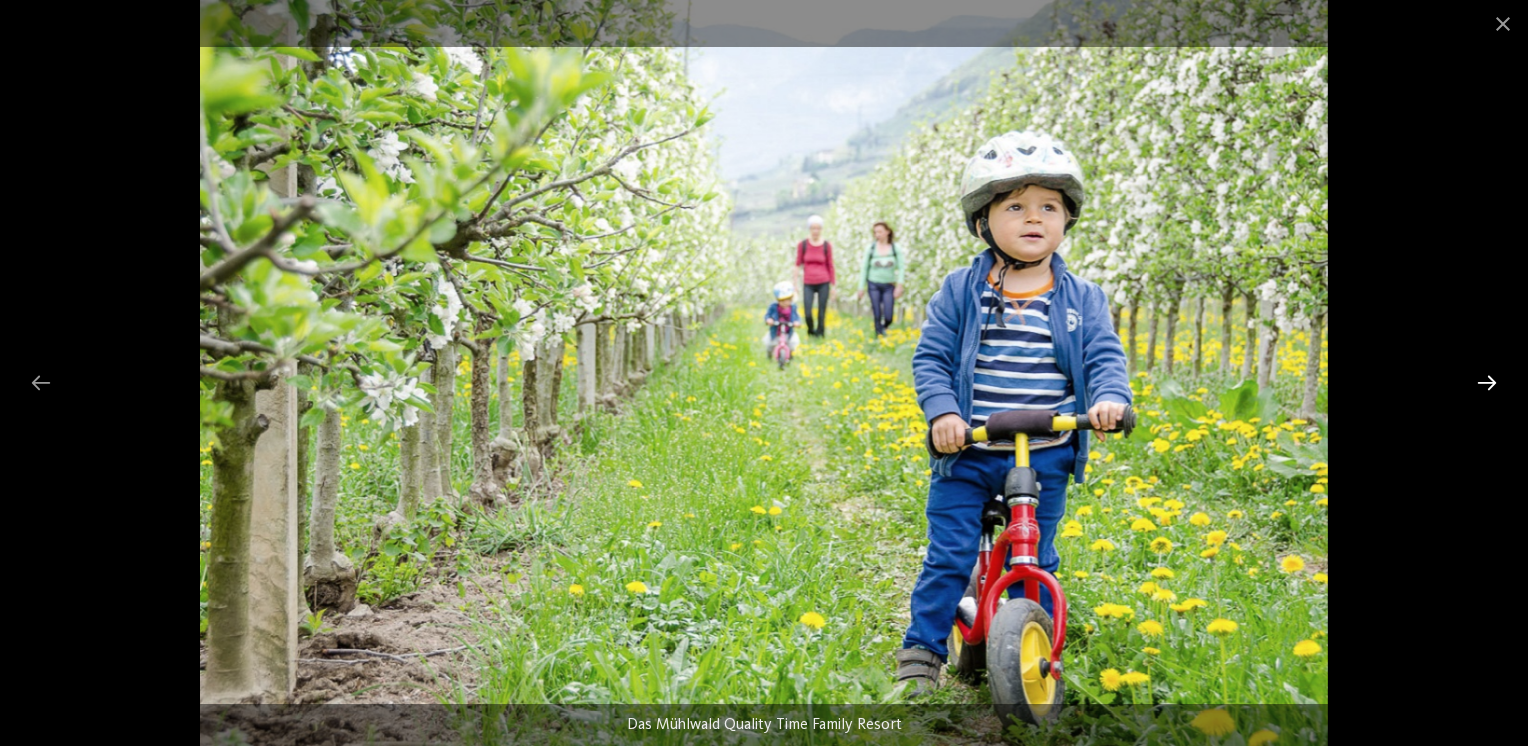 click at bounding box center (1487, 382) 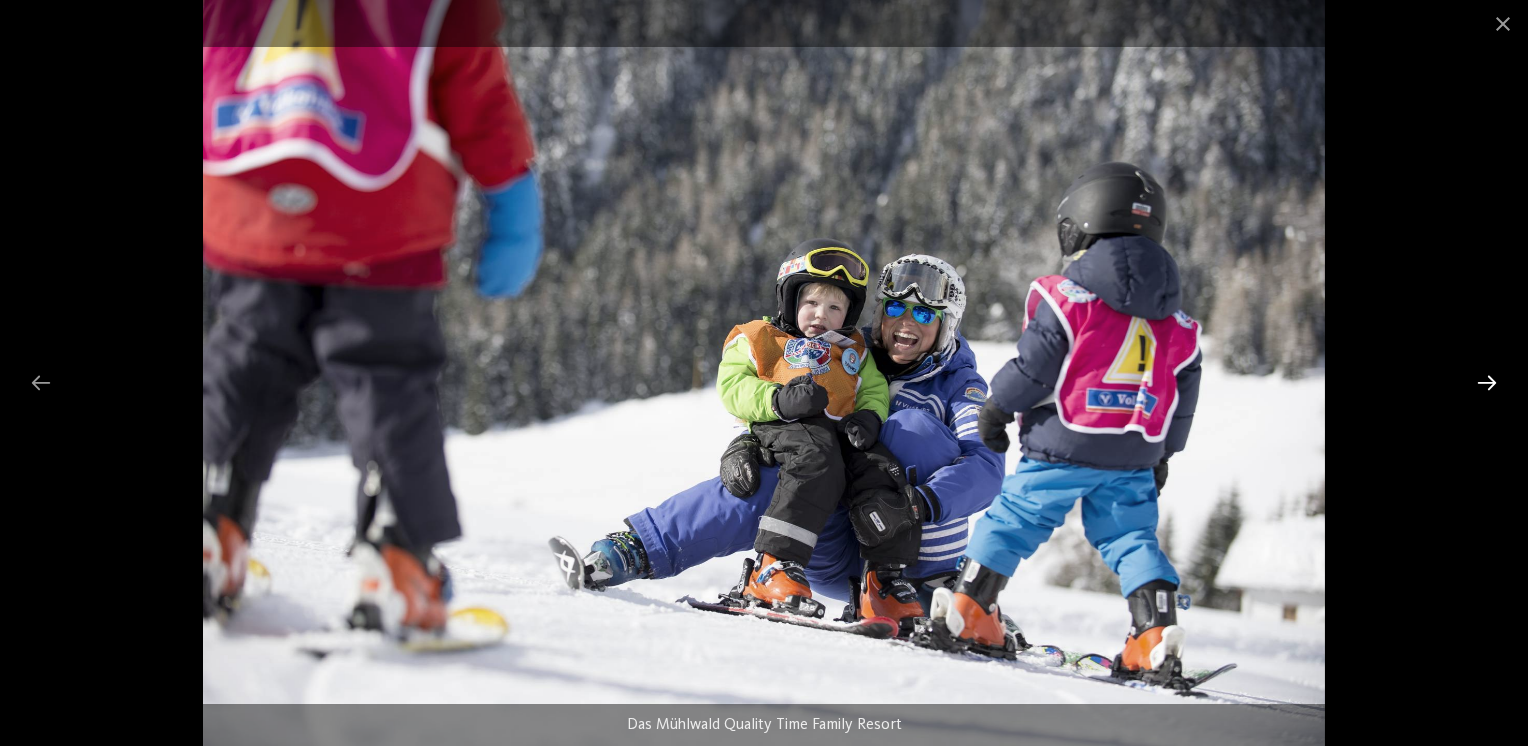 click at bounding box center [1487, 382] 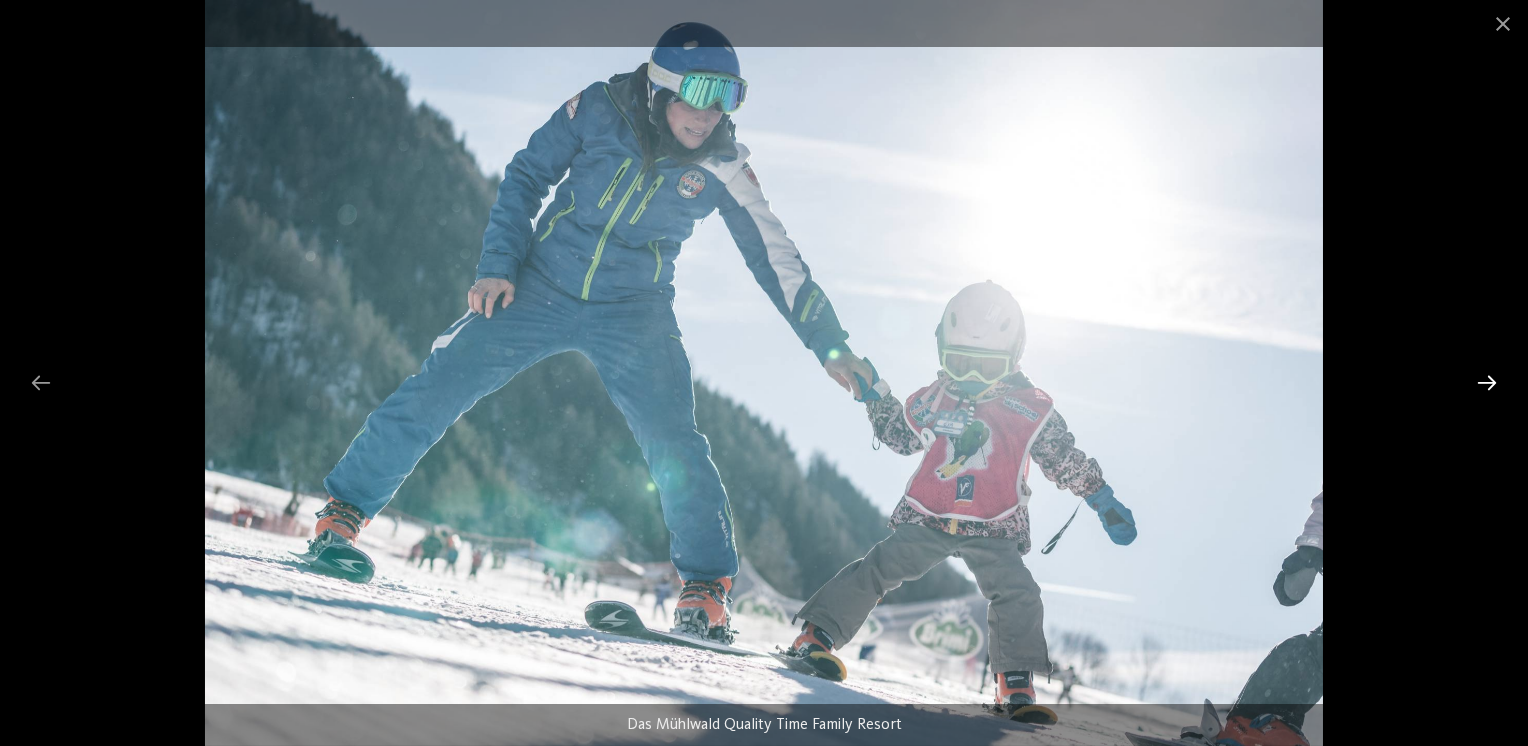 click at bounding box center [1487, 382] 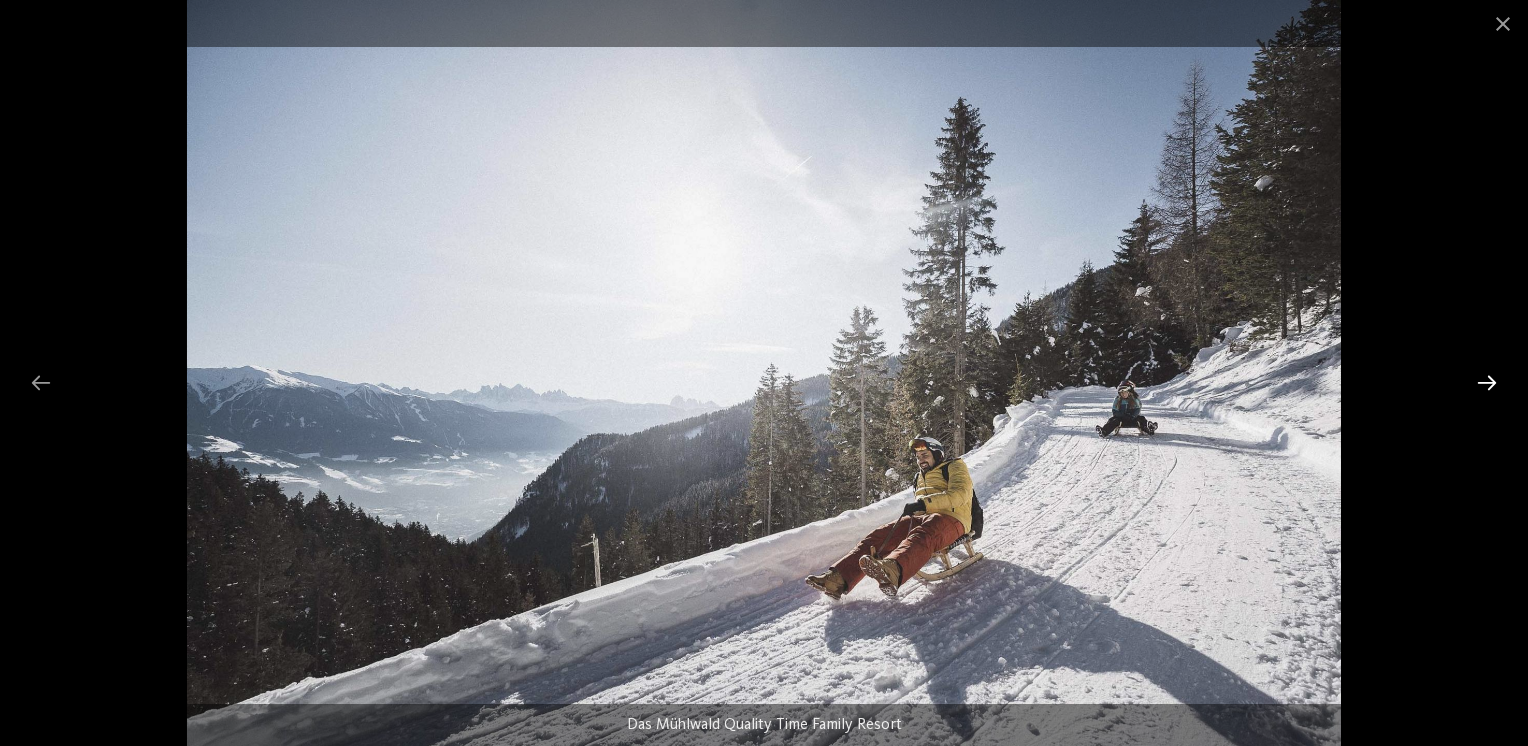 click at bounding box center [1487, 382] 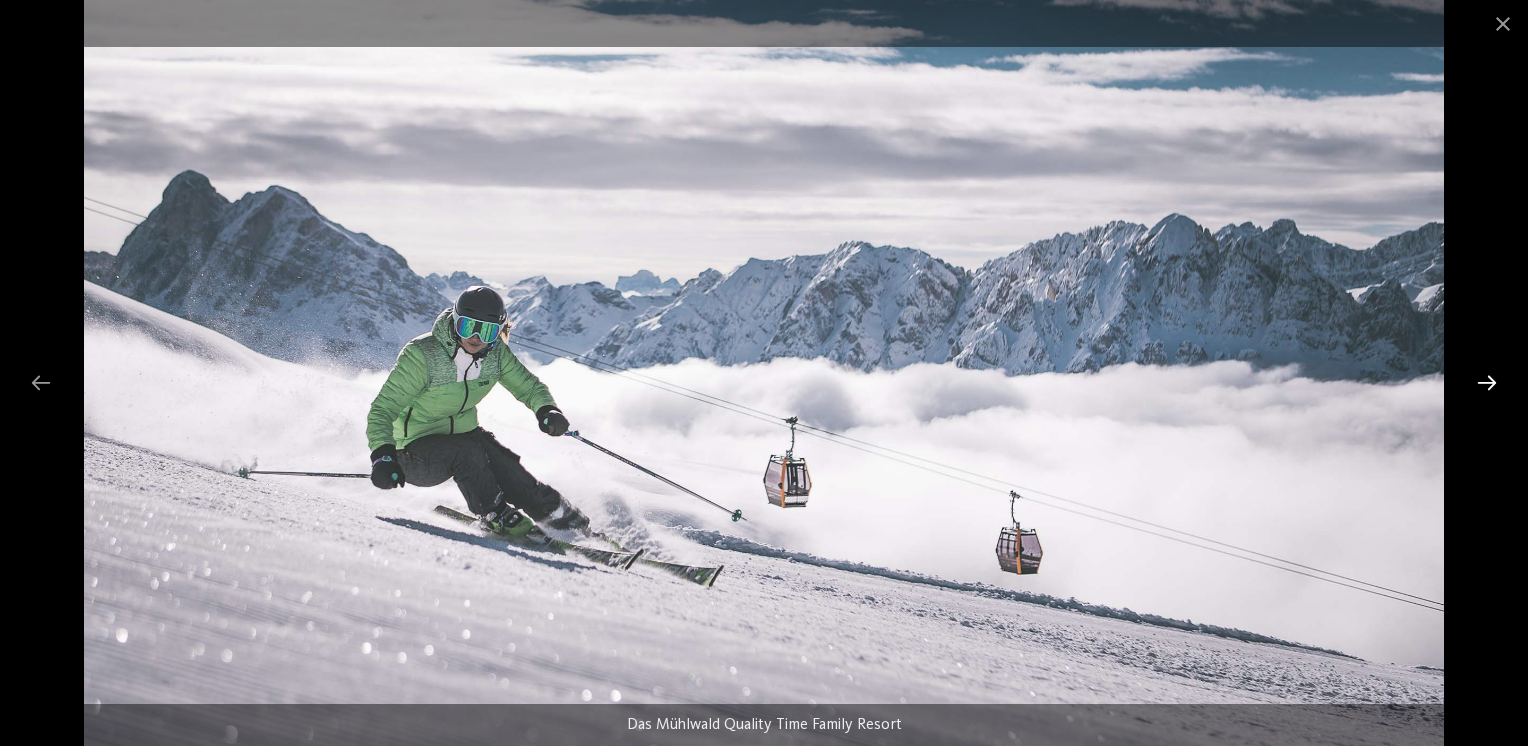 click at bounding box center (1487, 382) 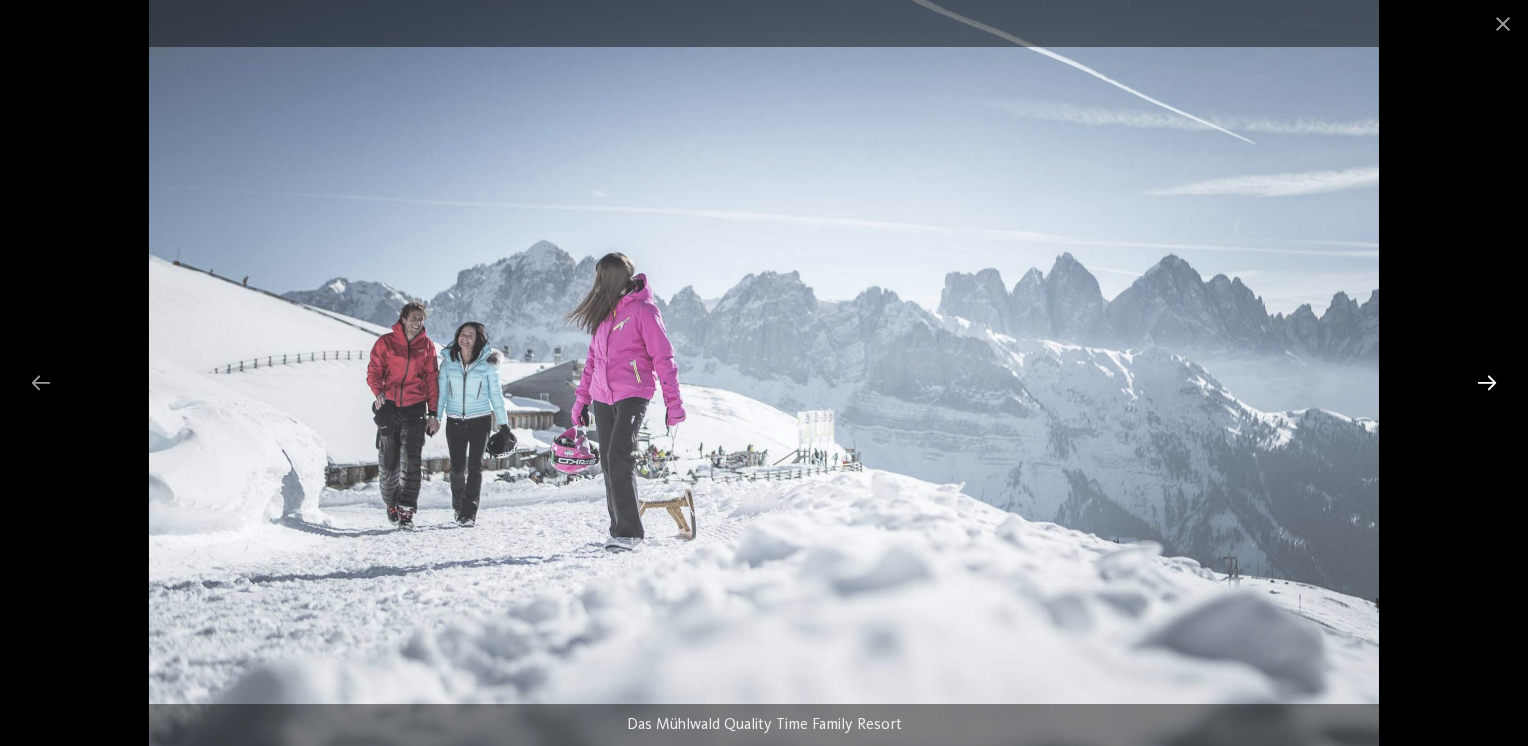 click at bounding box center (1487, 382) 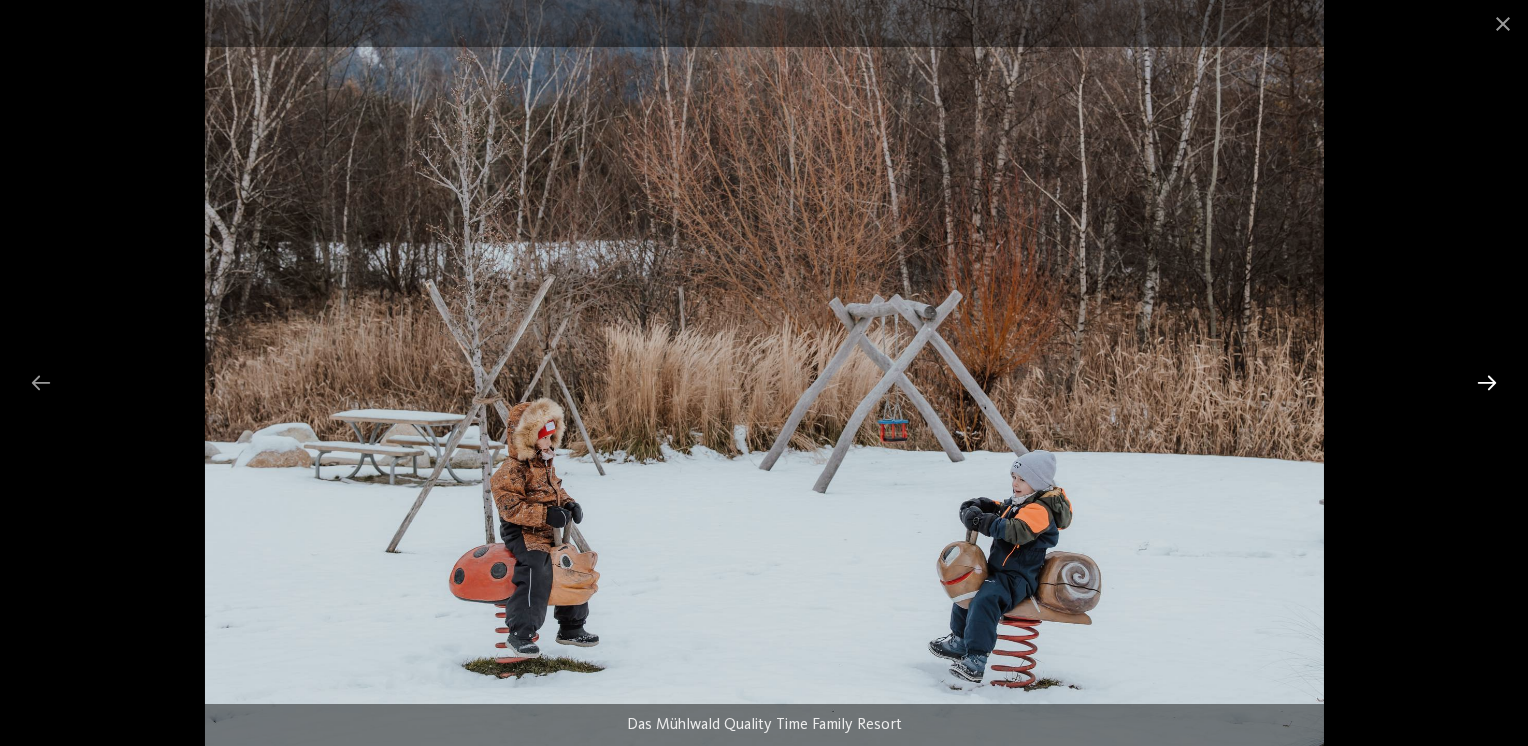 click at bounding box center [1487, 382] 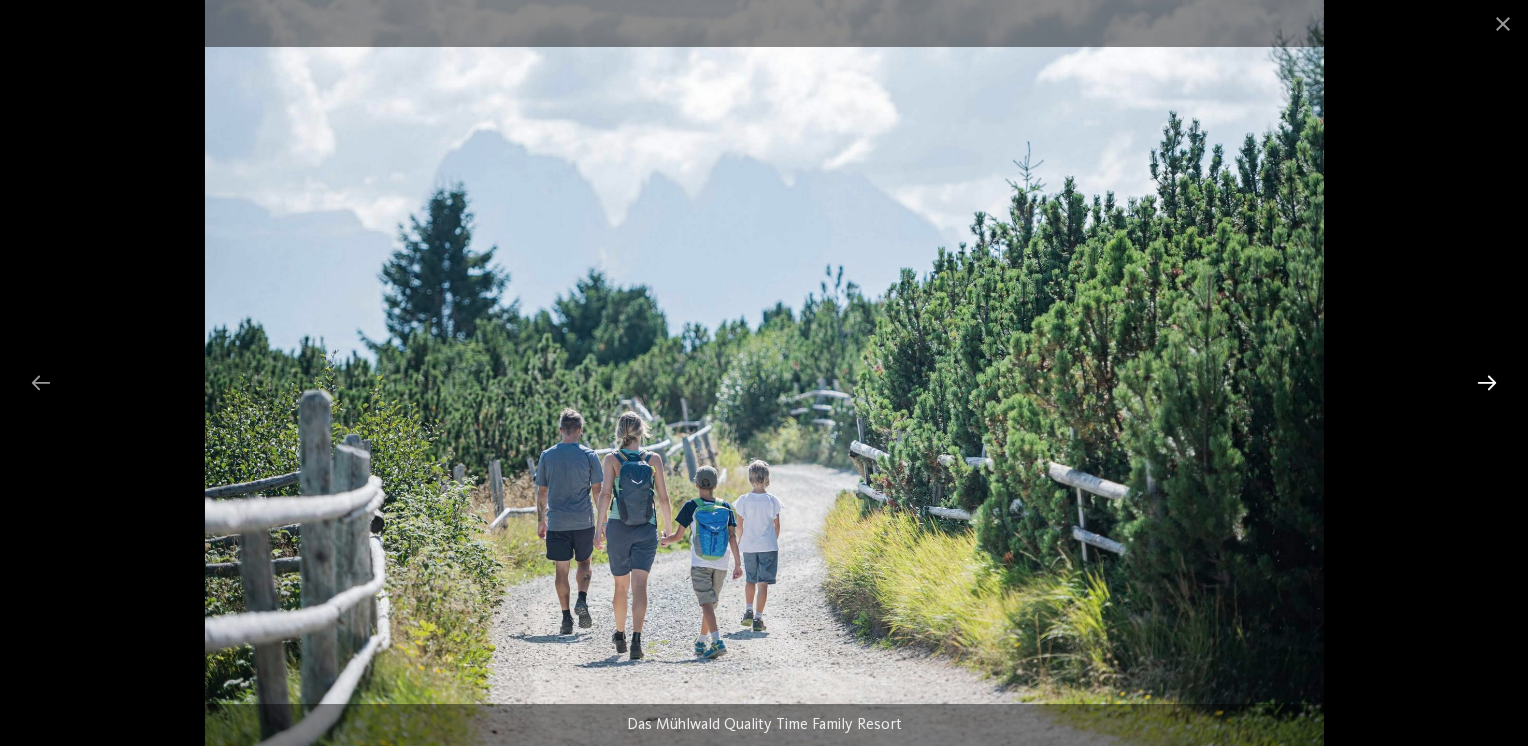 click at bounding box center [1487, 382] 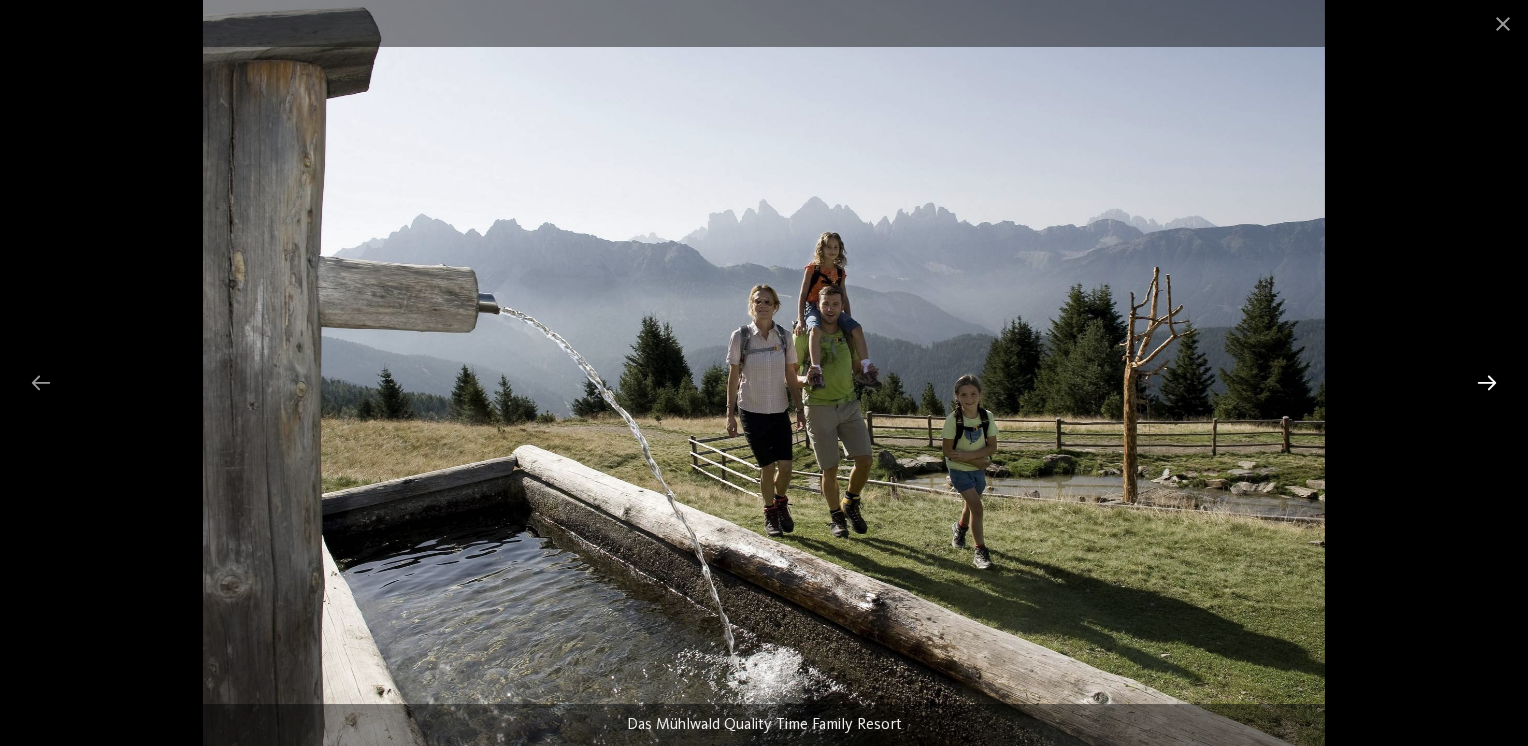 click at bounding box center [1487, 382] 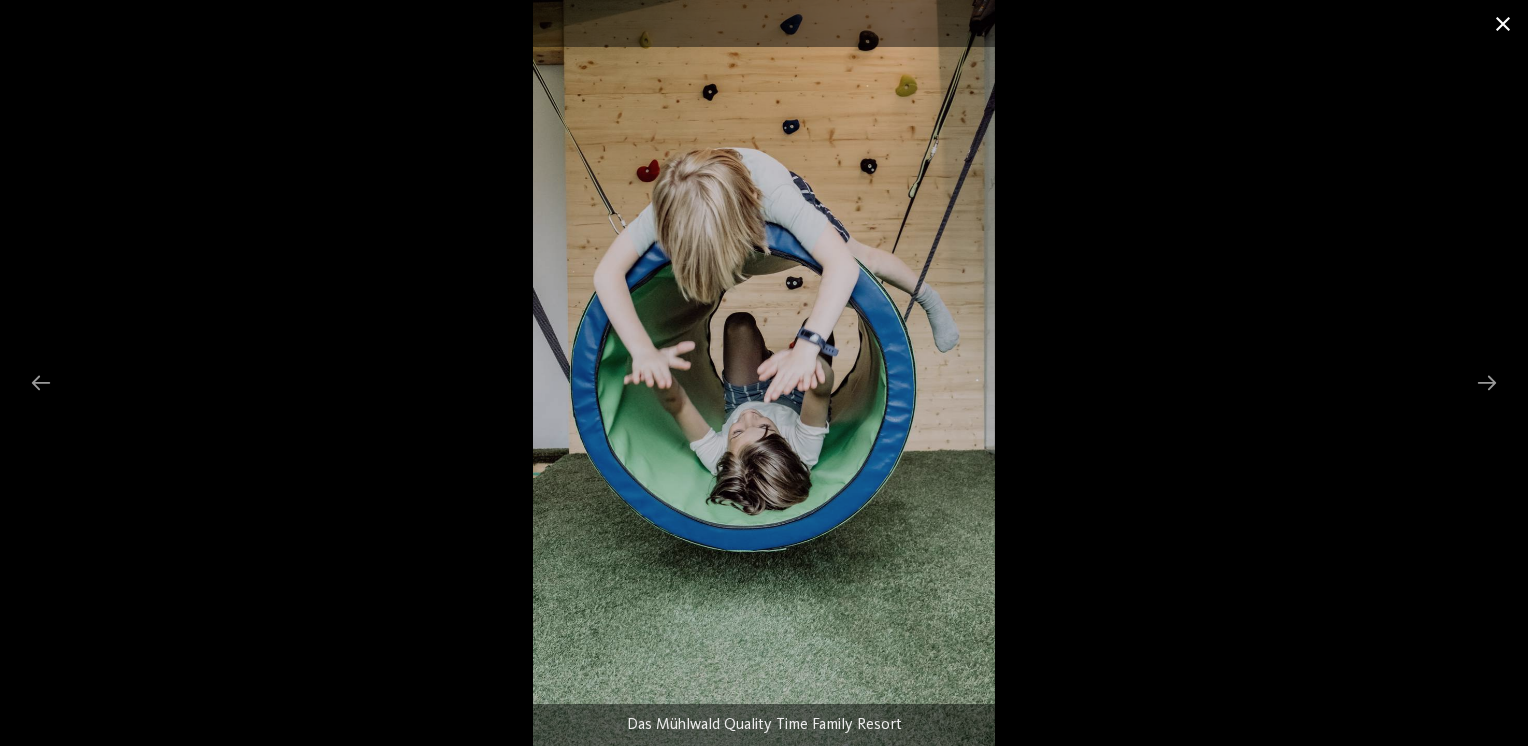 click at bounding box center [1503, 23] 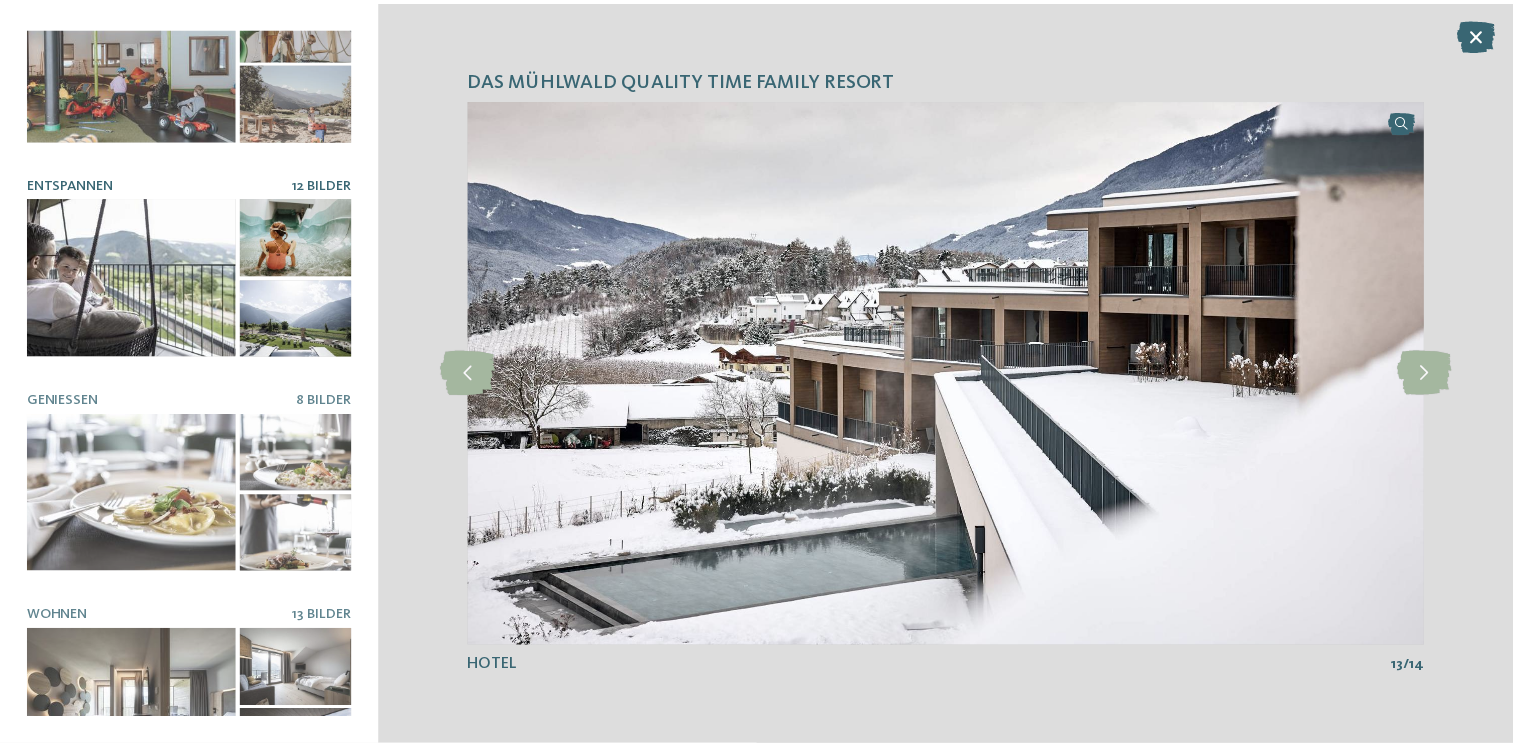 scroll, scrollTop: 328, scrollLeft: 0, axis: vertical 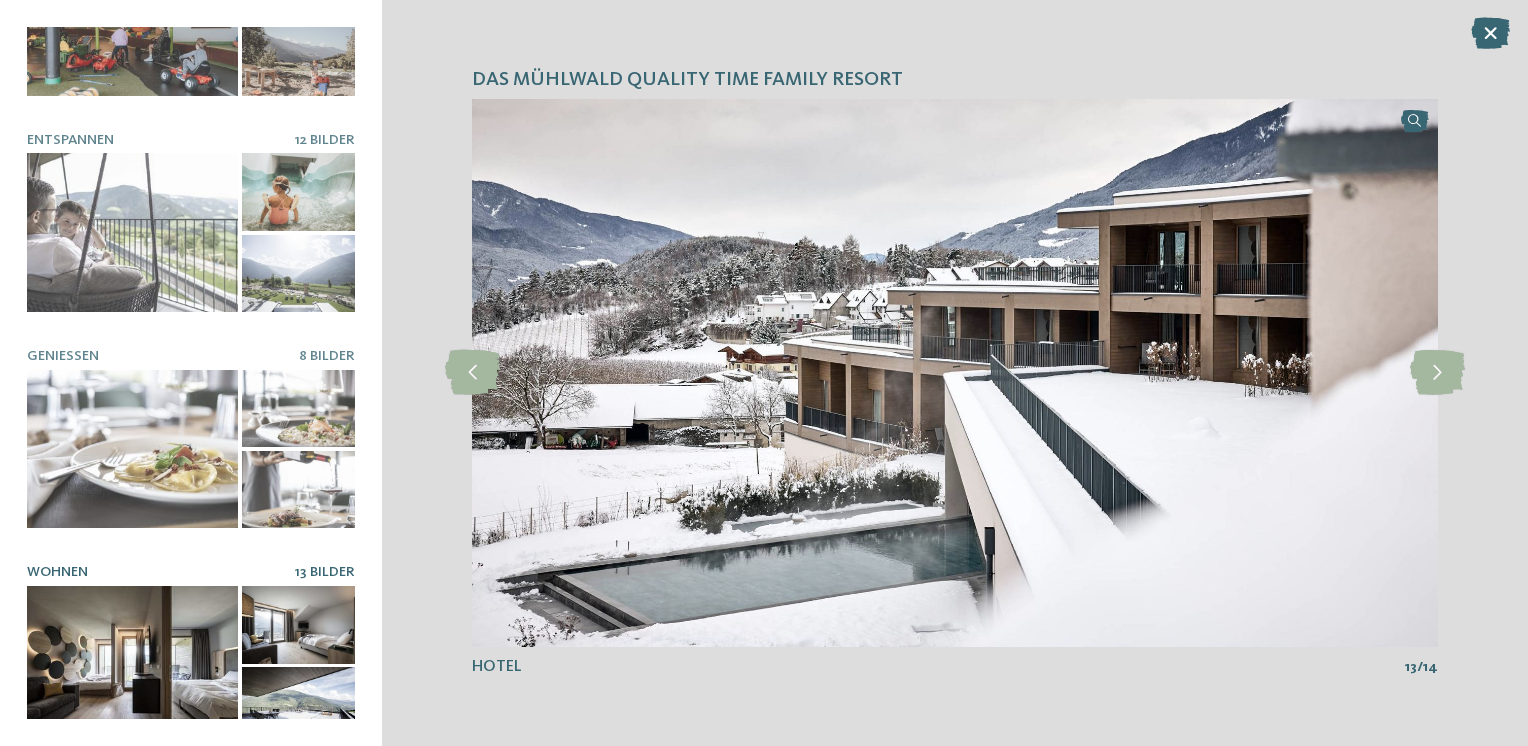 click at bounding box center (132, 665) 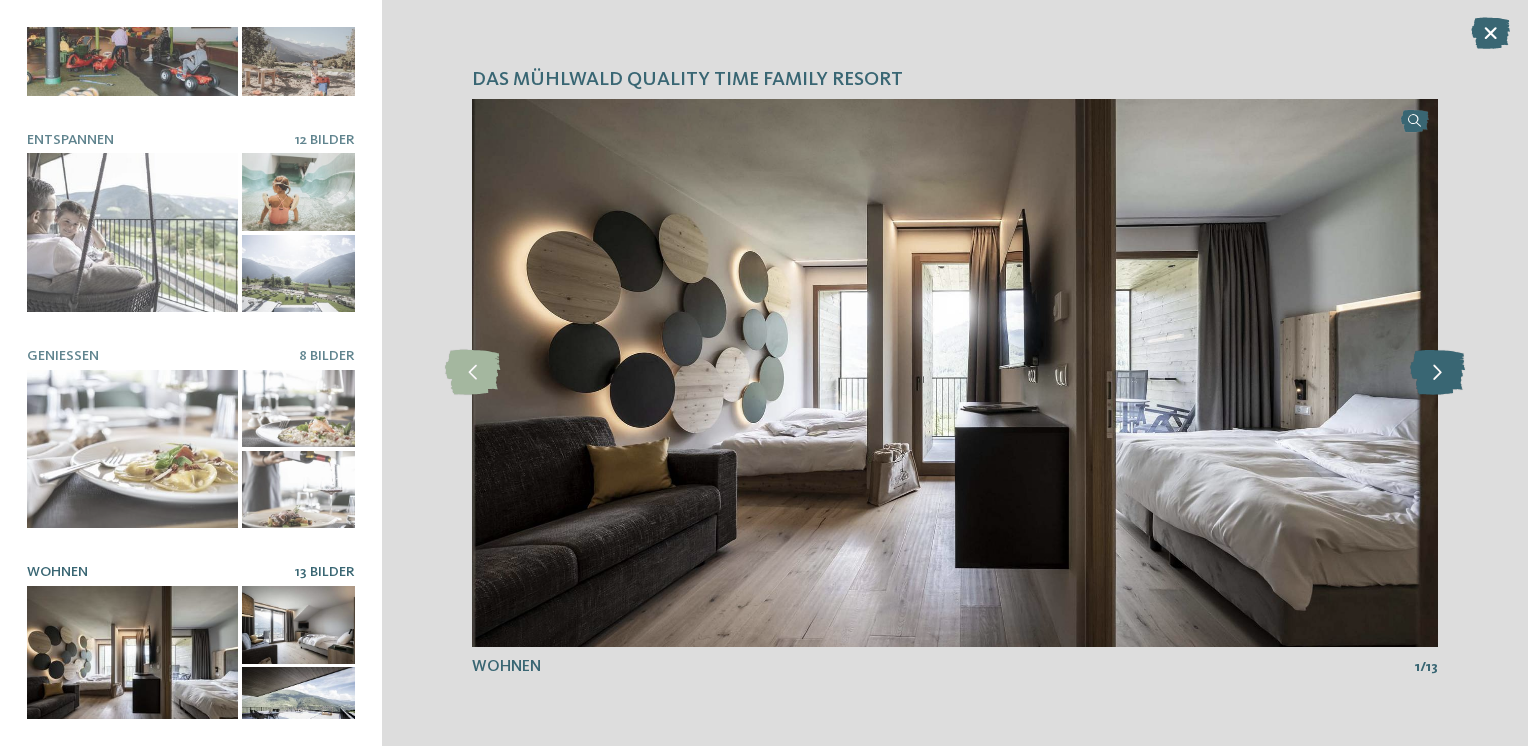click at bounding box center [1437, 372] 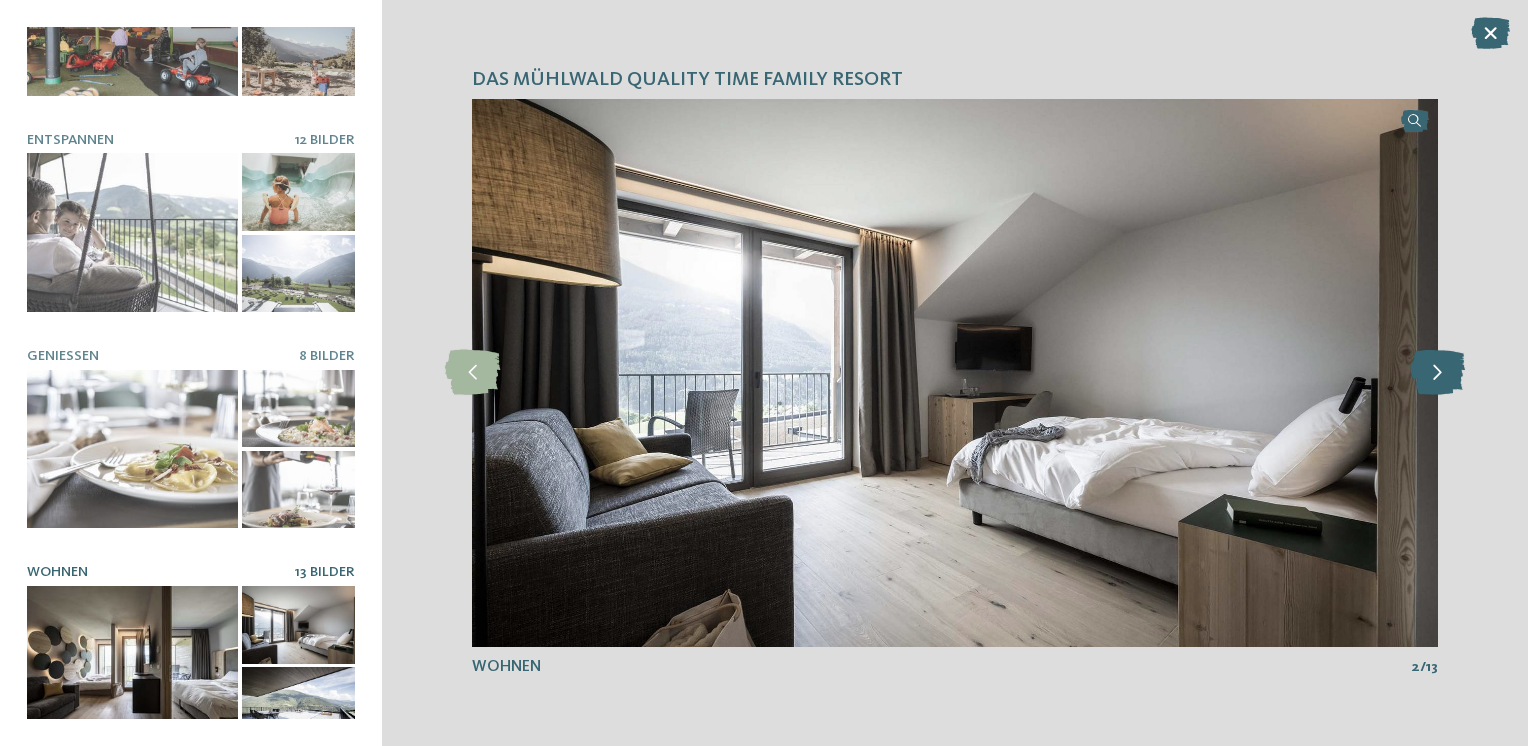 click at bounding box center [1437, 372] 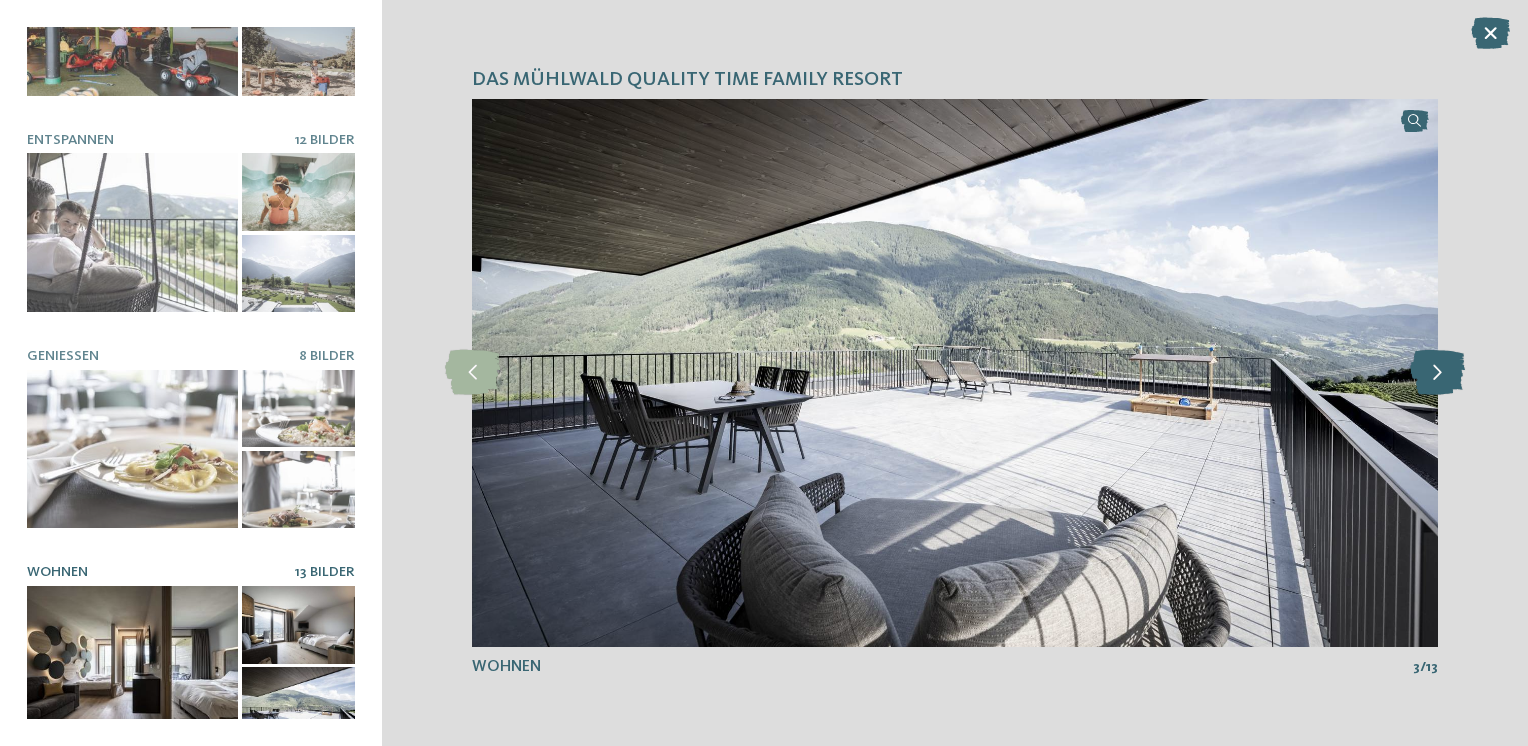 click at bounding box center (1437, 372) 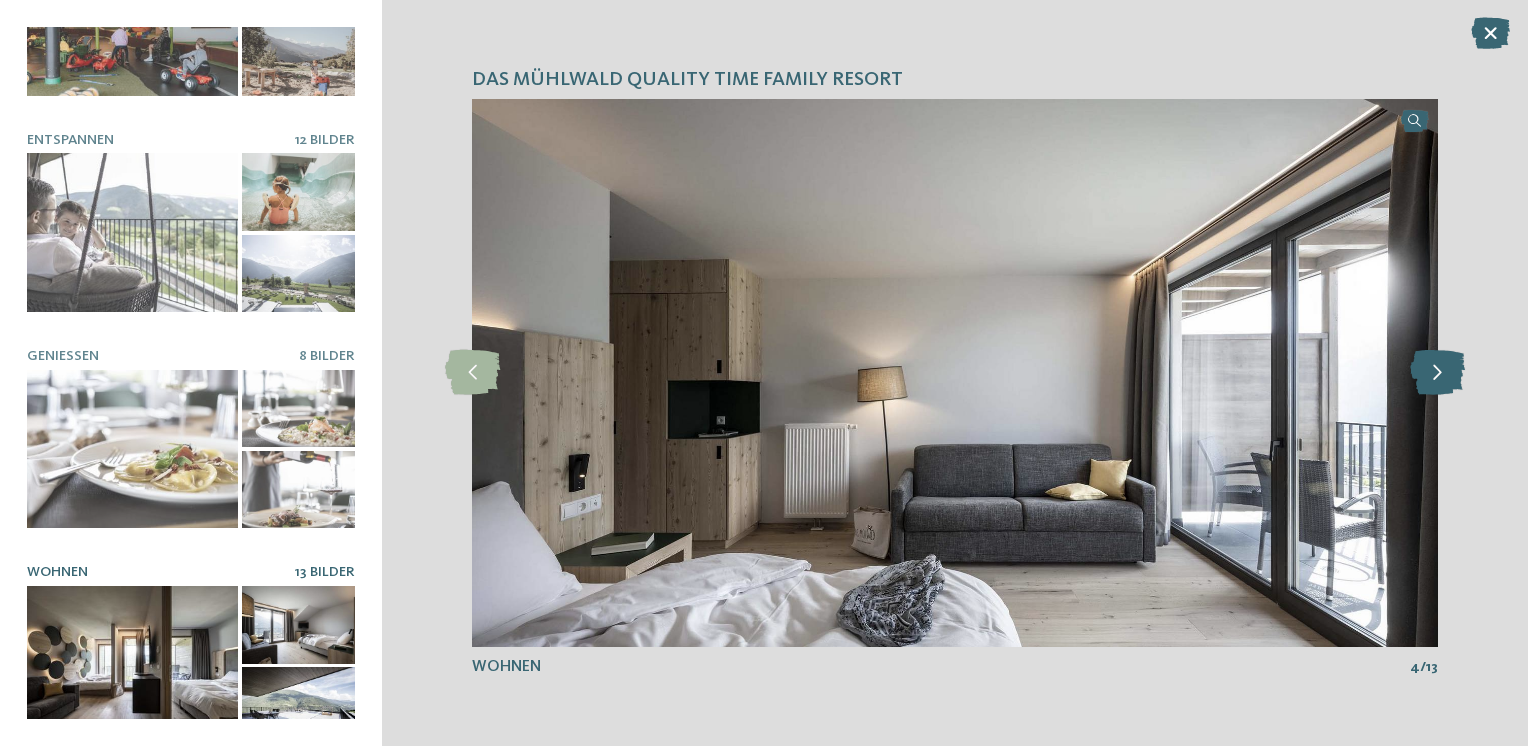 click at bounding box center (1437, 372) 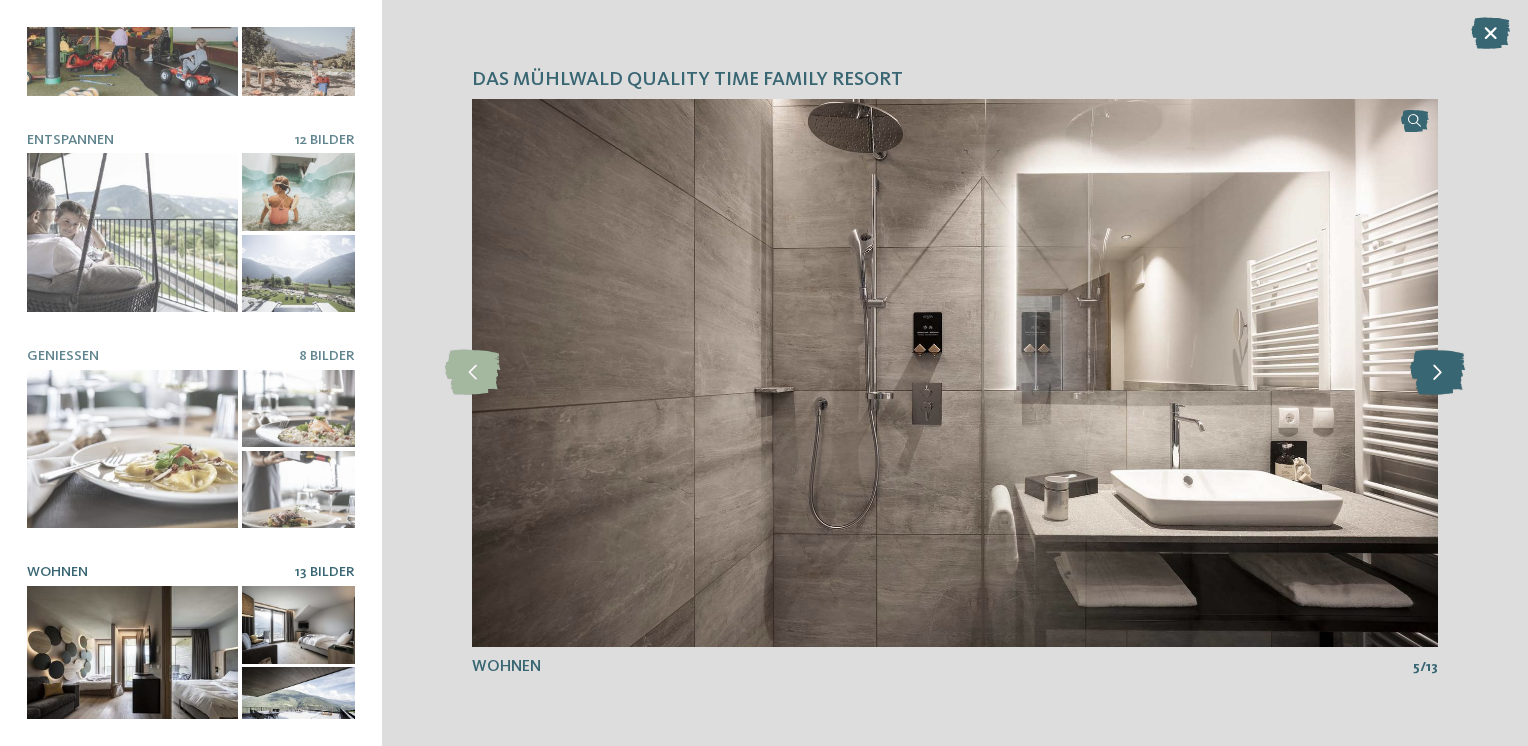 click at bounding box center (1437, 372) 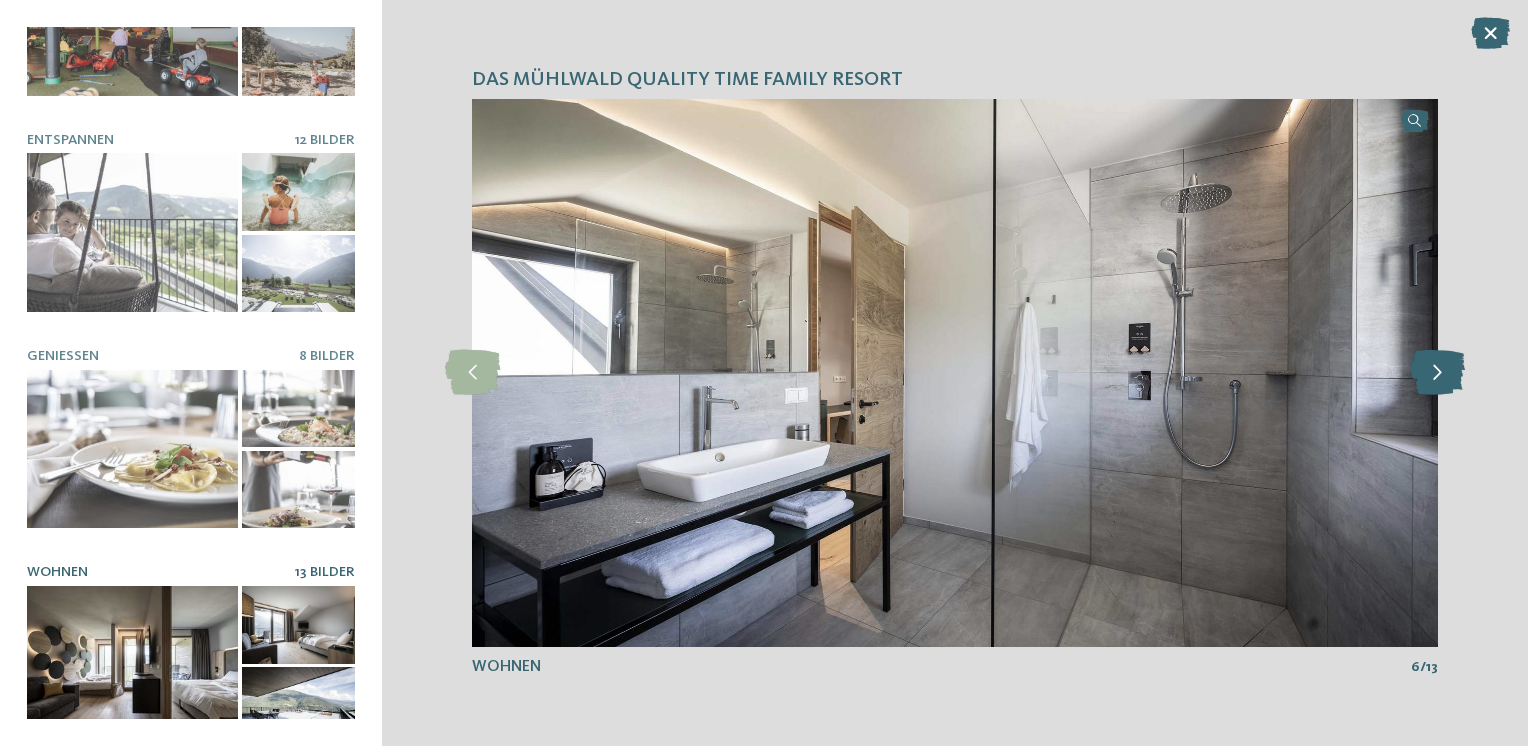 click at bounding box center [1437, 372] 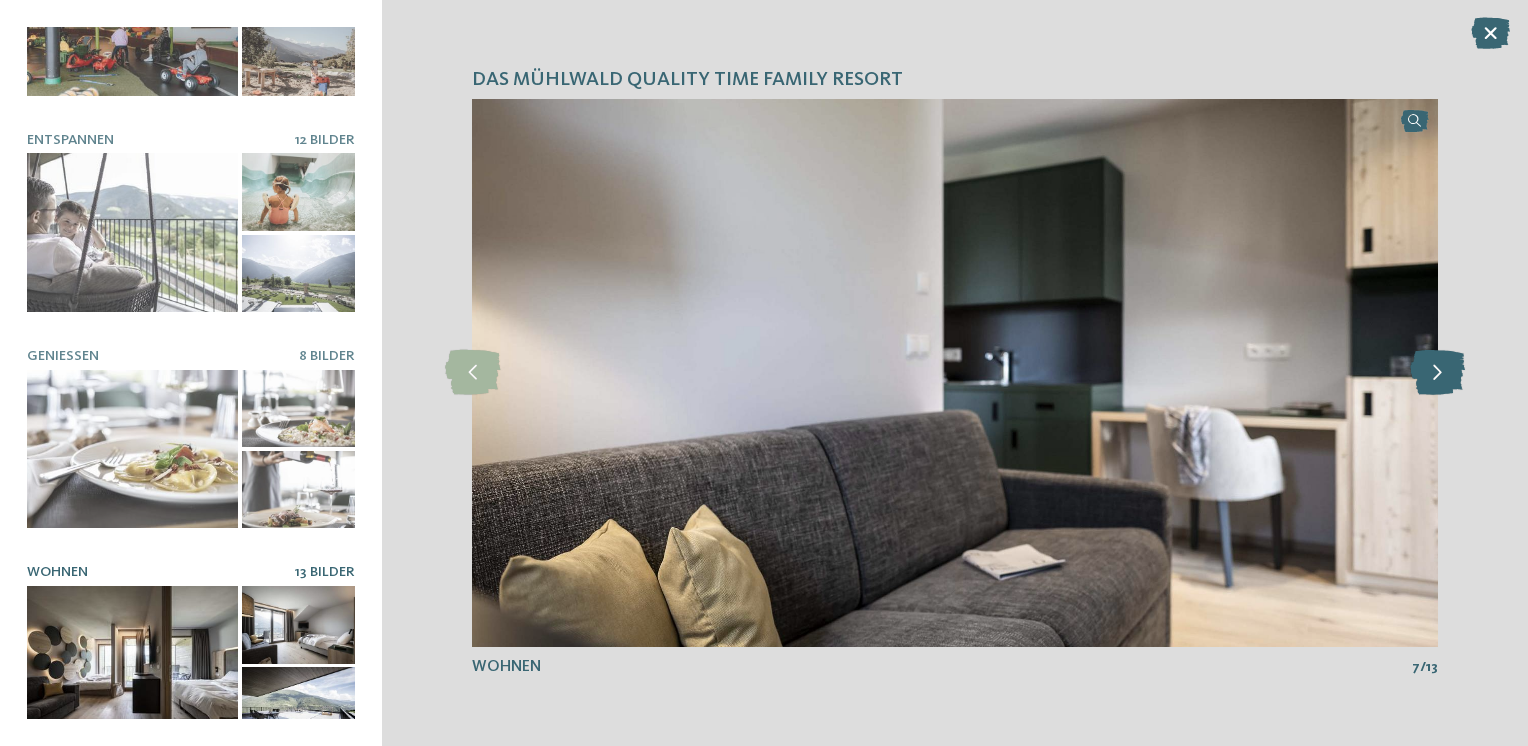 click at bounding box center [1437, 372] 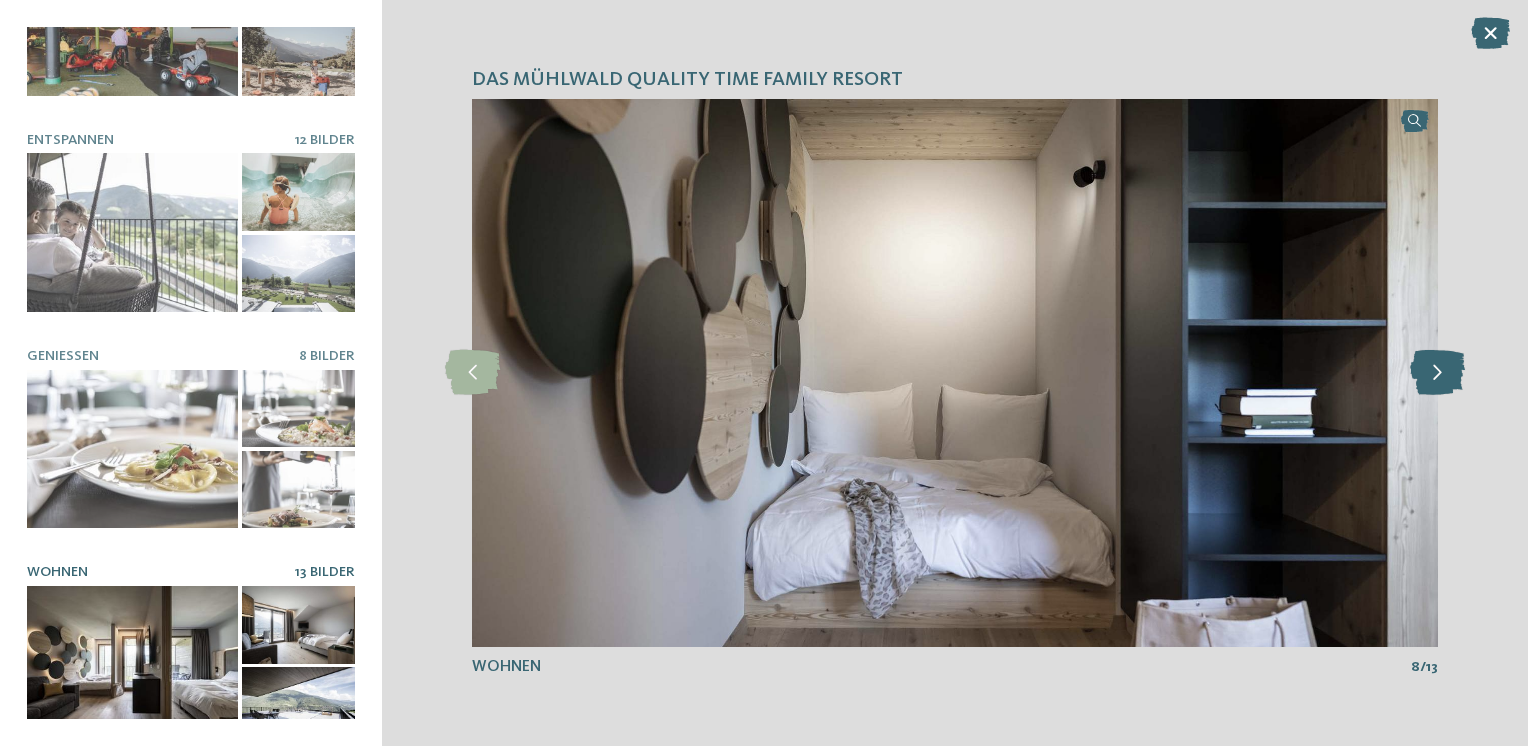 click at bounding box center [1437, 372] 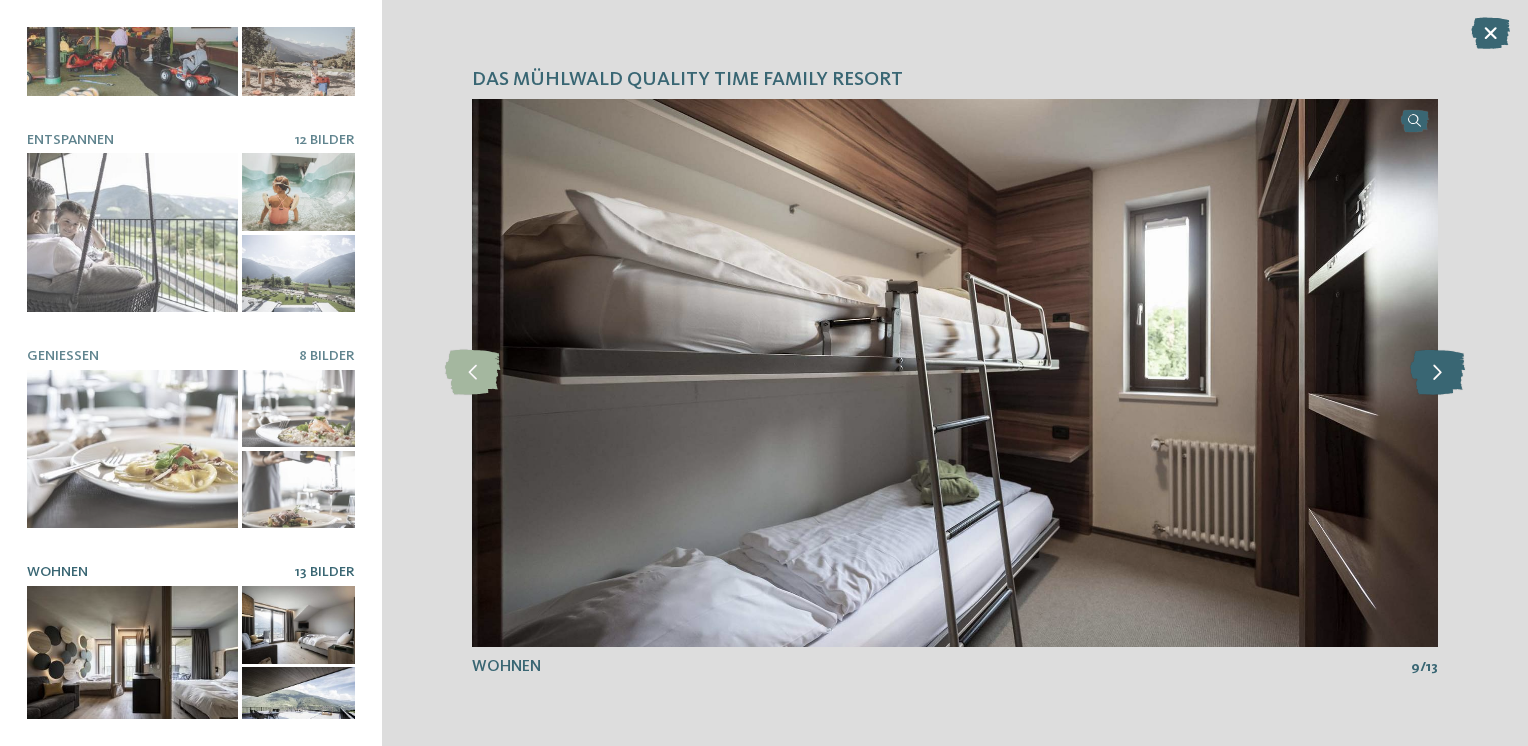 click at bounding box center [1437, 372] 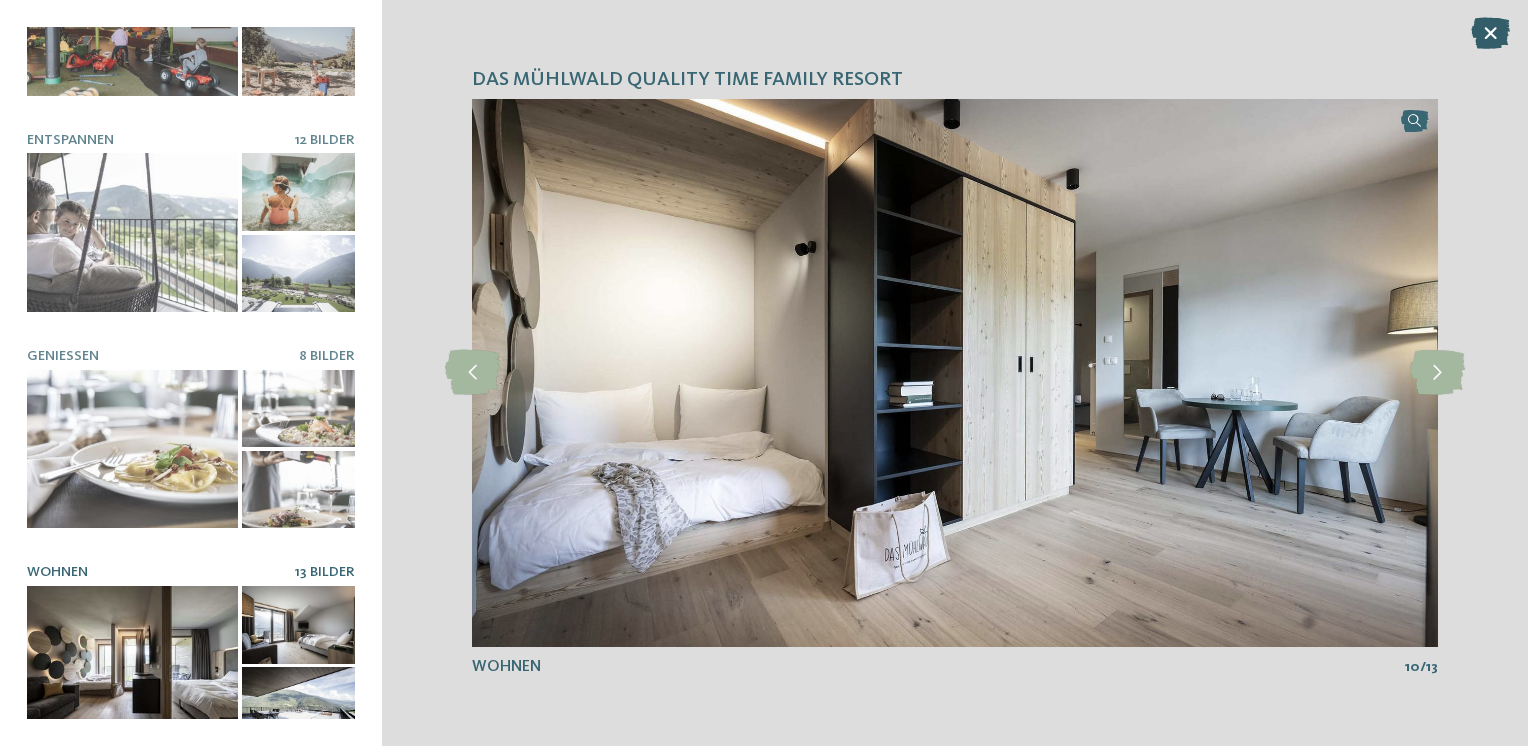 click at bounding box center [1490, 33] 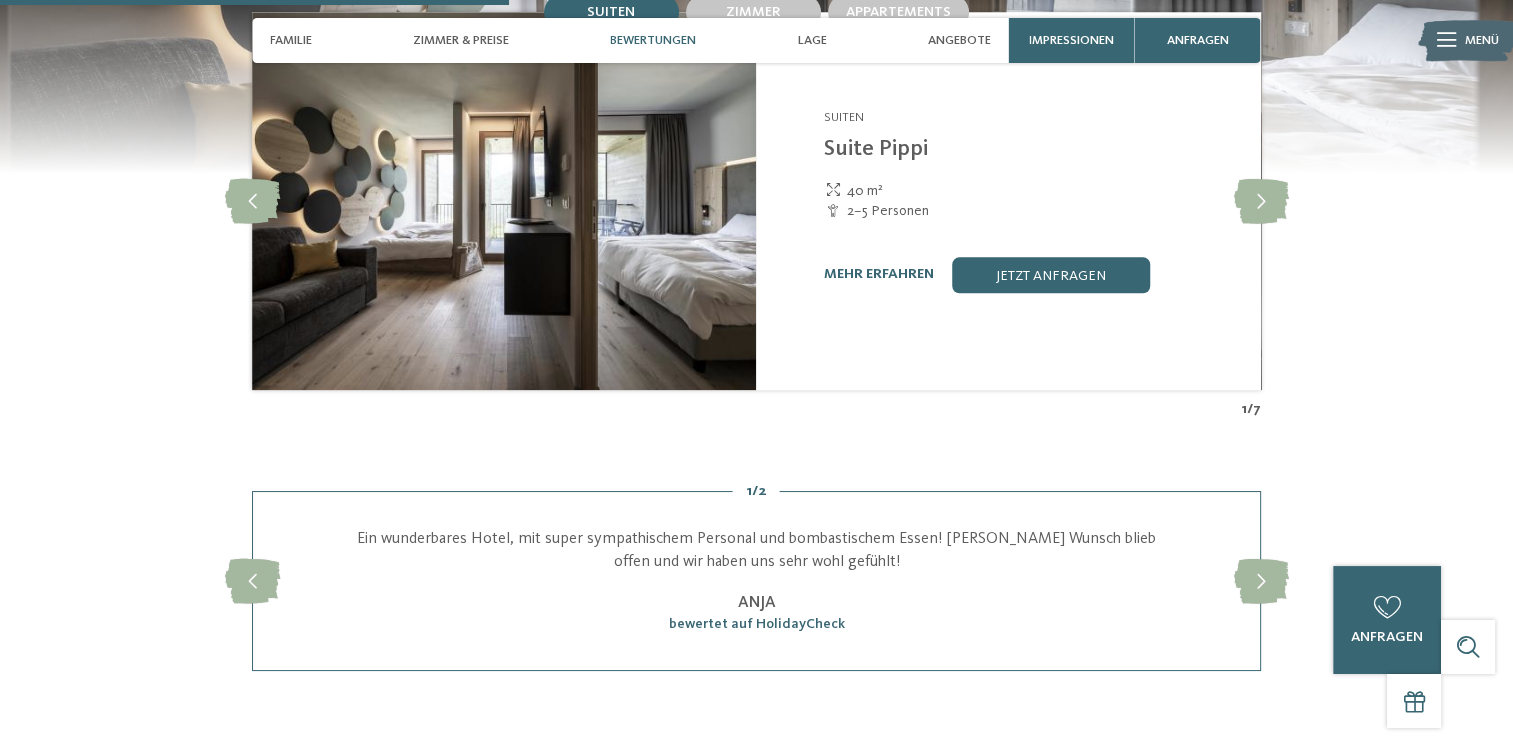scroll, scrollTop: 2133, scrollLeft: 0, axis: vertical 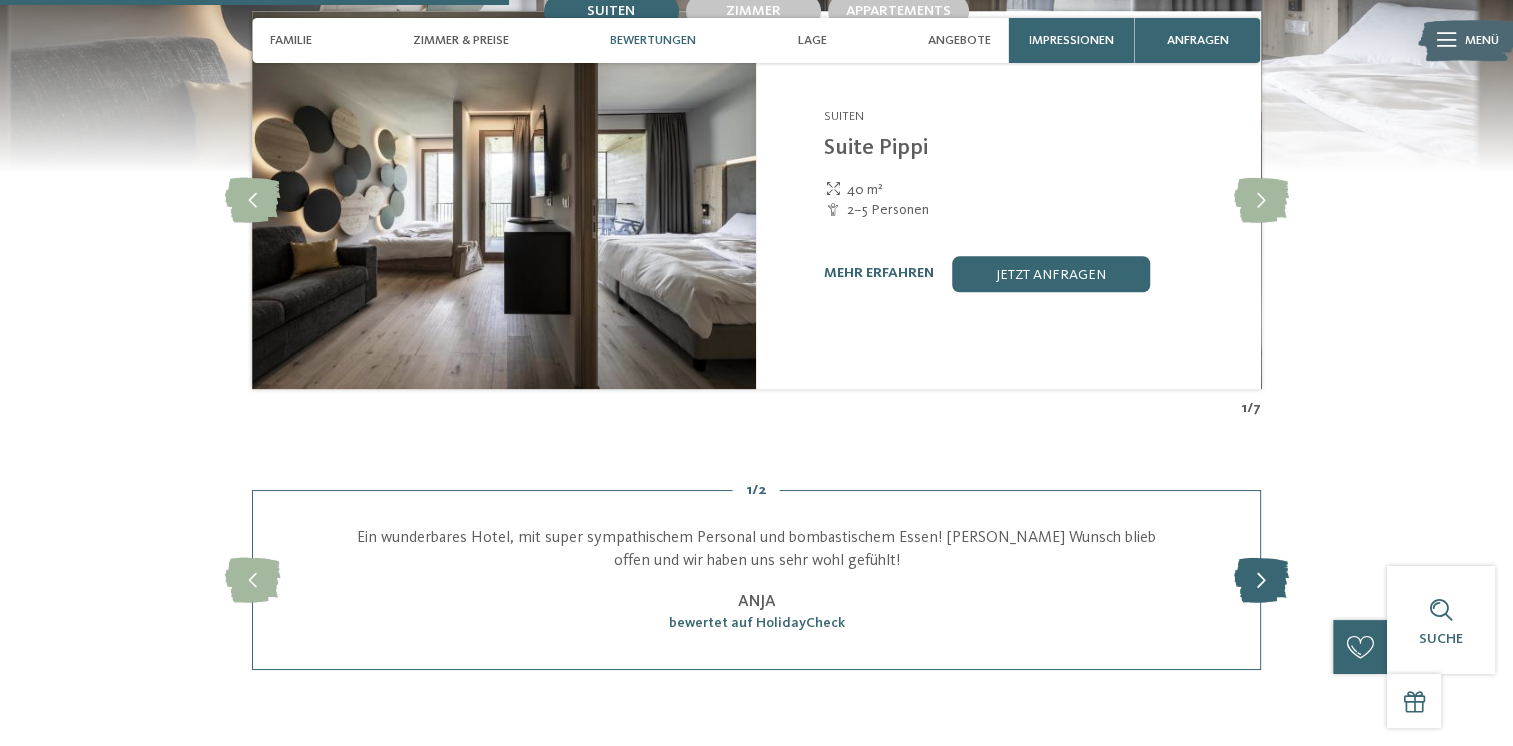 click at bounding box center (1260, 580) 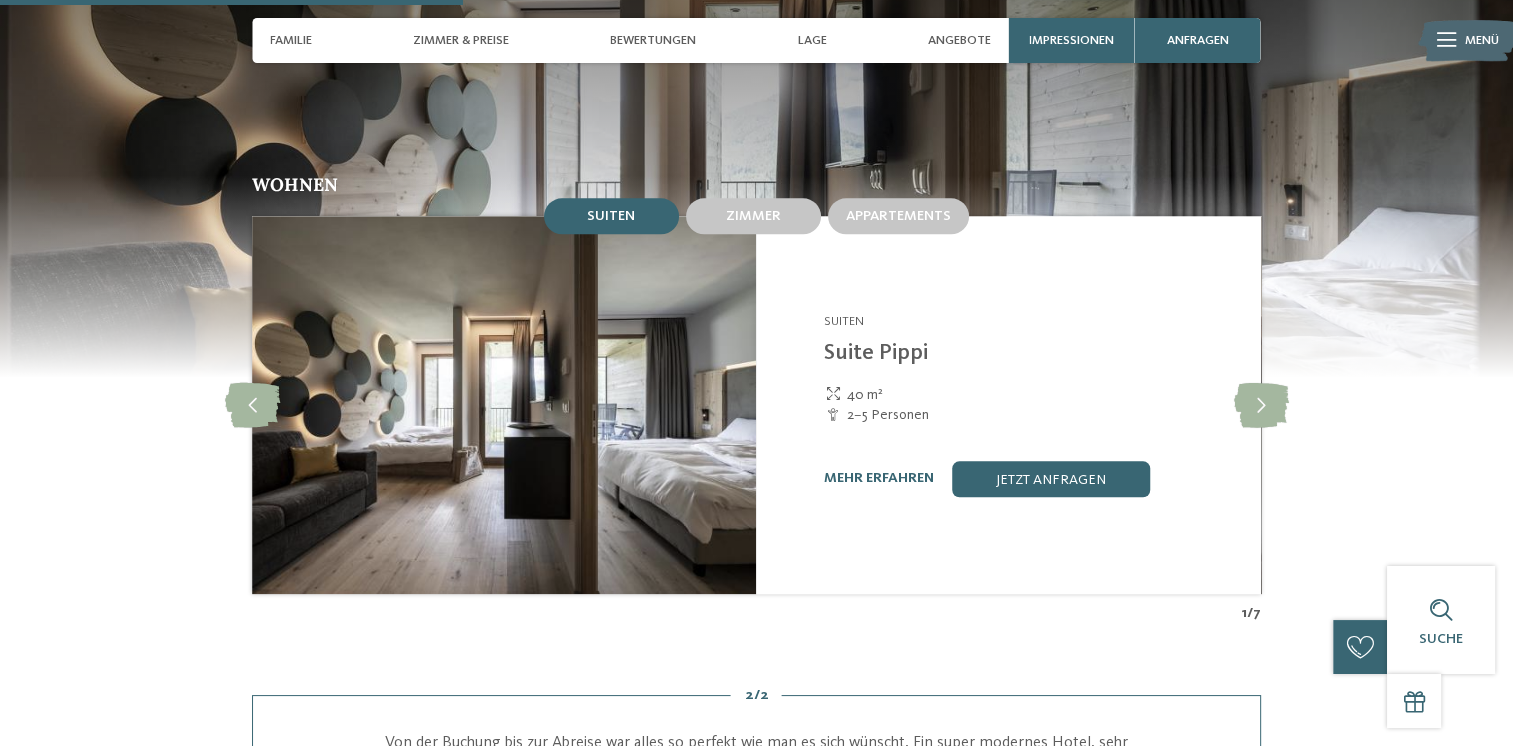 scroll, scrollTop: 1874, scrollLeft: 0, axis: vertical 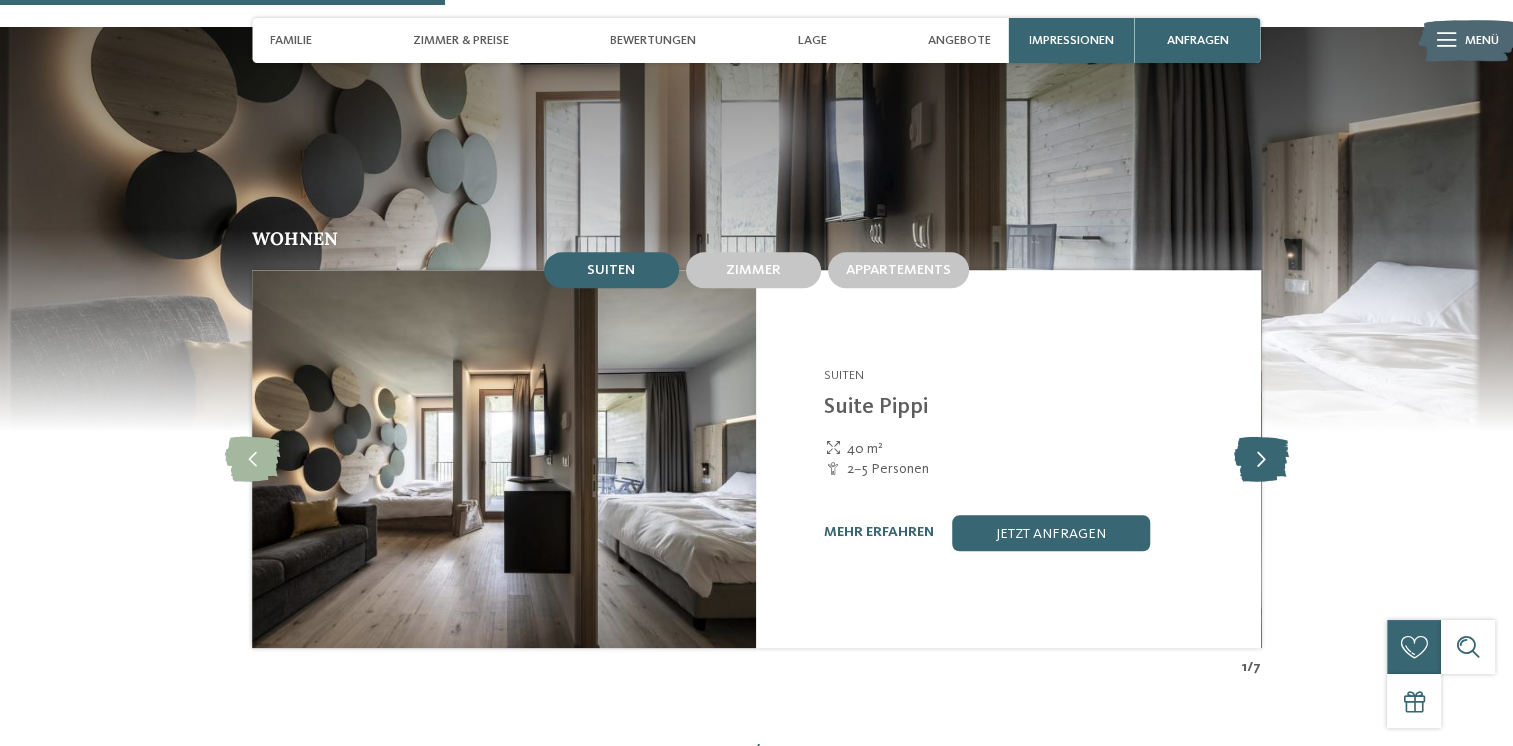 click at bounding box center [1260, 458] 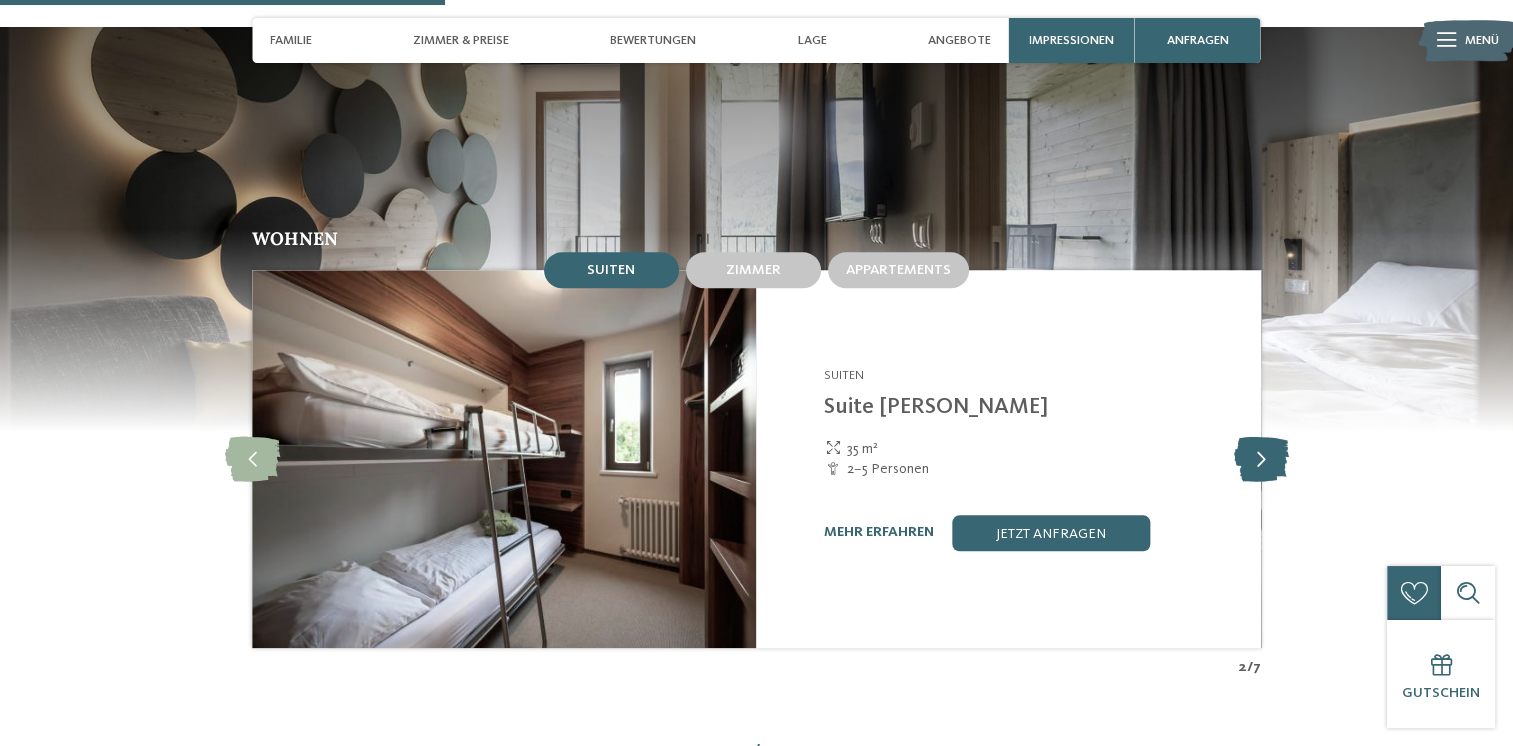 click at bounding box center (1260, 458) 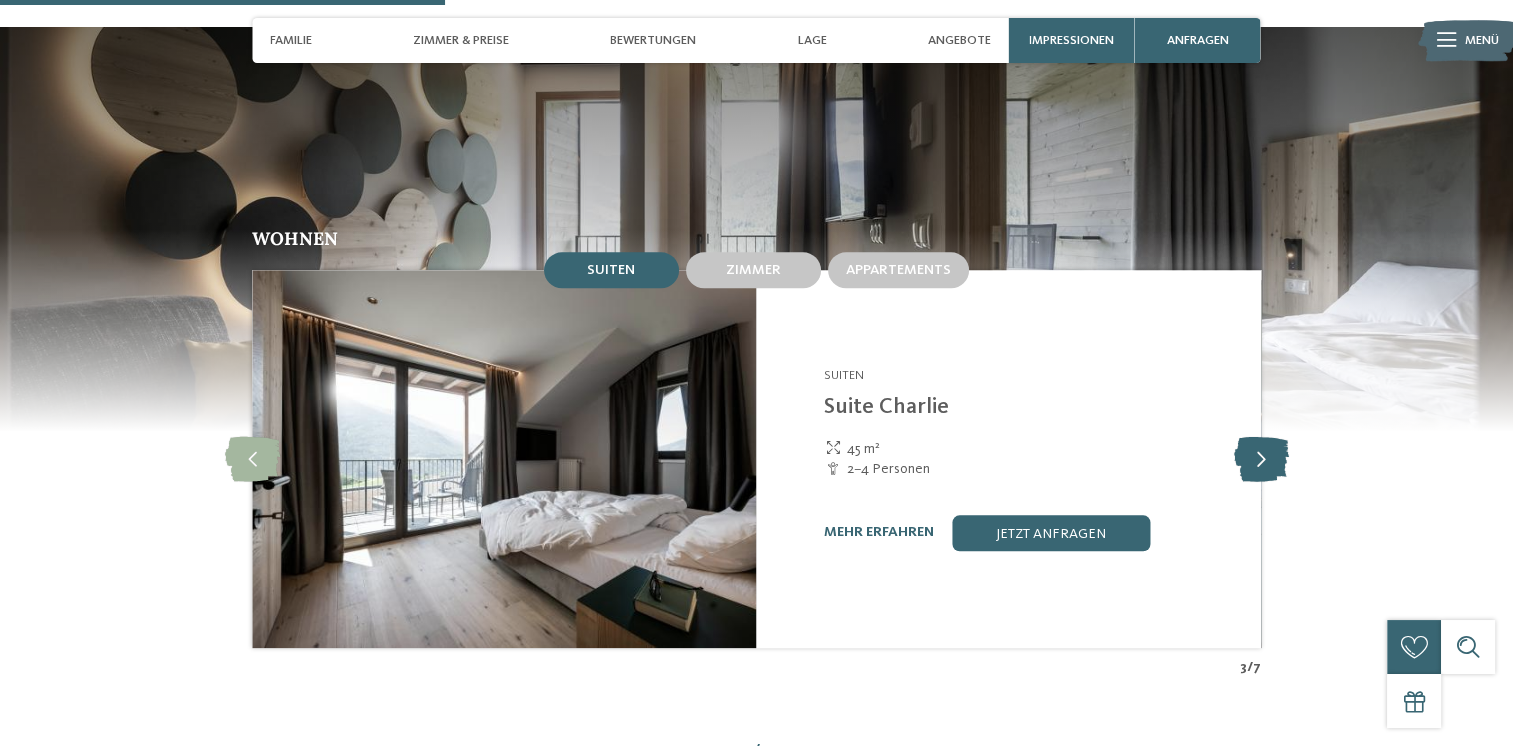 click at bounding box center [1260, 458] 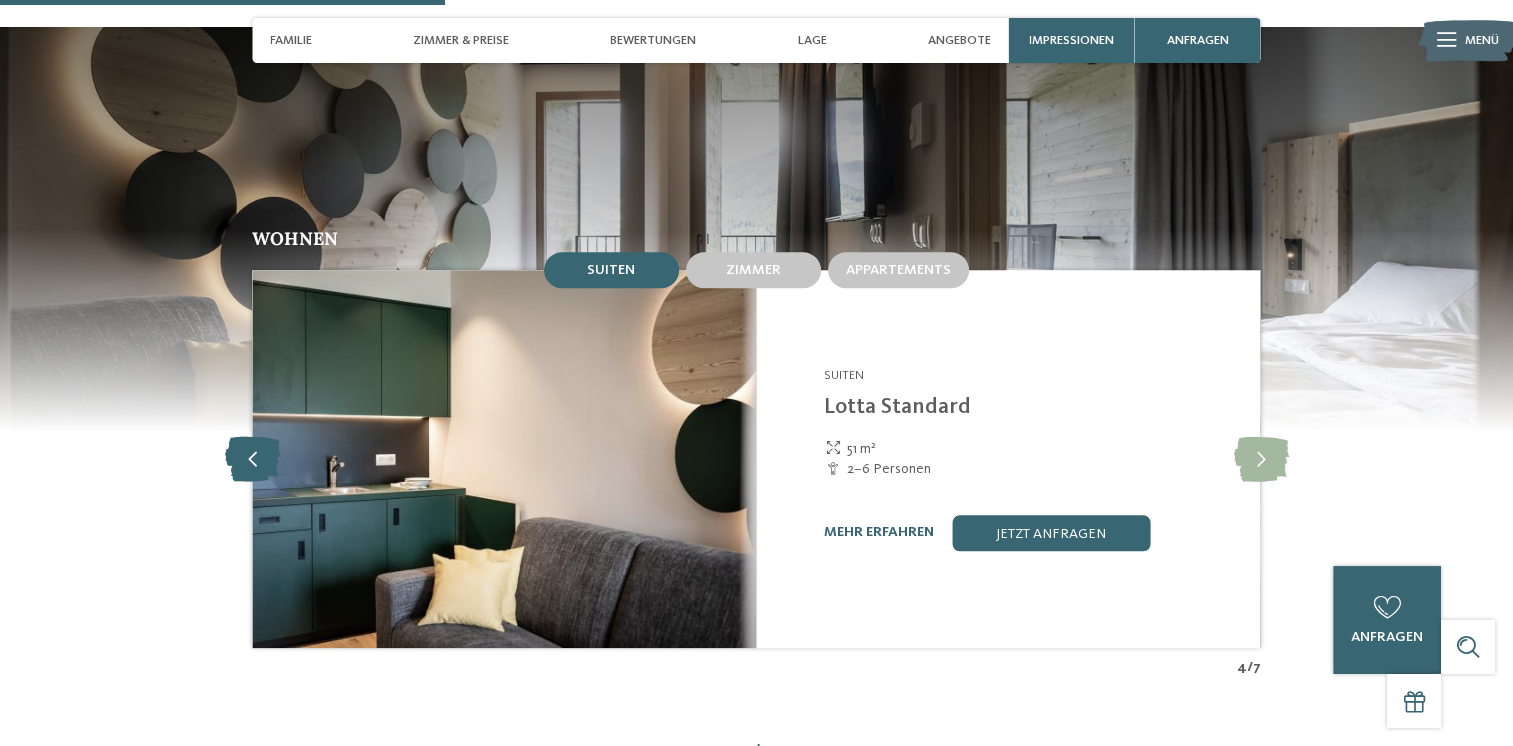 click at bounding box center (252, 458) 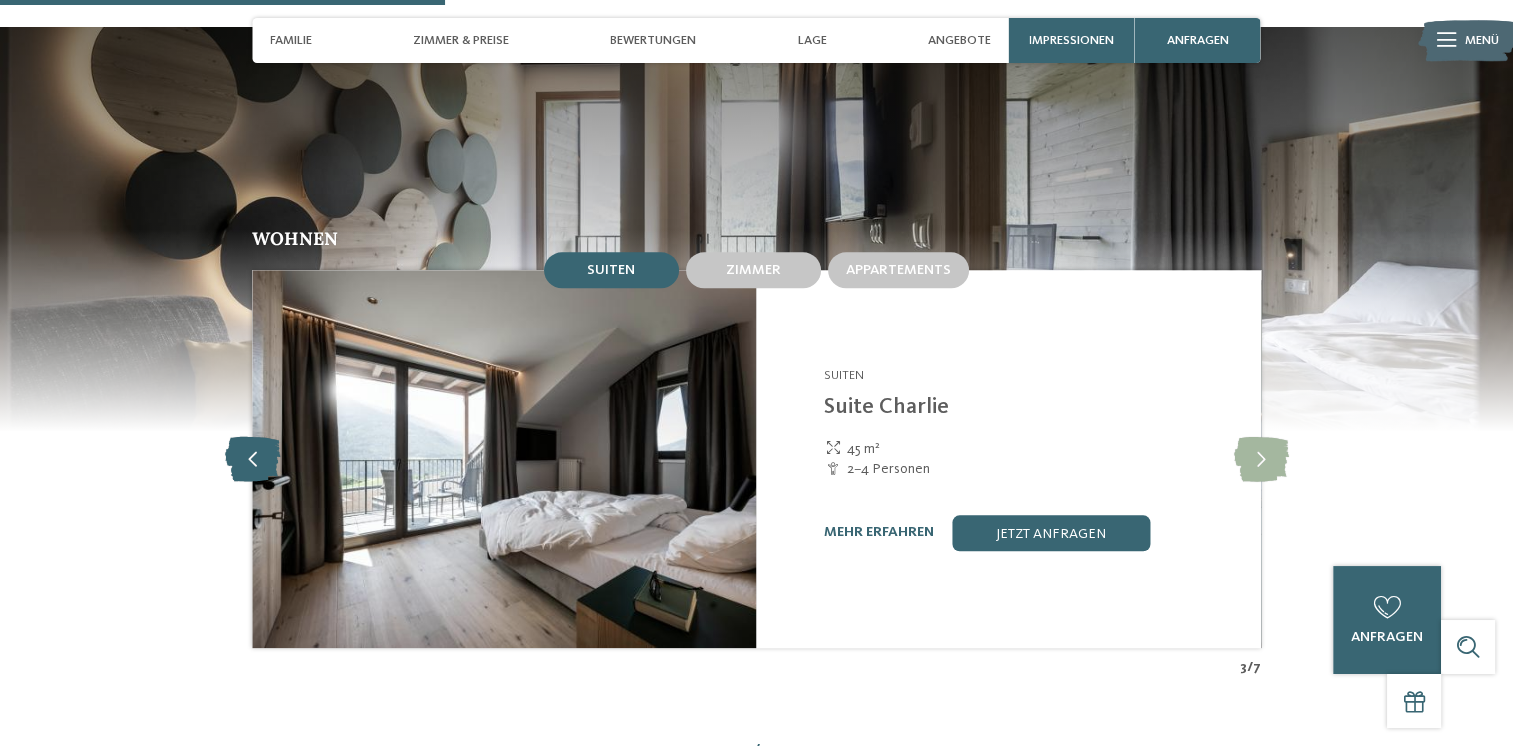 click at bounding box center [252, 458] 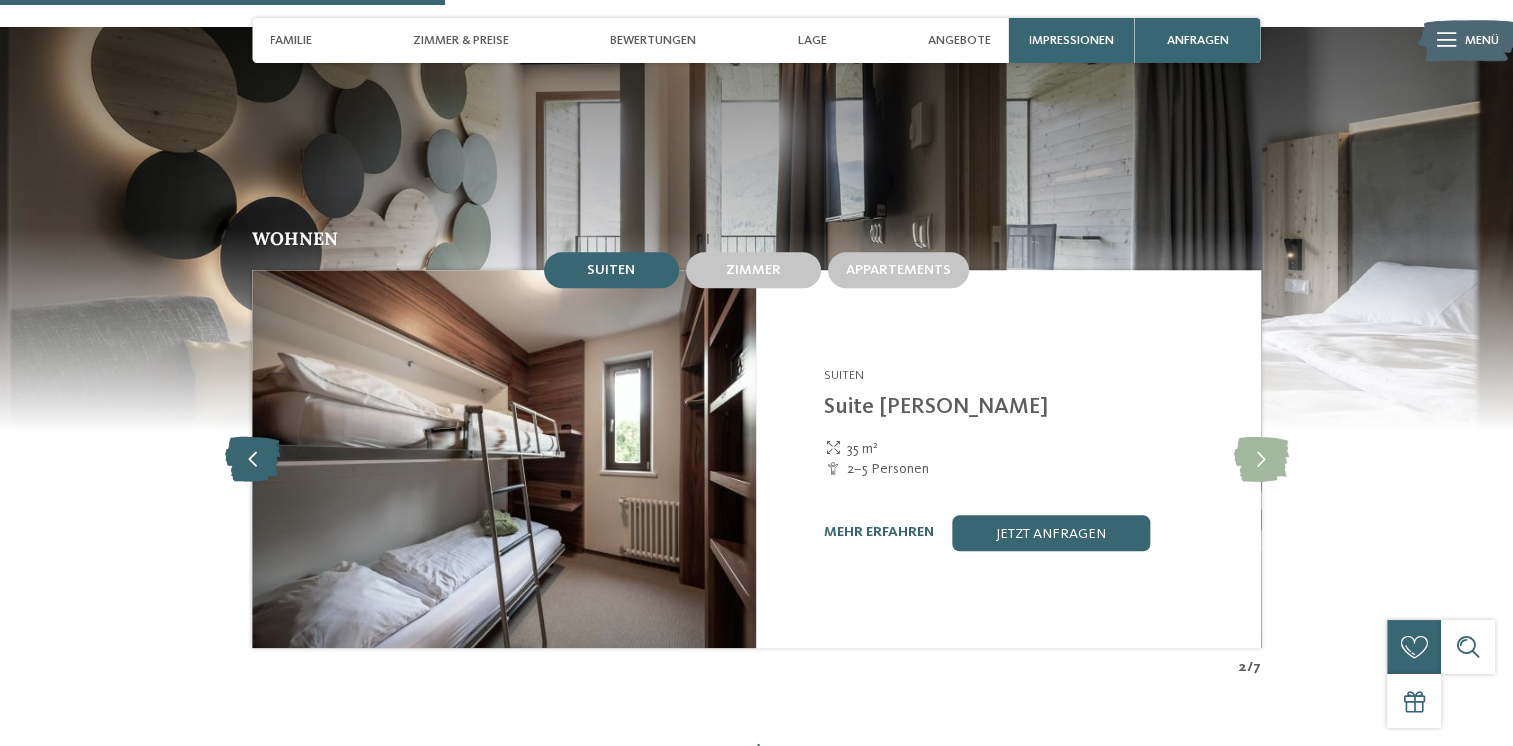click at bounding box center [252, 458] 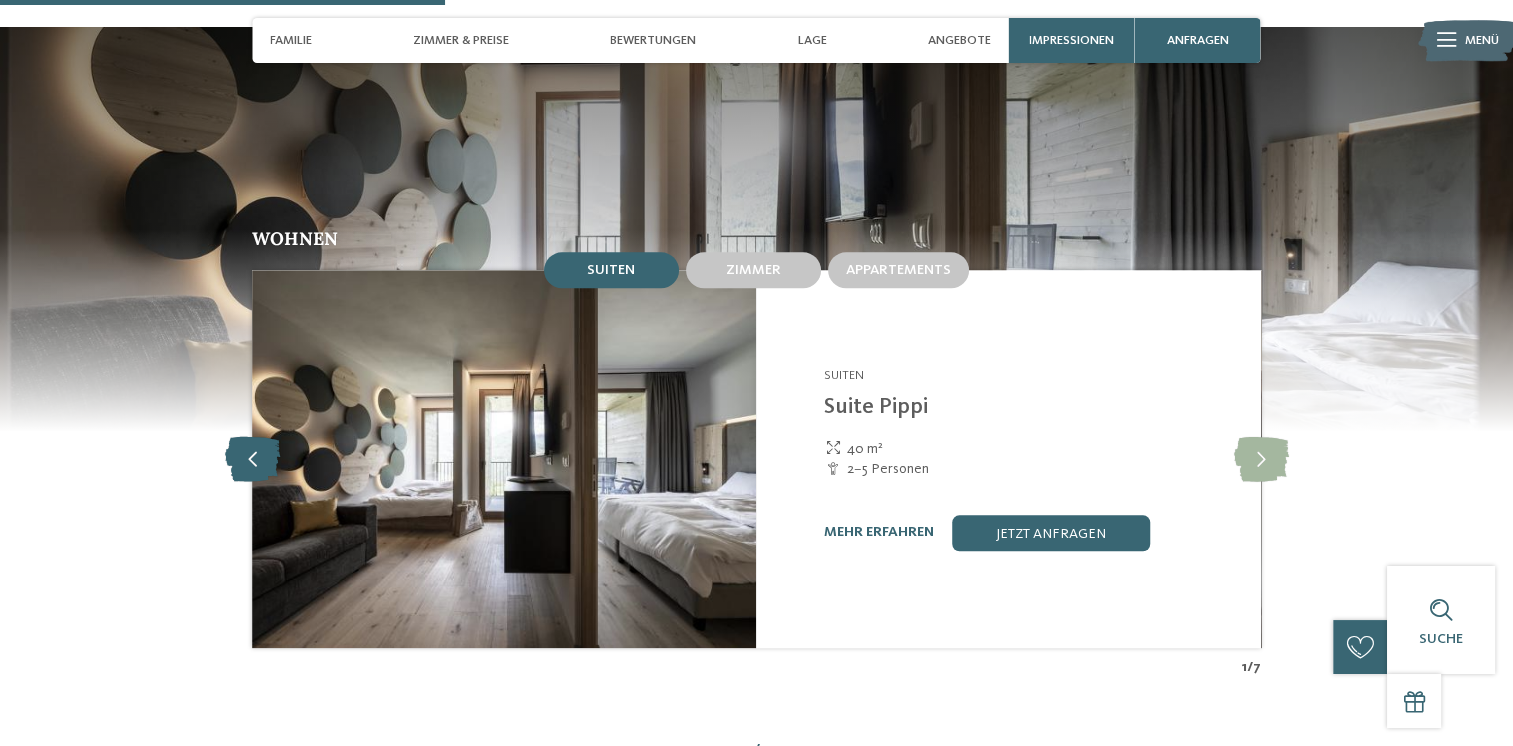 click at bounding box center [252, 458] 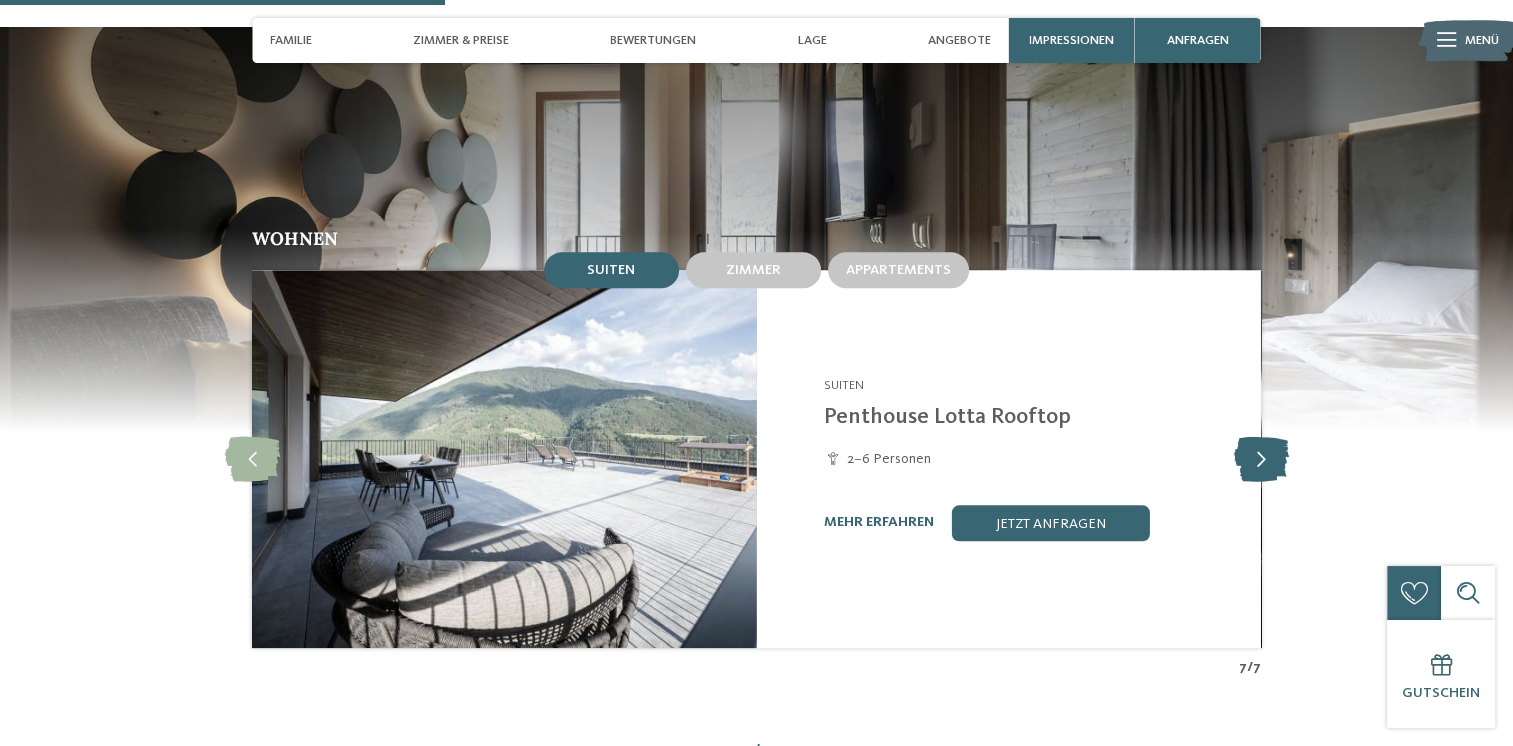 click at bounding box center [1260, 458] 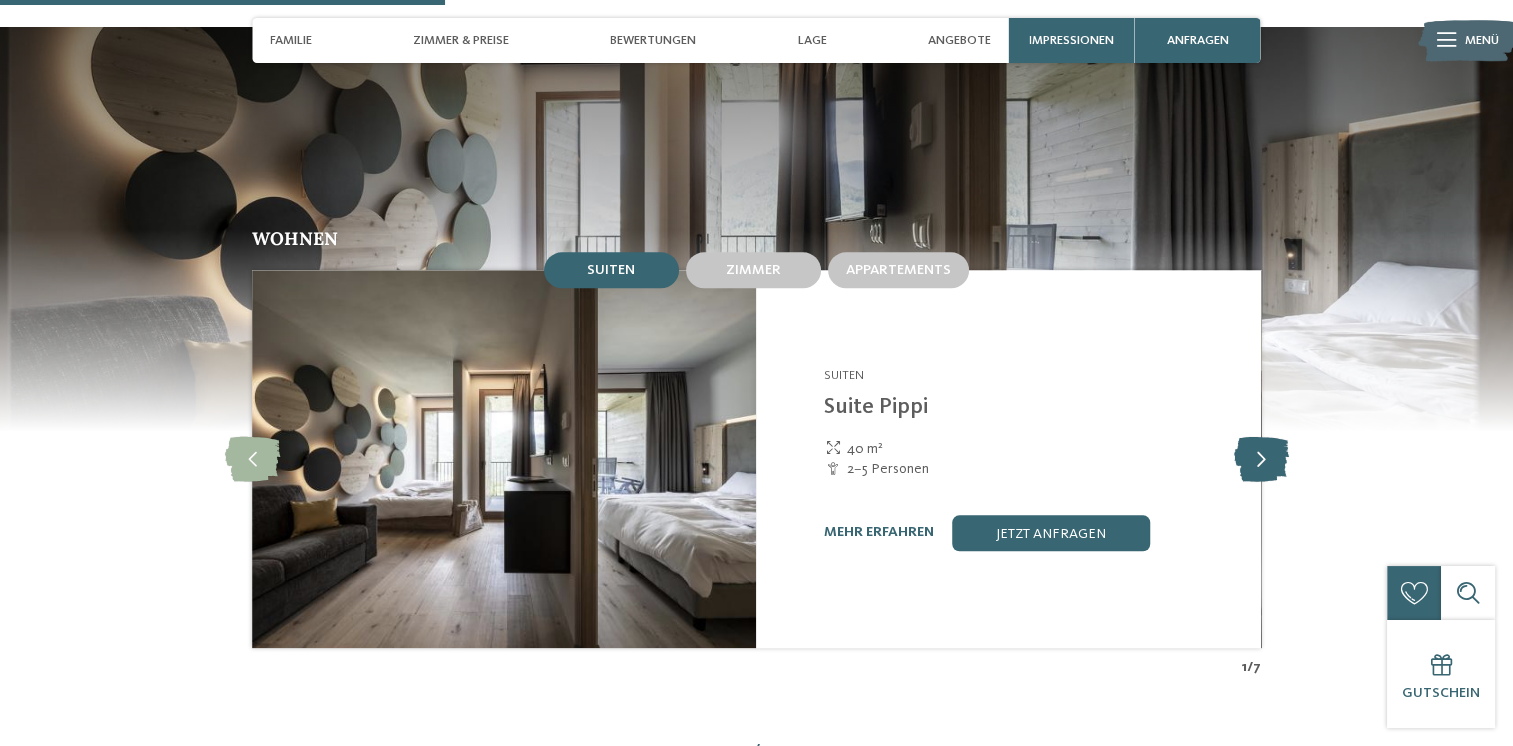 click at bounding box center [1260, 458] 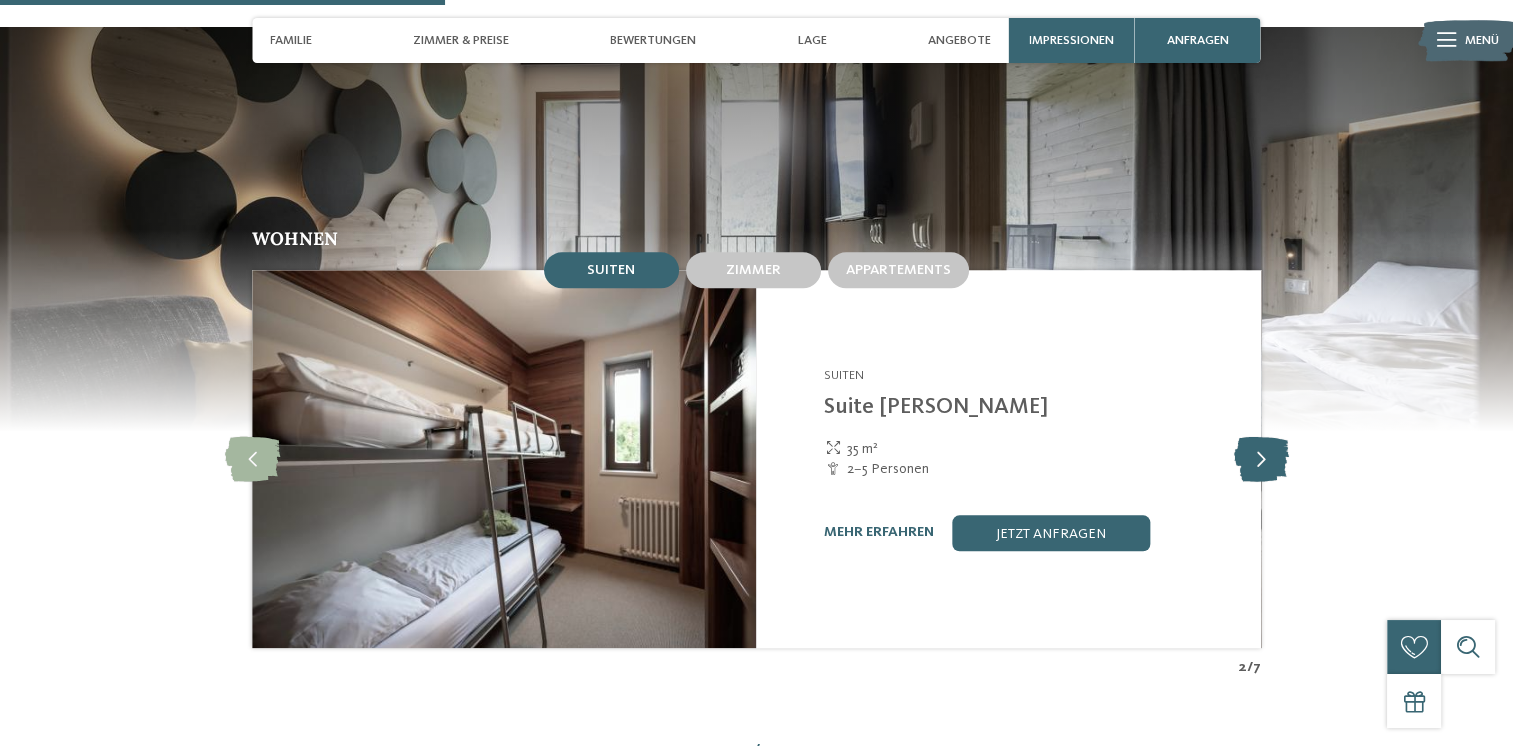 click at bounding box center [1260, 458] 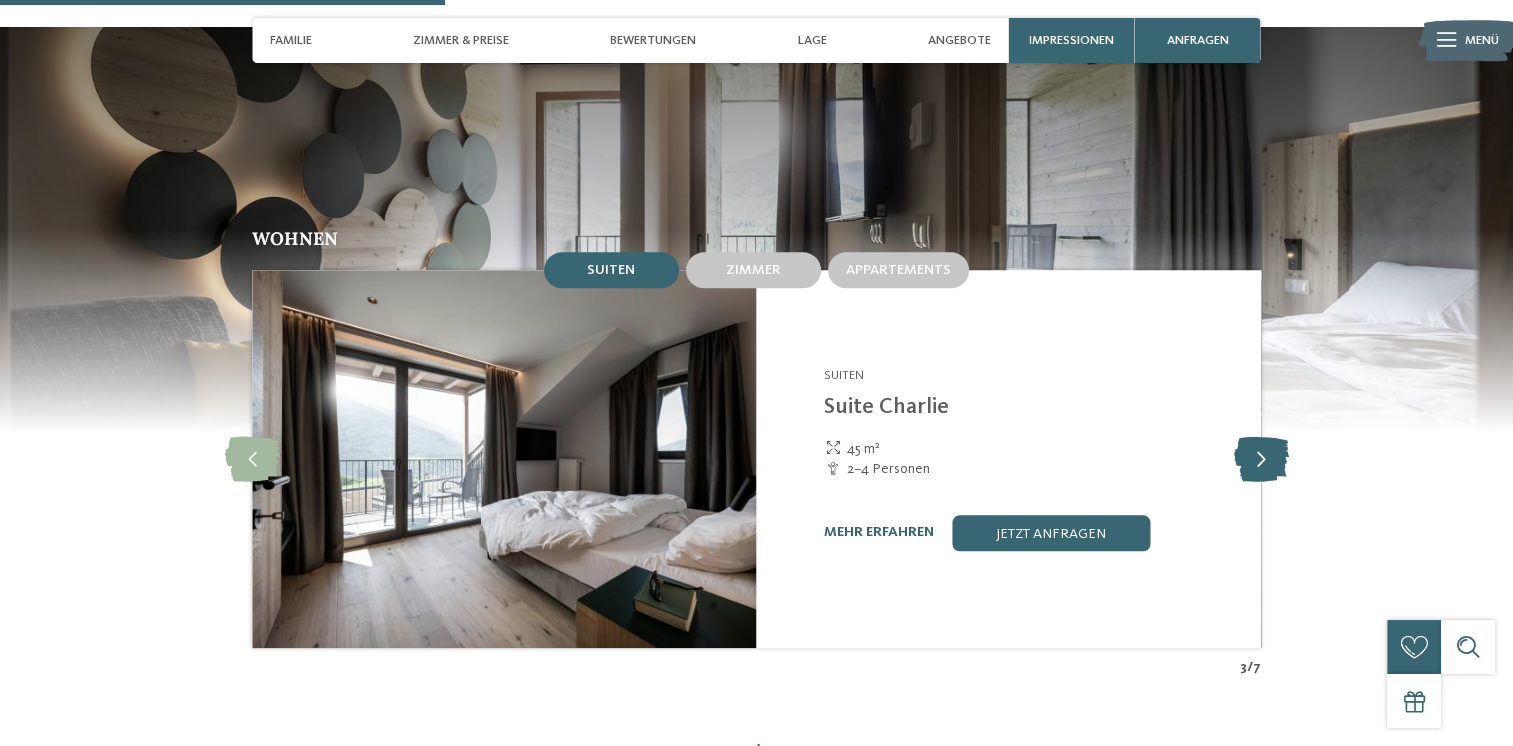 click at bounding box center [1260, 458] 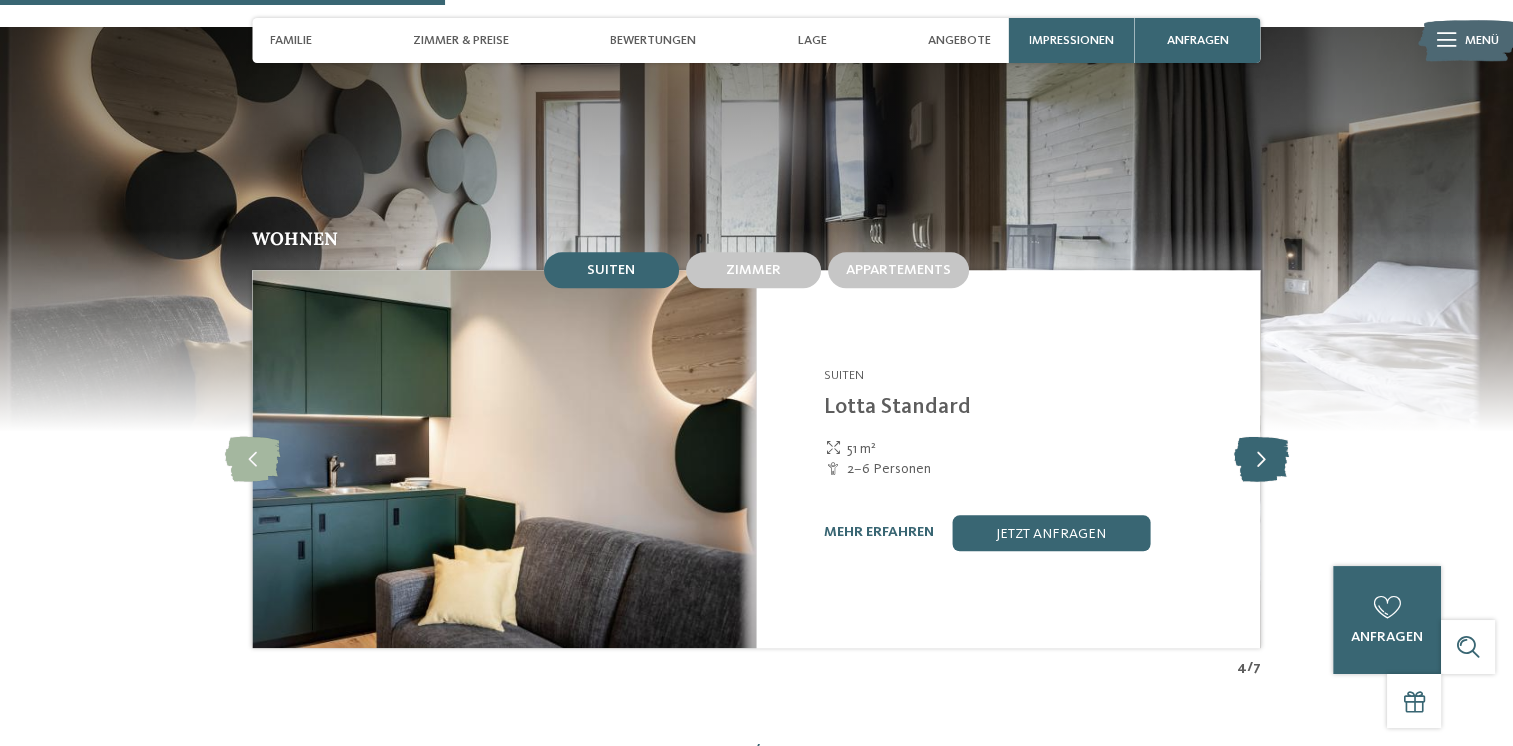 click at bounding box center (1260, 458) 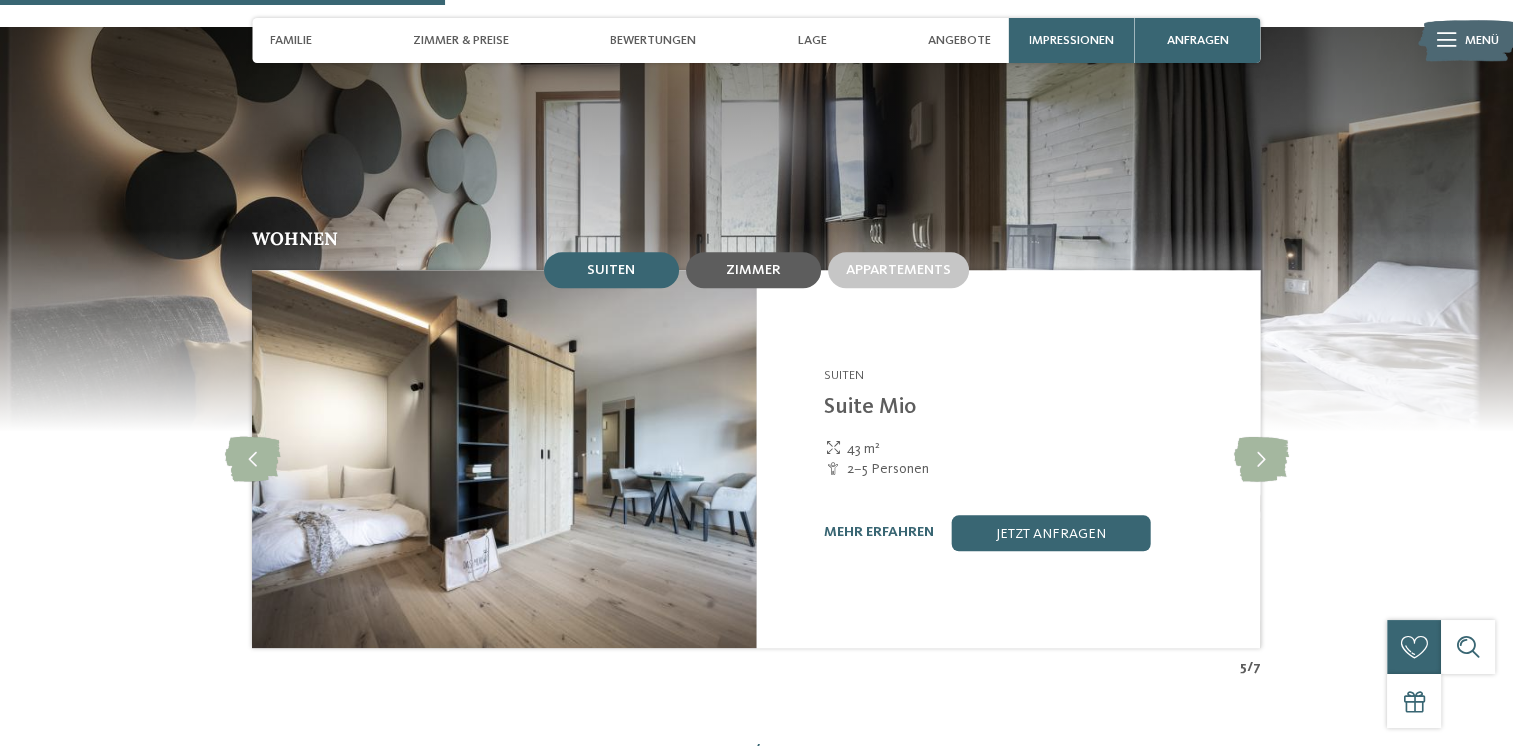 click on "Zimmer" at bounding box center [753, 270] 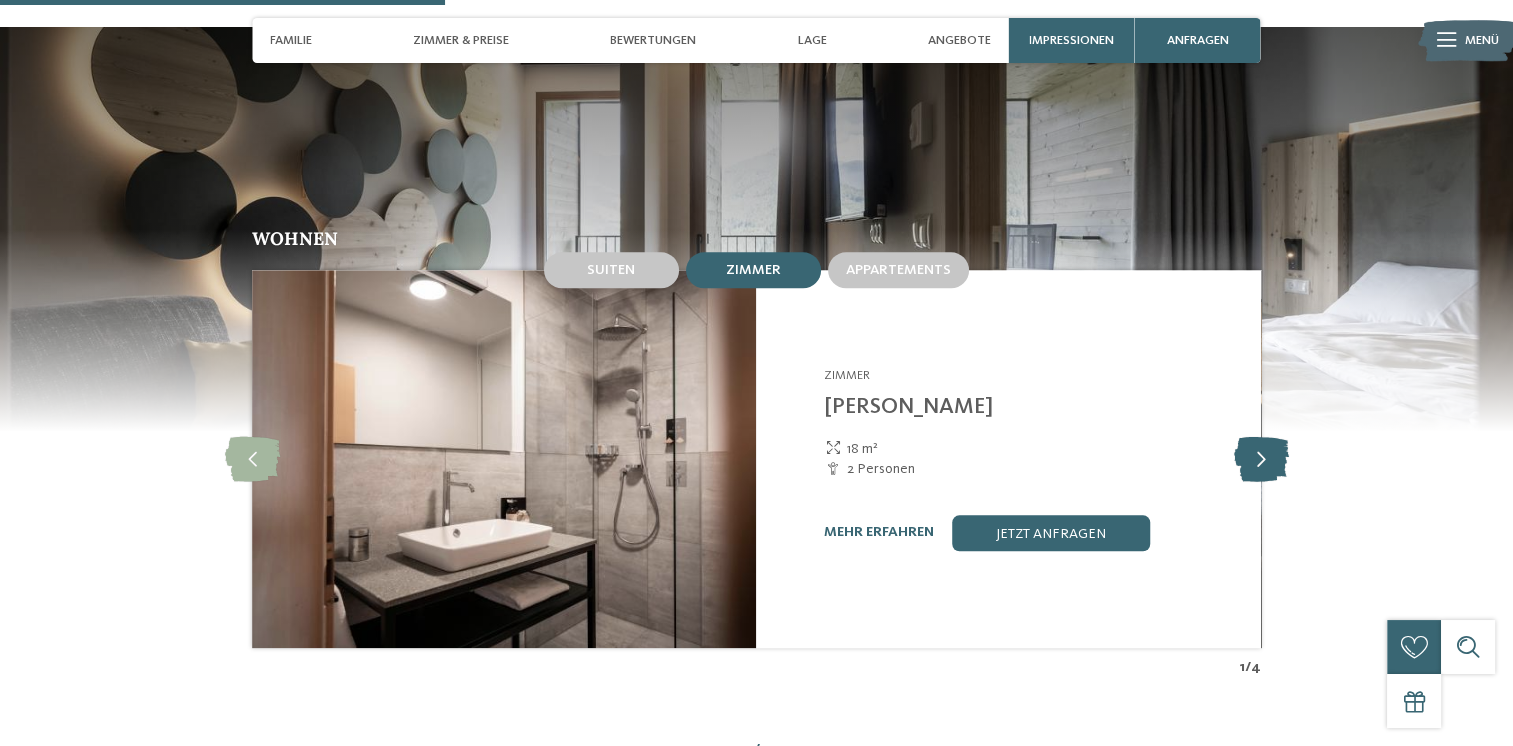 click at bounding box center [1260, 458] 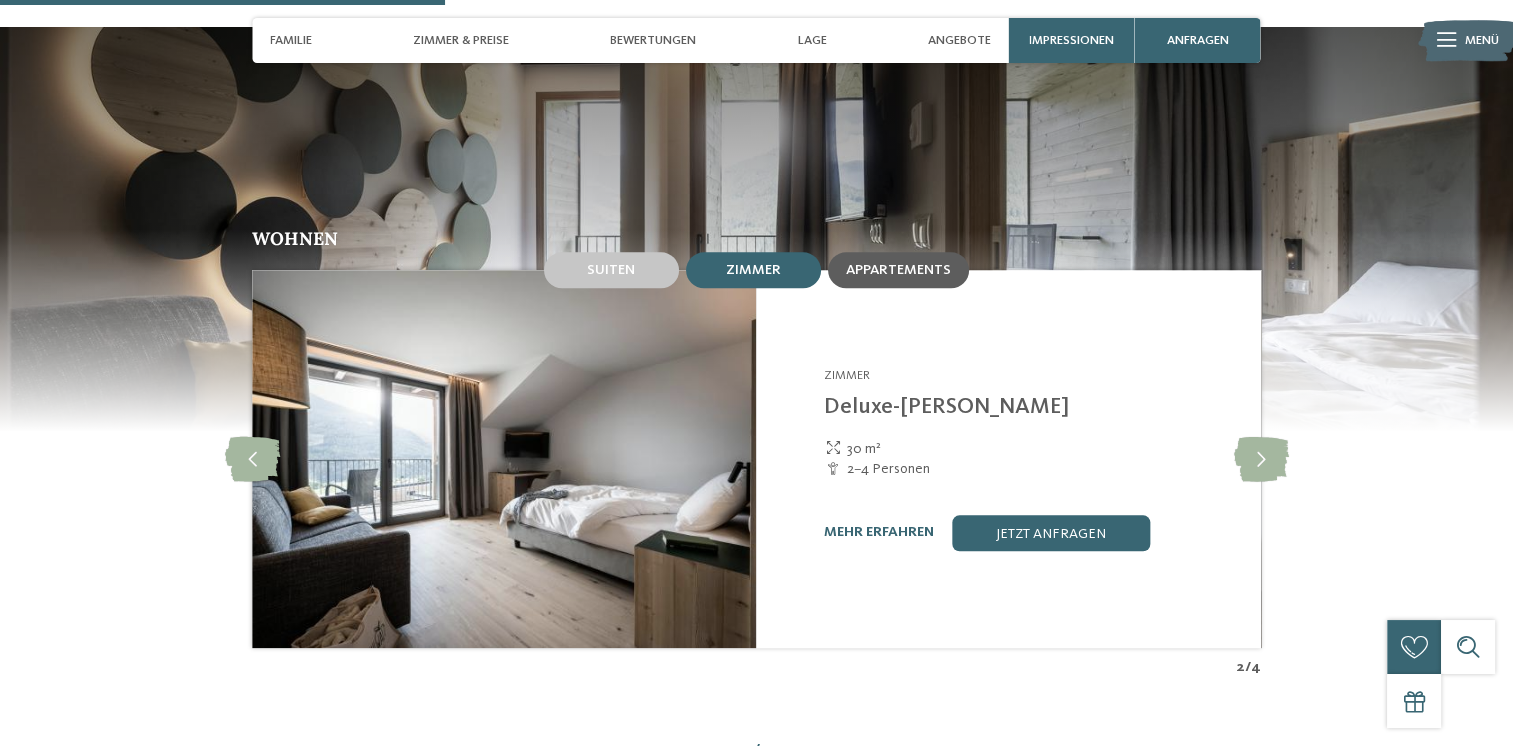 click on "Appartements" at bounding box center [898, 270] 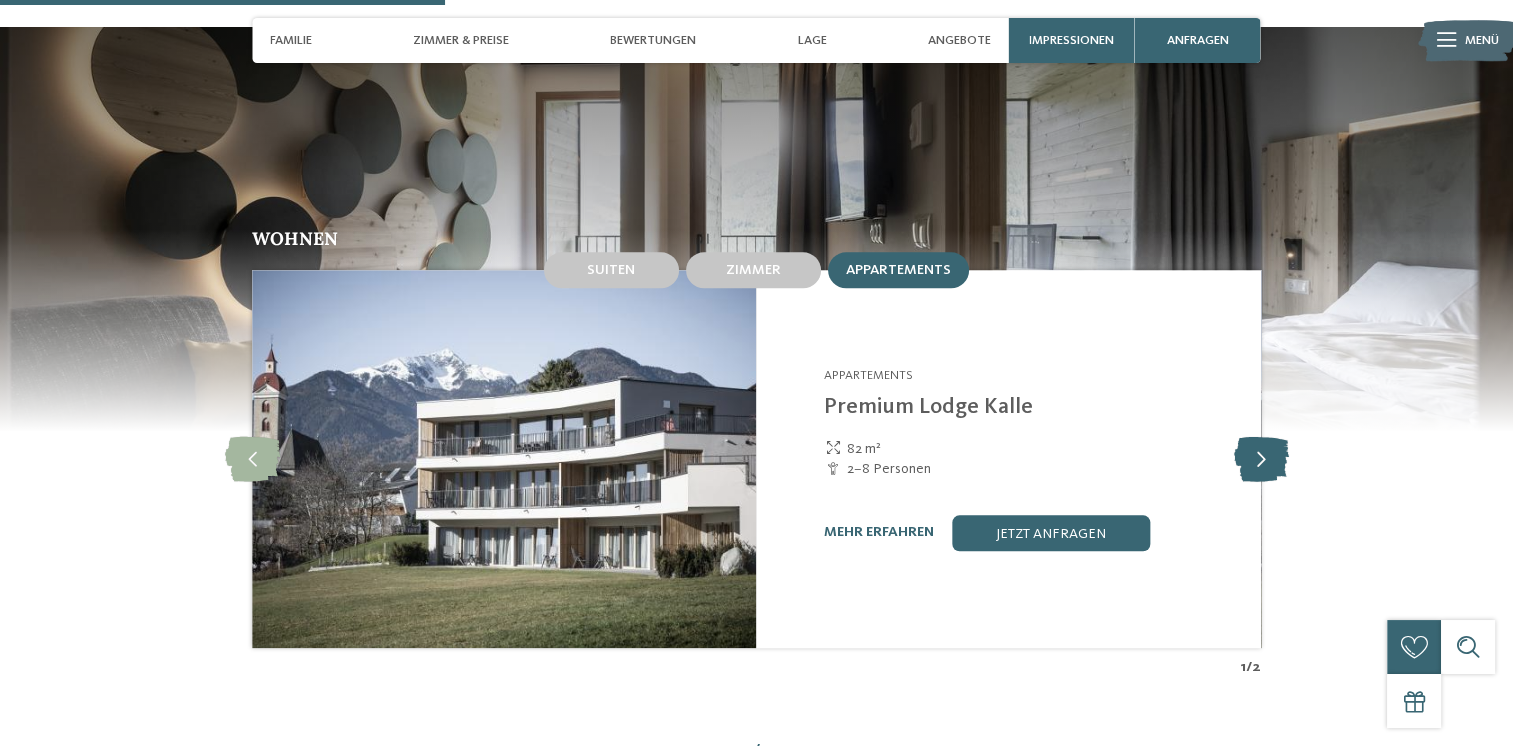 click at bounding box center [1260, 458] 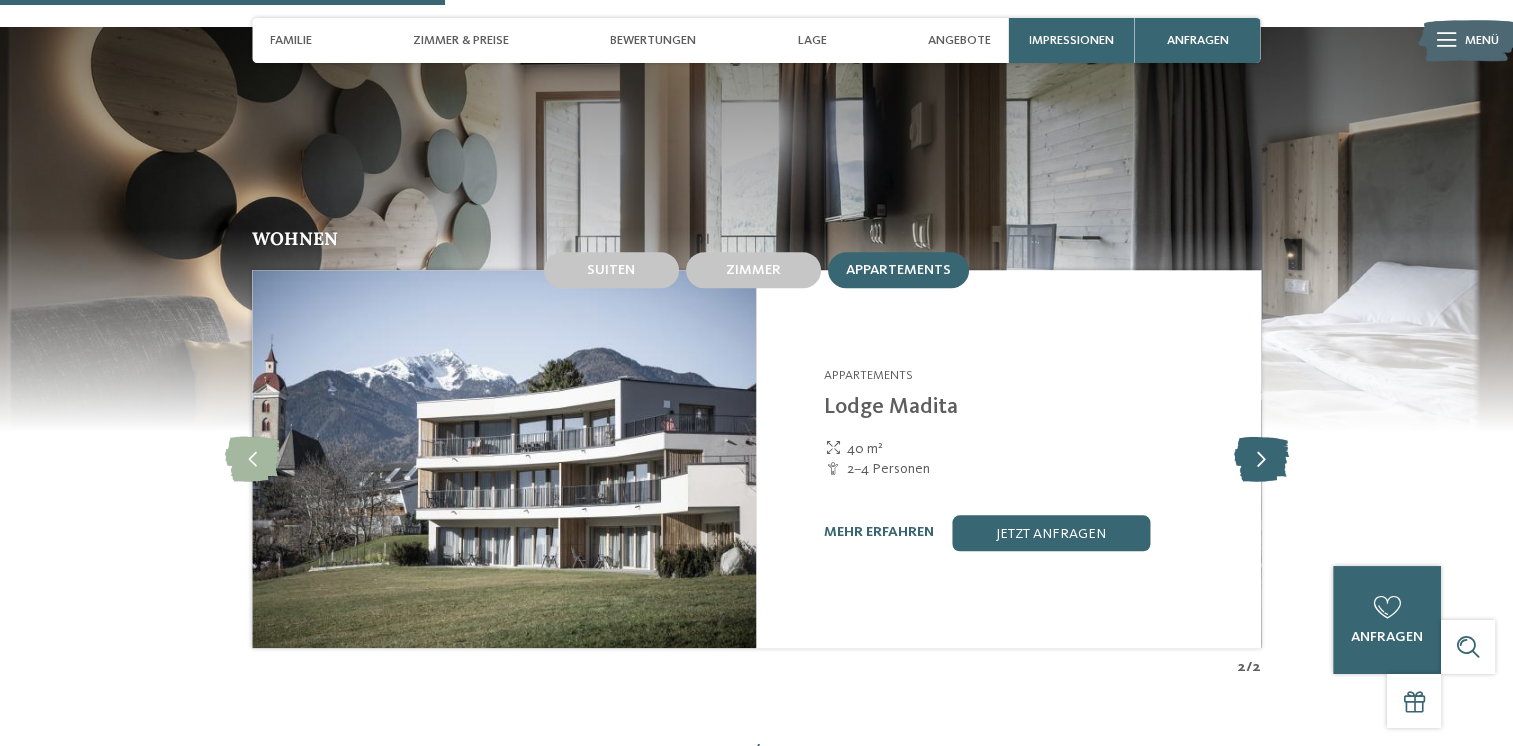 click at bounding box center (1260, 458) 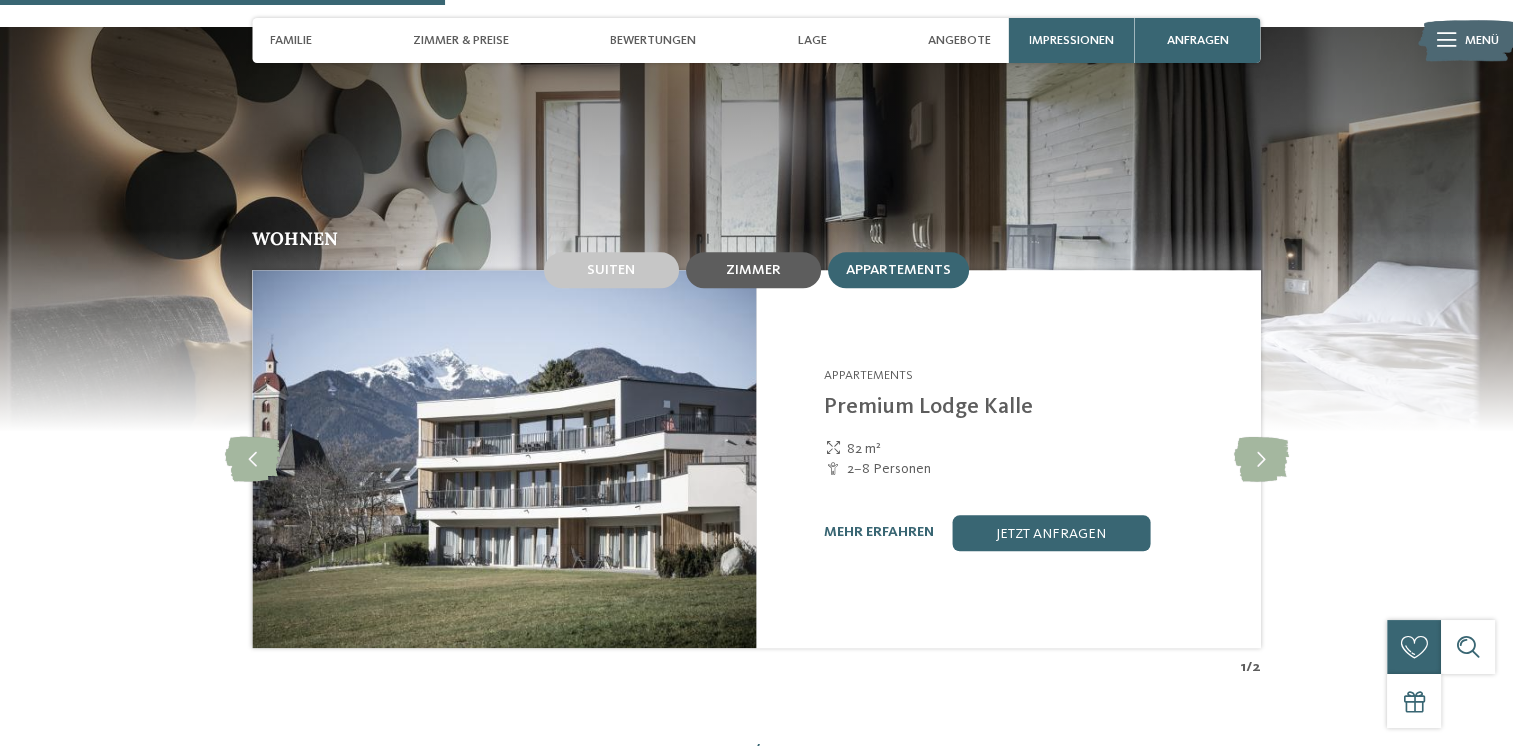 click on "Zimmer" at bounding box center (753, 270) 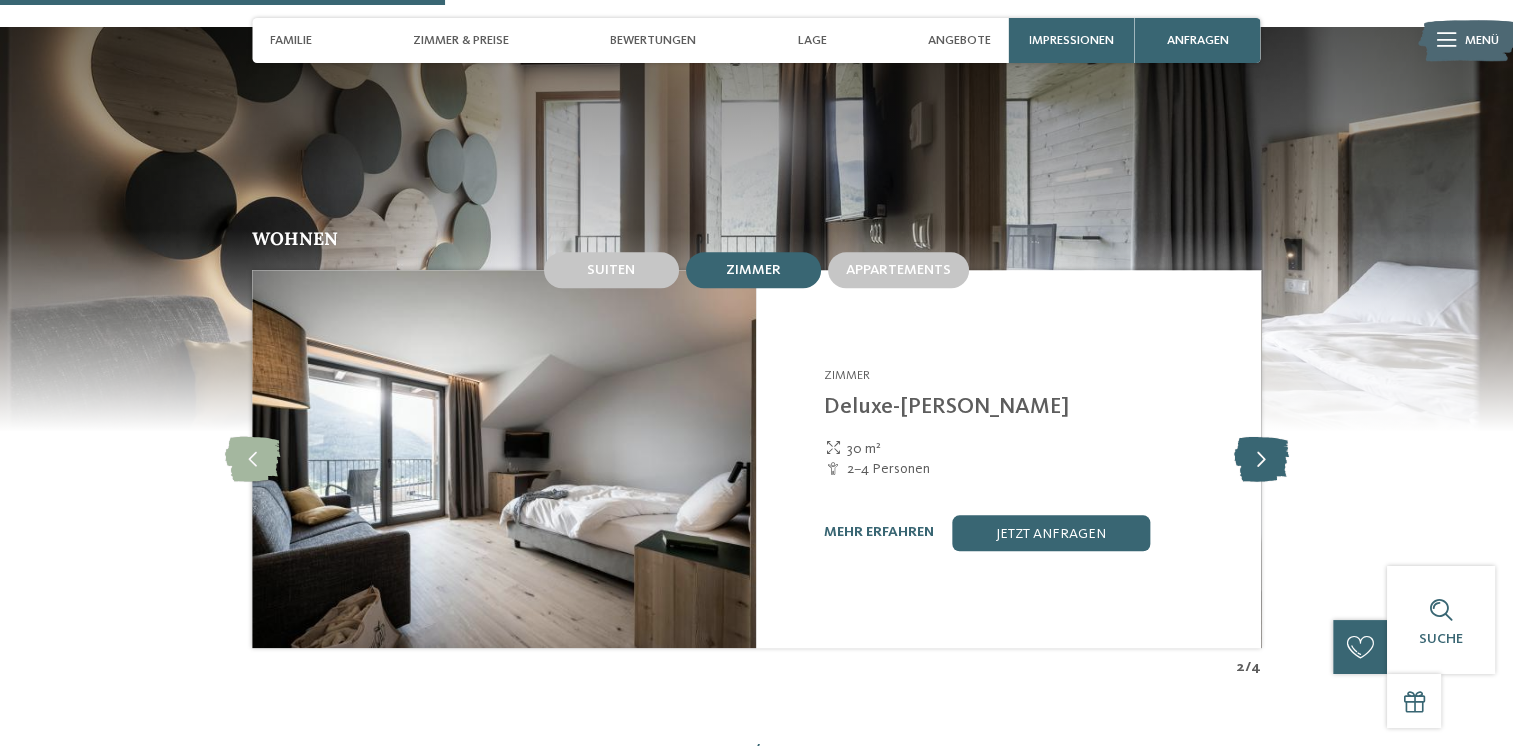 click at bounding box center [1260, 458] 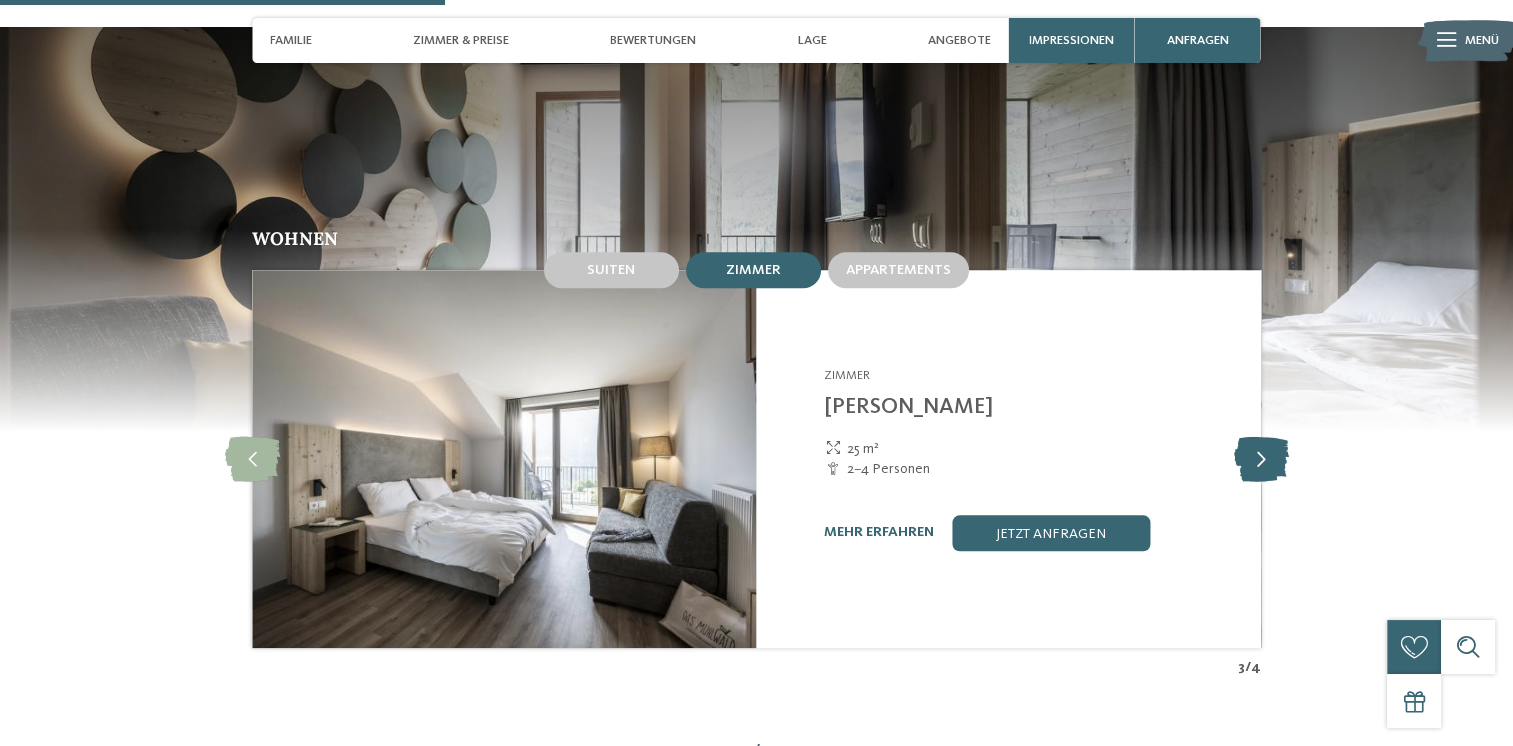 click at bounding box center [1260, 458] 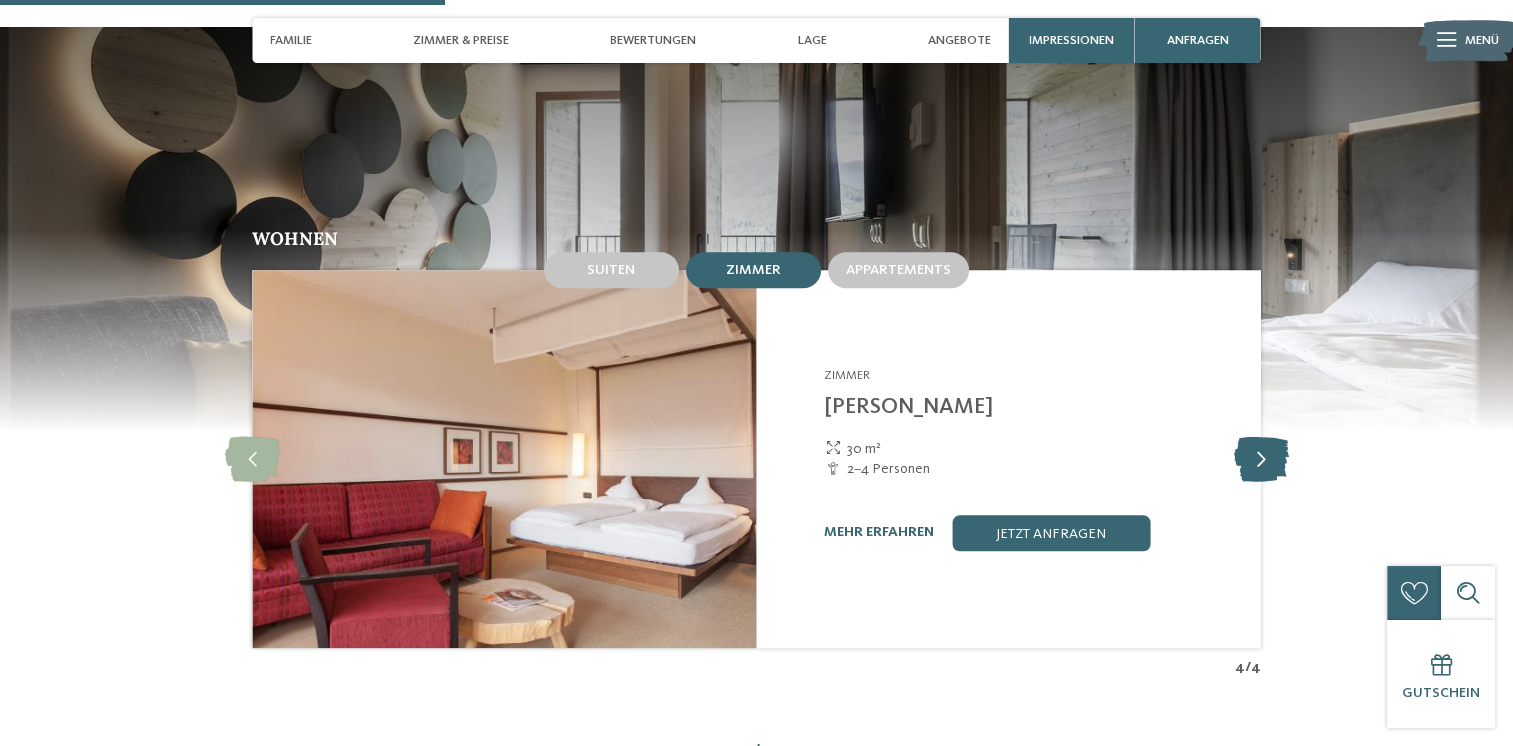 click at bounding box center (1260, 458) 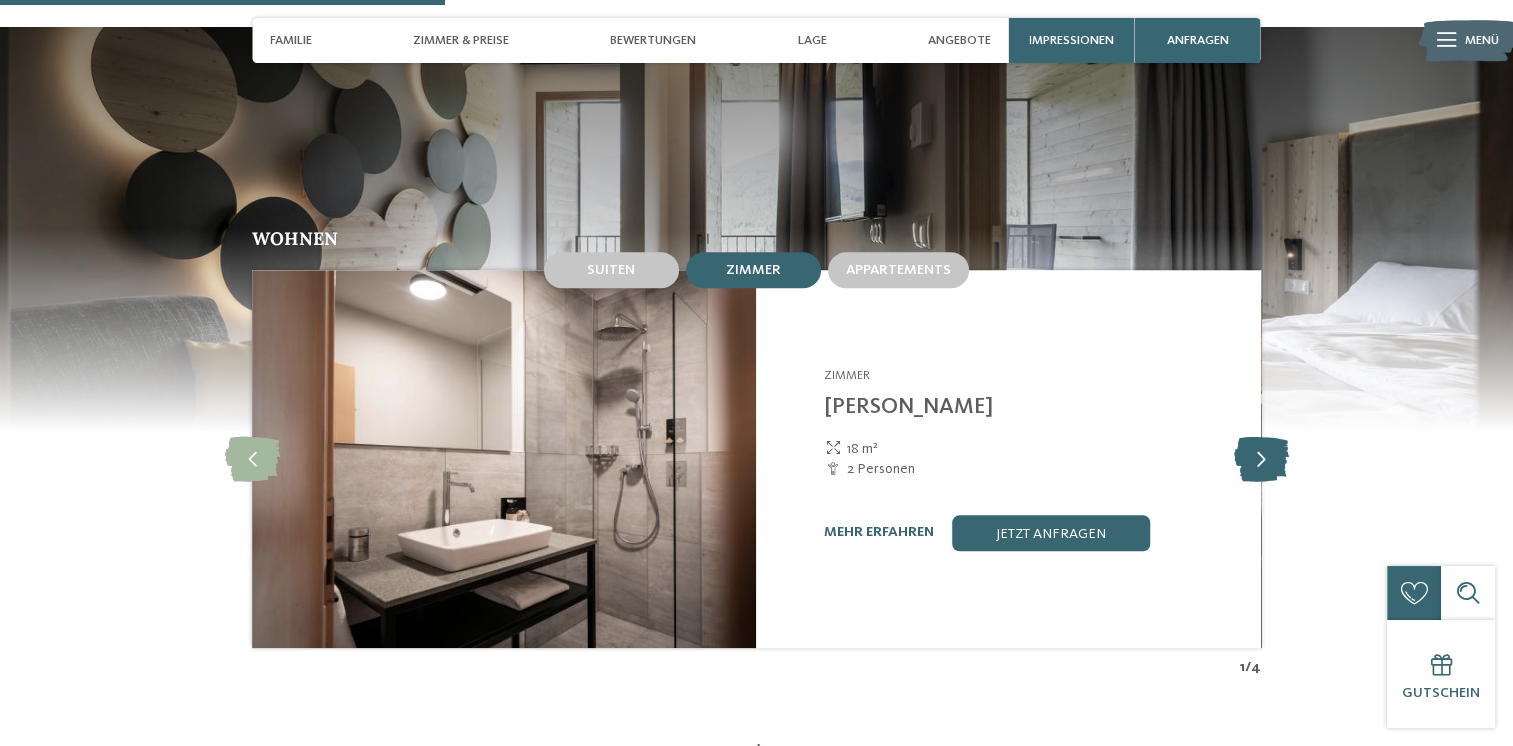click at bounding box center (1260, 458) 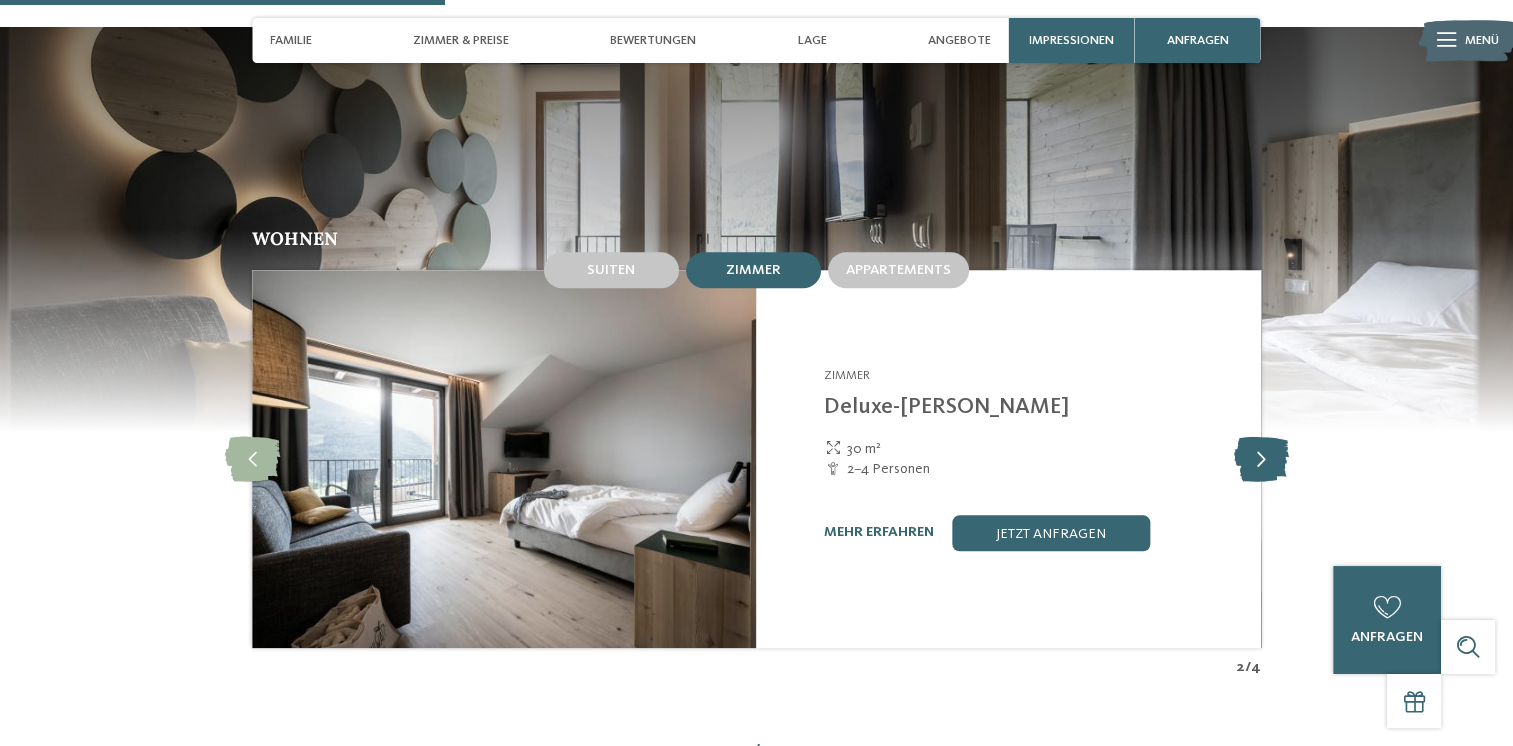 click at bounding box center [1260, 458] 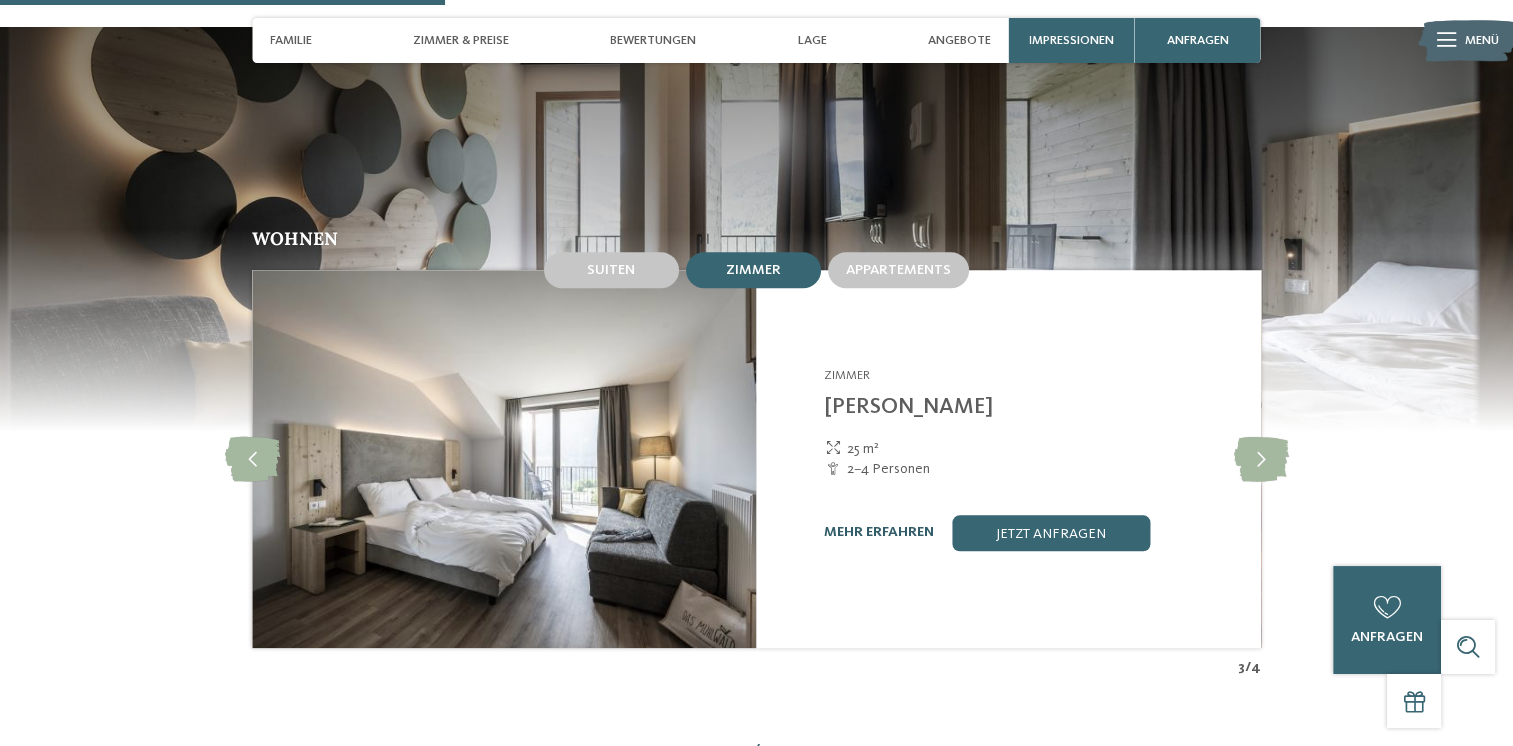 click on "mehr erfahren" at bounding box center [879, 532] 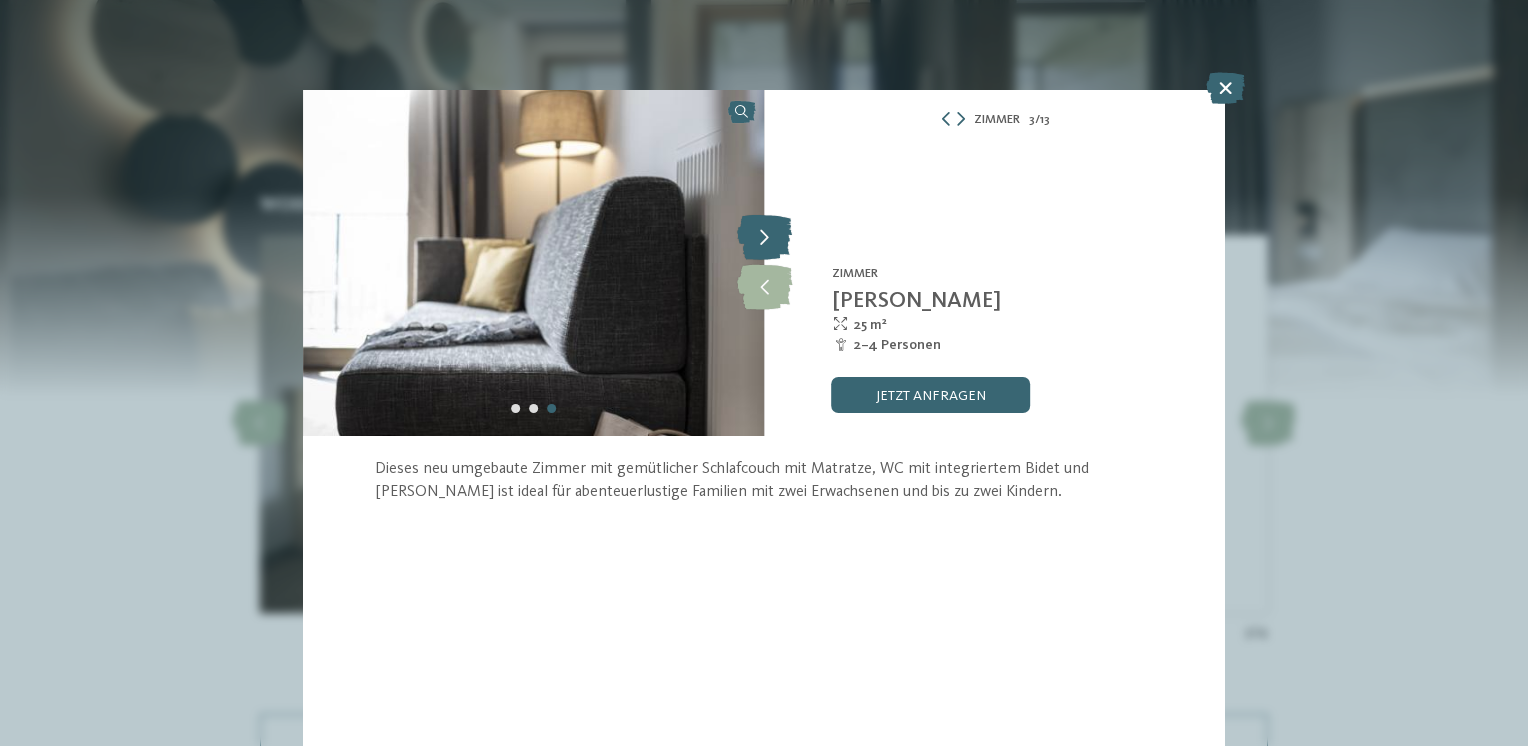 click at bounding box center (764, 238) 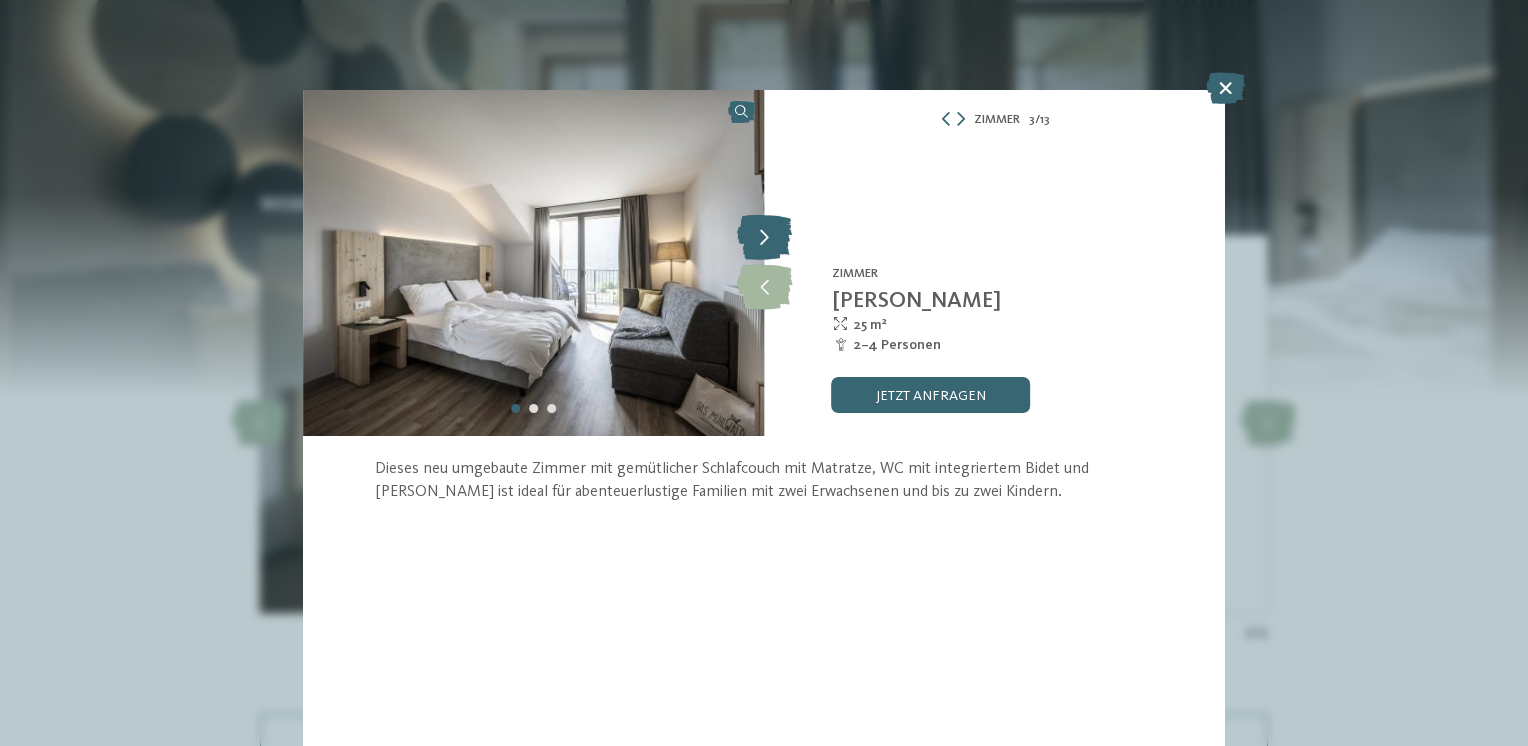 click at bounding box center (764, 238) 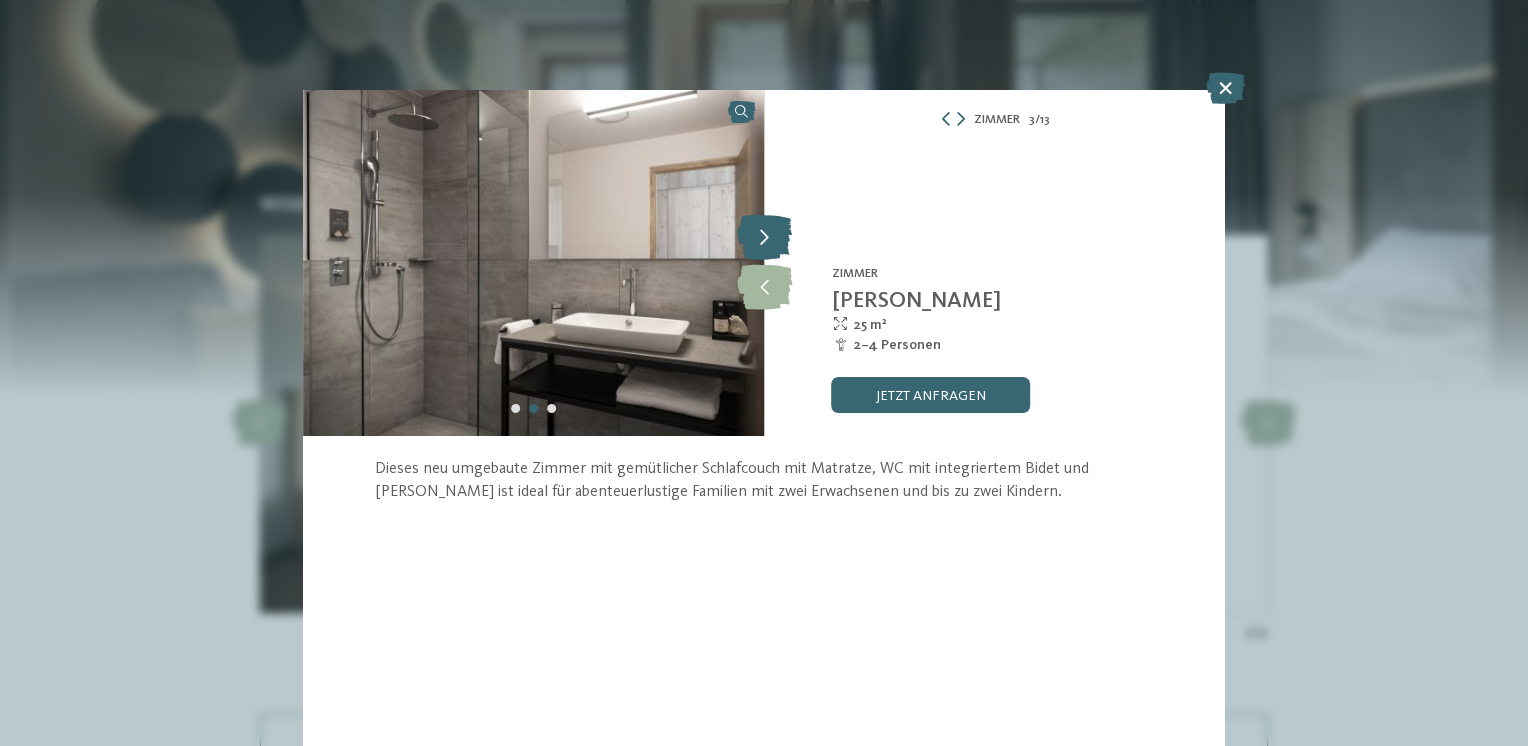 click at bounding box center [764, 238] 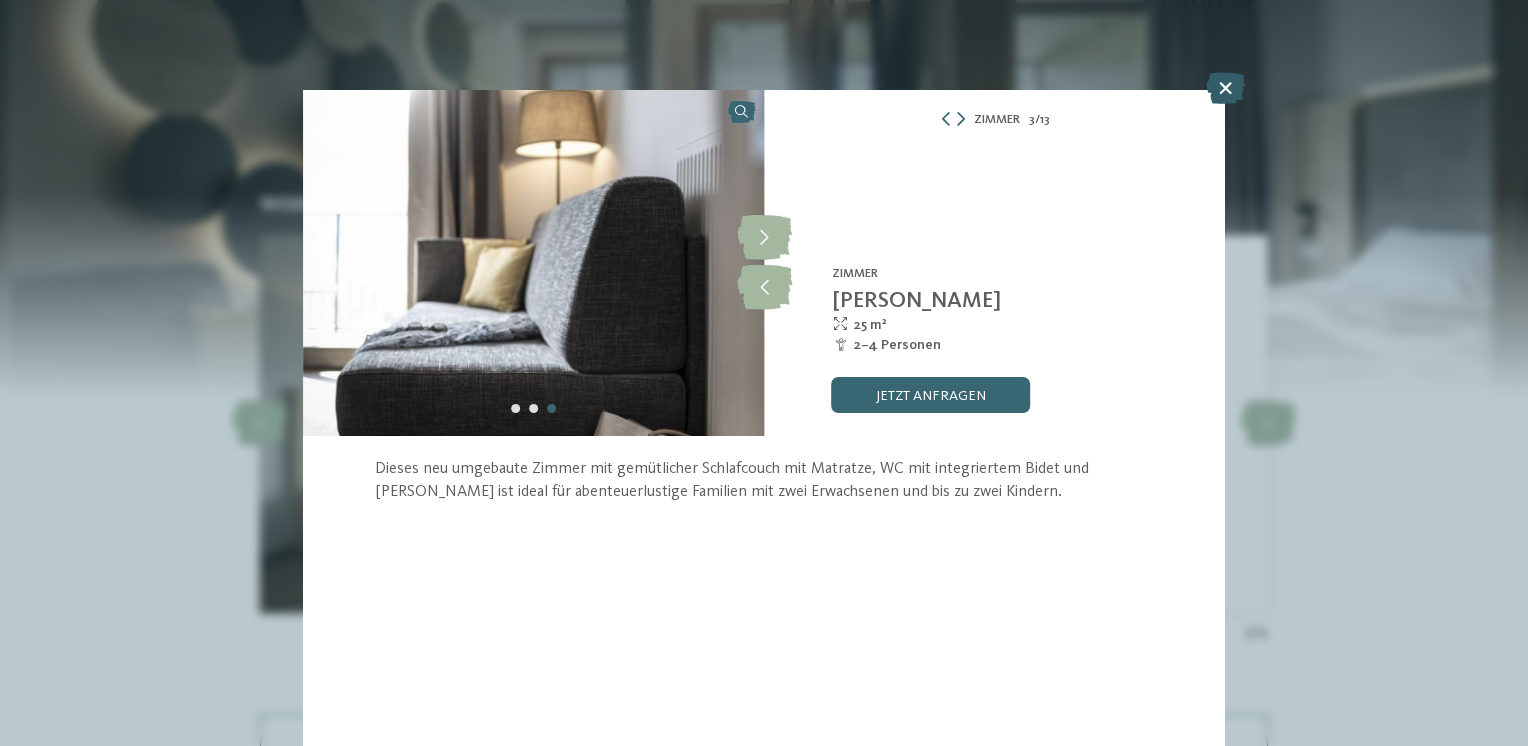 click at bounding box center (1225, 88) 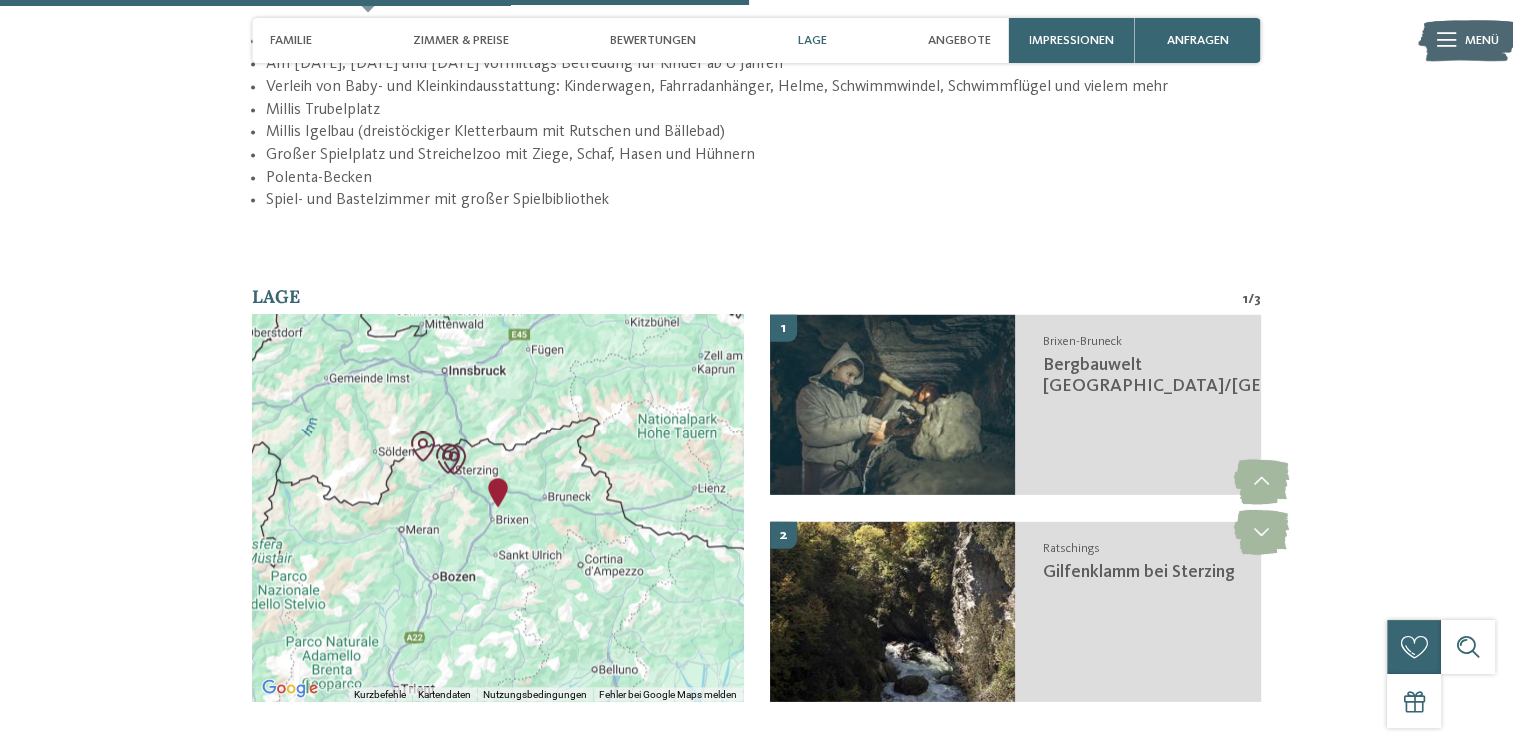 scroll, scrollTop: 3152, scrollLeft: 0, axis: vertical 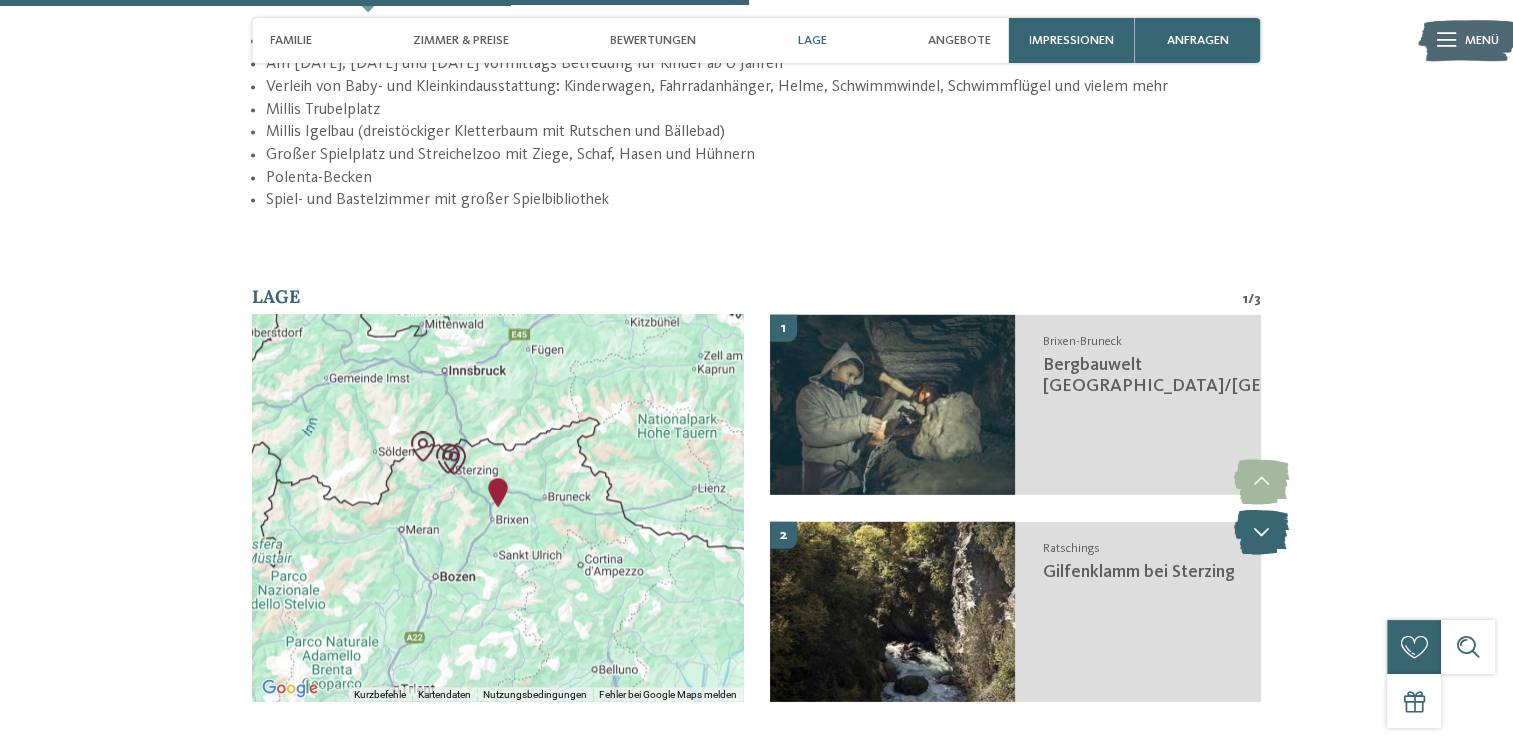 click at bounding box center (1260, 532) 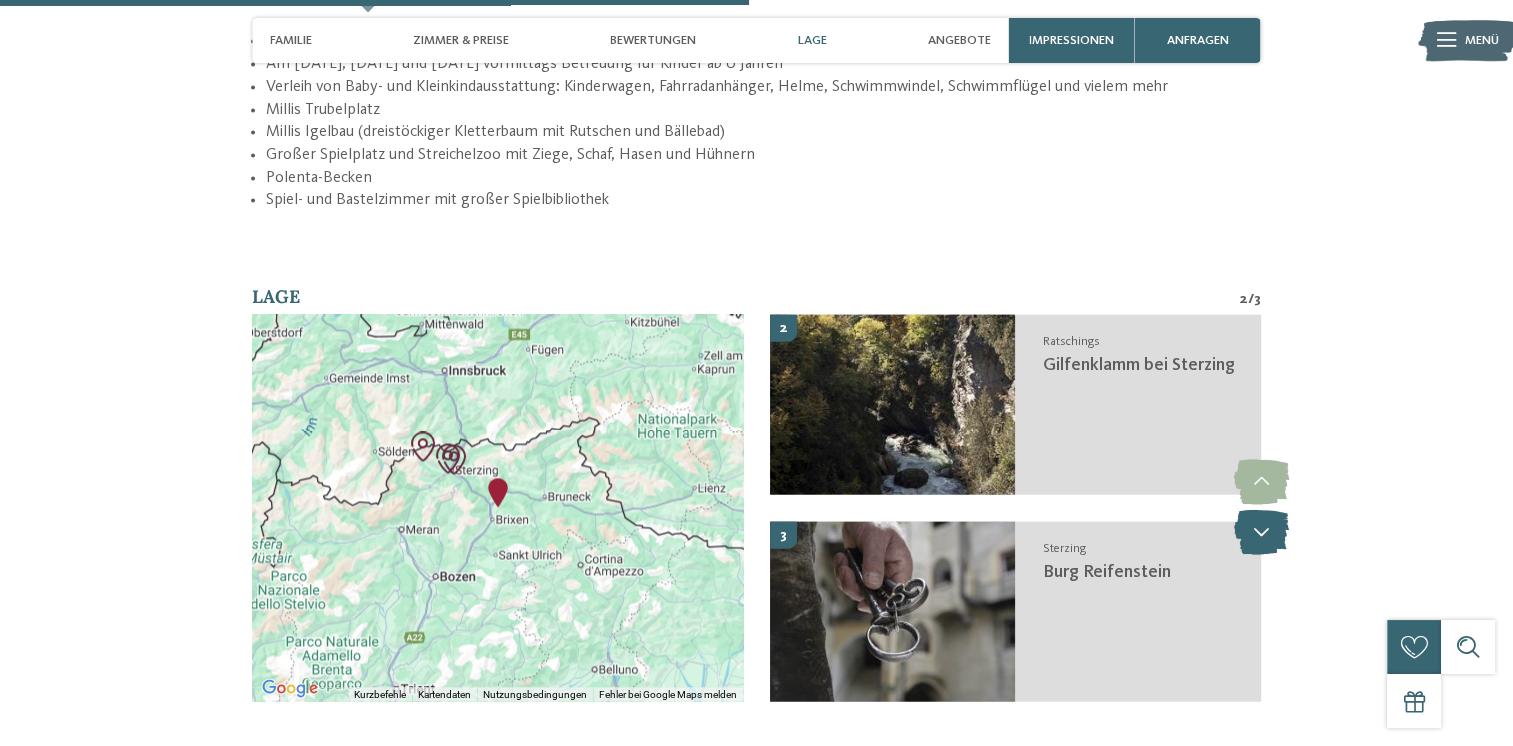 click at bounding box center (1260, 532) 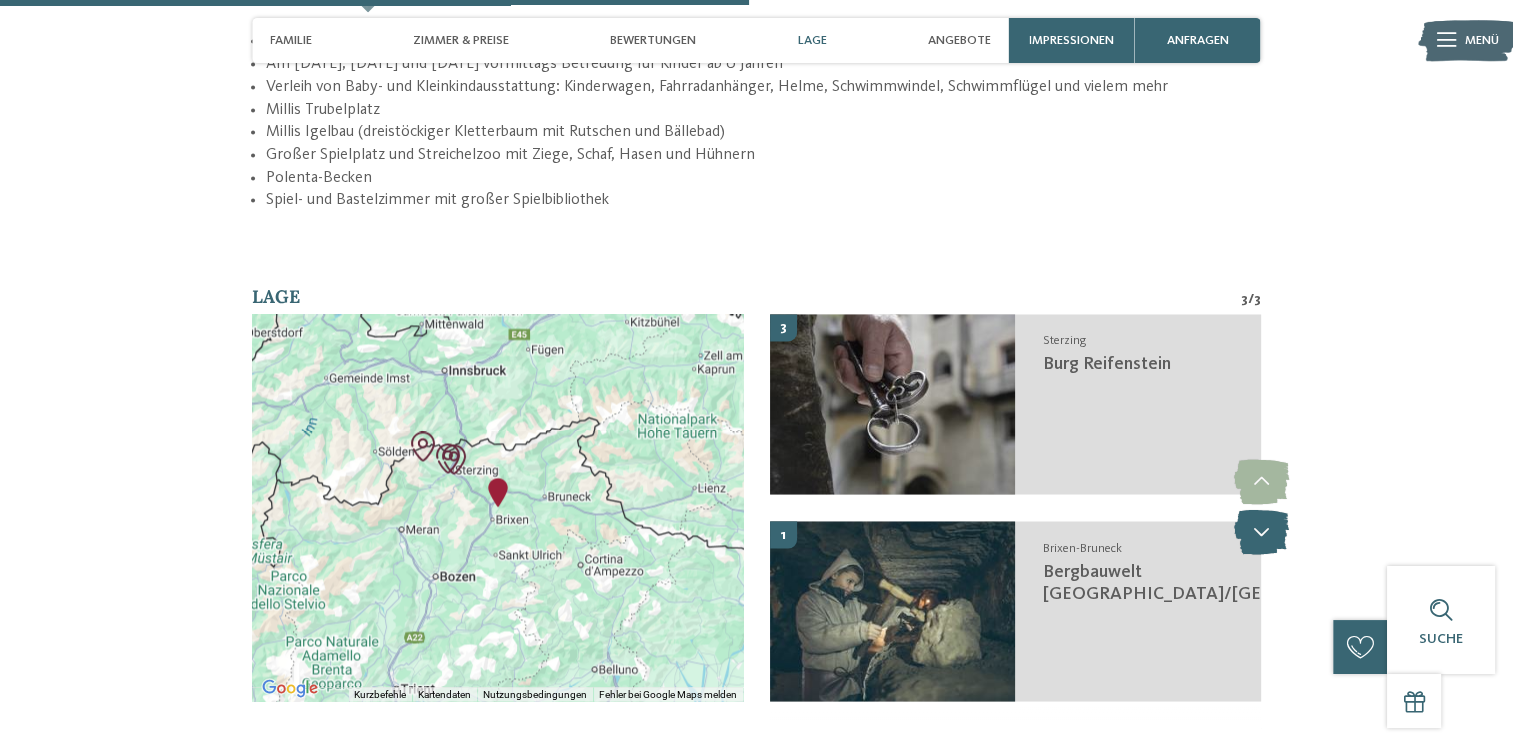click at bounding box center (1260, 532) 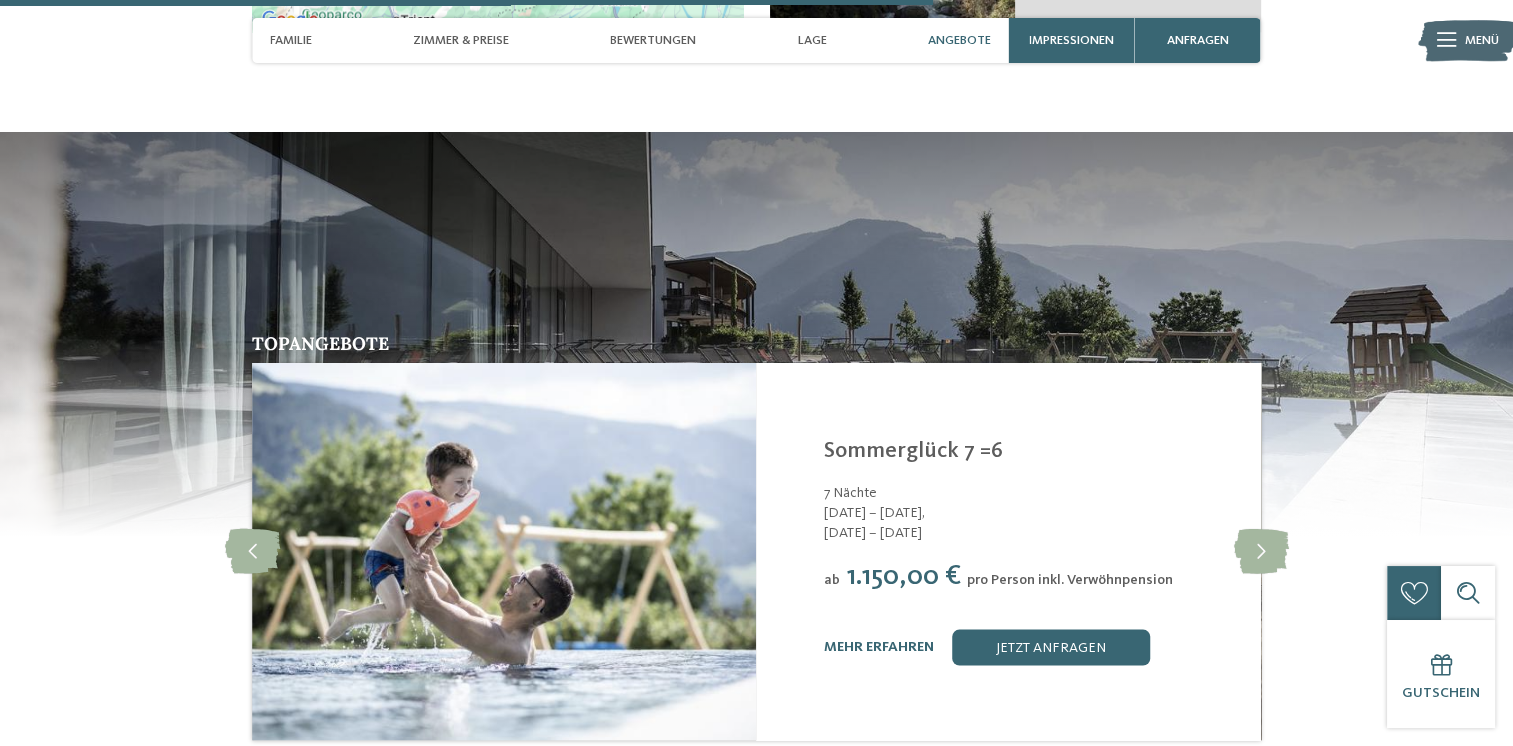 scroll, scrollTop: 3964, scrollLeft: 0, axis: vertical 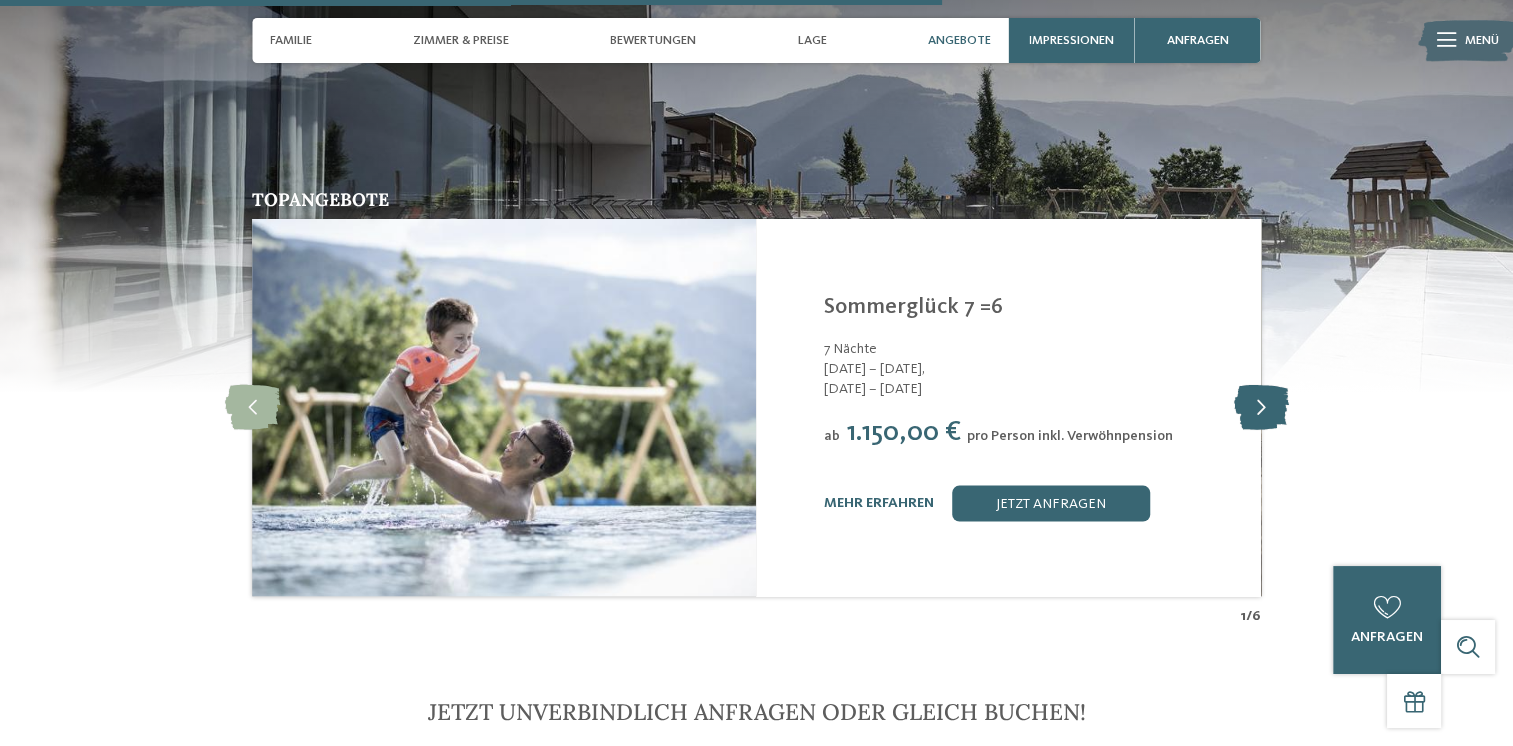 click at bounding box center (1260, 407) 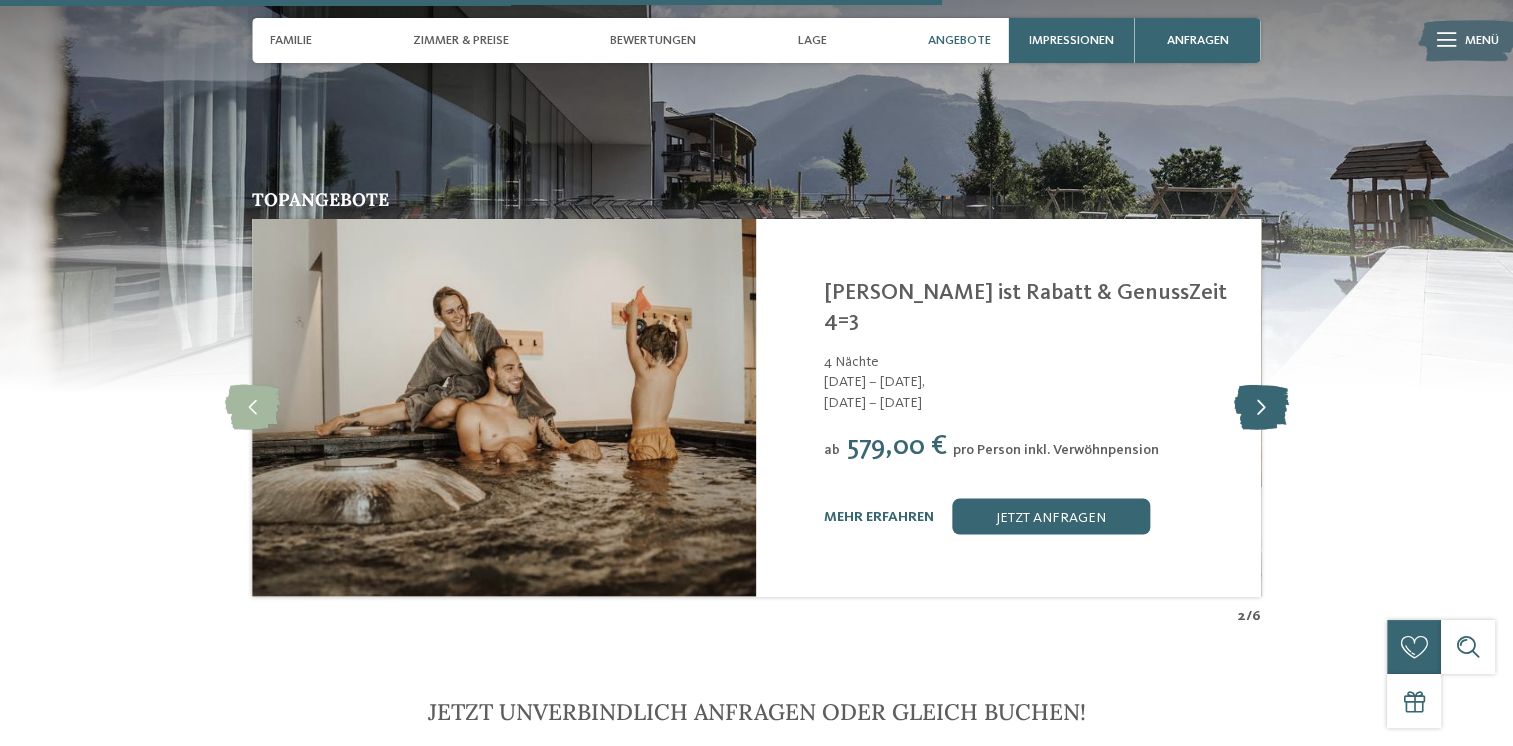 click at bounding box center [1260, 407] 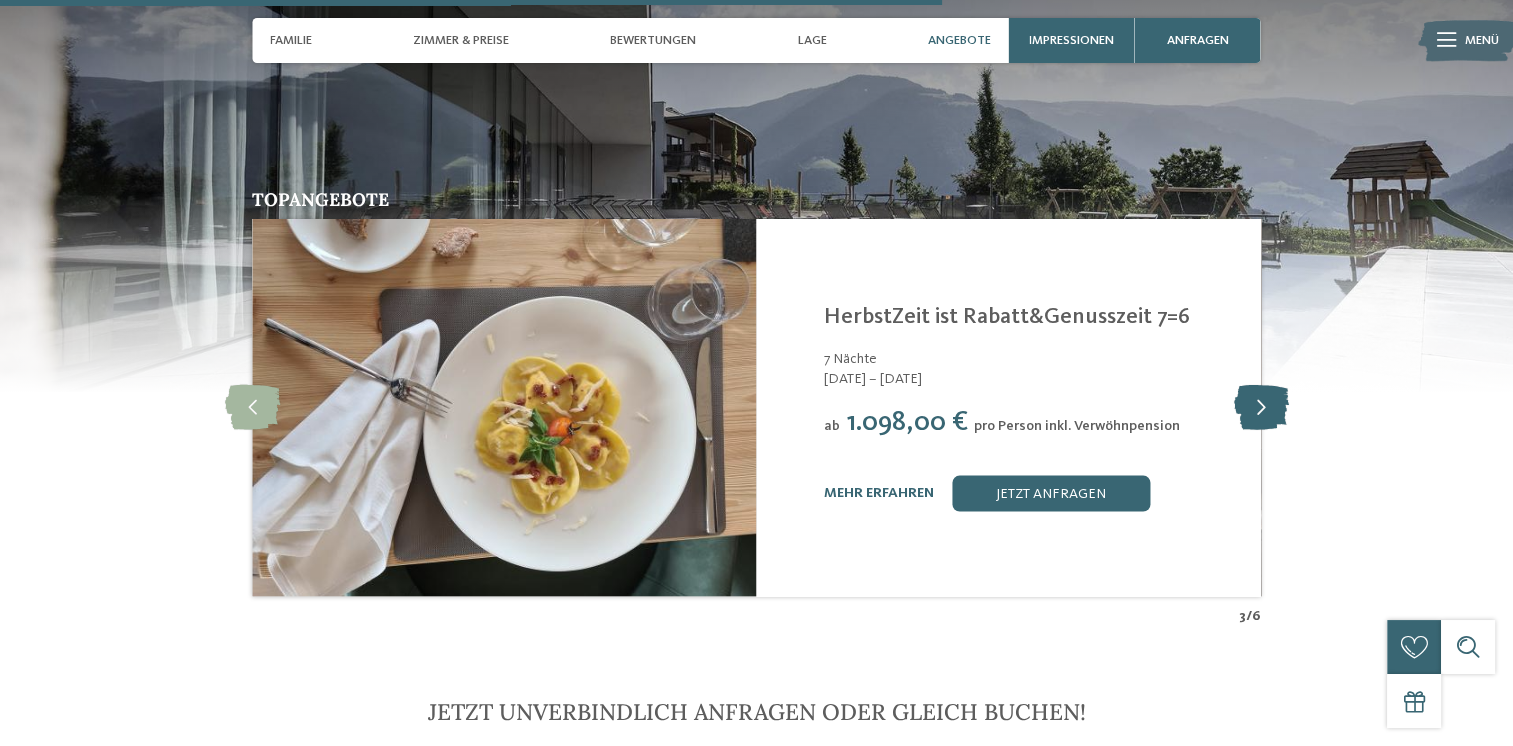 click at bounding box center (1260, 407) 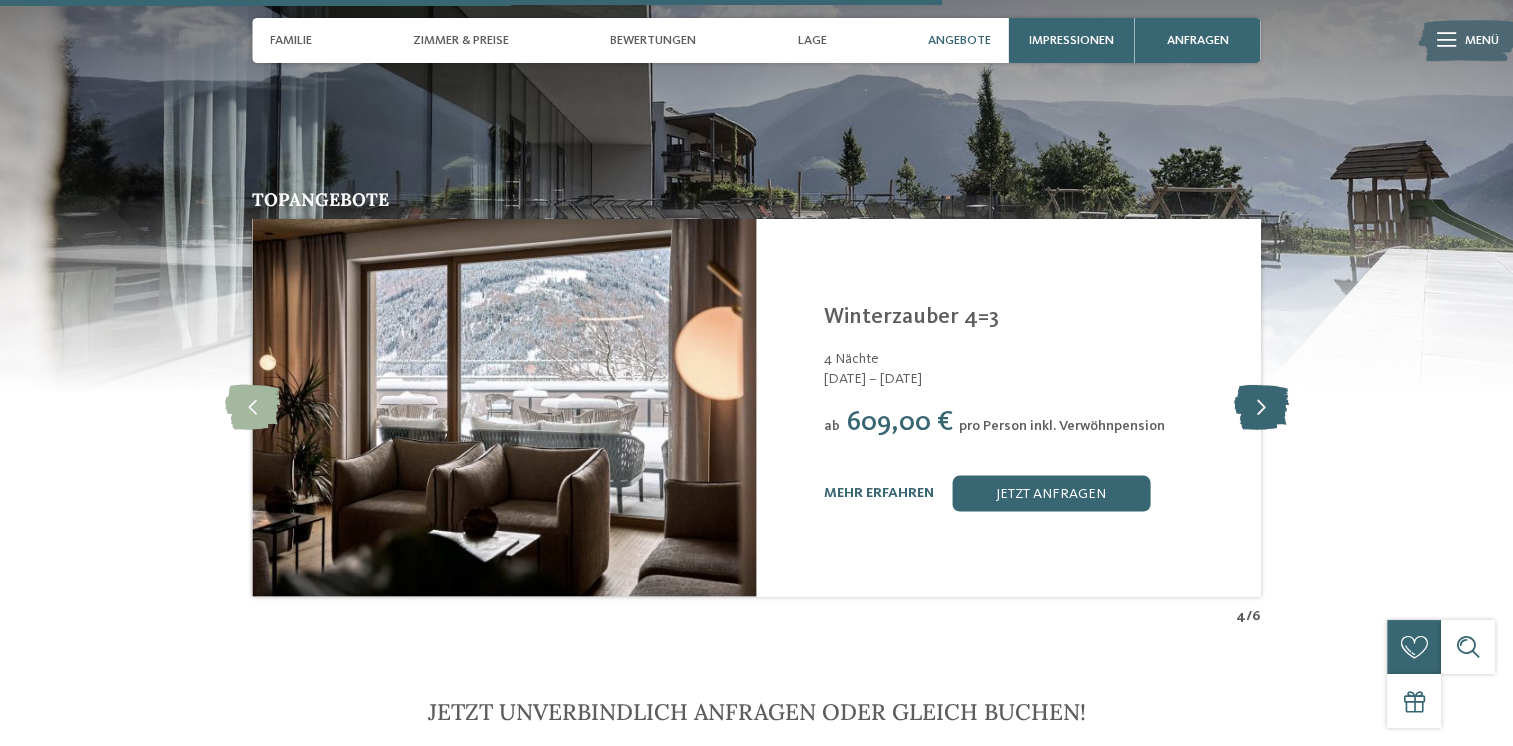 click at bounding box center (1260, 407) 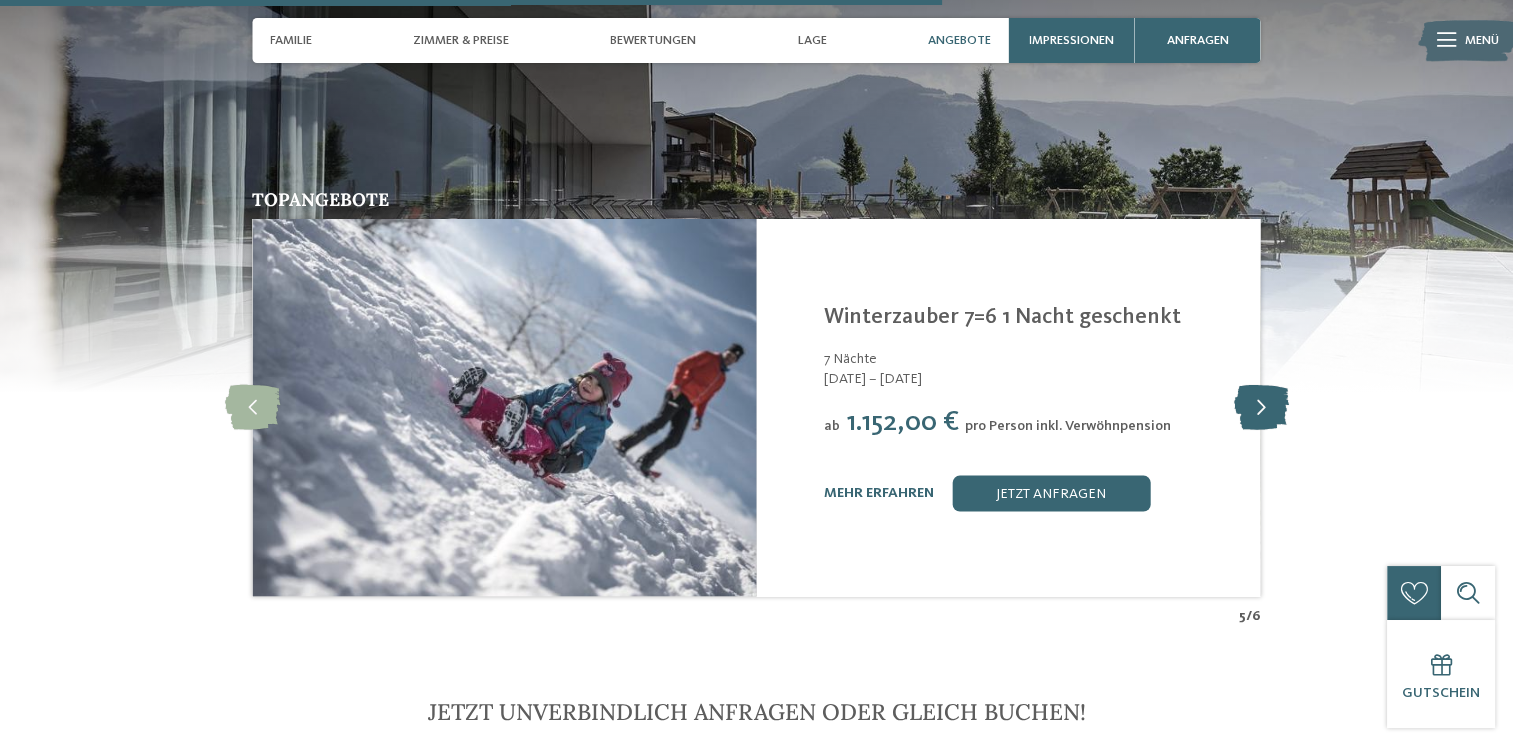 click at bounding box center (1260, 407) 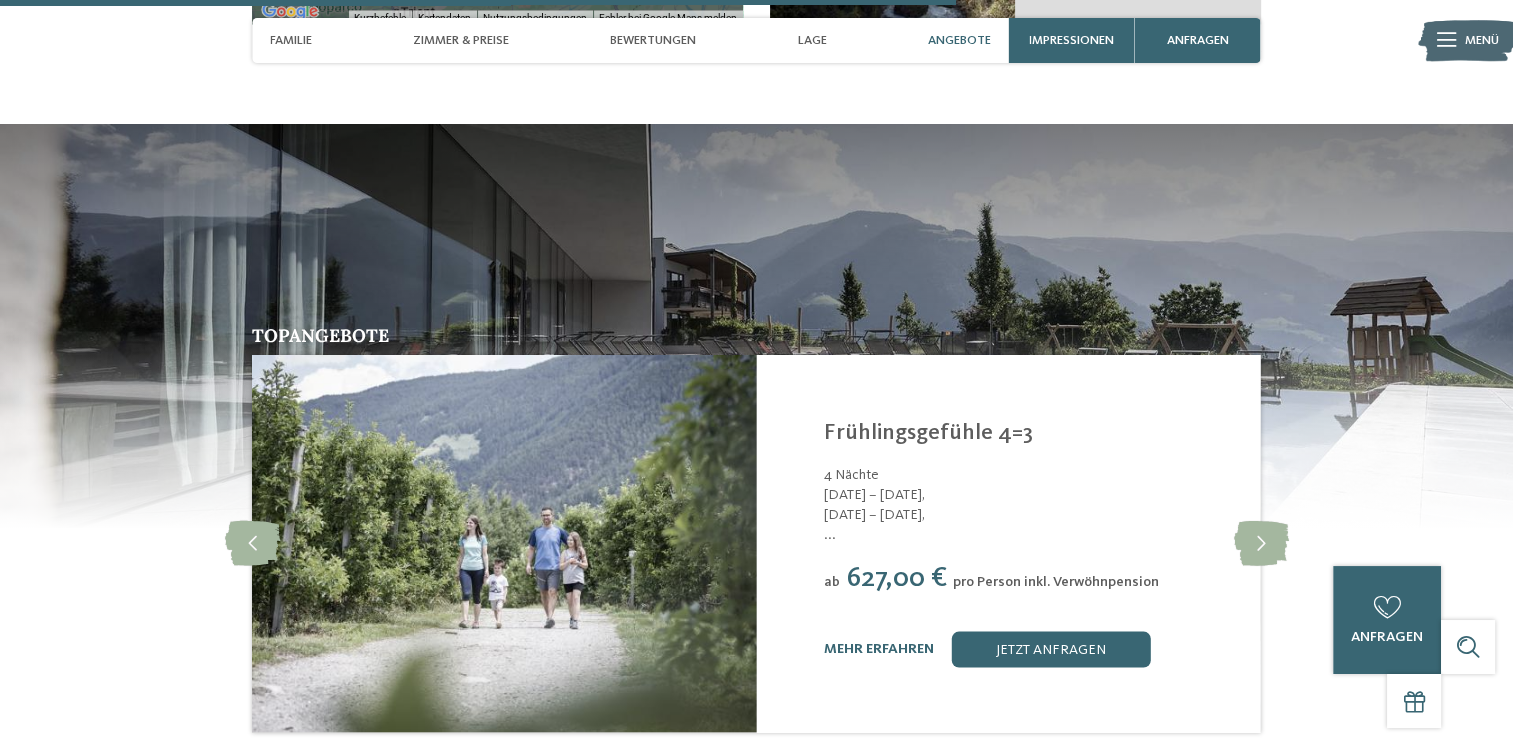 scroll, scrollTop: 4063, scrollLeft: 0, axis: vertical 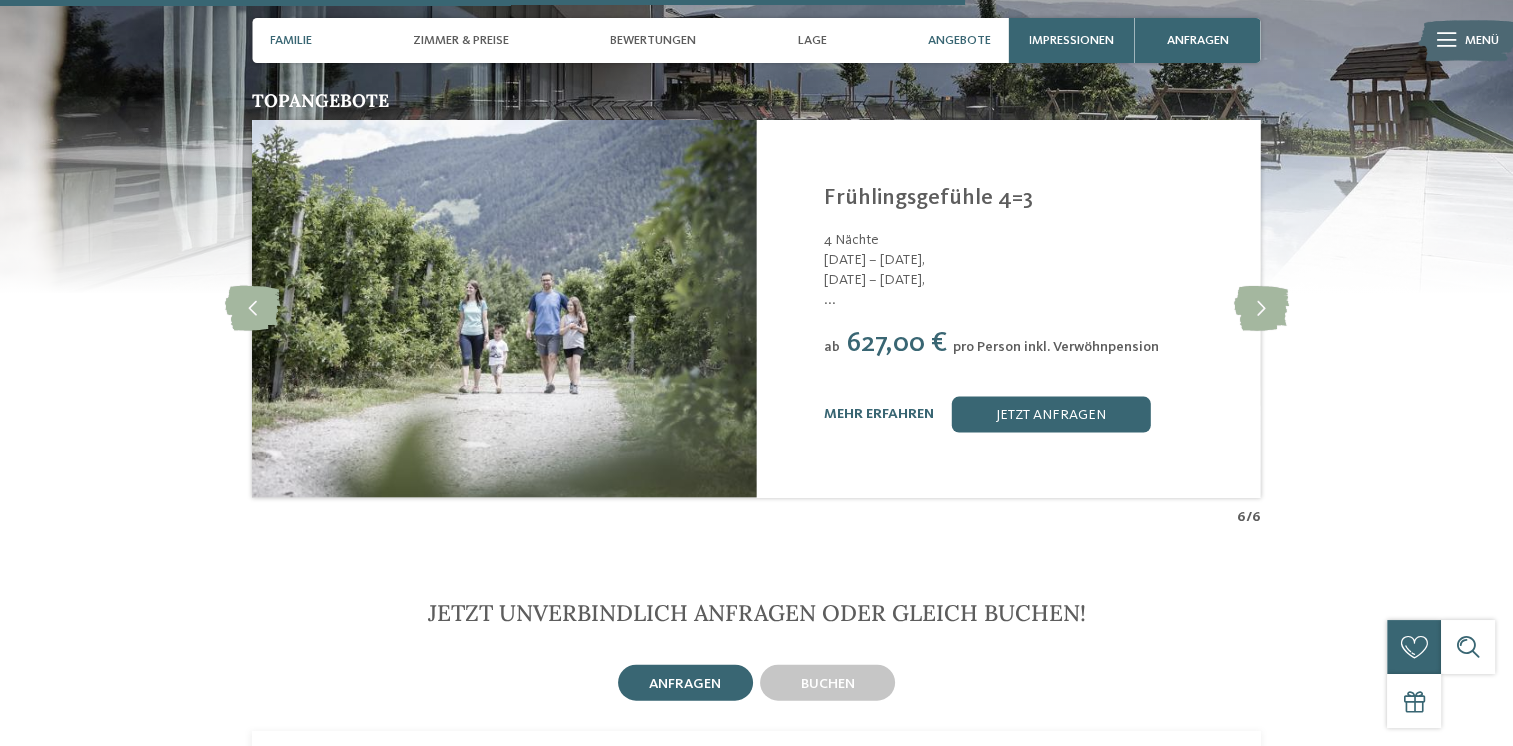 click on "Familie" at bounding box center [291, 40] 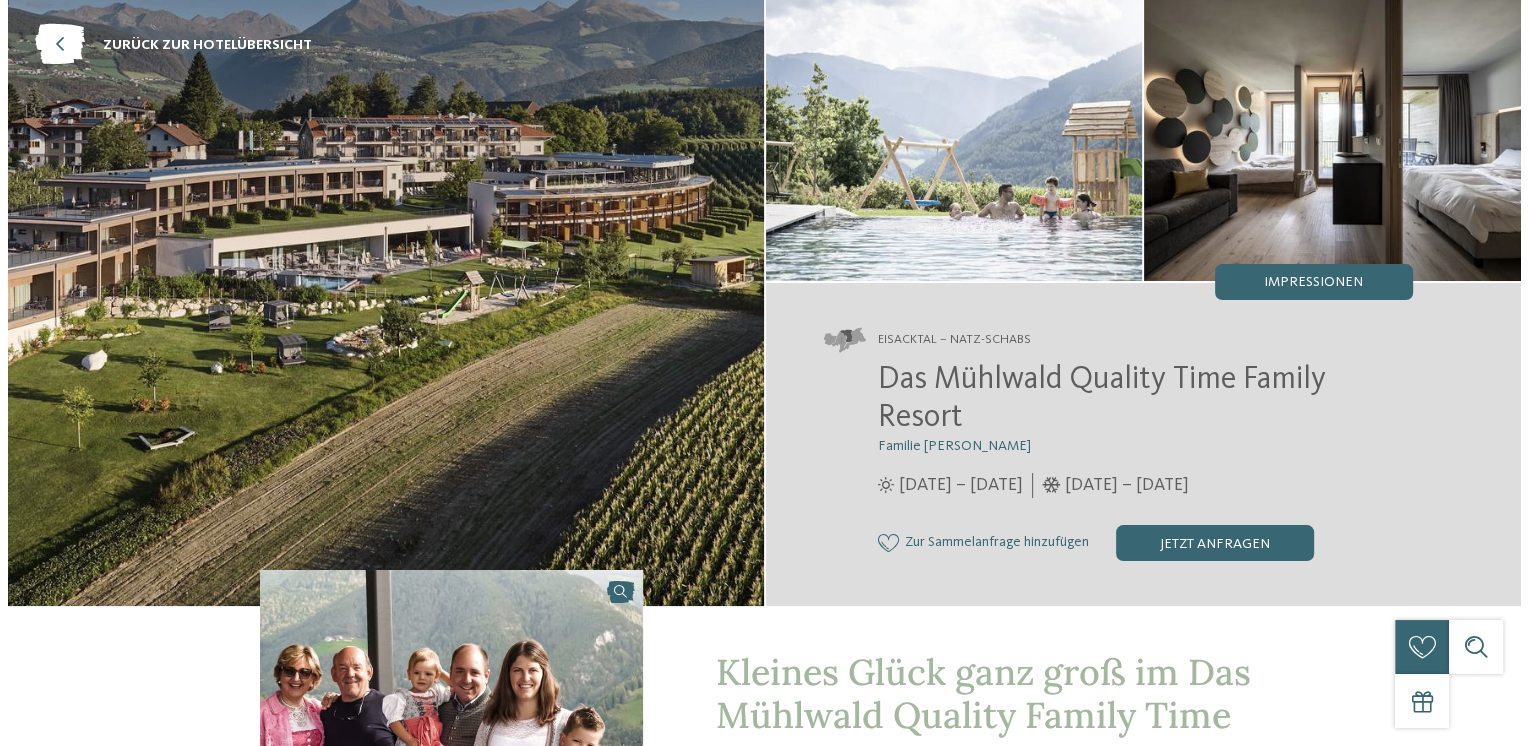 scroll, scrollTop: 0, scrollLeft: 0, axis: both 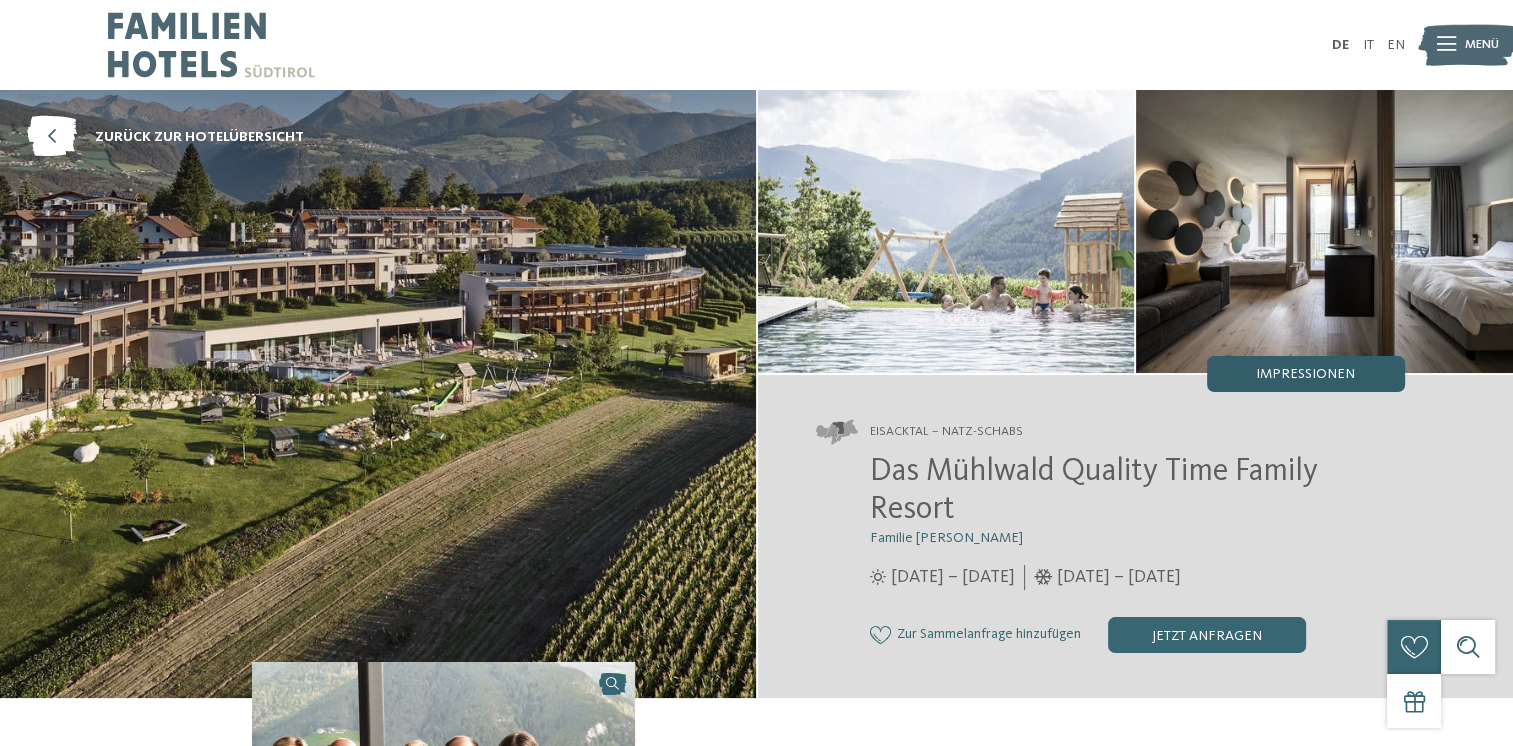 click on "Impressionen" at bounding box center (1306, 374) 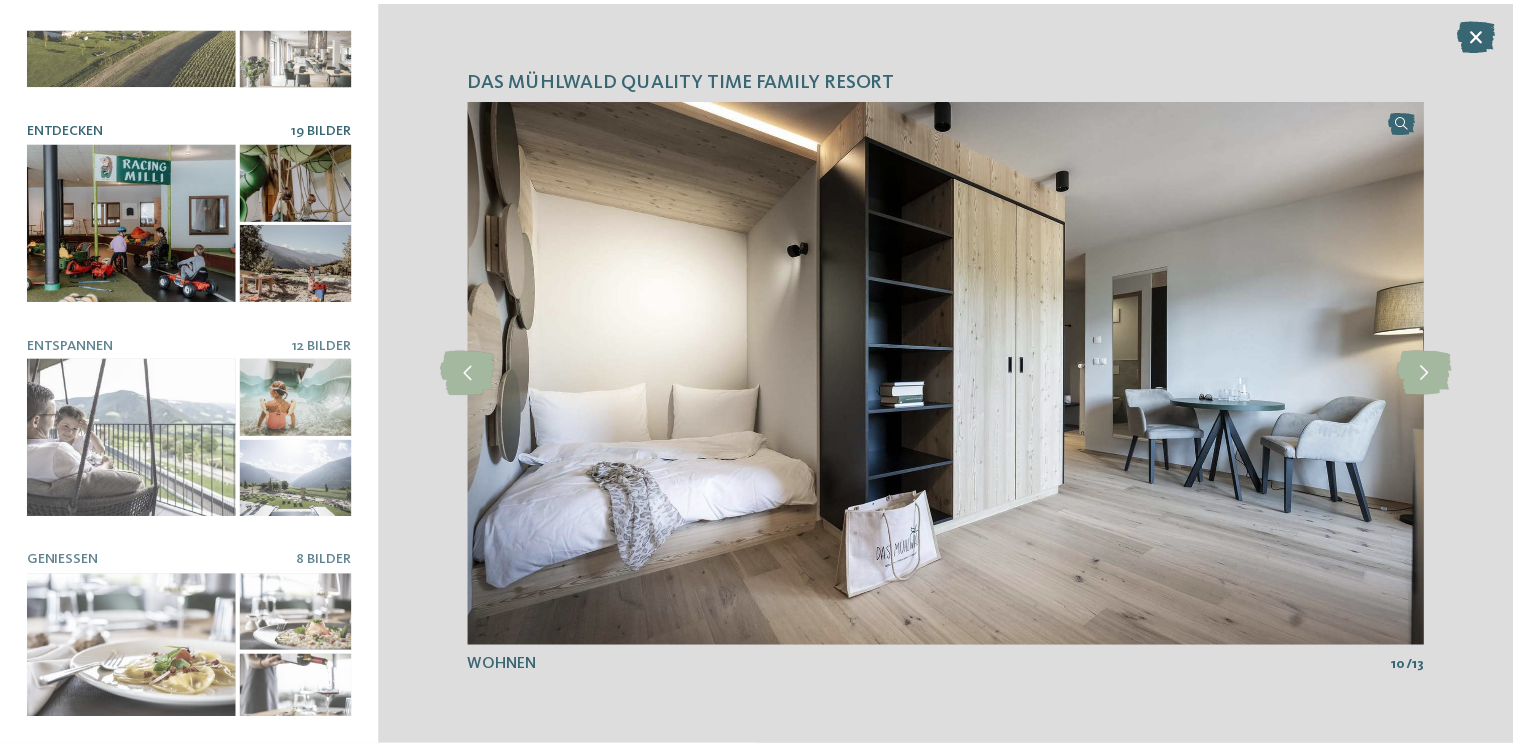 scroll, scrollTop: 40, scrollLeft: 0, axis: vertical 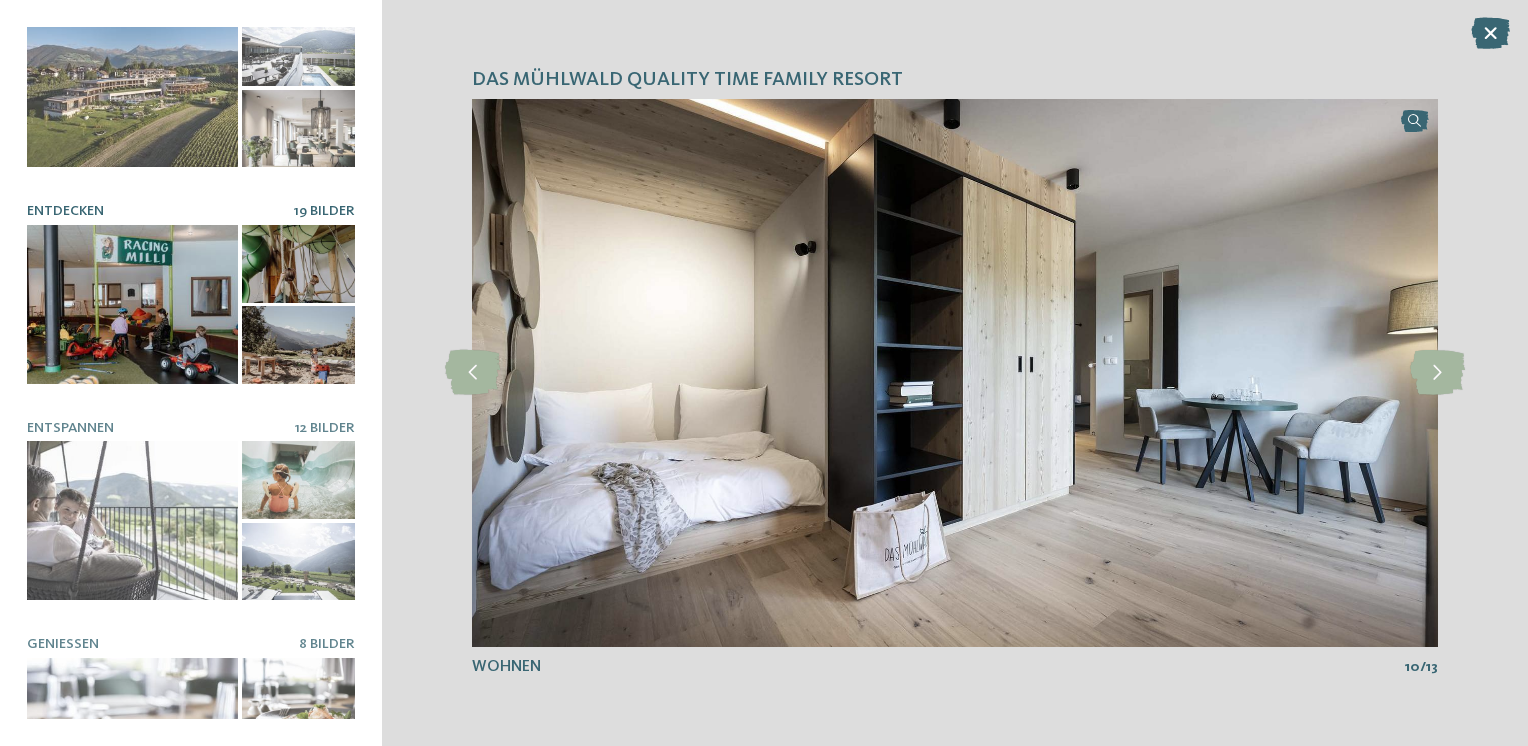 click at bounding box center [132, 304] 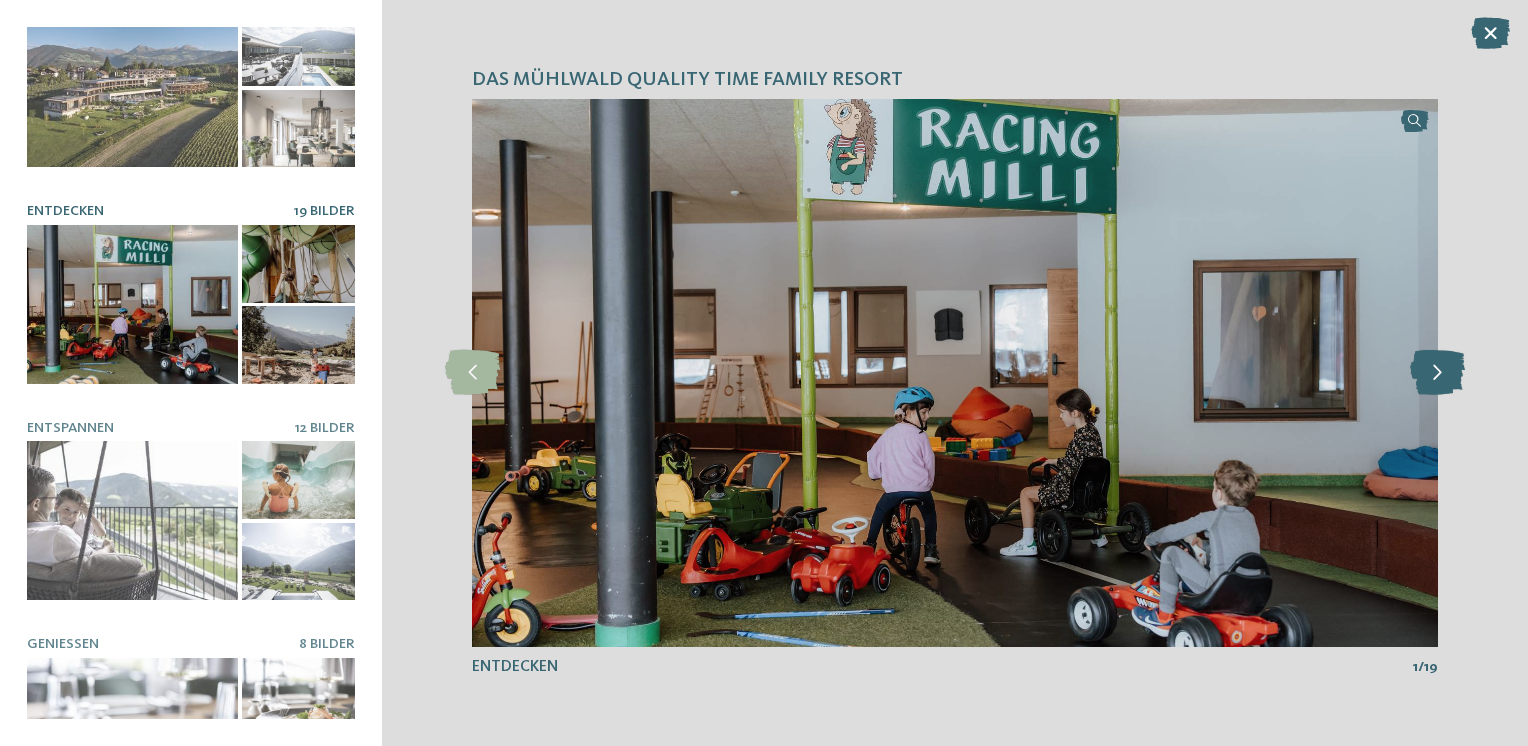 click at bounding box center (1437, 372) 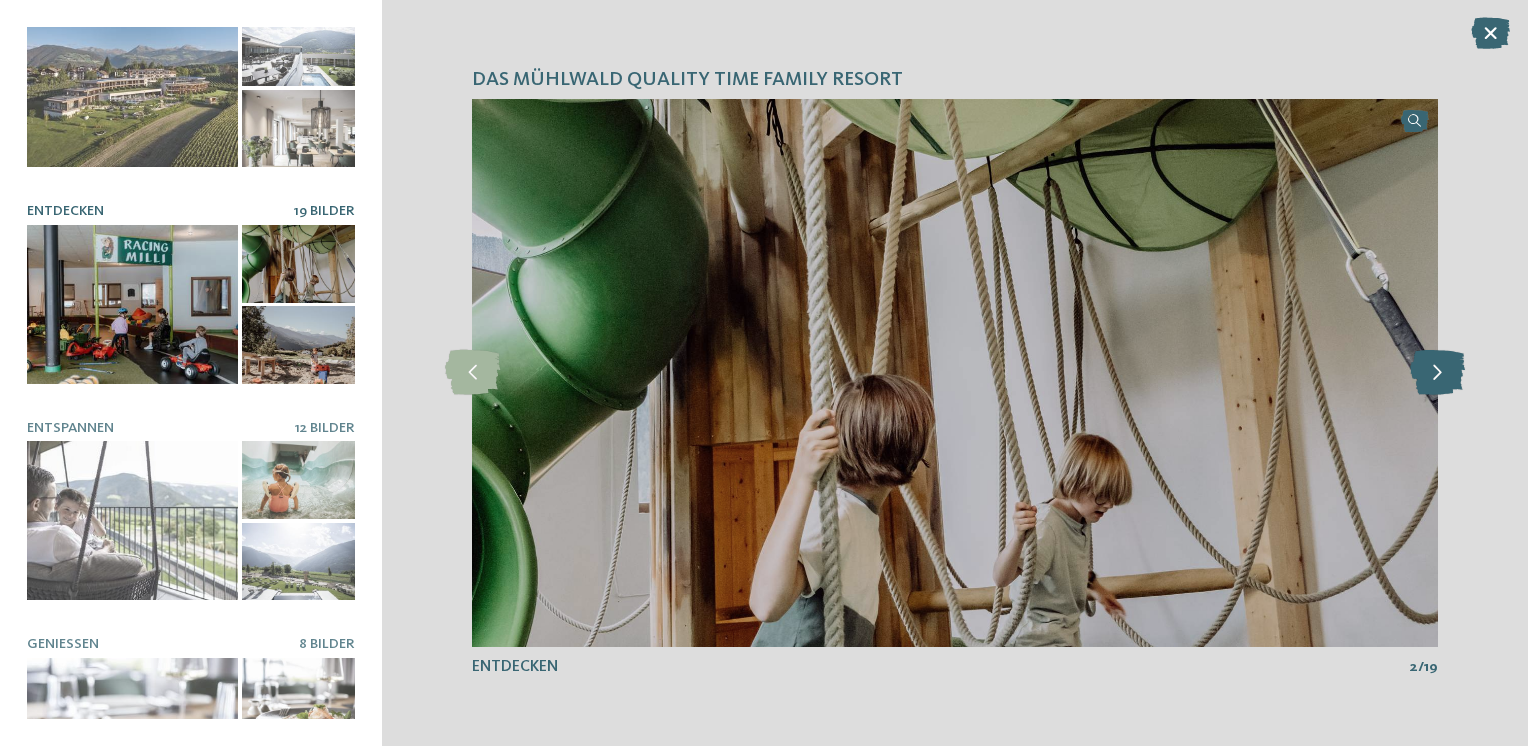 click at bounding box center (1437, 372) 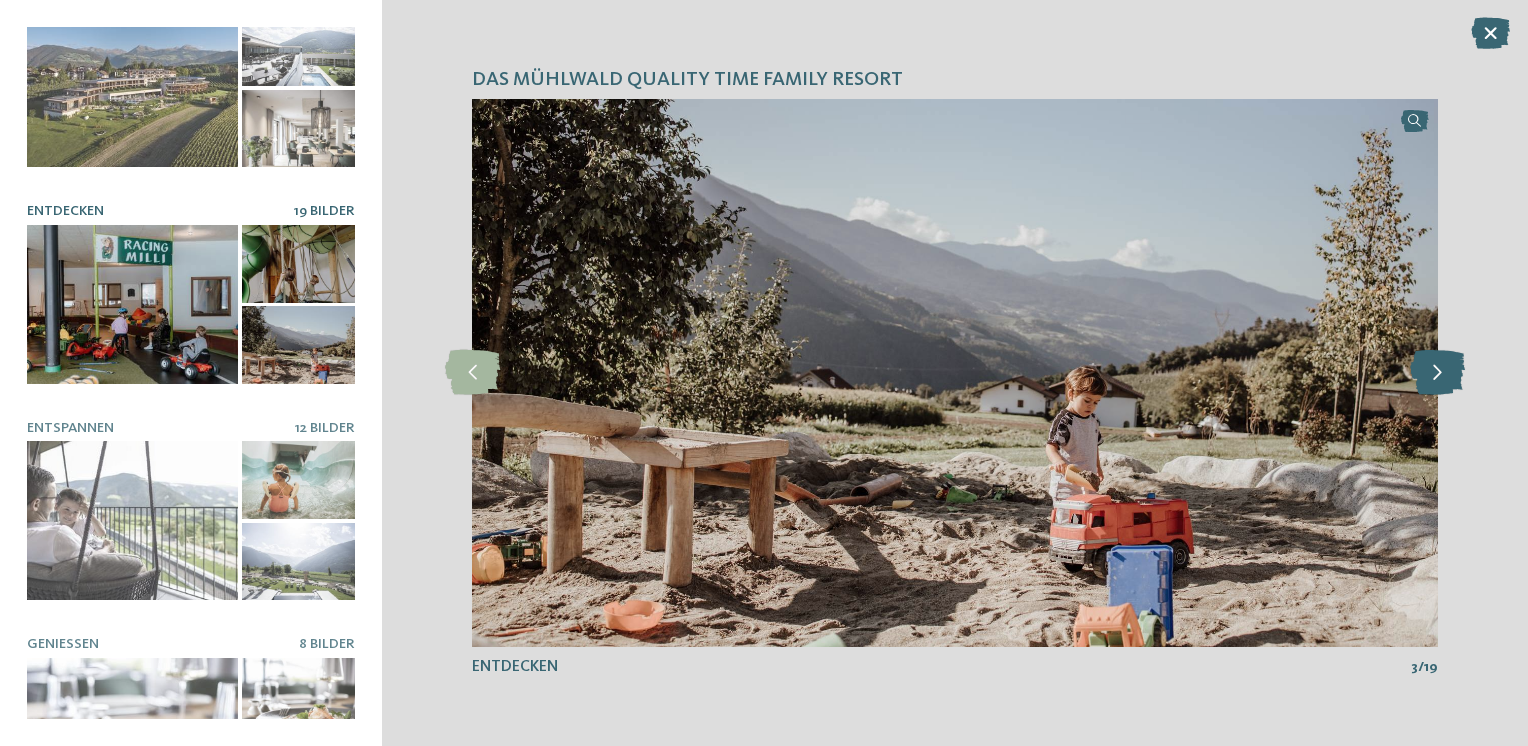 click at bounding box center (1437, 372) 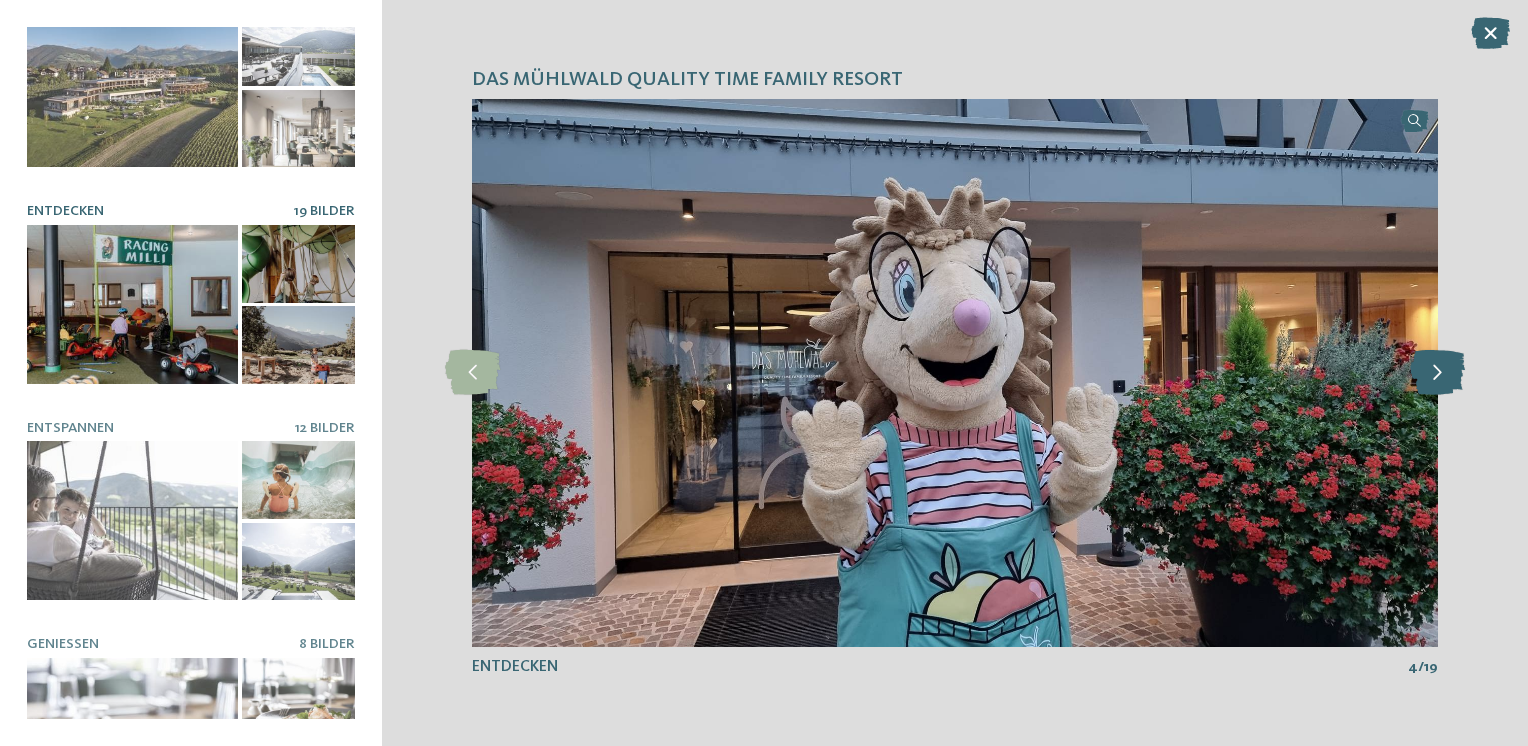 click at bounding box center (1437, 372) 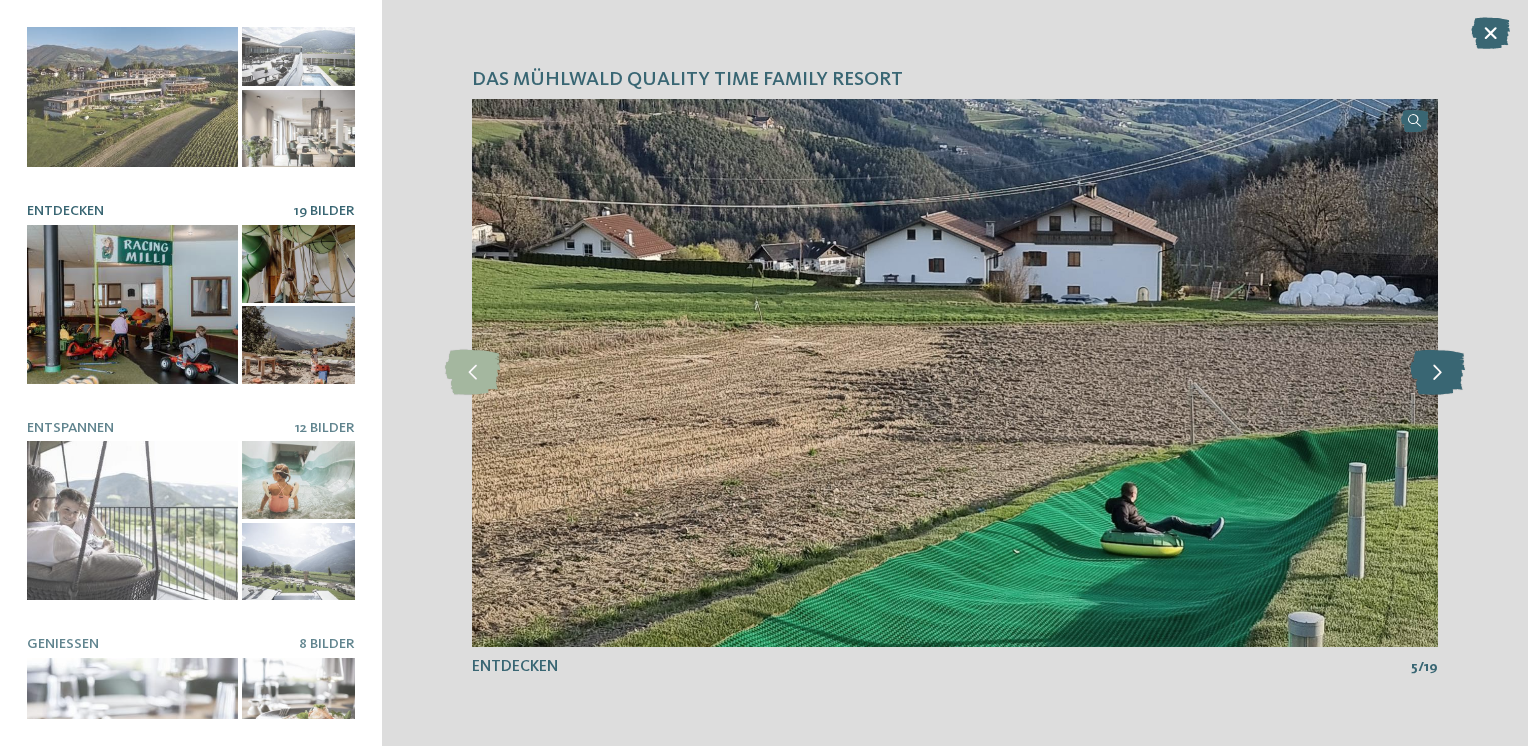 click at bounding box center (1437, 372) 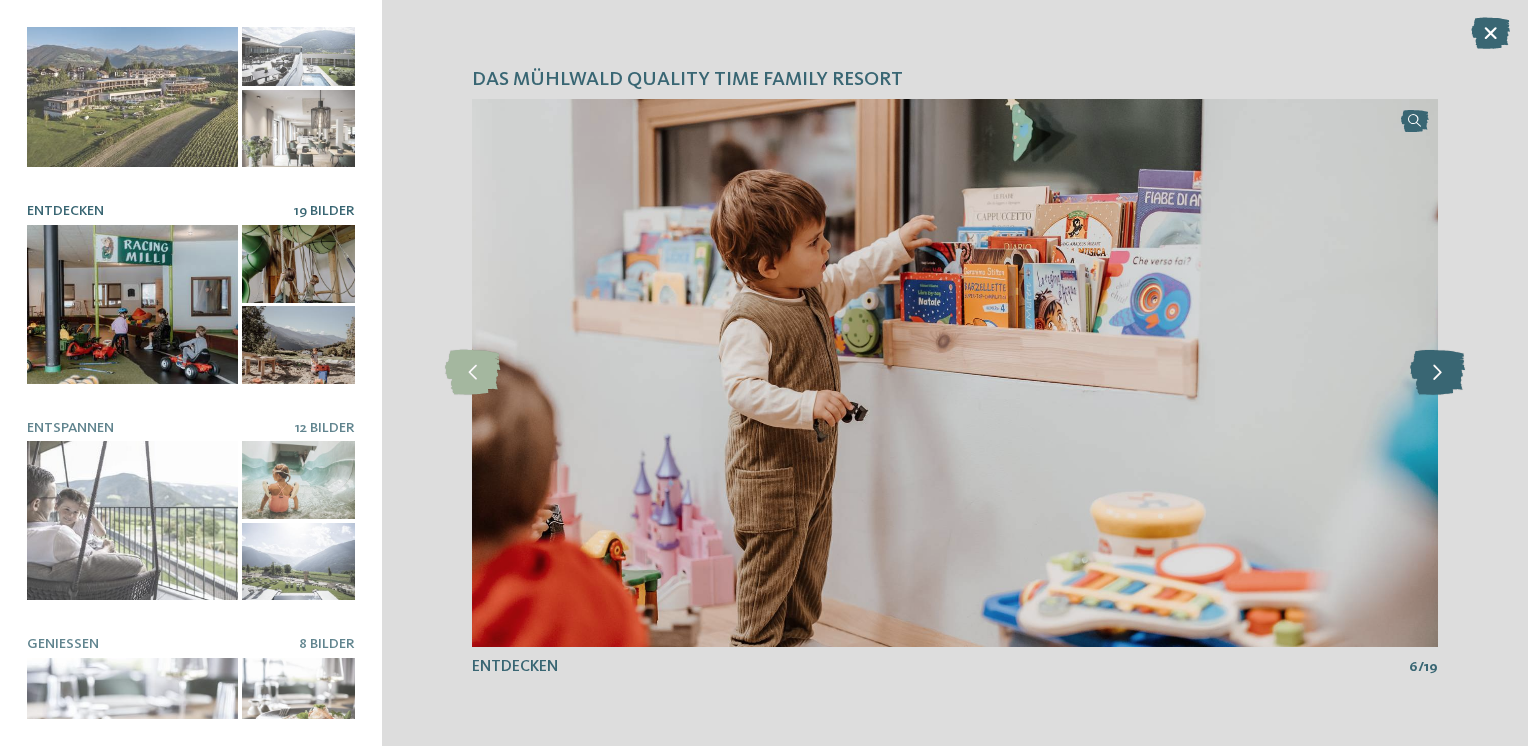 click at bounding box center (1437, 372) 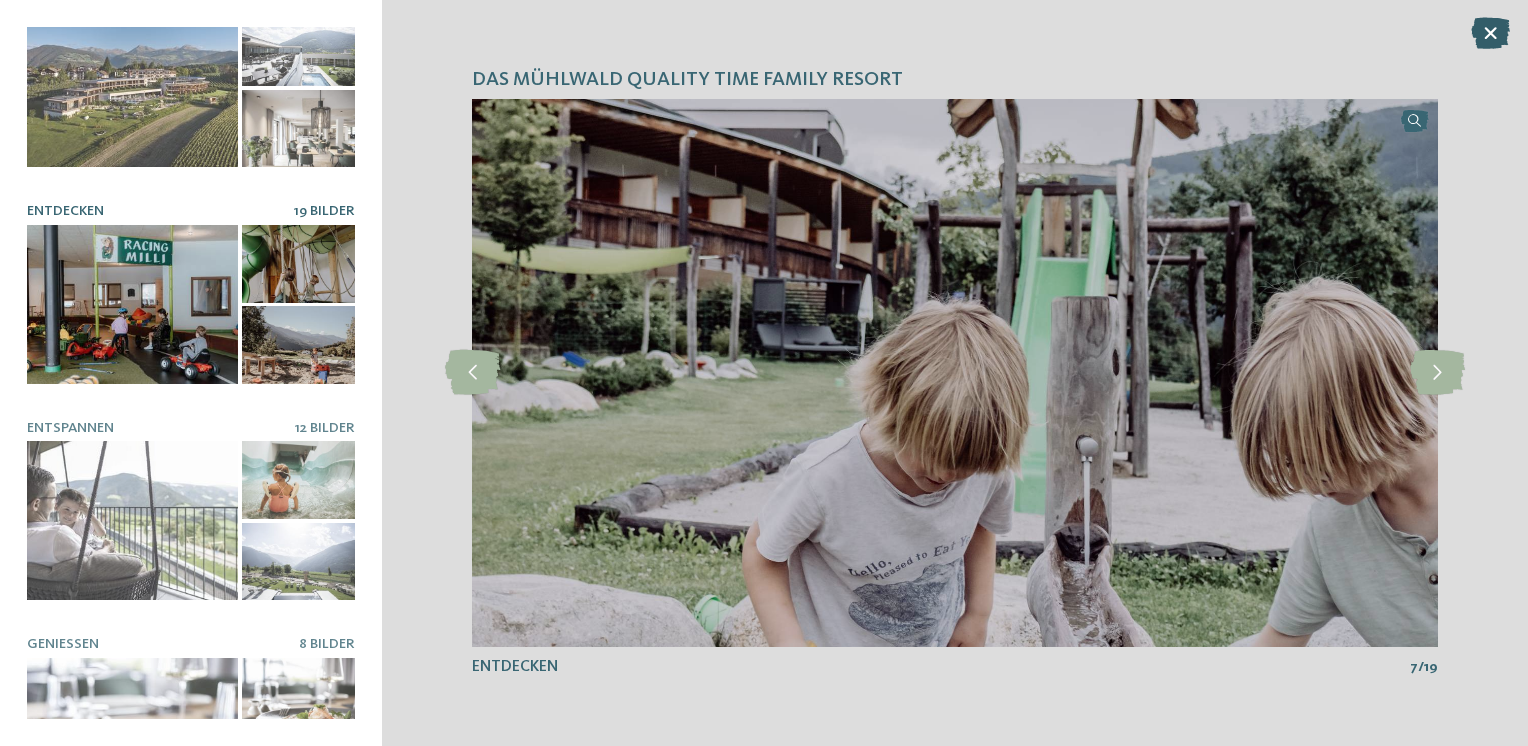 click at bounding box center [1490, 33] 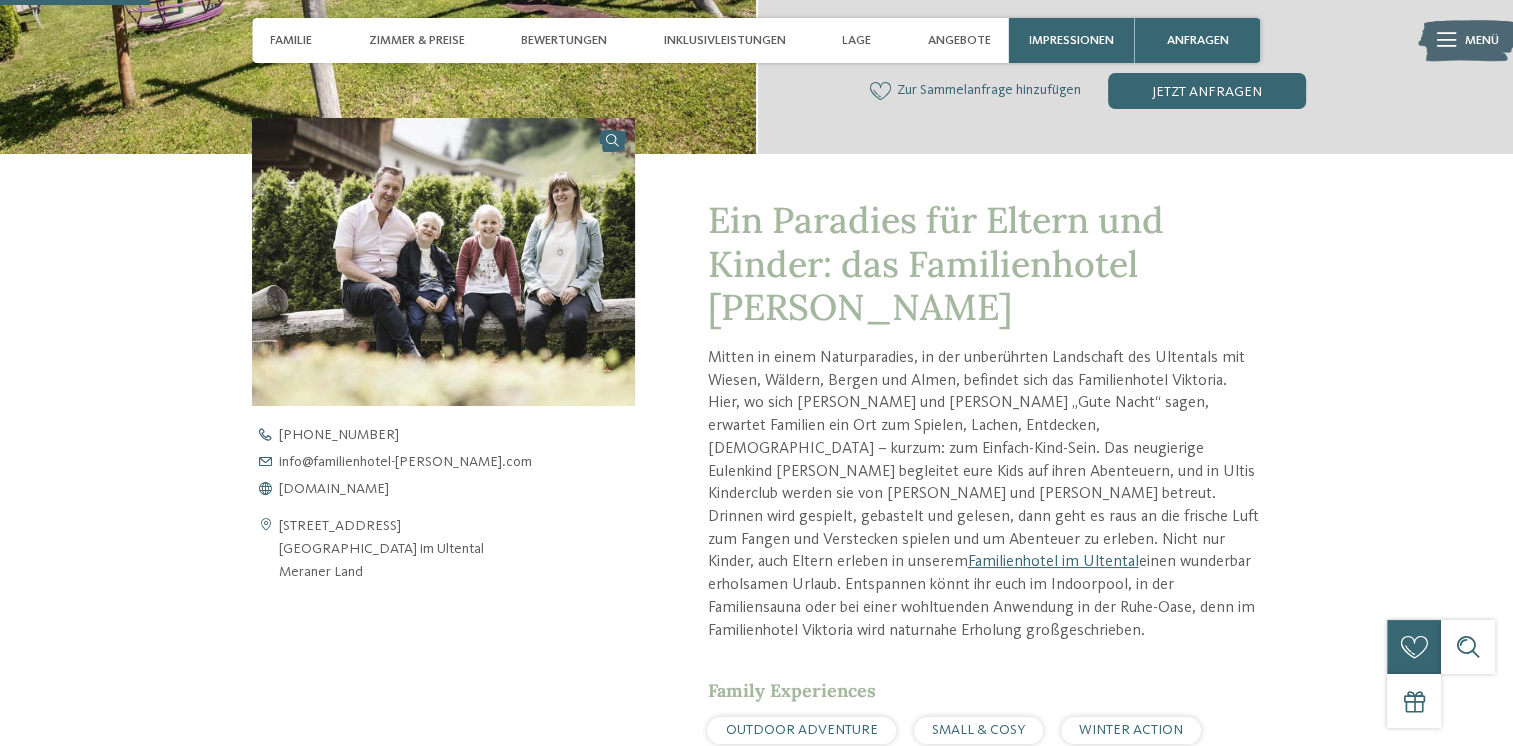 scroll, scrollTop: 639, scrollLeft: 0, axis: vertical 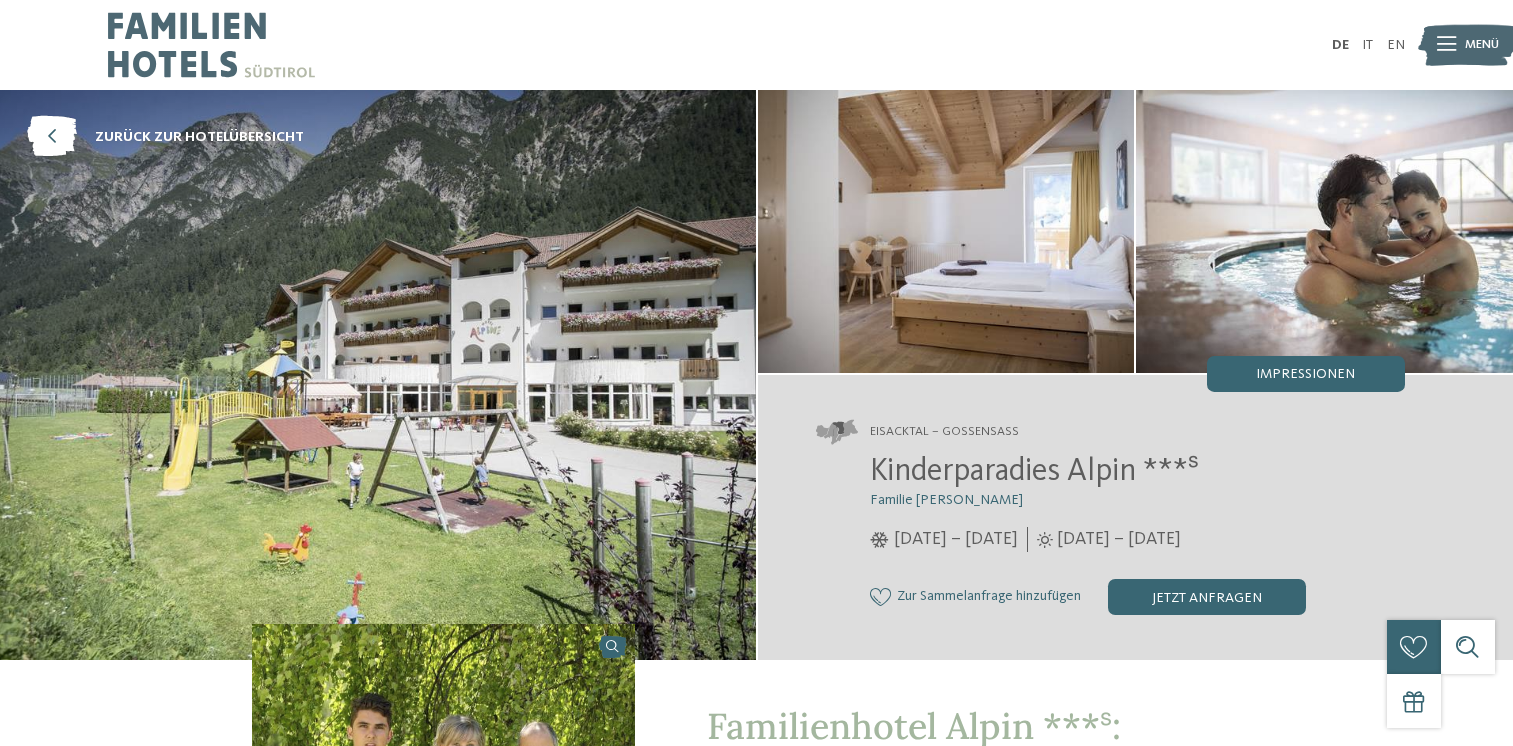click at bounding box center [946, 231] 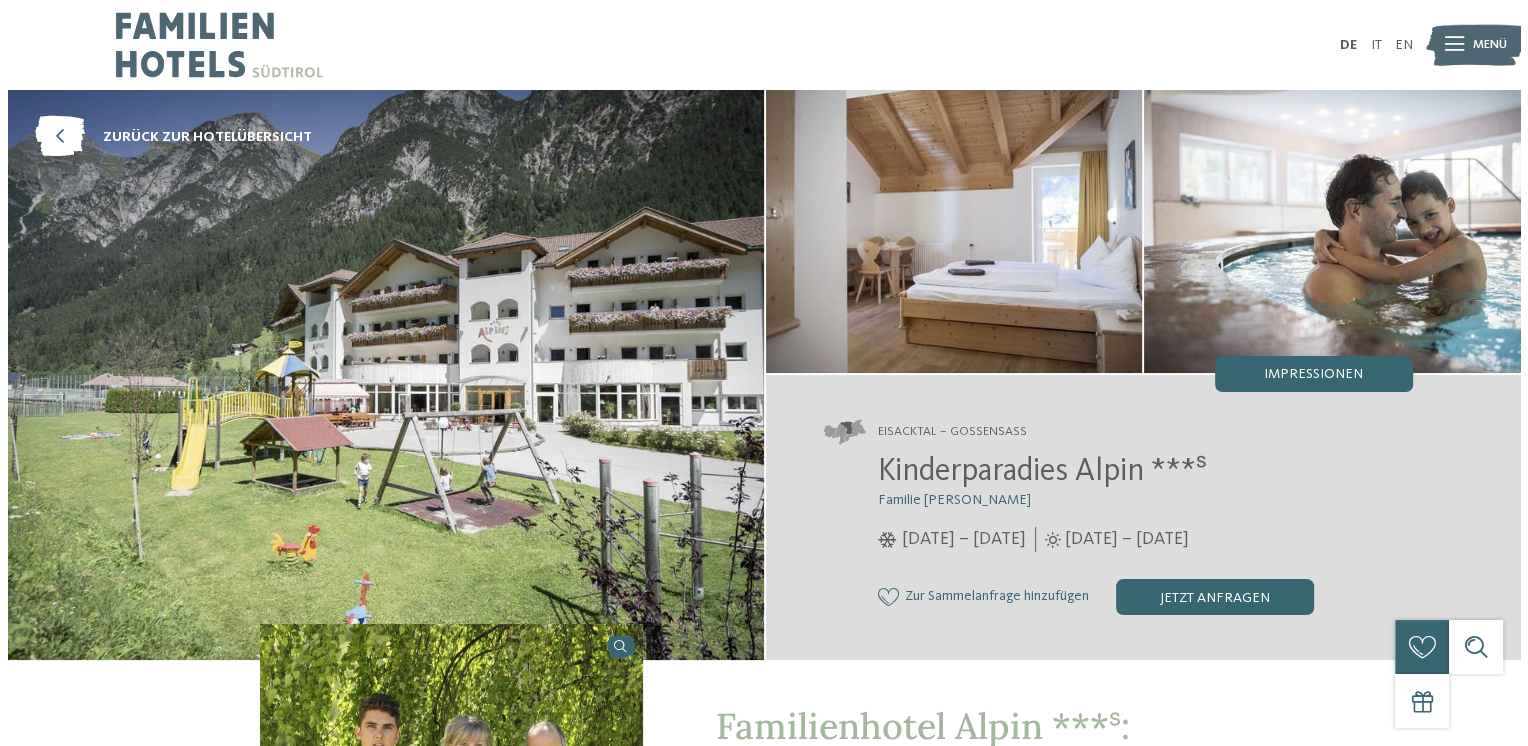 scroll, scrollTop: 0, scrollLeft: 0, axis: both 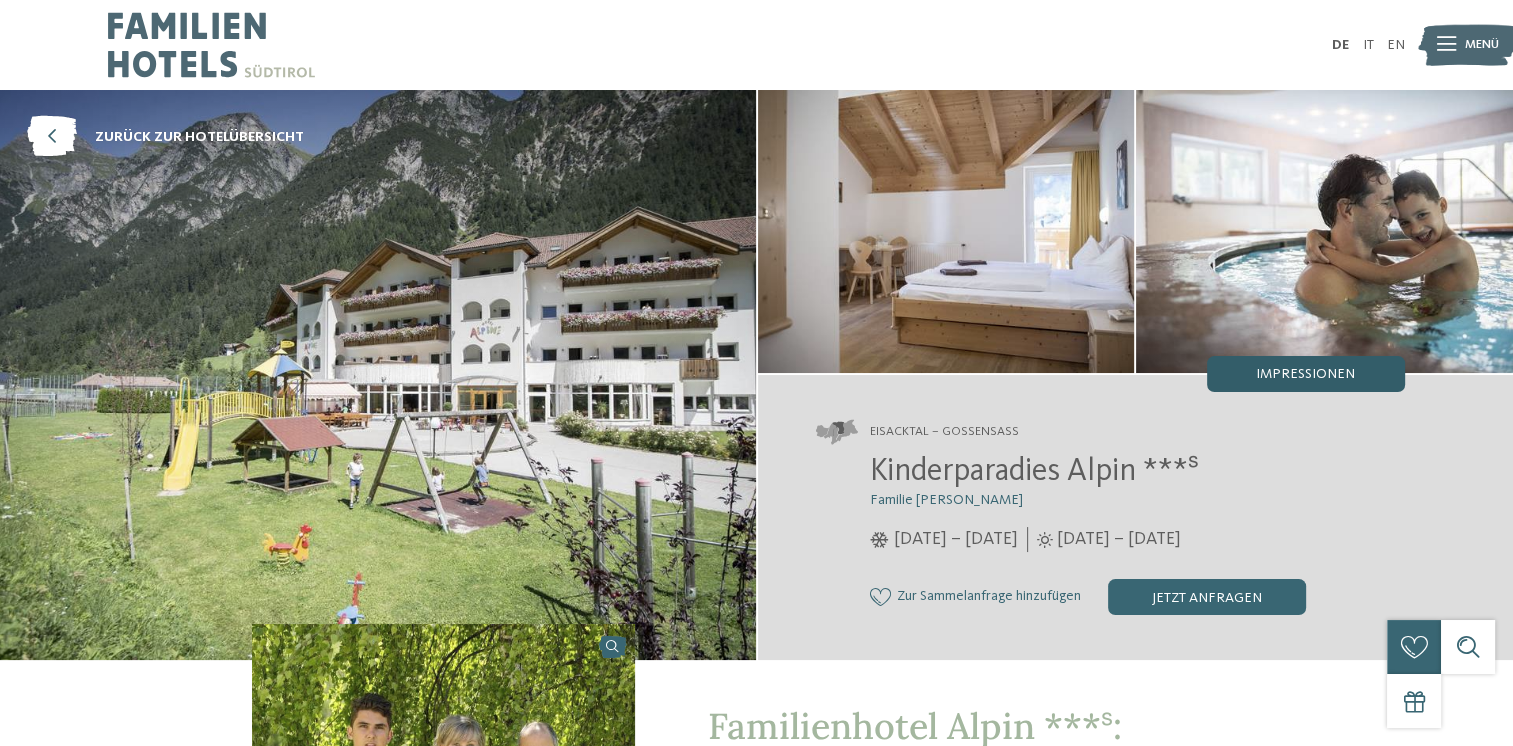 click on "Impressionen" at bounding box center [1306, 374] 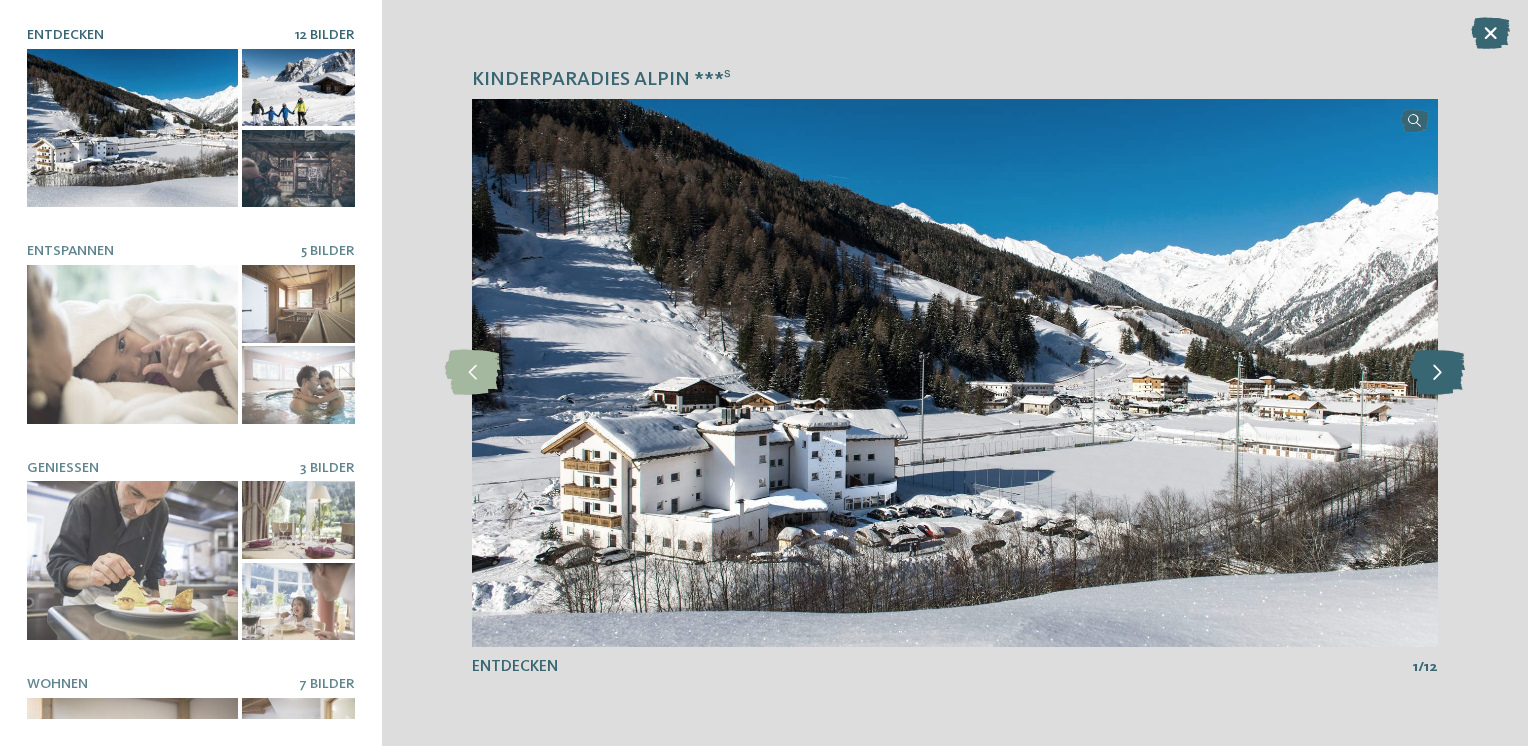 click at bounding box center [1437, 372] 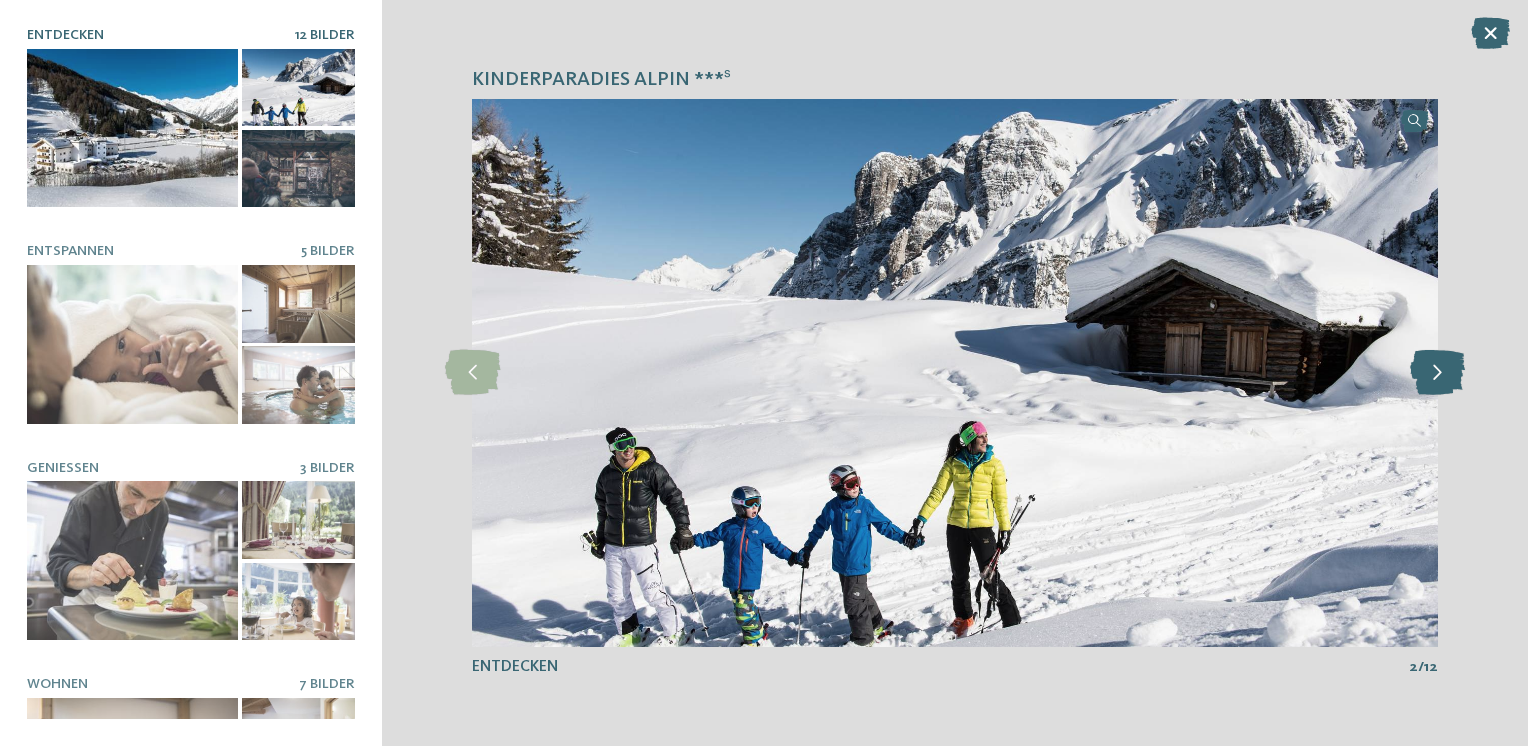 click at bounding box center [1437, 372] 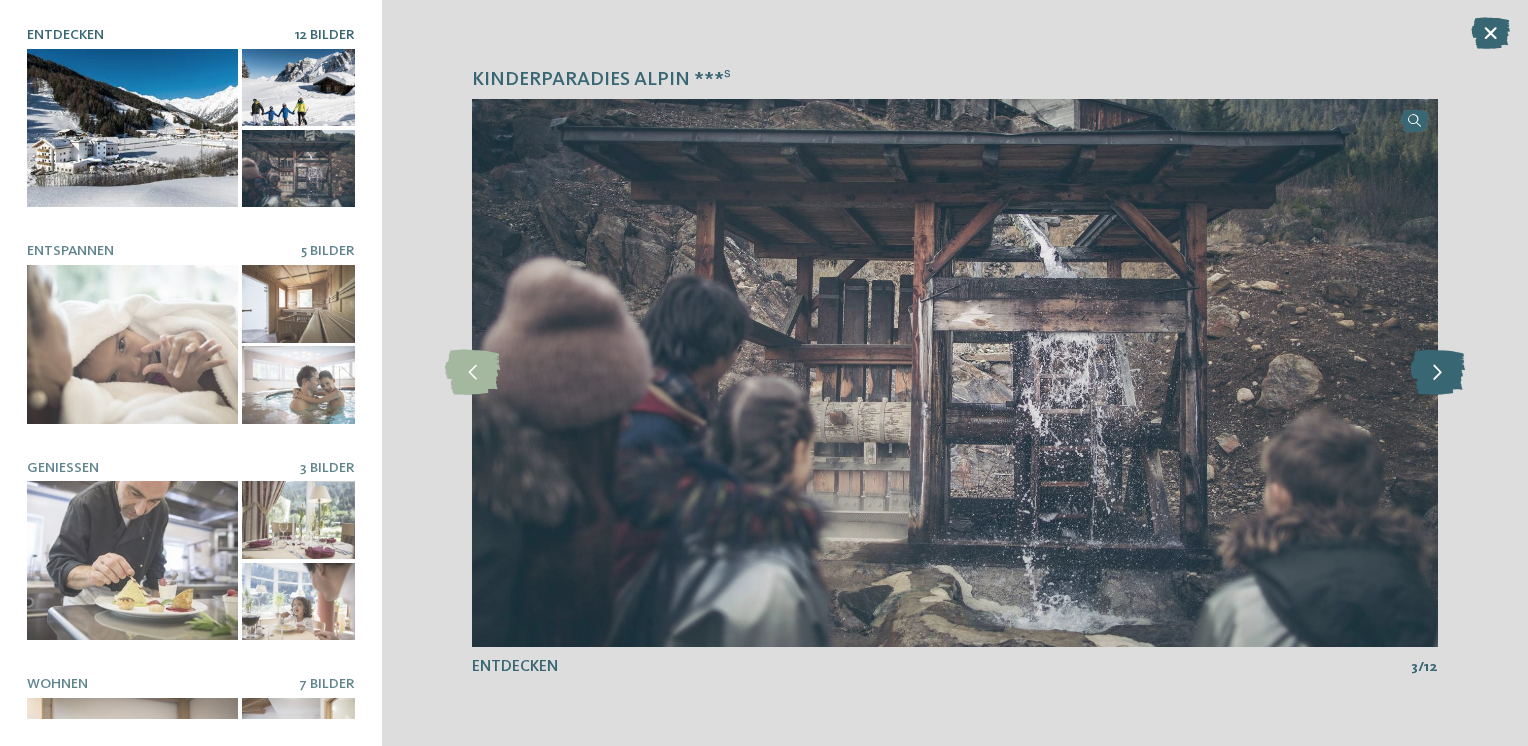click at bounding box center (1437, 372) 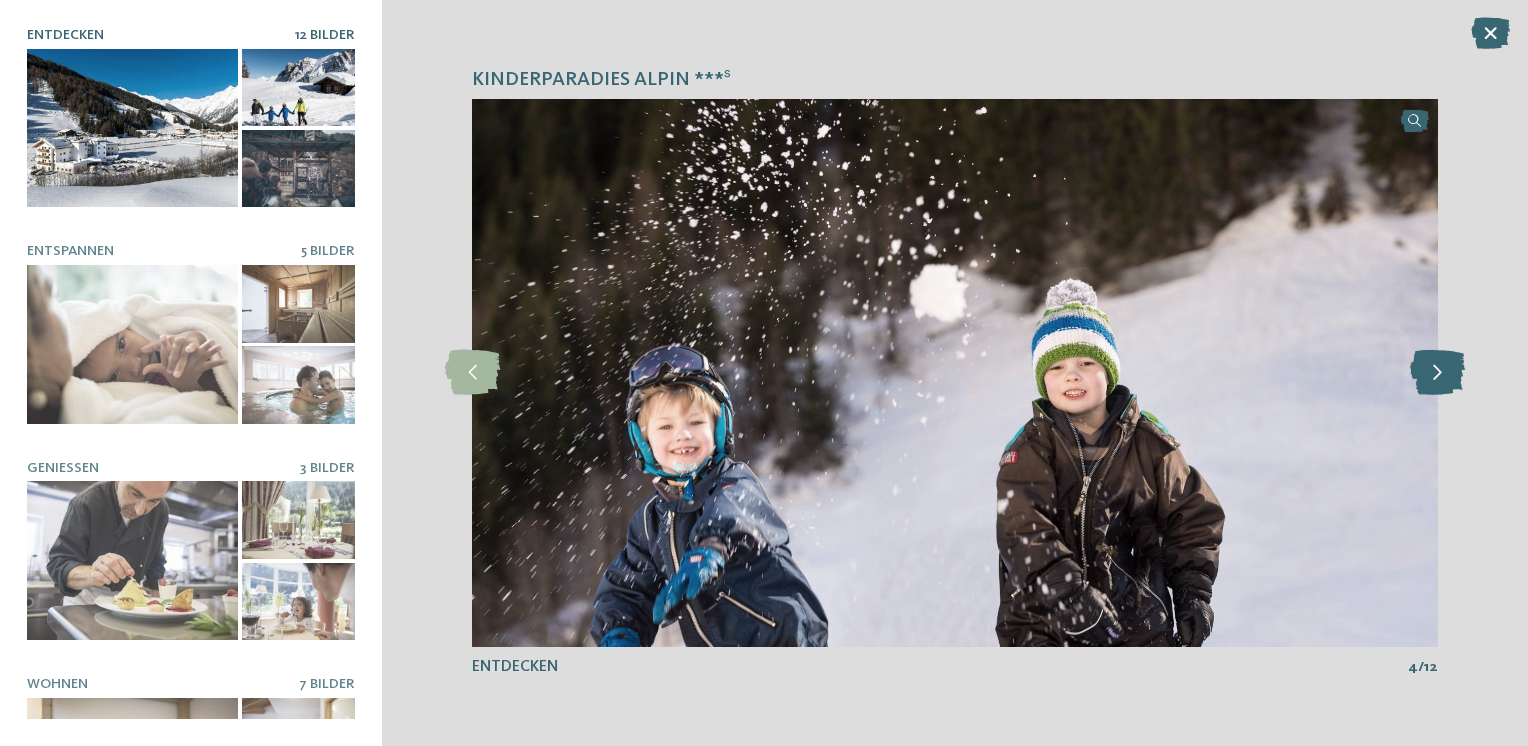 click at bounding box center (1437, 372) 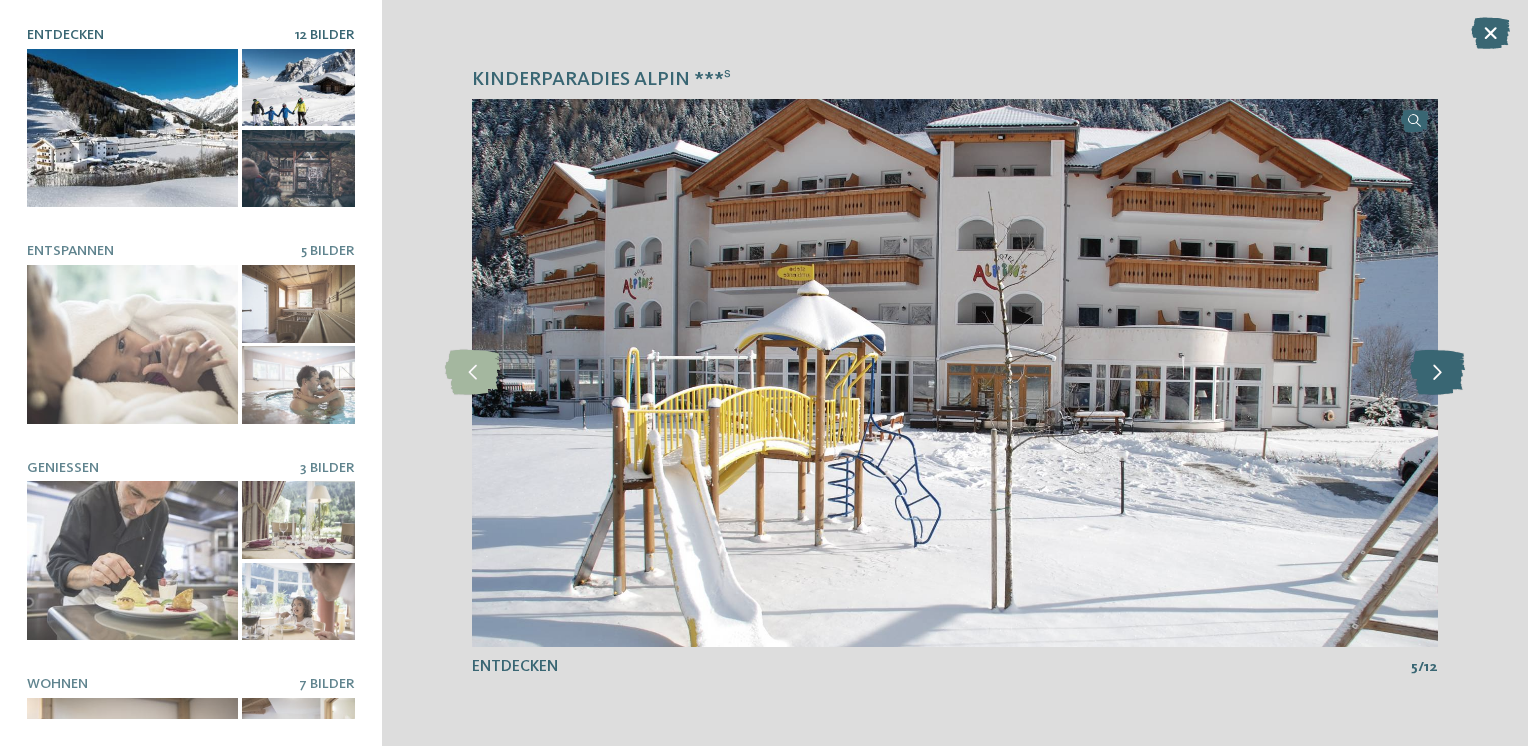 click at bounding box center (1437, 372) 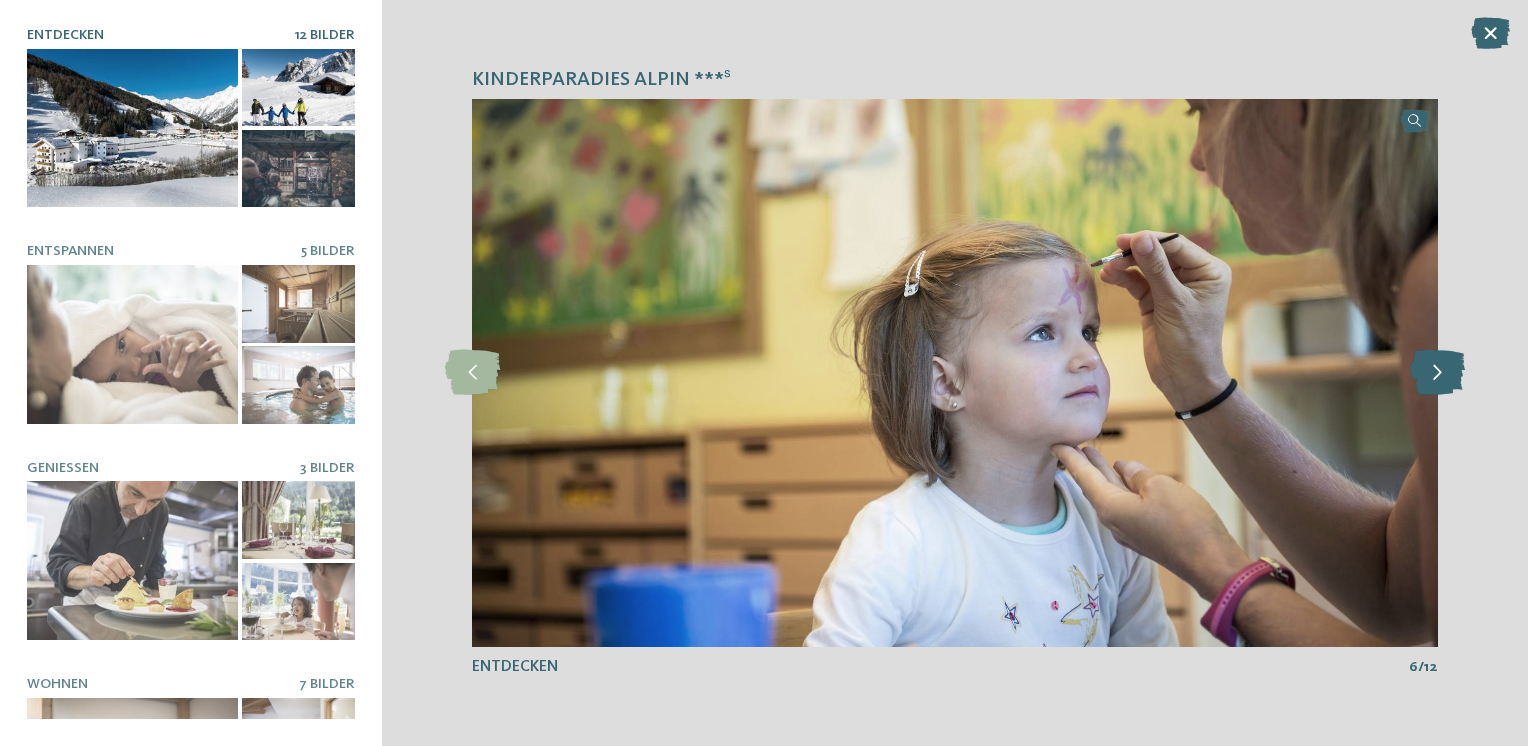 click at bounding box center [1437, 372] 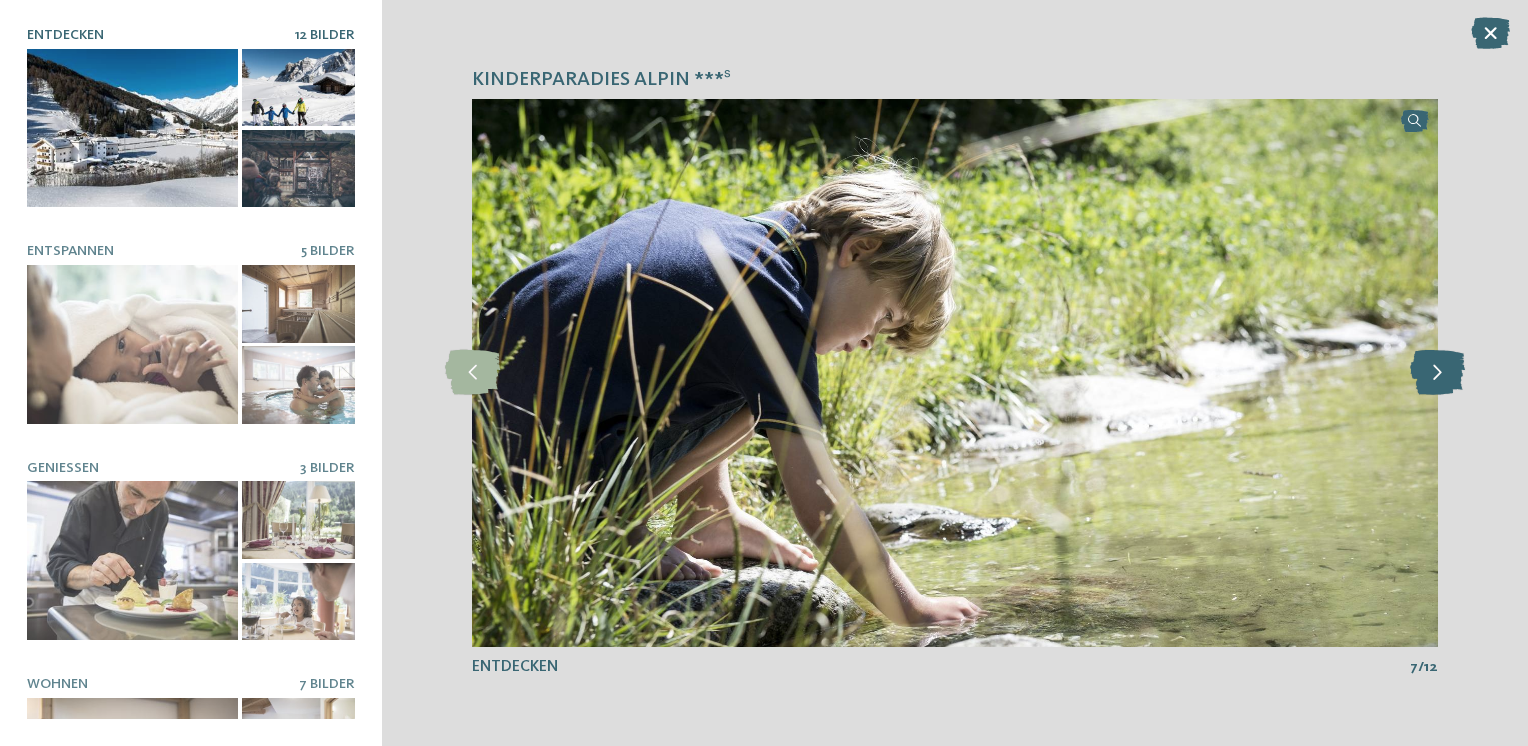 click at bounding box center [1437, 372] 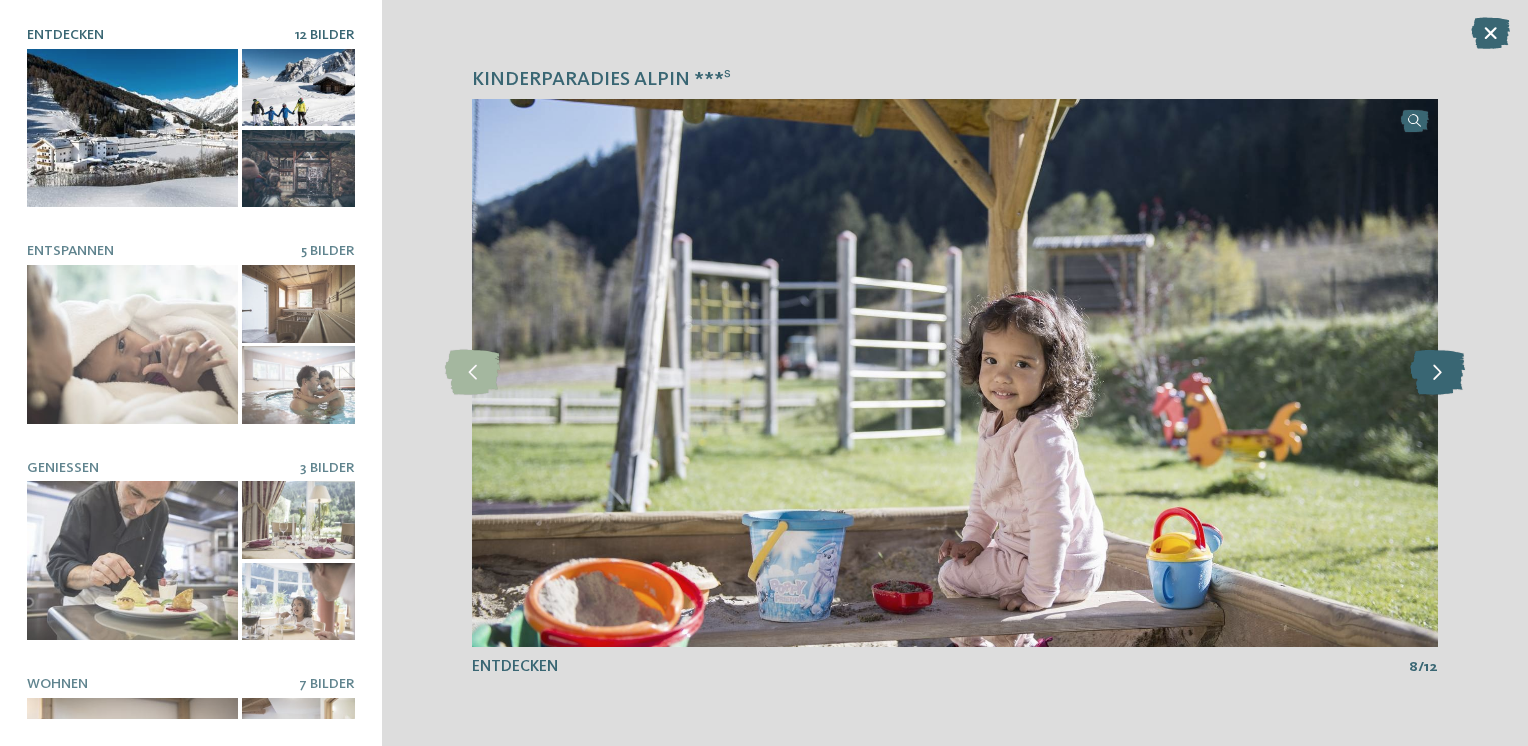 click at bounding box center (1437, 372) 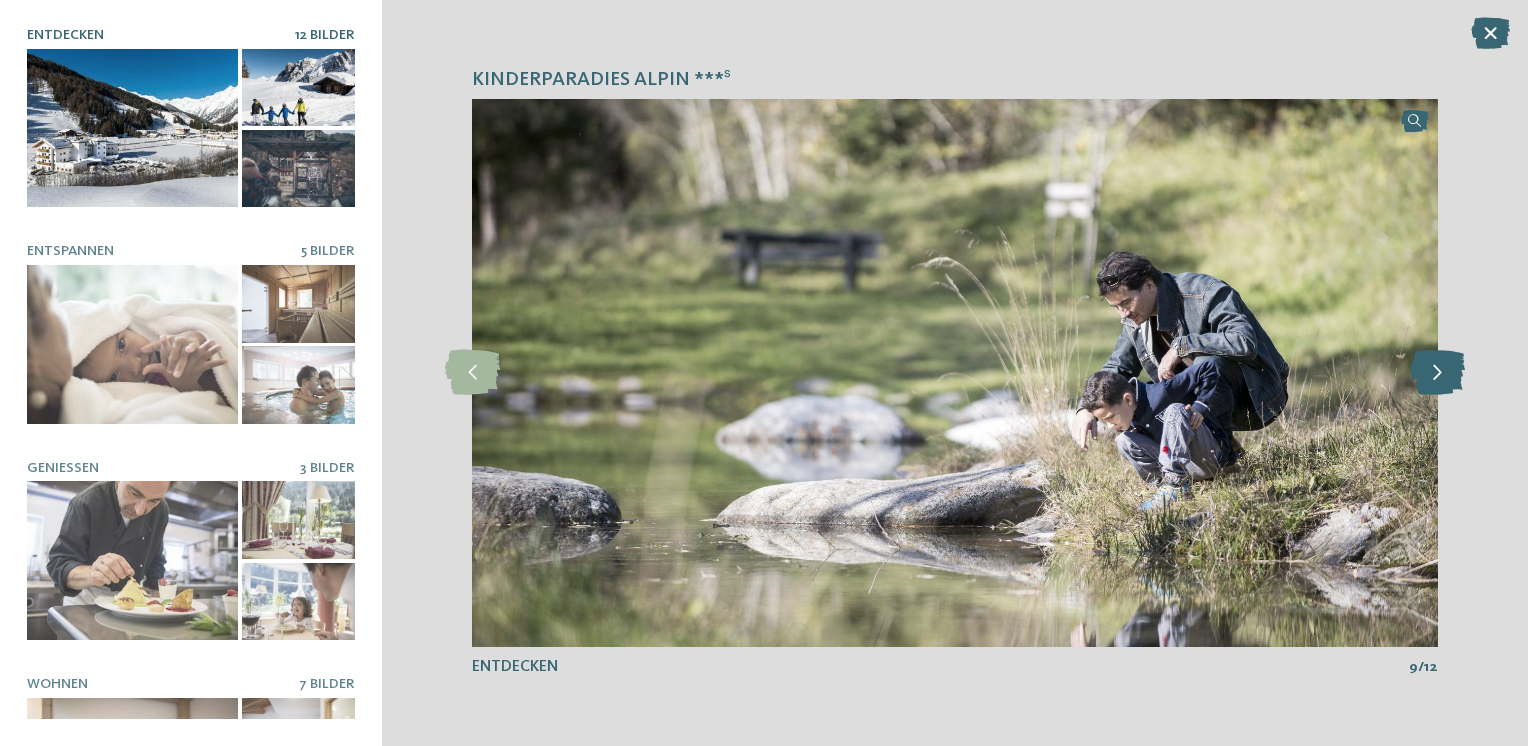 click at bounding box center [1437, 372] 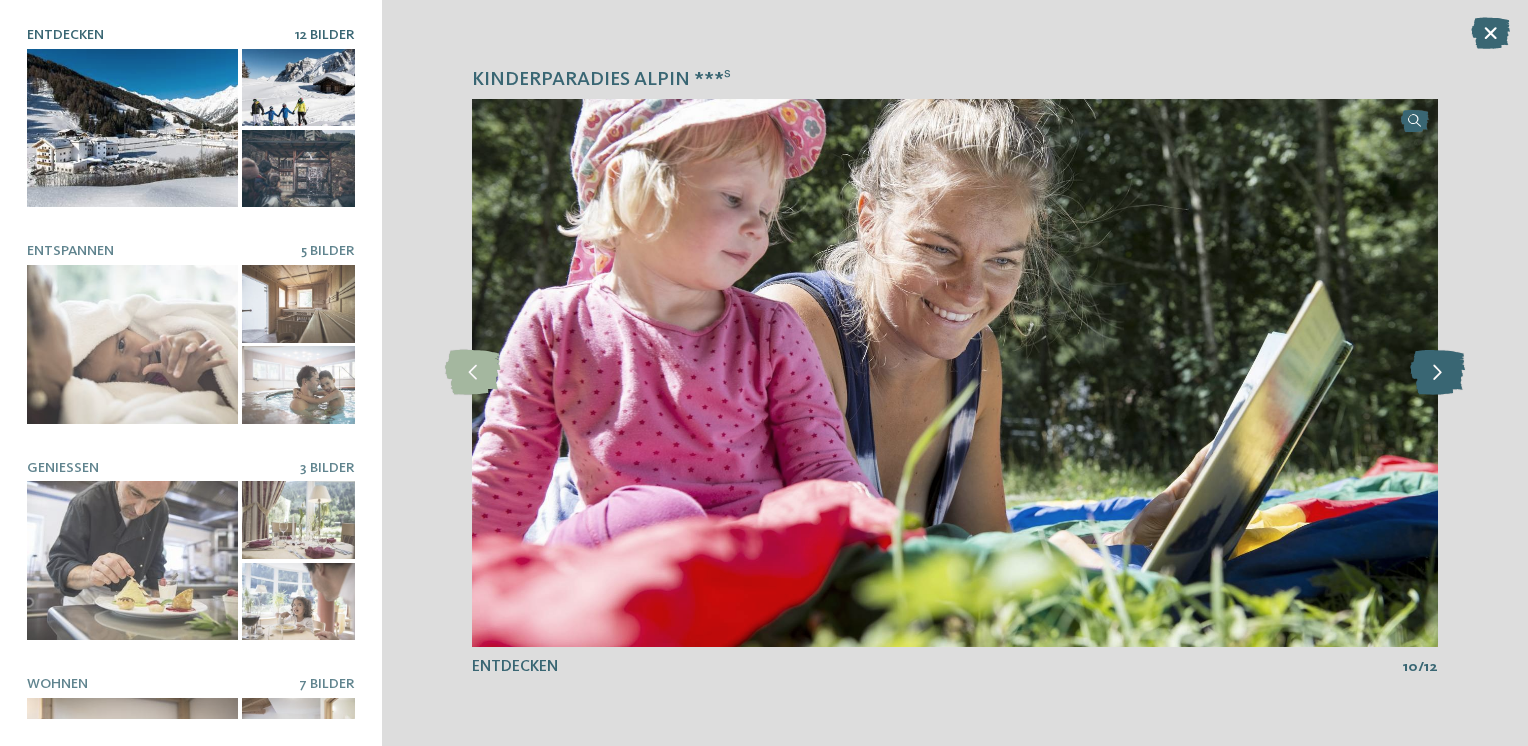 click at bounding box center [1437, 372] 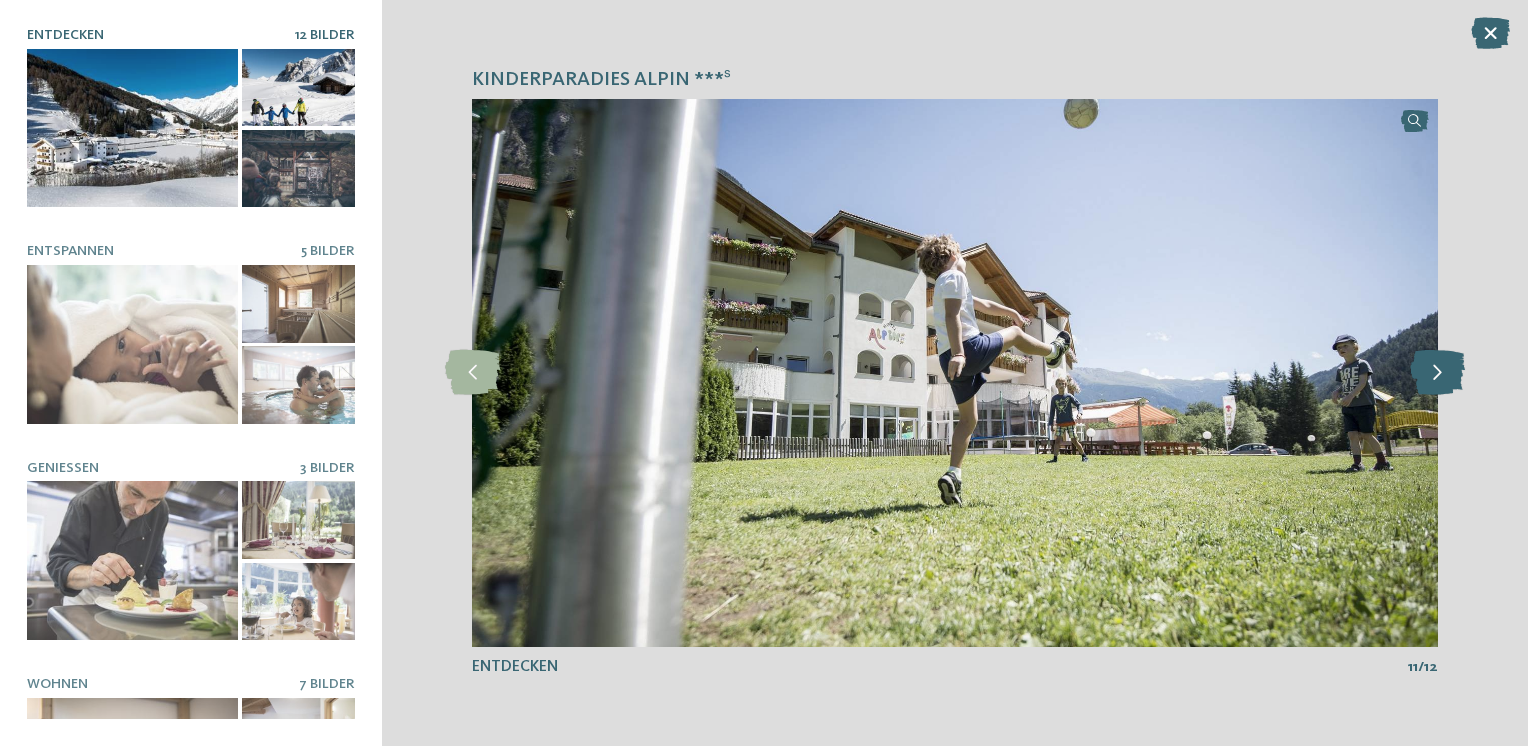 click at bounding box center [1437, 372] 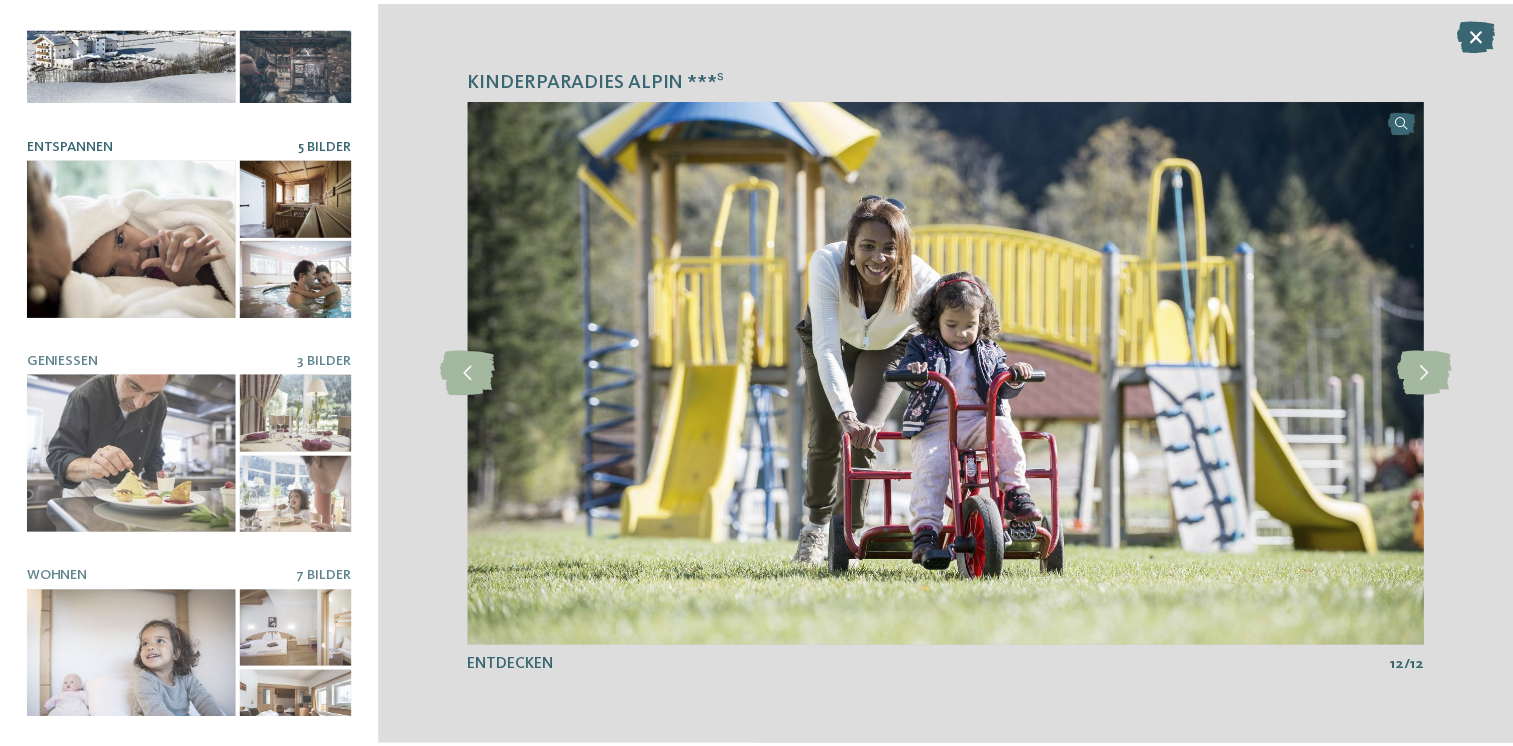 scroll, scrollTop: 116, scrollLeft: 0, axis: vertical 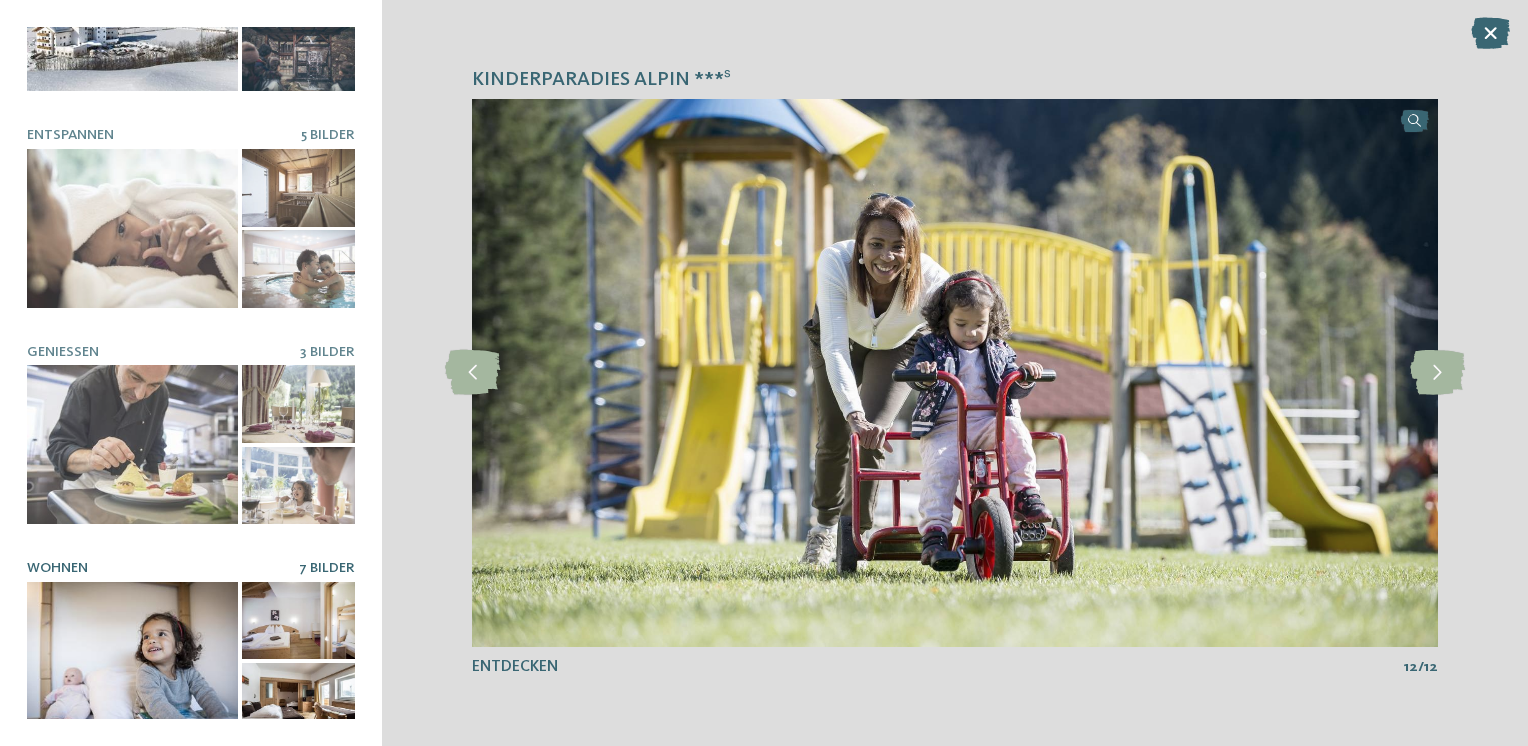 click at bounding box center (132, 661) 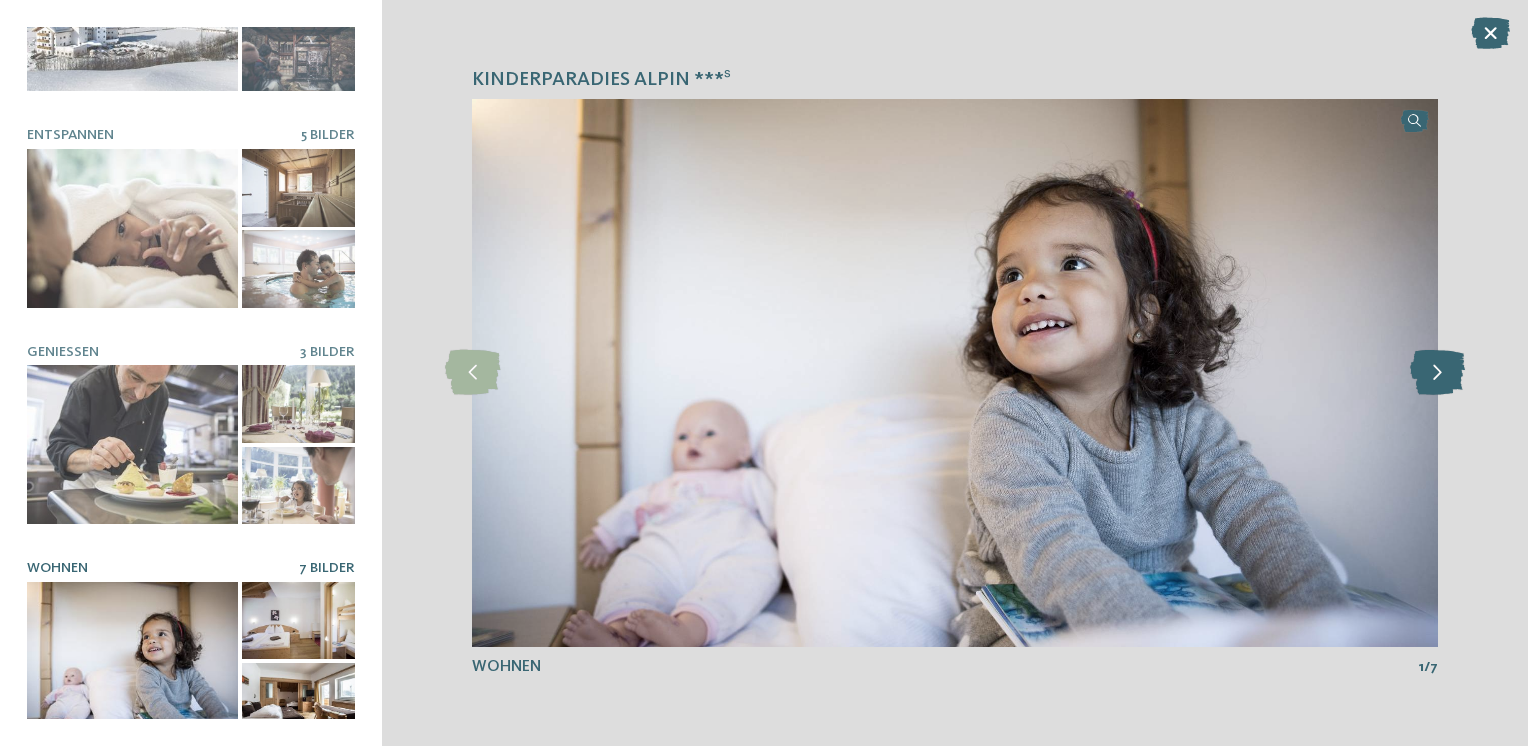 click at bounding box center (1437, 372) 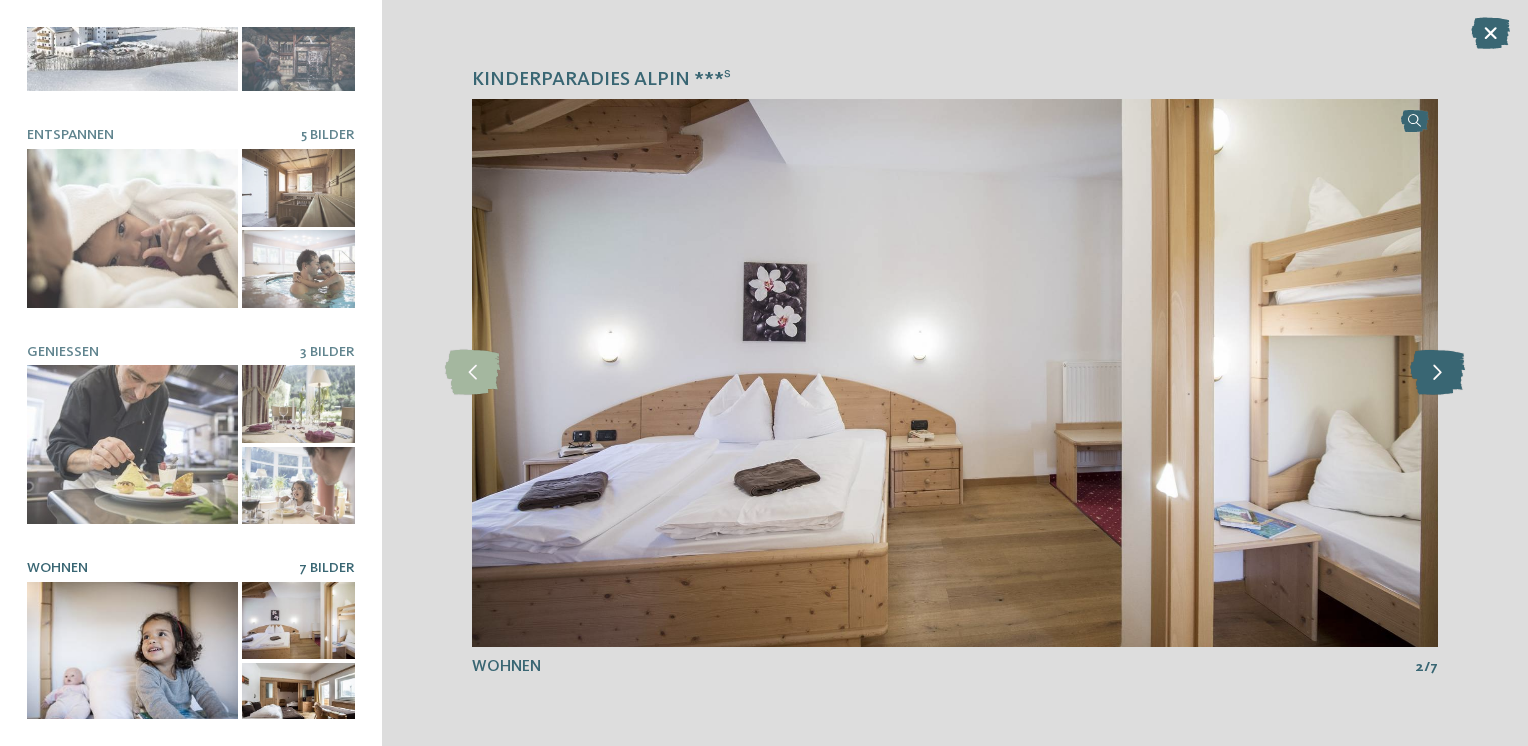 click at bounding box center [1437, 372] 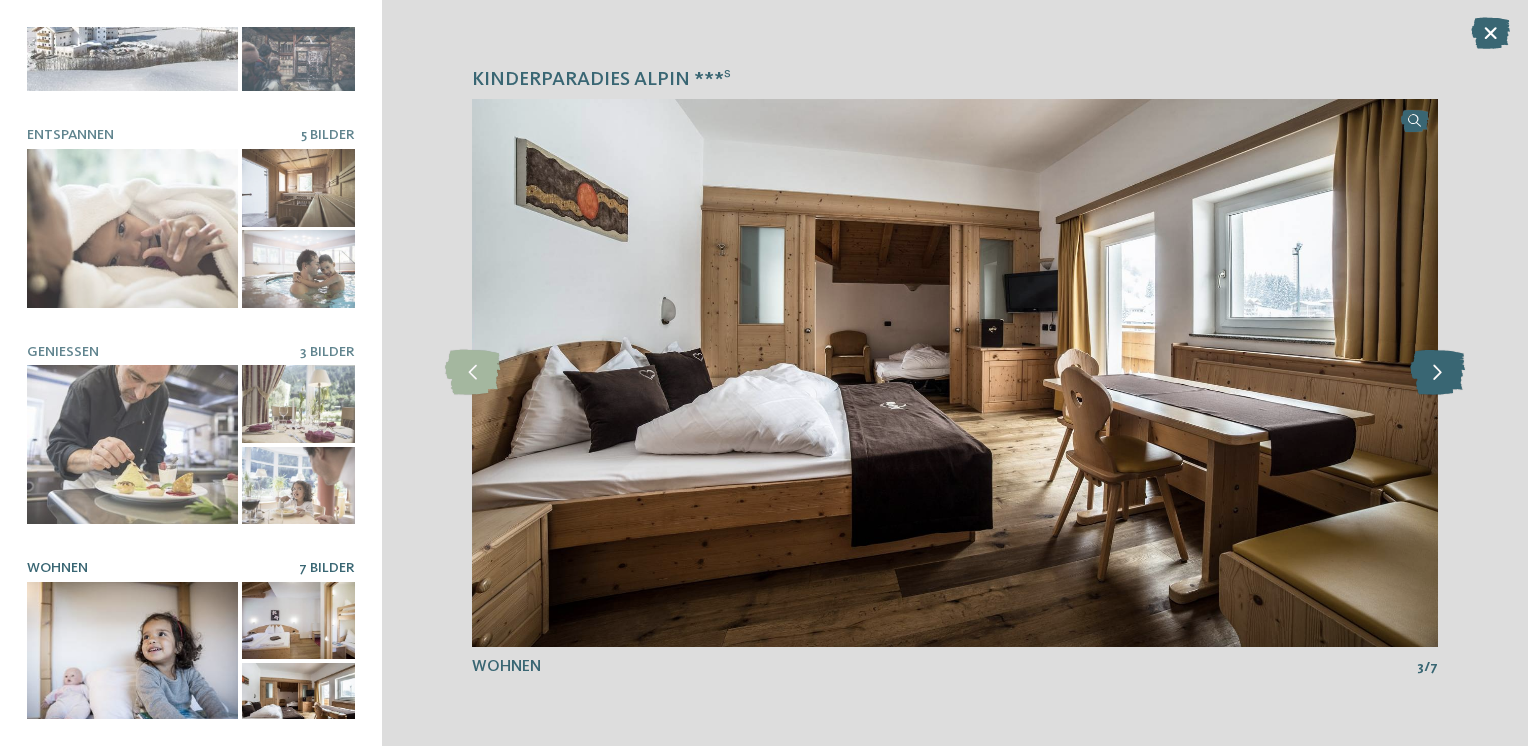 click at bounding box center (1437, 372) 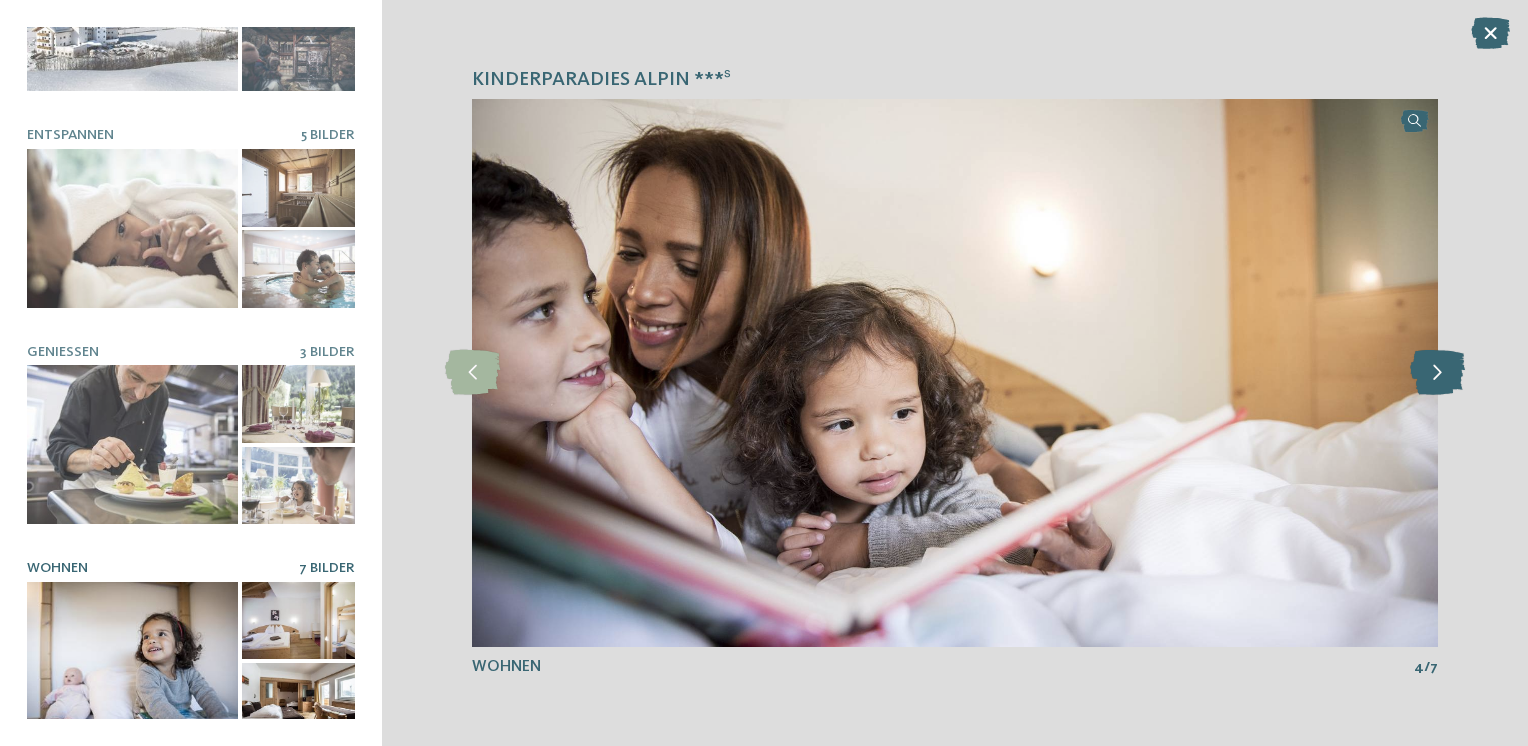 click at bounding box center [1437, 372] 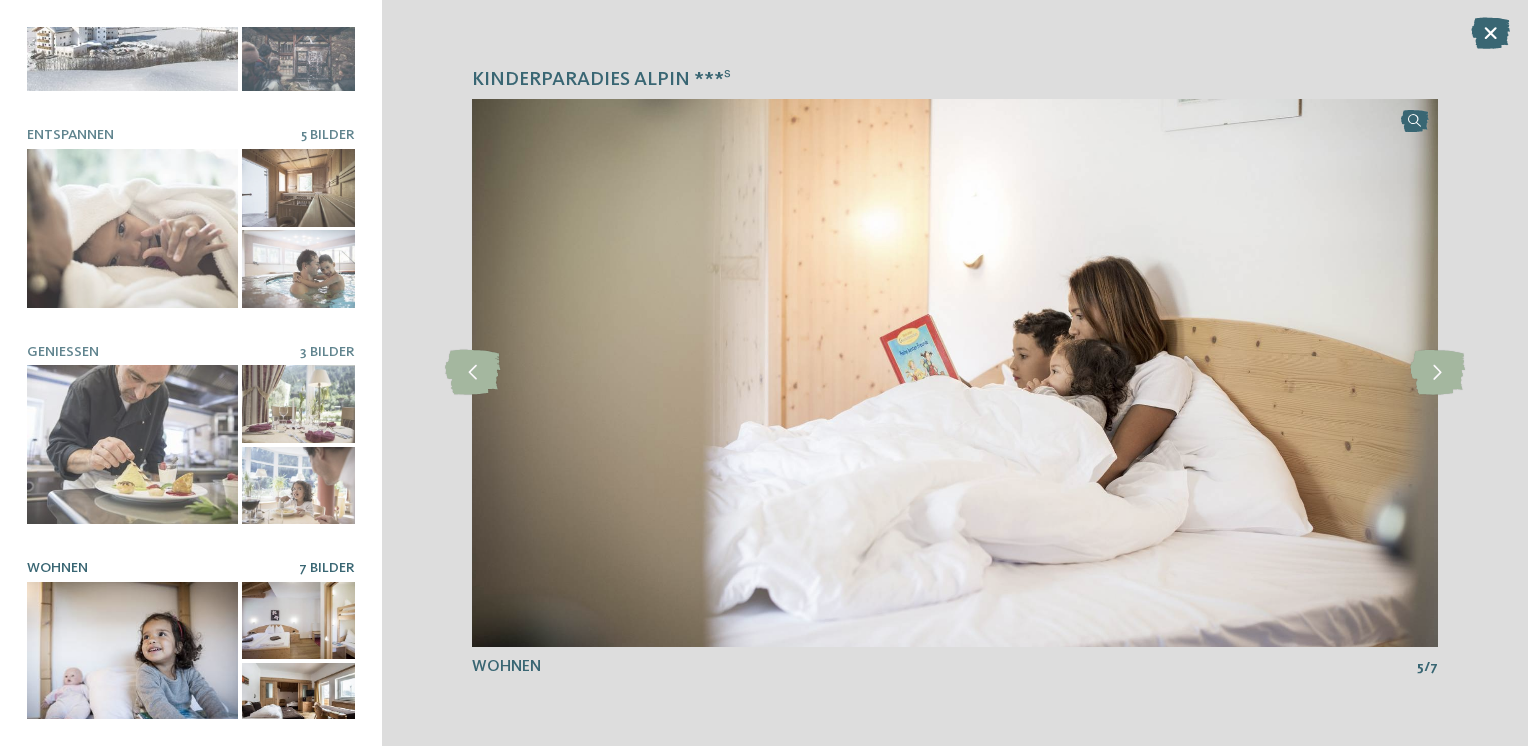 click at bounding box center [1490, 33] 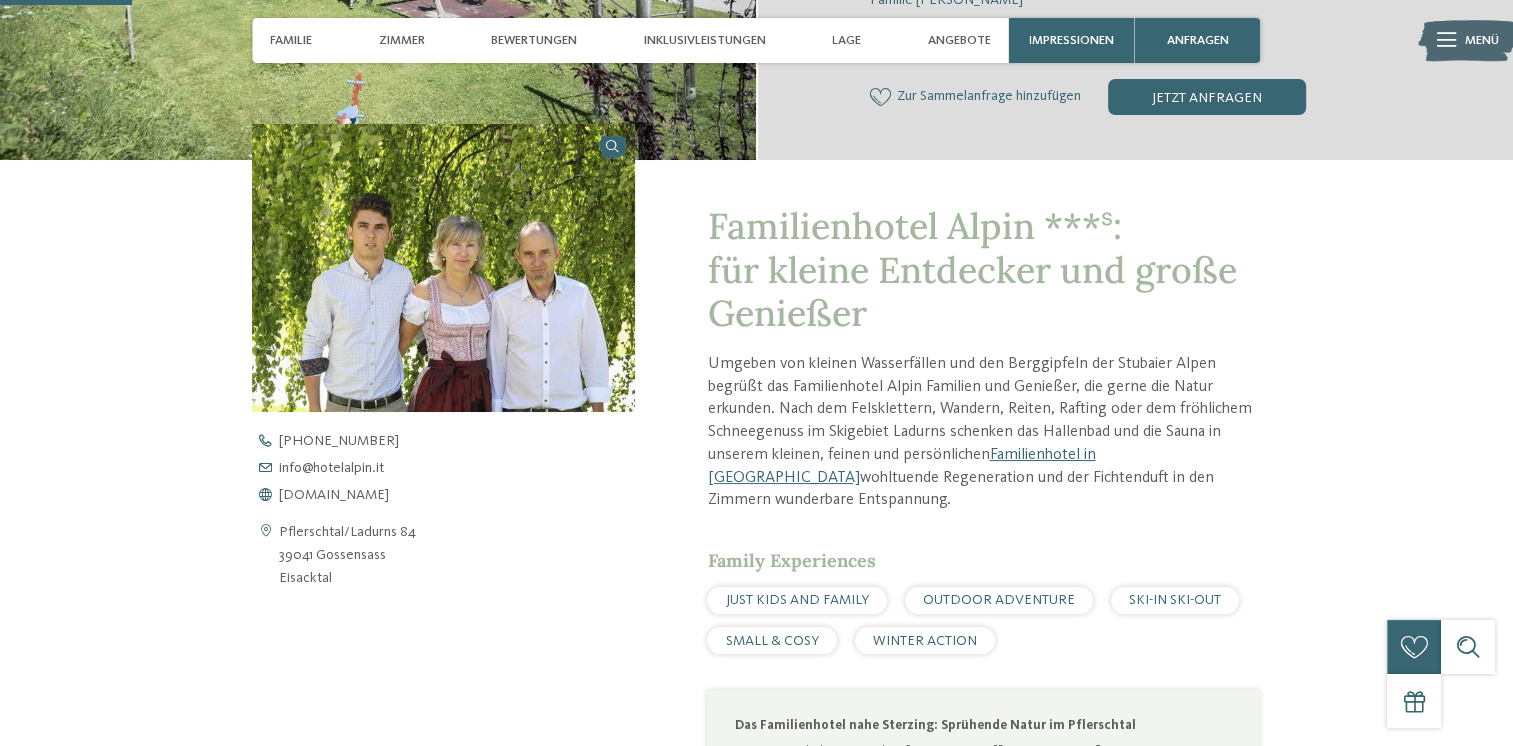 scroll, scrollTop: 800, scrollLeft: 0, axis: vertical 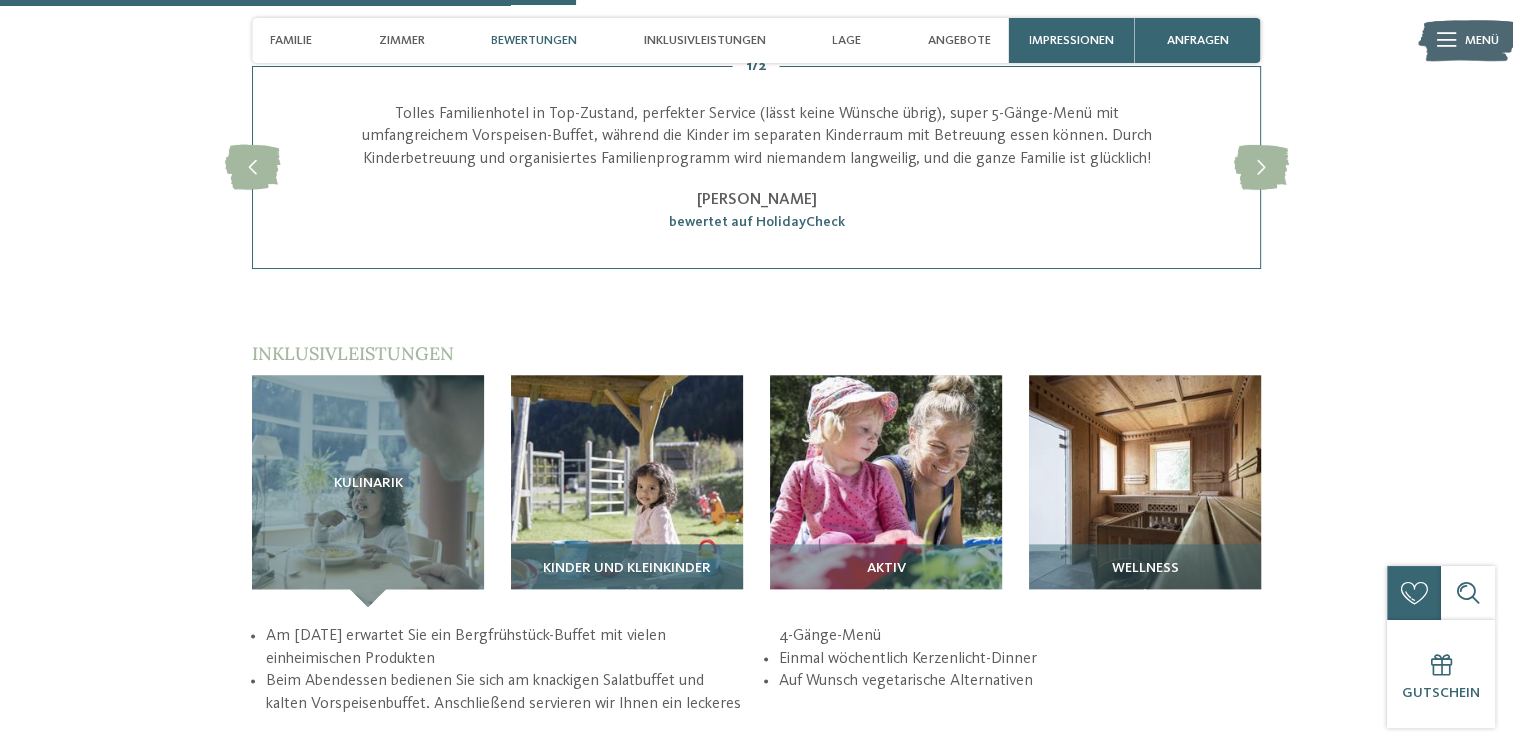 click on "Kinder und Kleinkinder" at bounding box center (627, 569) 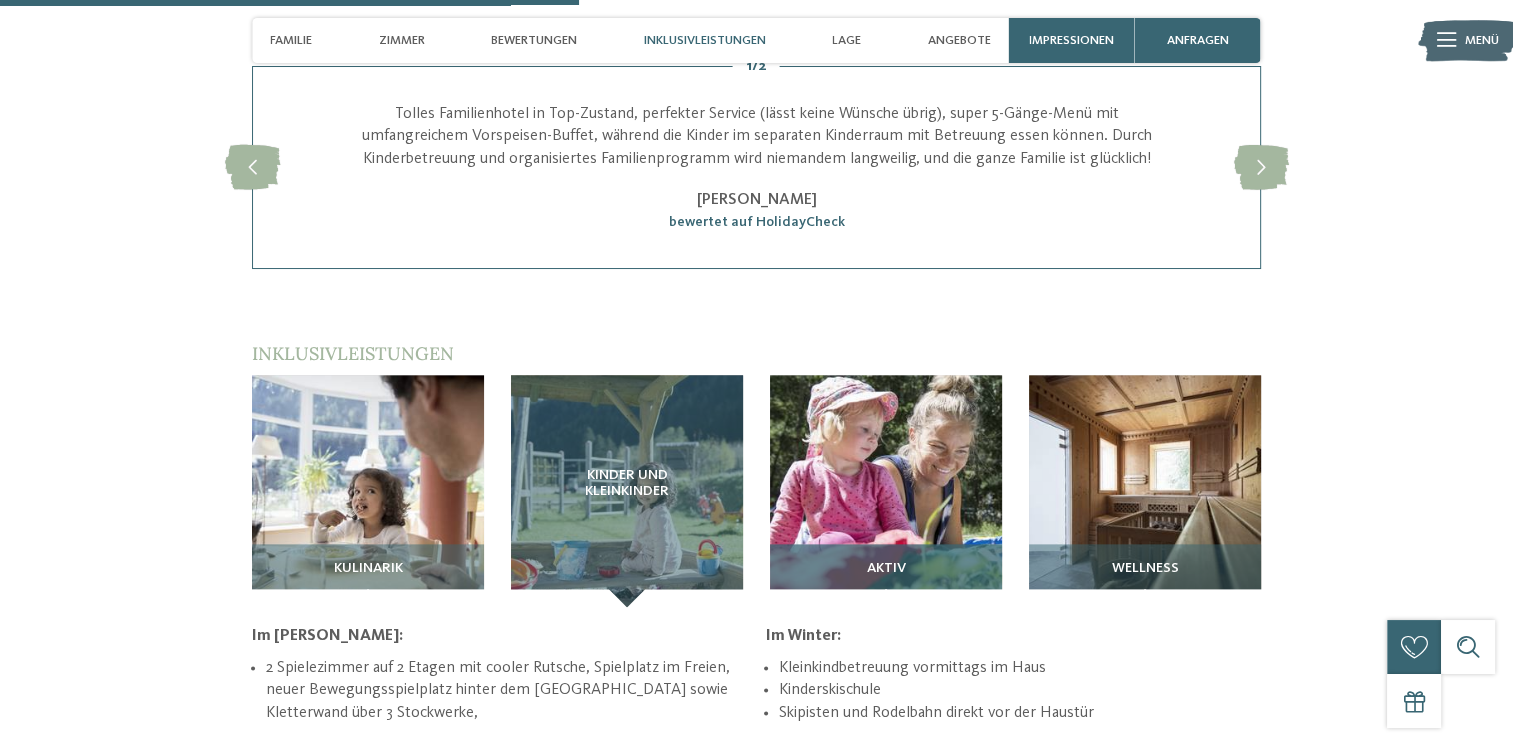 scroll, scrollTop: 2600, scrollLeft: 0, axis: vertical 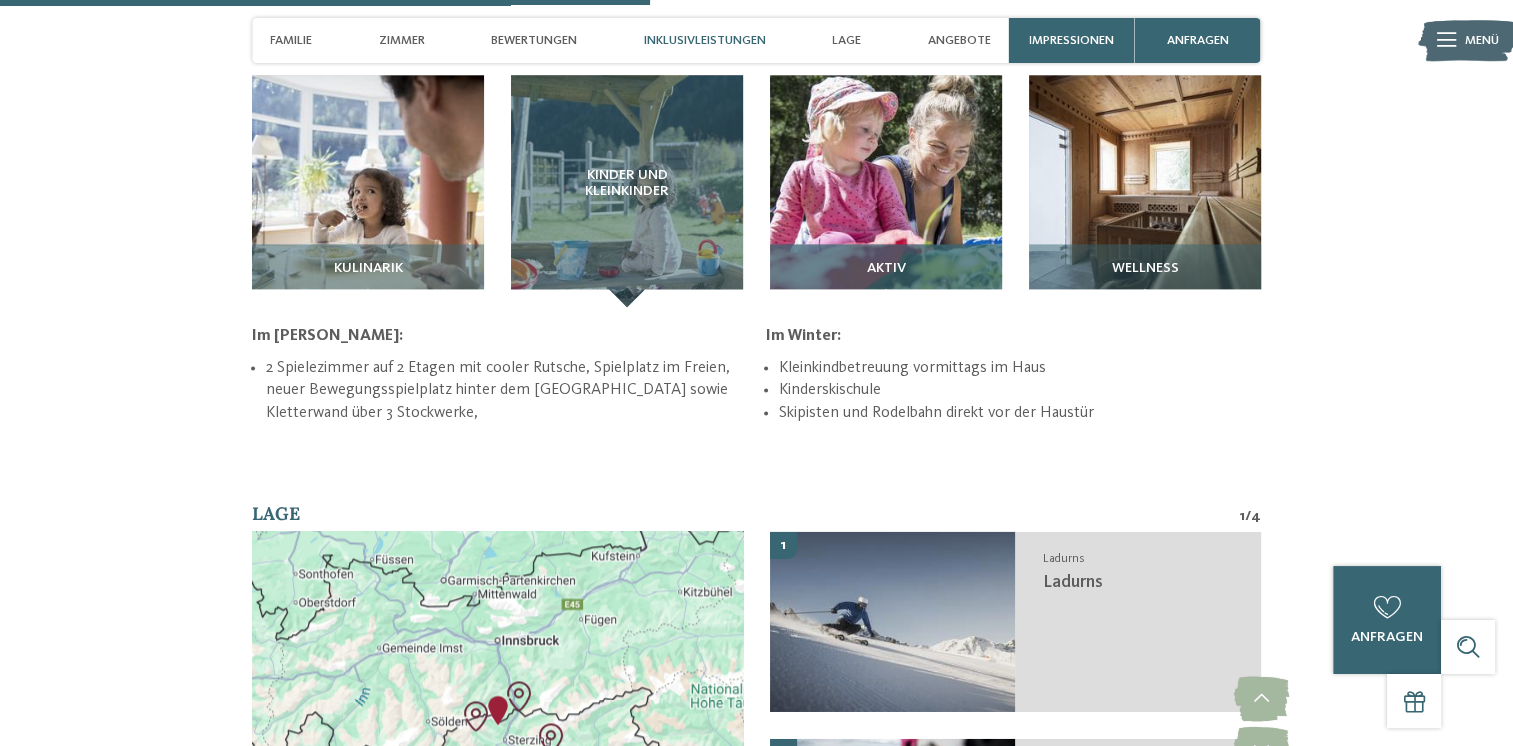 click at bounding box center (886, 191) 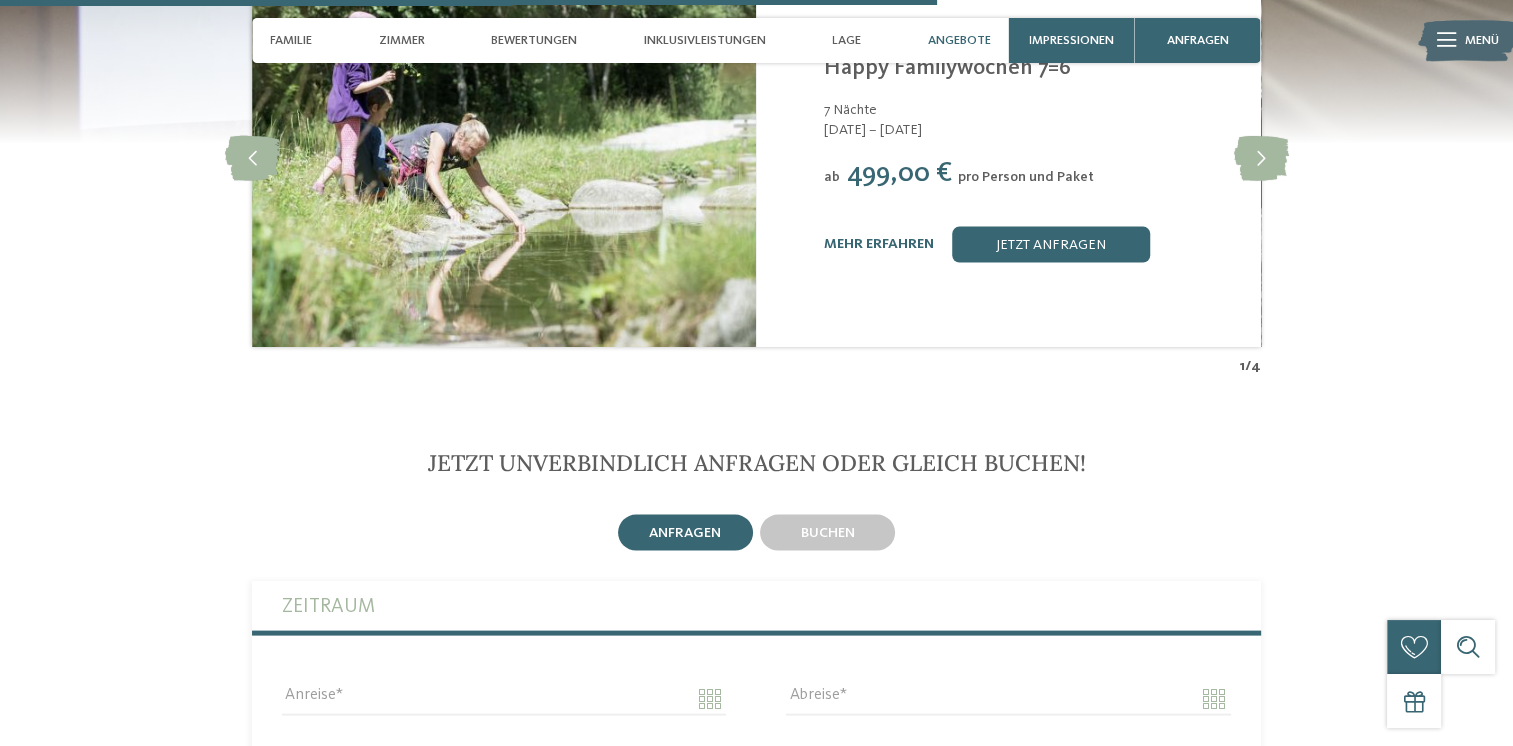 scroll, scrollTop: 3700, scrollLeft: 0, axis: vertical 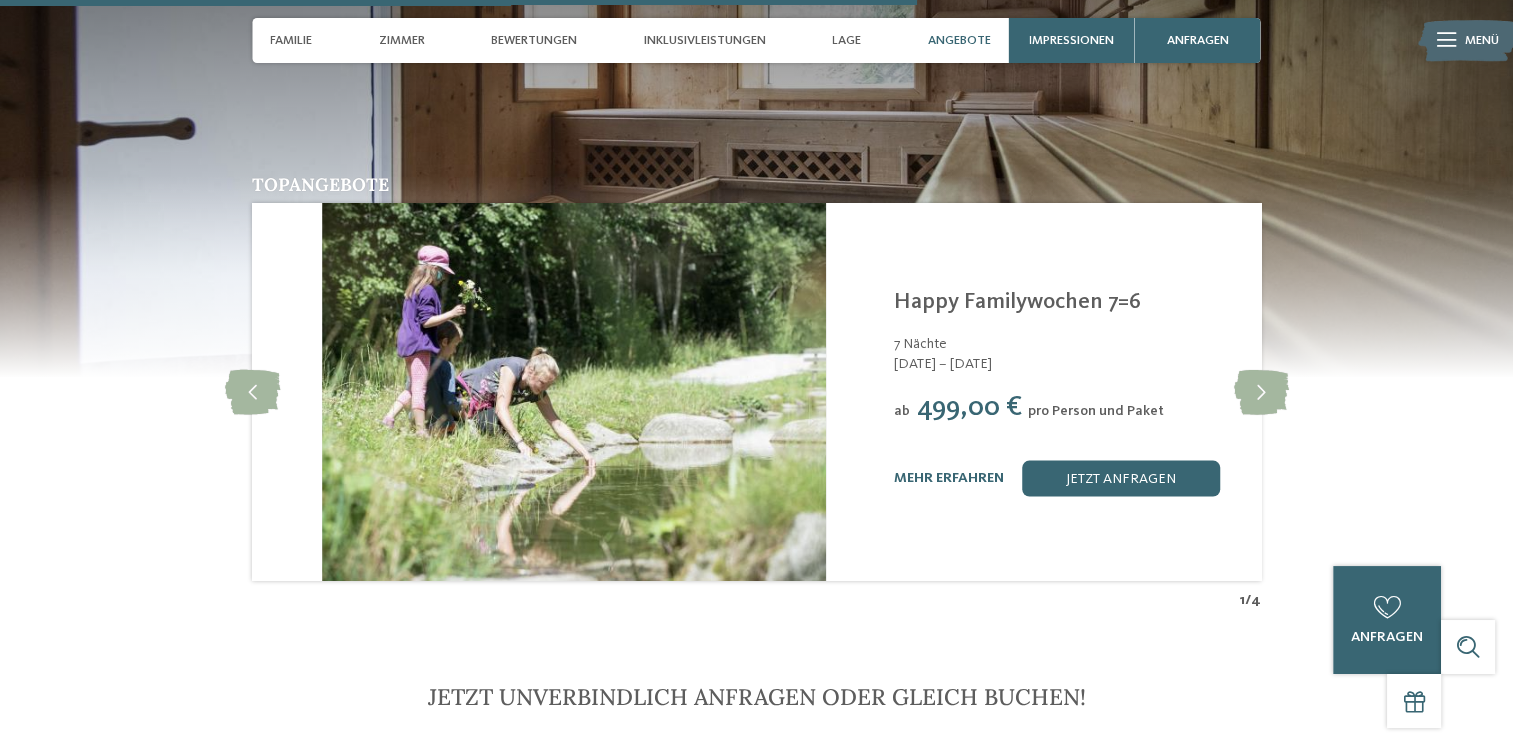 drag, startPoint x: 858, startPoint y: 392, endPoint x: 928, endPoint y: 392, distance: 70 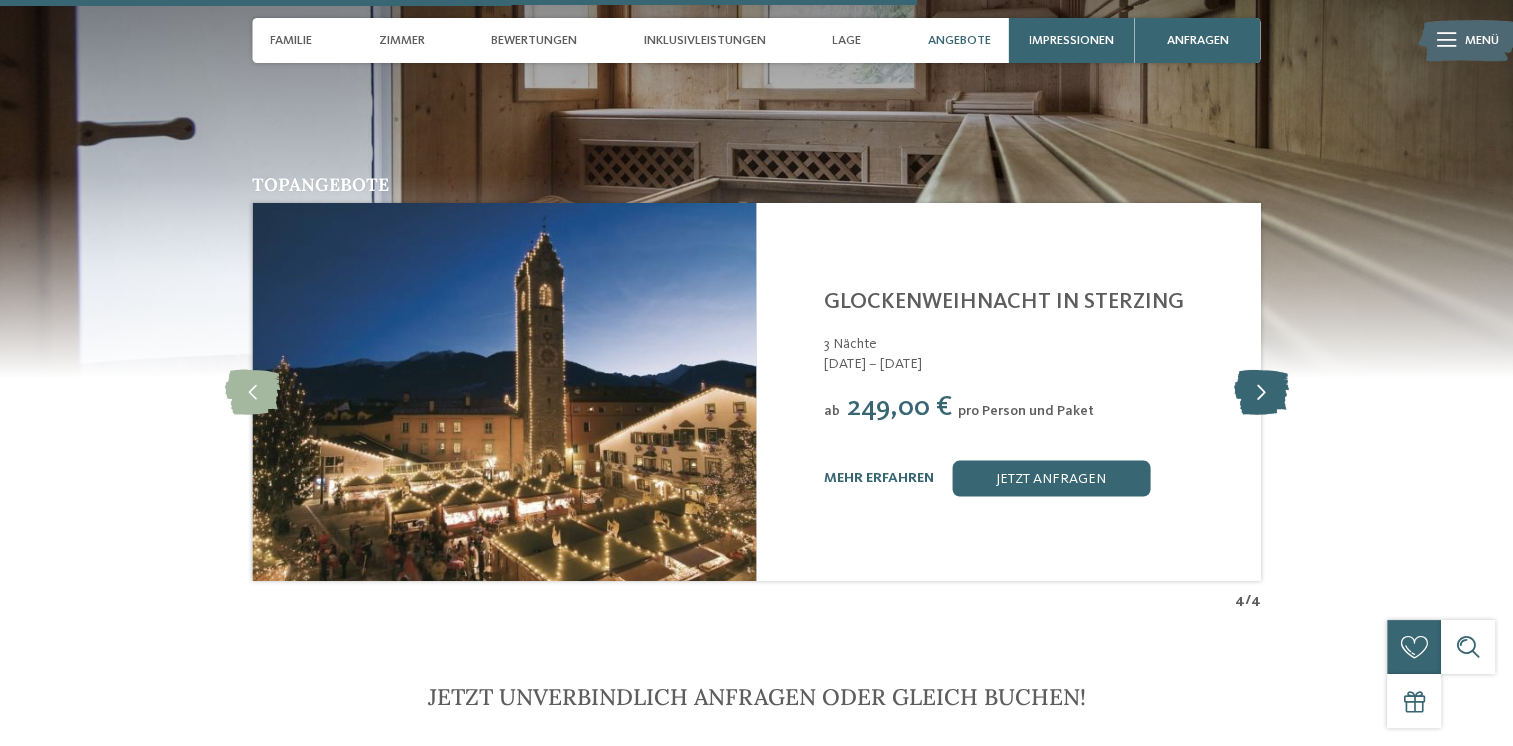 click at bounding box center (1260, 391) 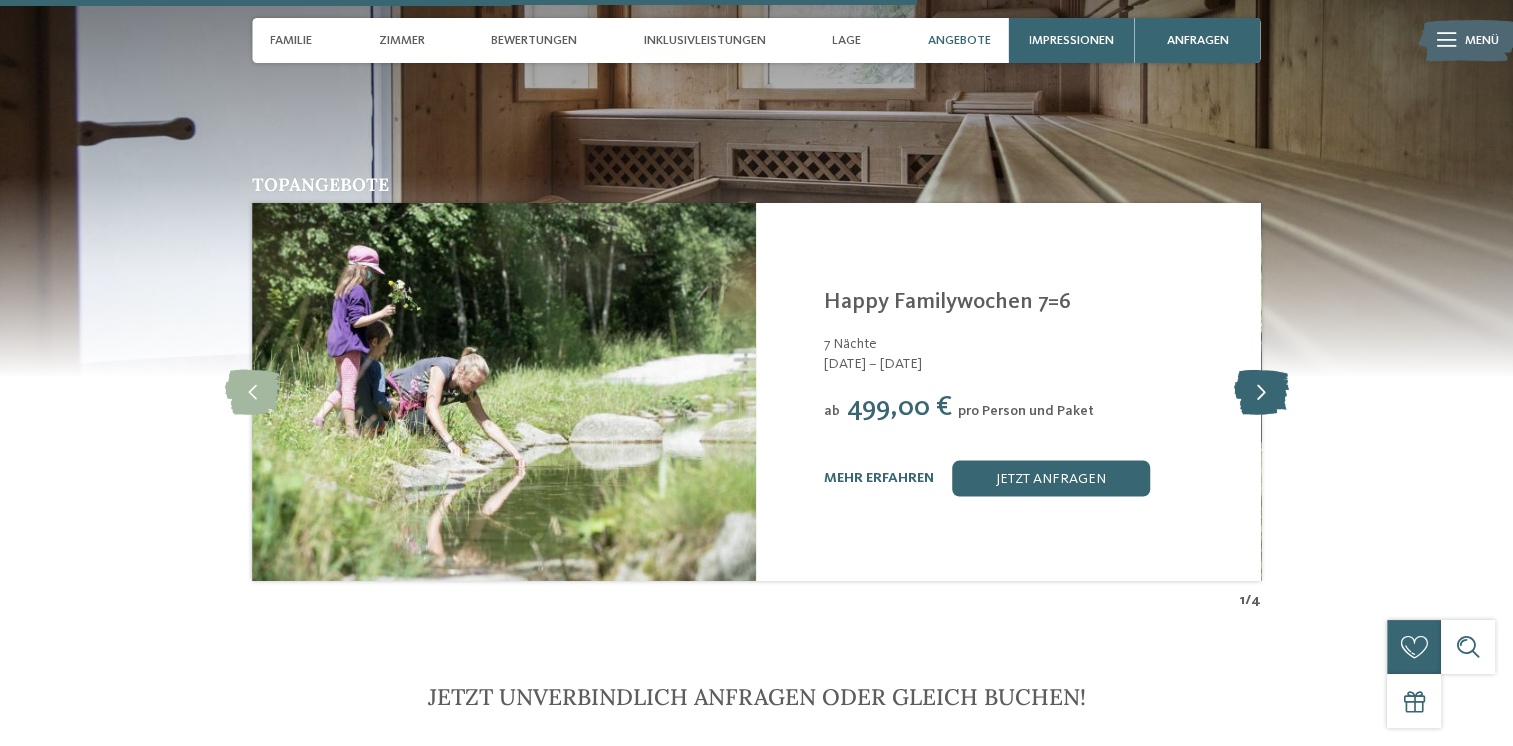 click at bounding box center [1260, 391] 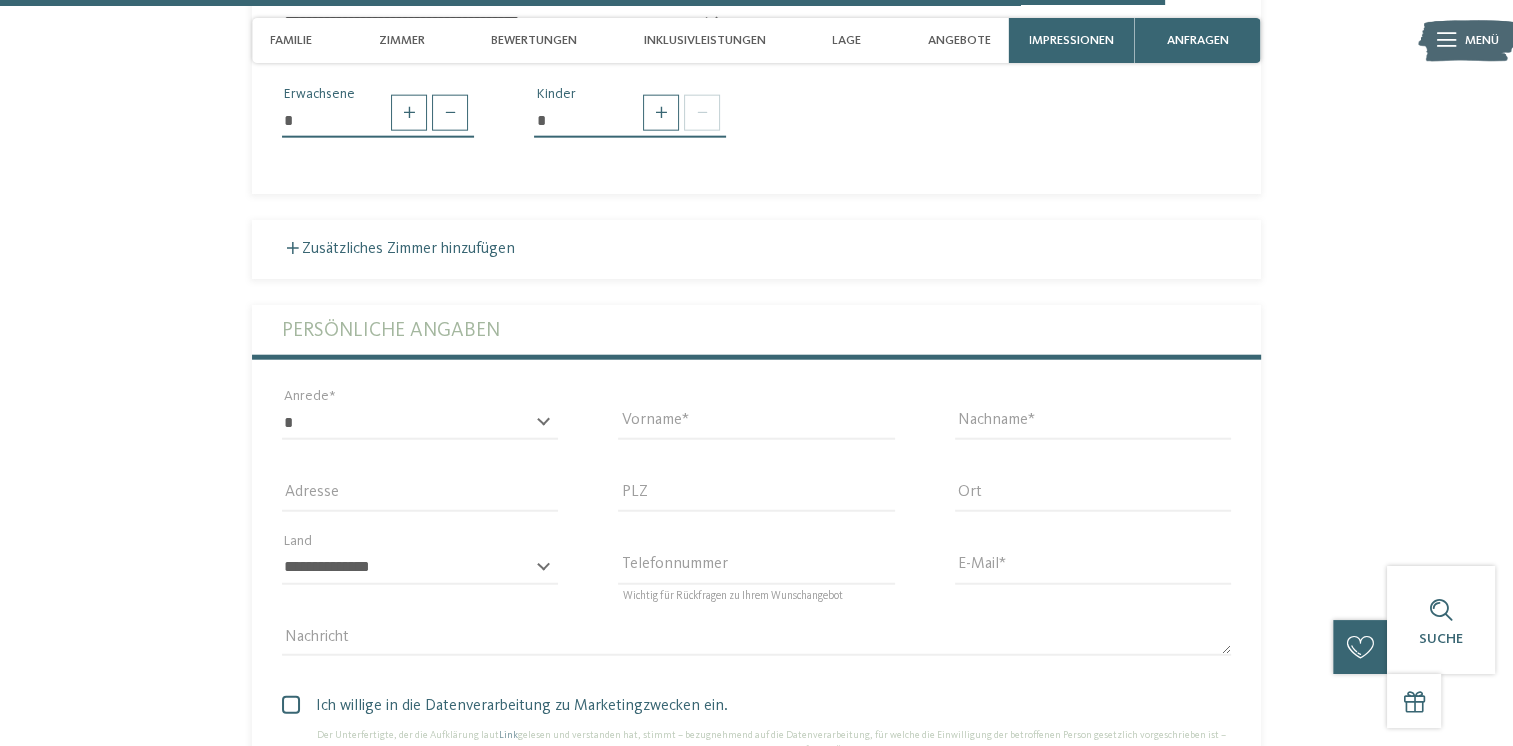 scroll, scrollTop: 4700, scrollLeft: 0, axis: vertical 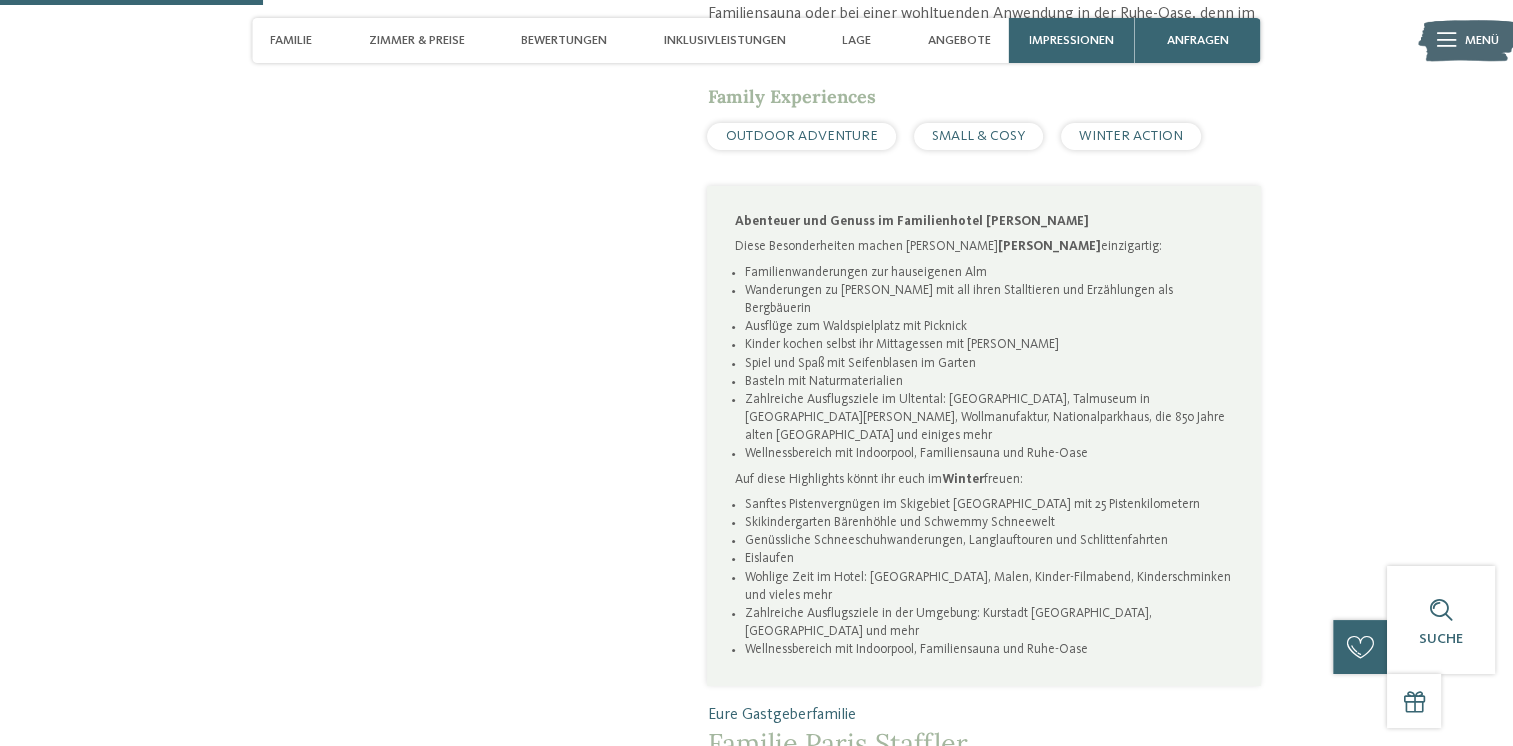 drag, startPoint x: 994, startPoint y: 288, endPoint x: 981, endPoint y: 290, distance: 13.152946 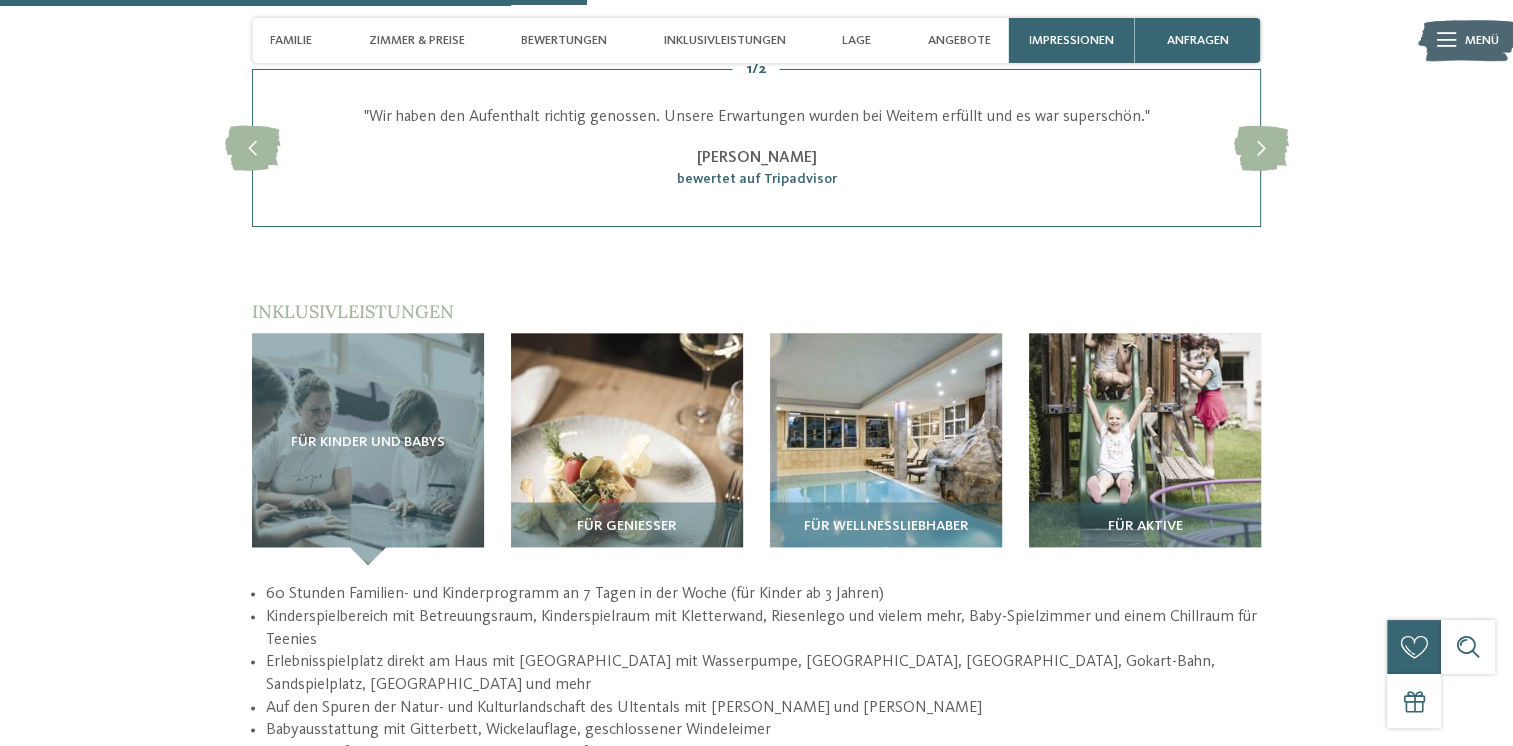 scroll, scrollTop: 2600, scrollLeft: 0, axis: vertical 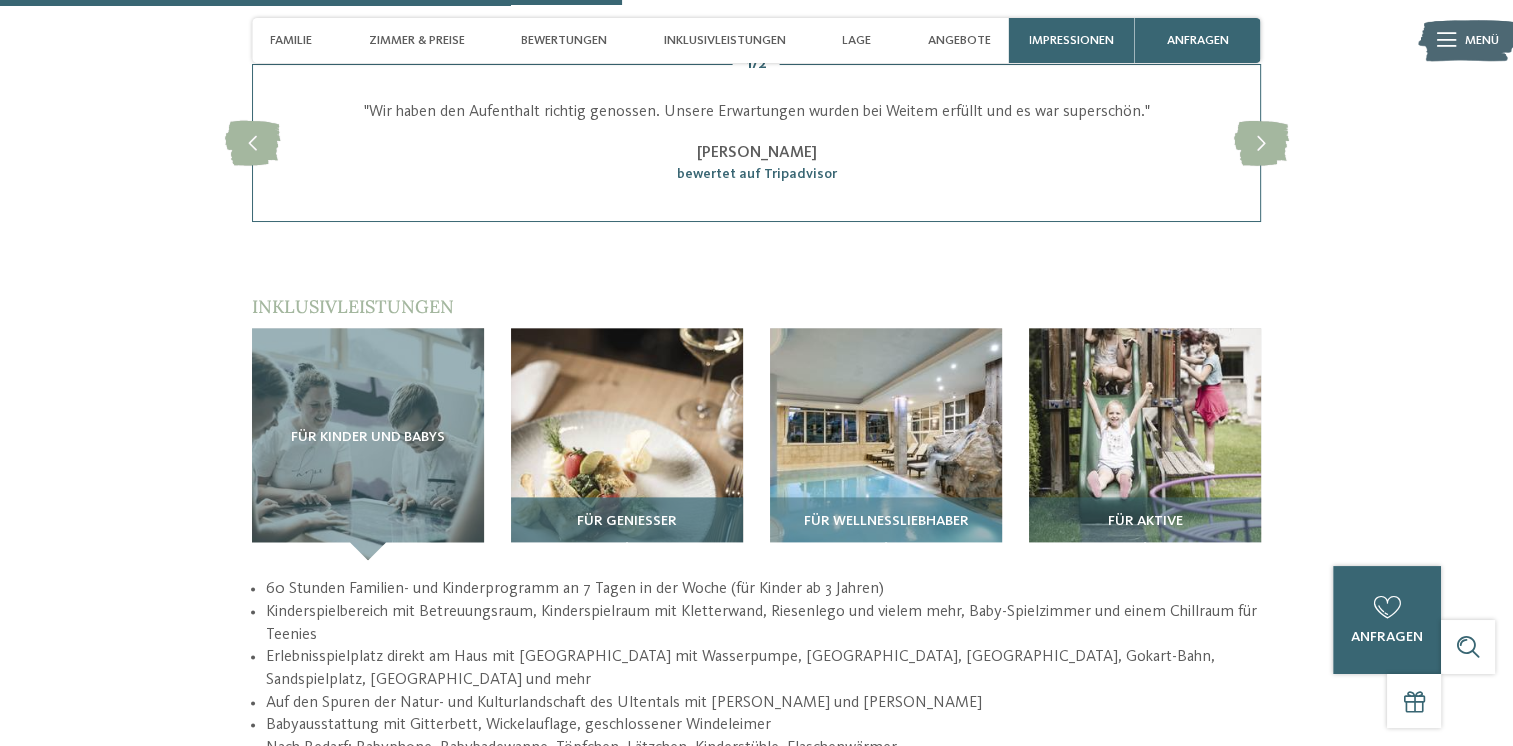 click on "Für Genießer" at bounding box center (627, 528) 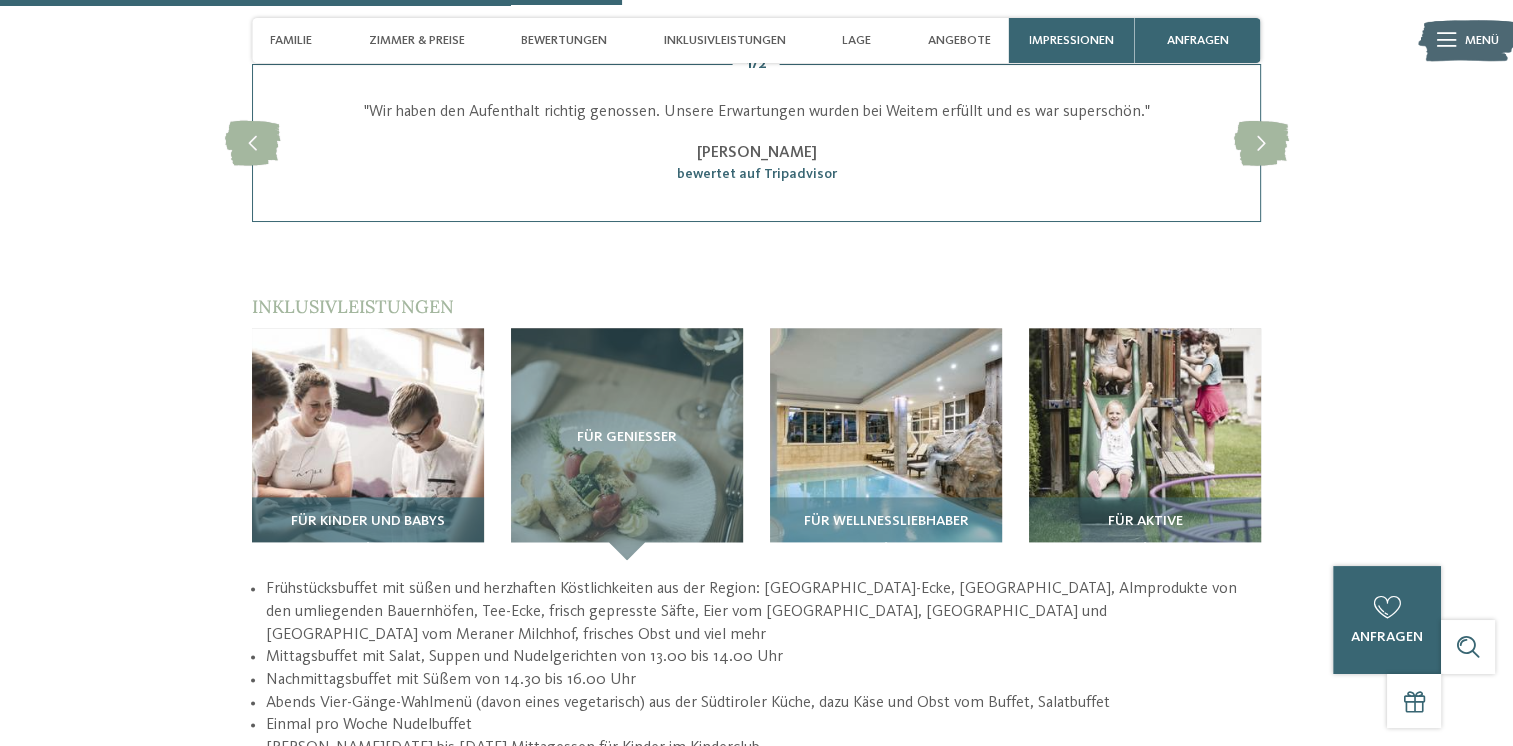 click on "Für Kinder und Babys" at bounding box center (368, 528) 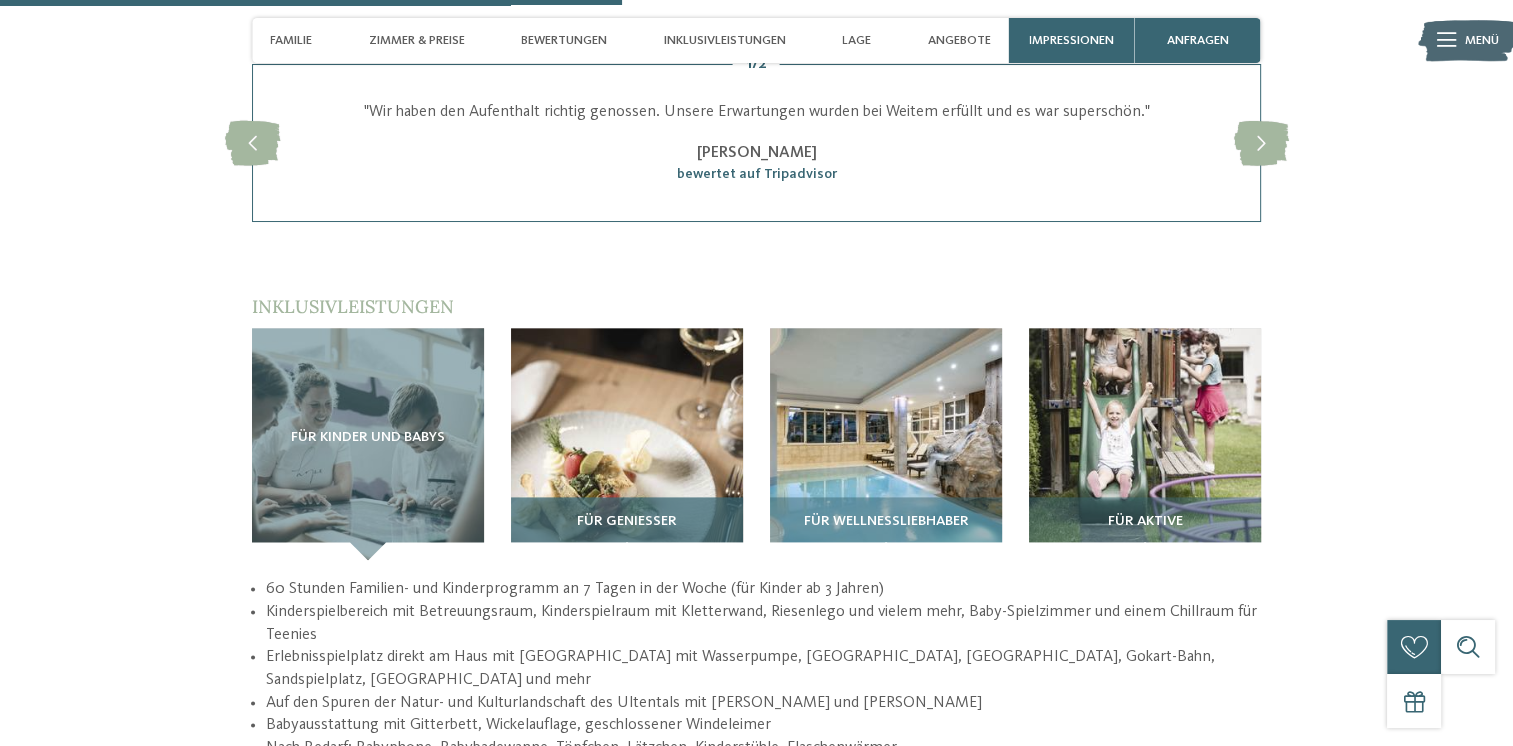 click on "Für Genießer" at bounding box center [627, 522] 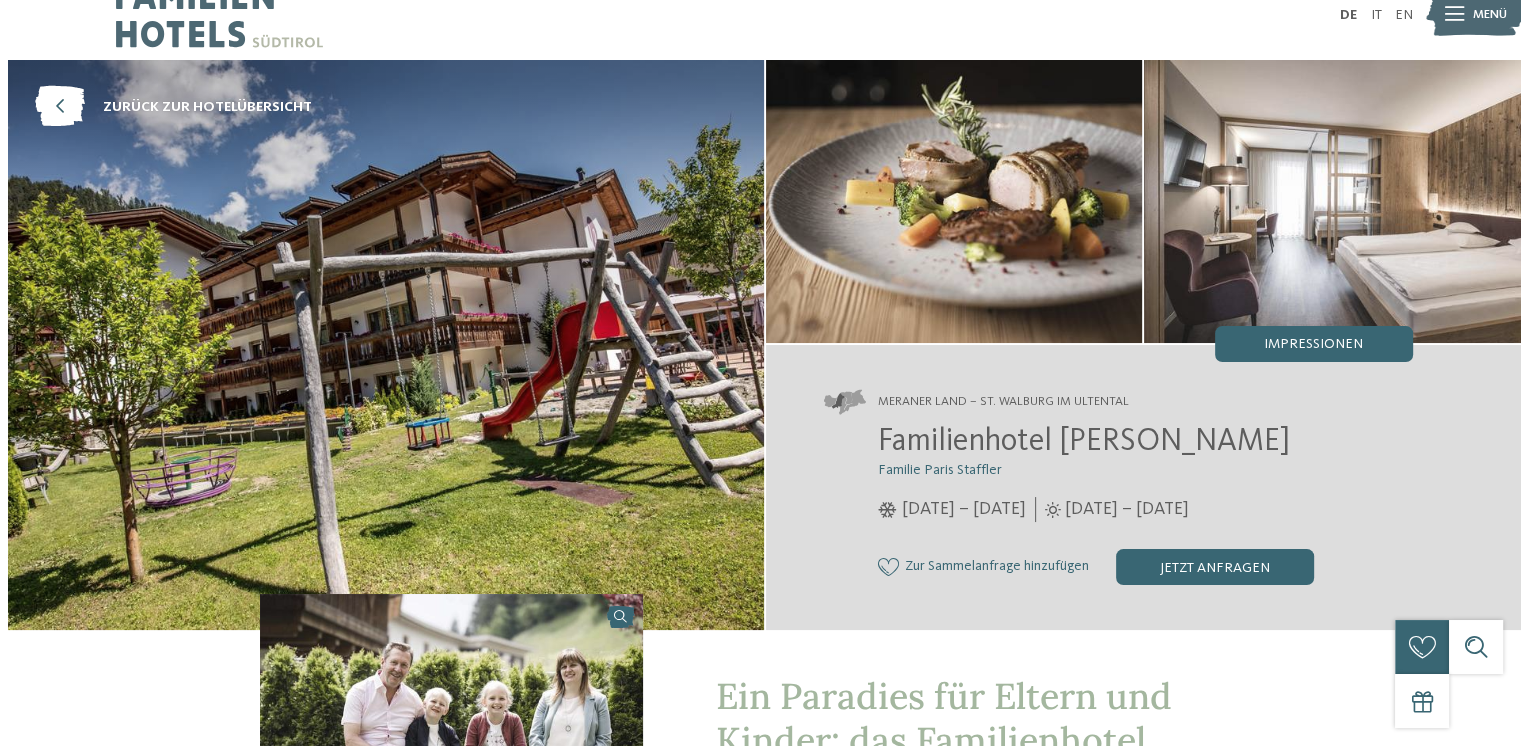 scroll, scrollTop: 0, scrollLeft: 0, axis: both 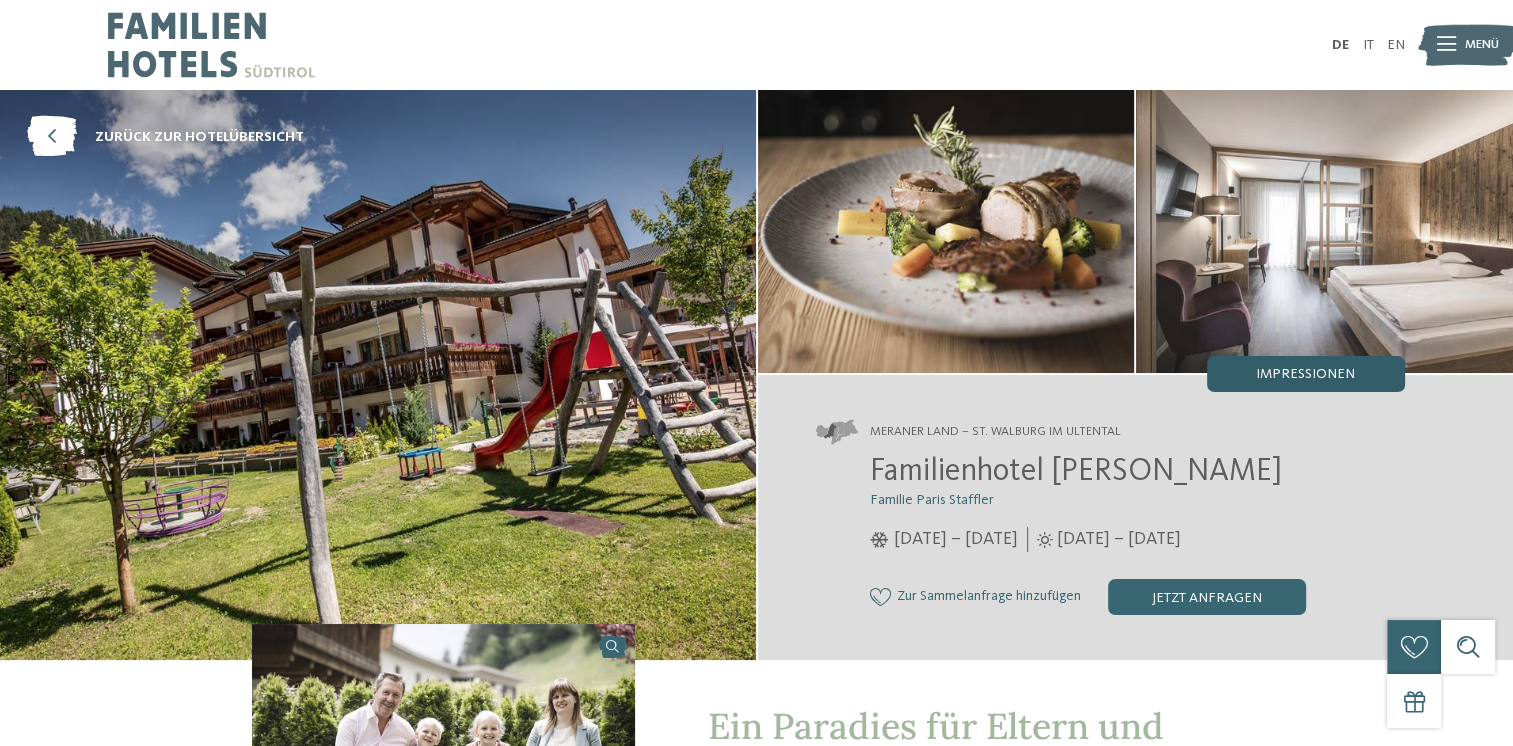 click on "Impressionen" at bounding box center [1306, 374] 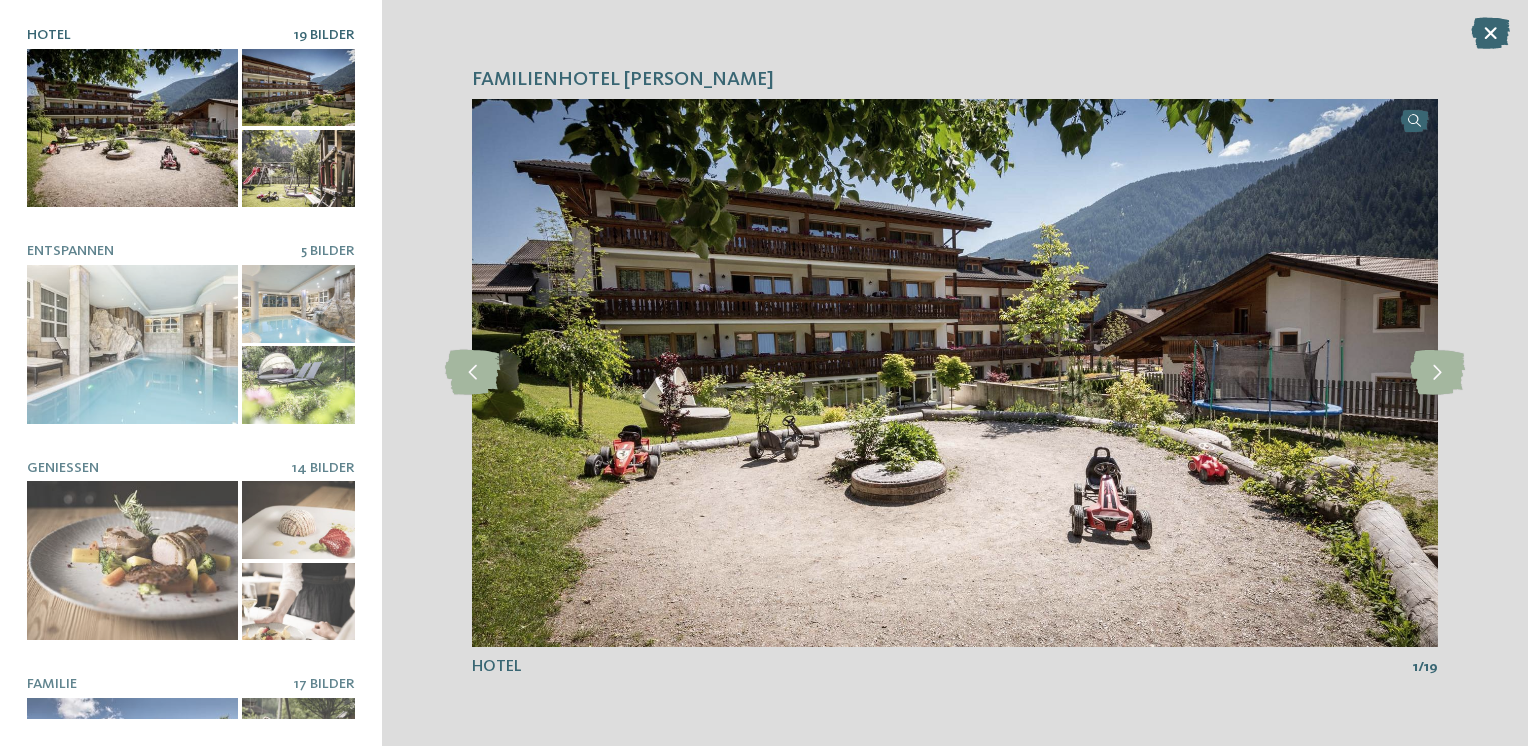 click at bounding box center (132, 128) 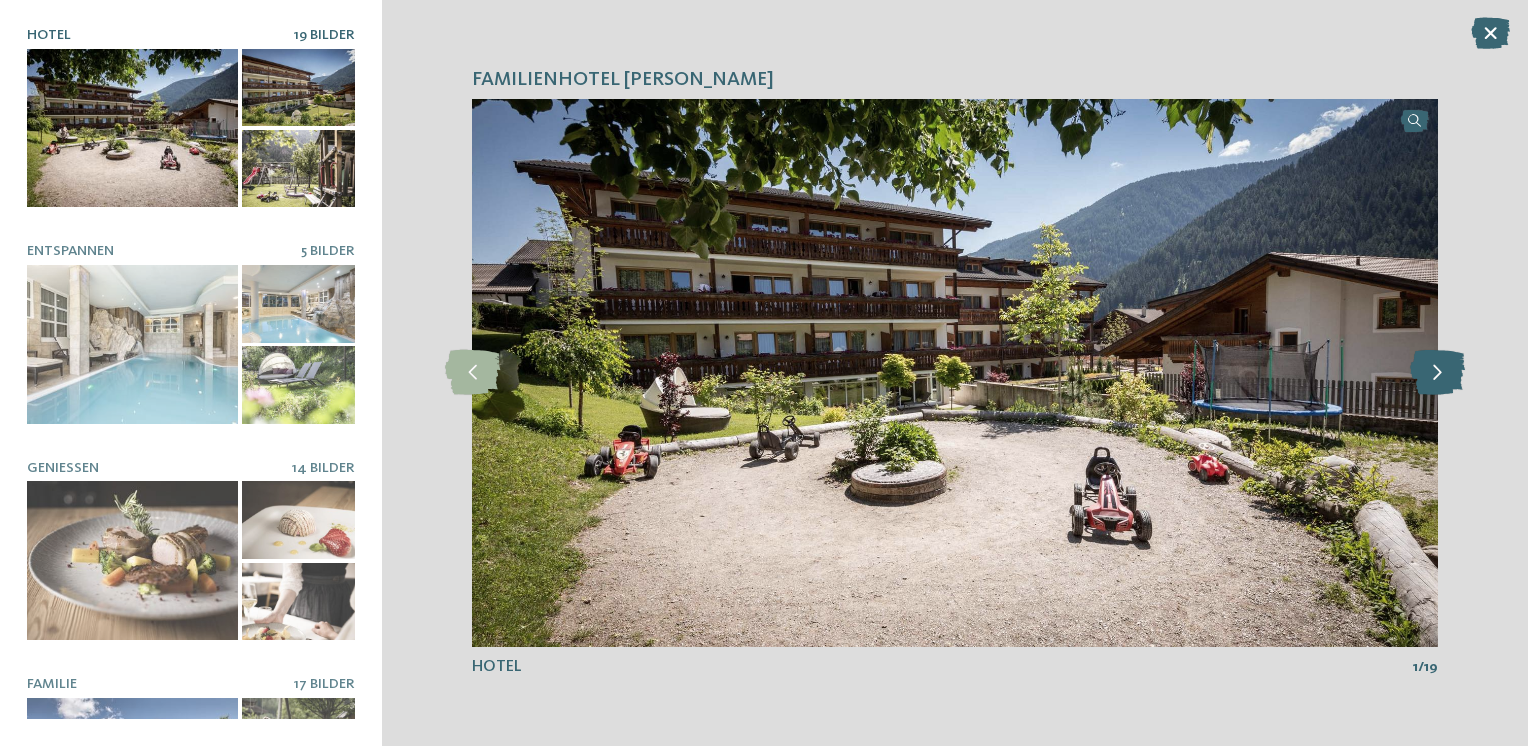click at bounding box center [1437, 372] 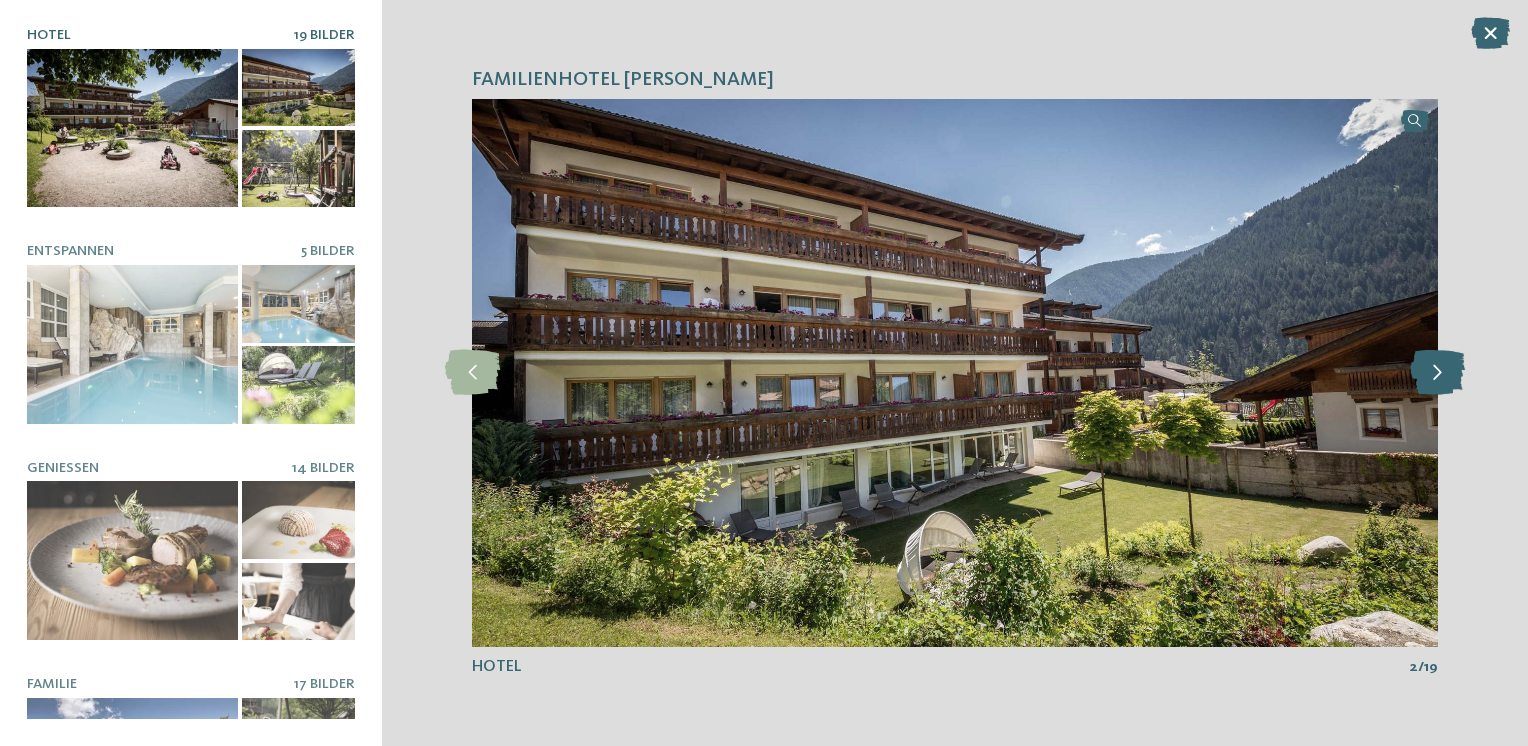 click at bounding box center (1437, 372) 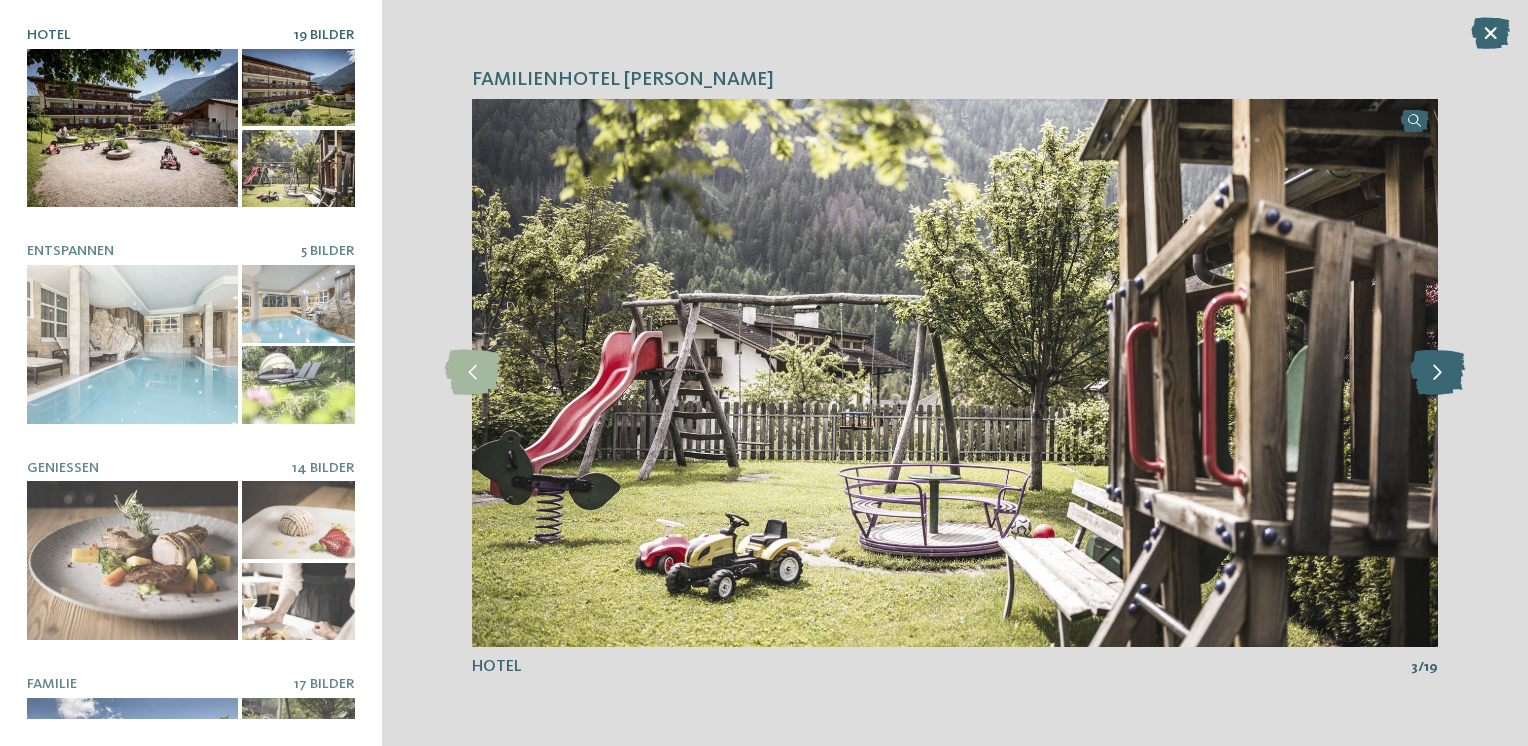click at bounding box center [1437, 372] 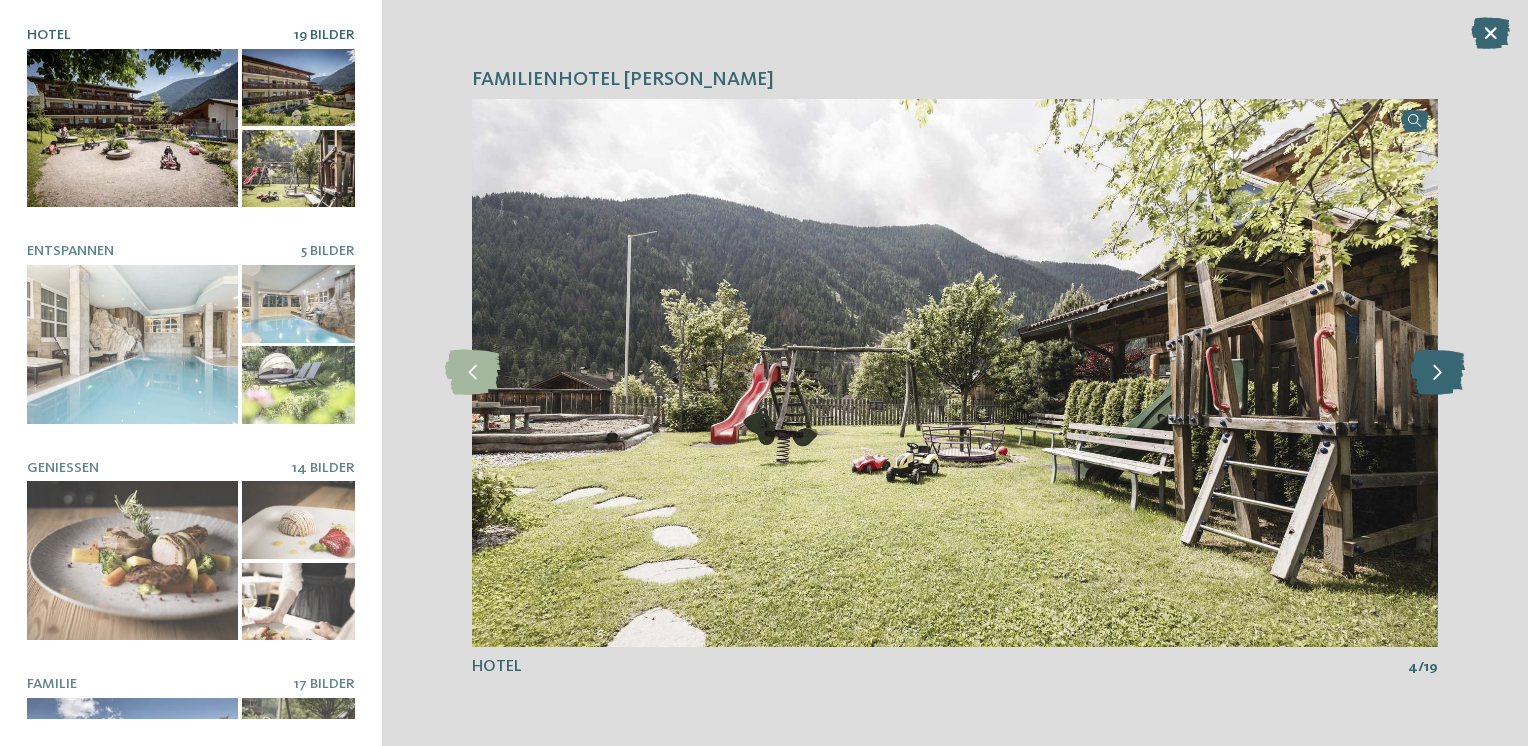 click at bounding box center [1437, 372] 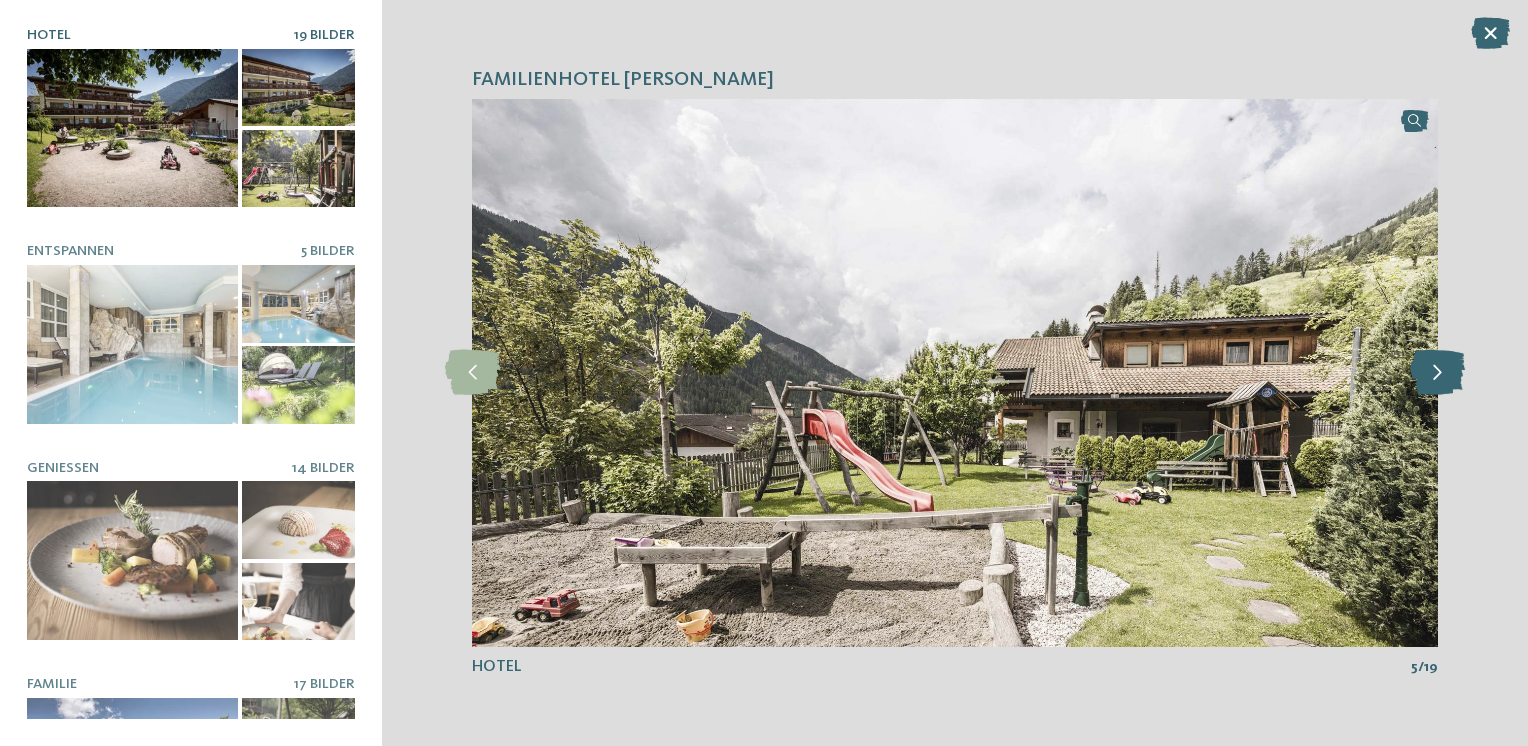 click at bounding box center [1437, 372] 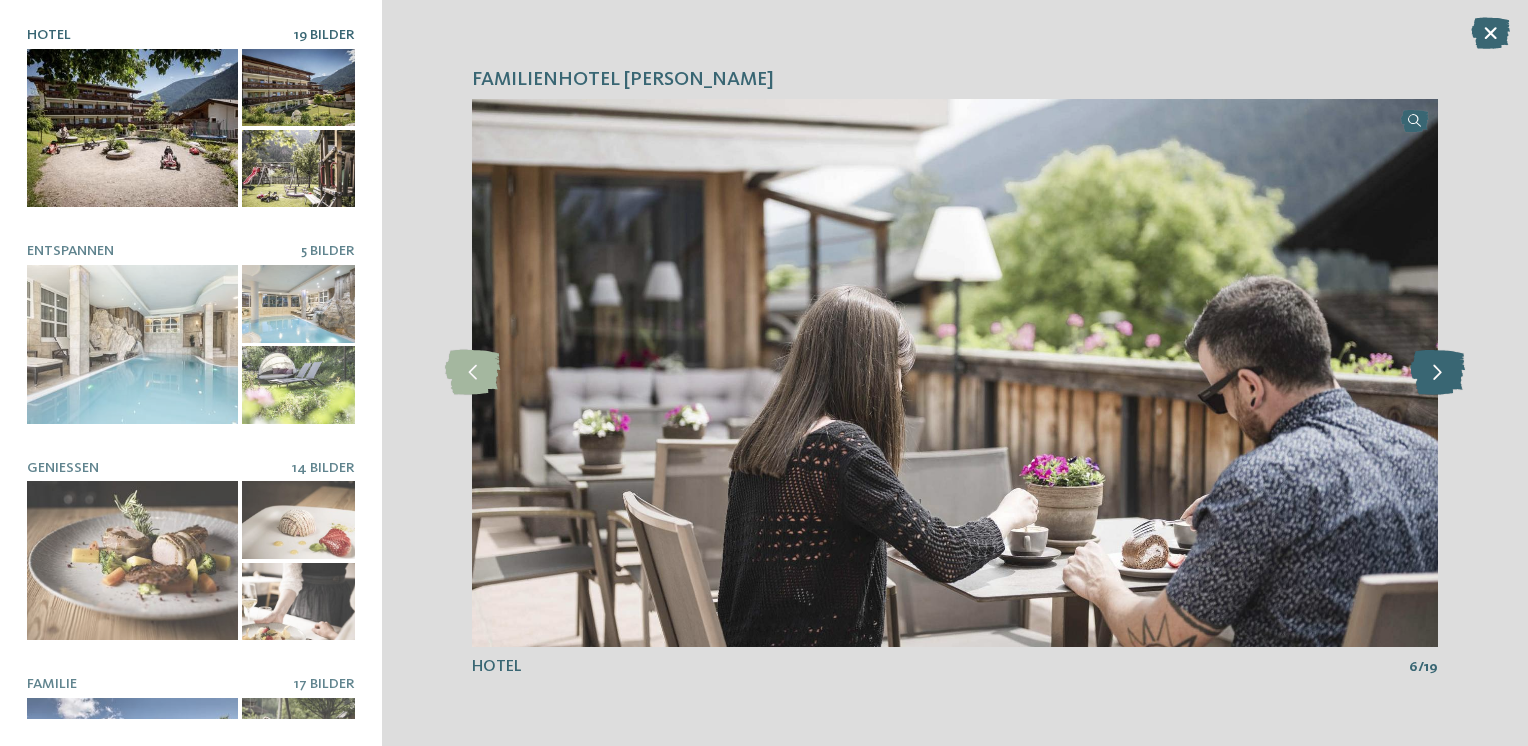 click at bounding box center (1437, 372) 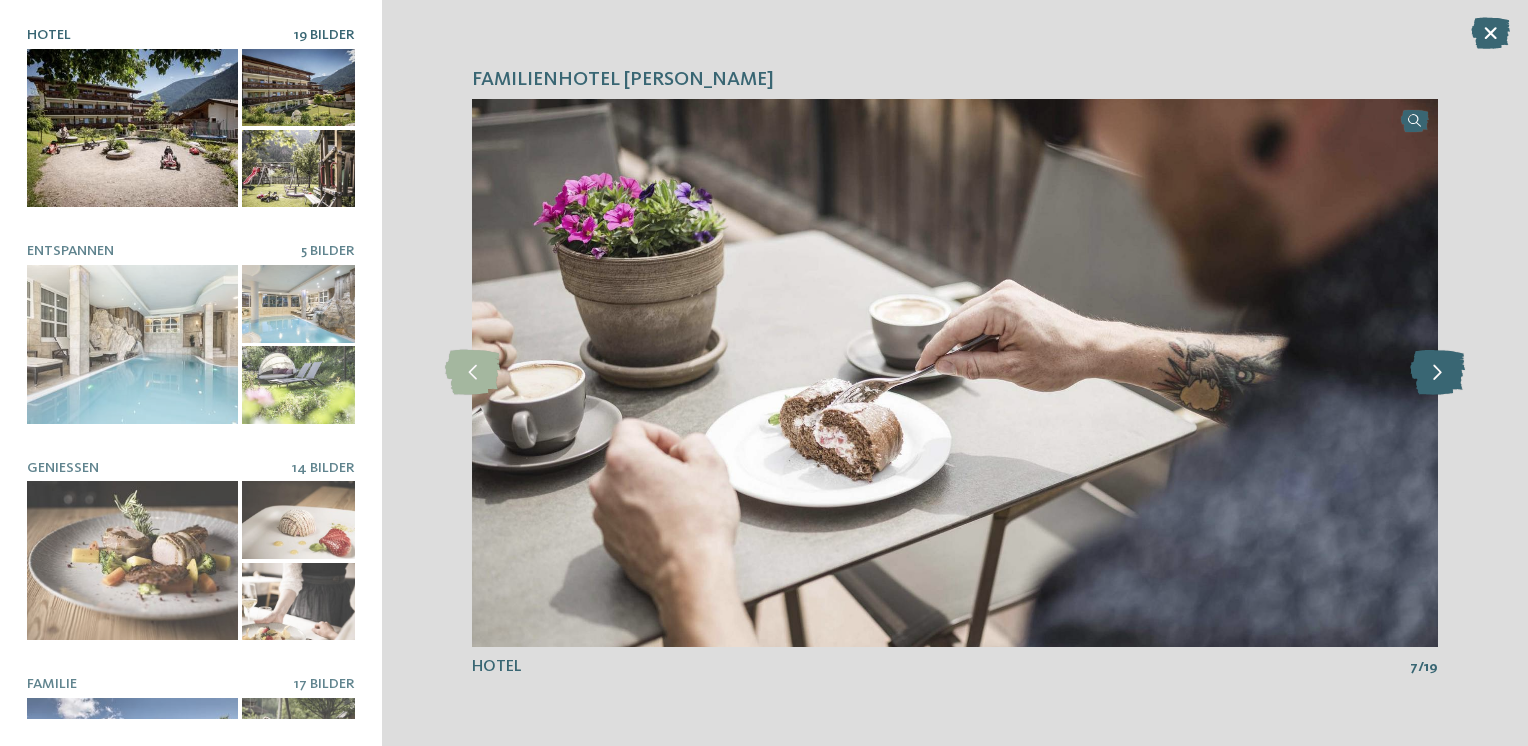 click at bounding box center [1437, 372] 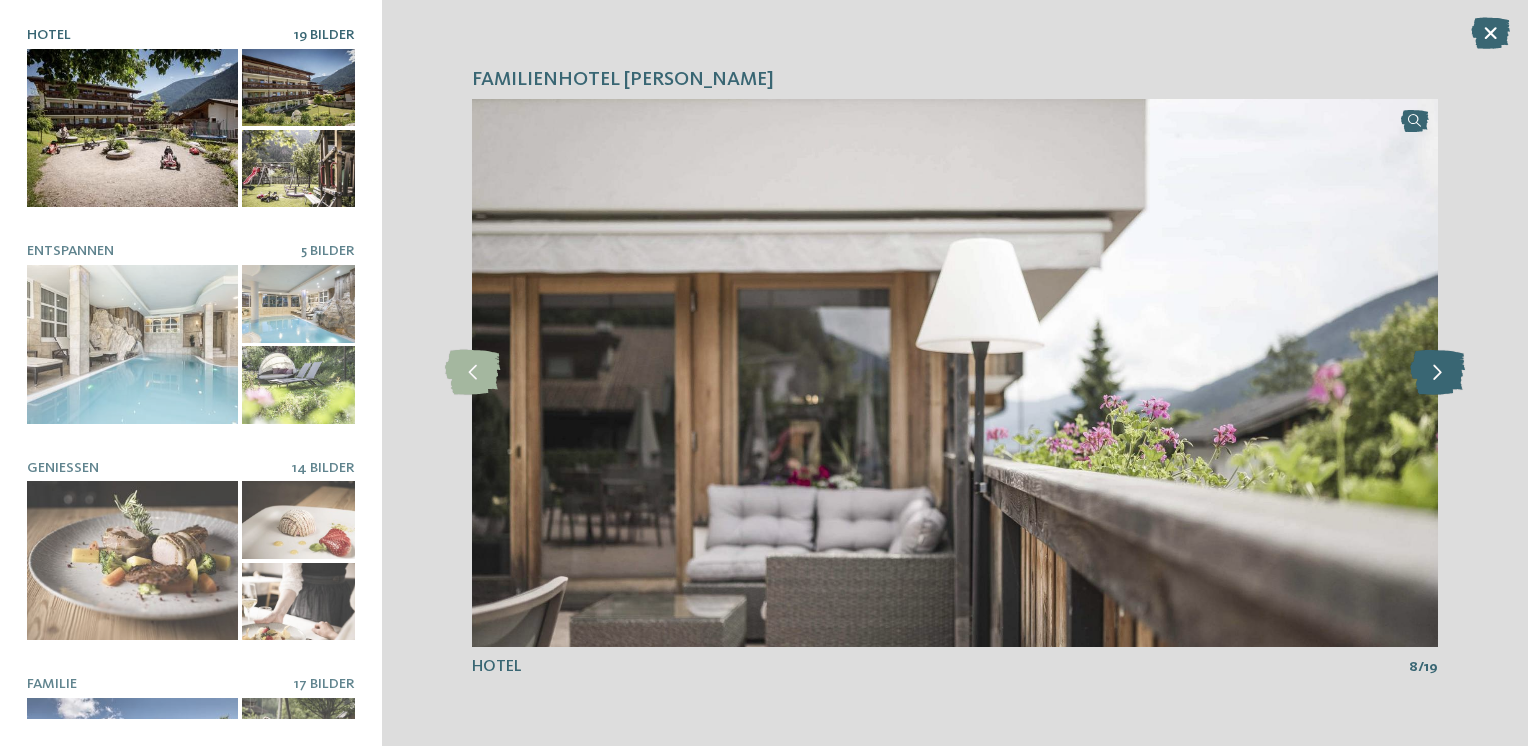 click at bounding box center [1437, 372] 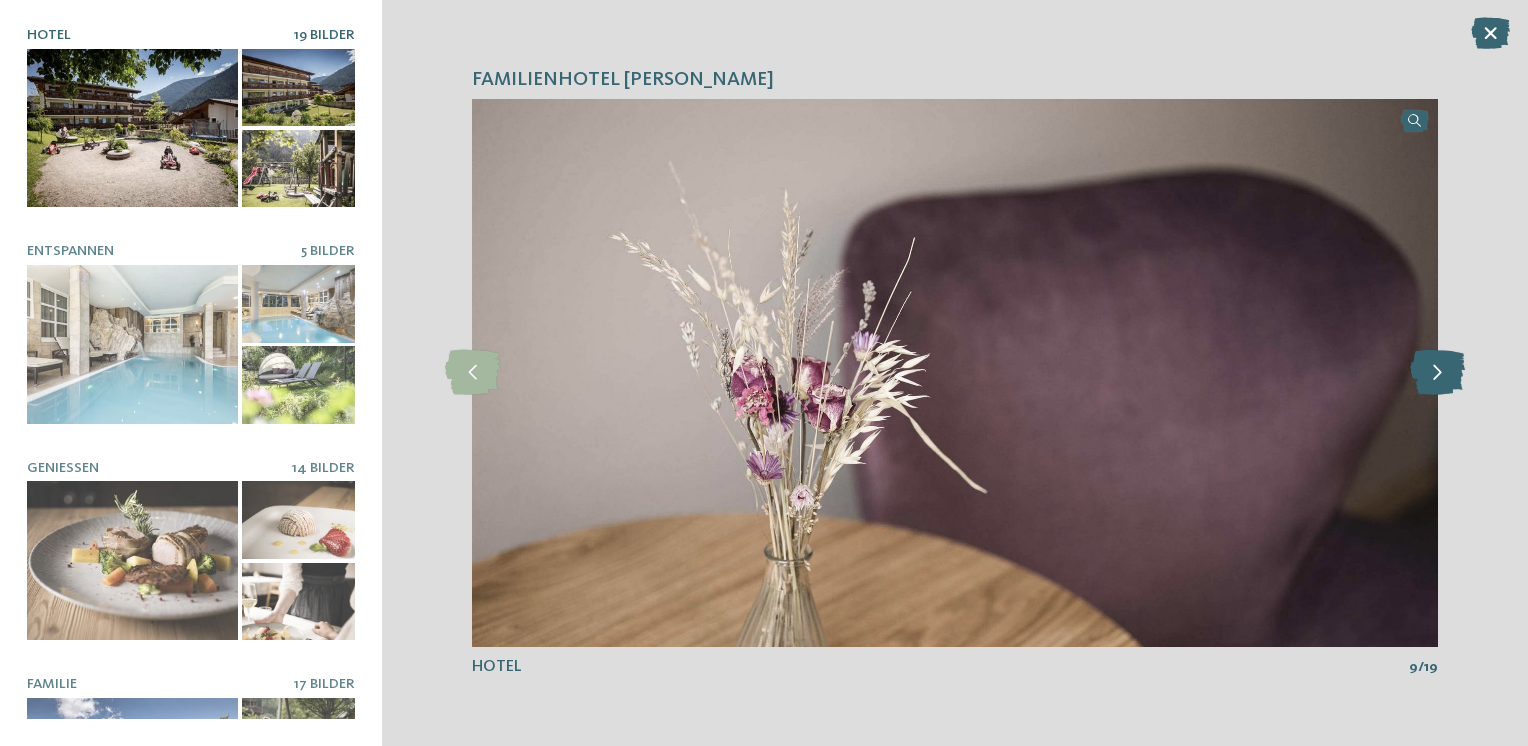 click at bounding box center (1437, 372) 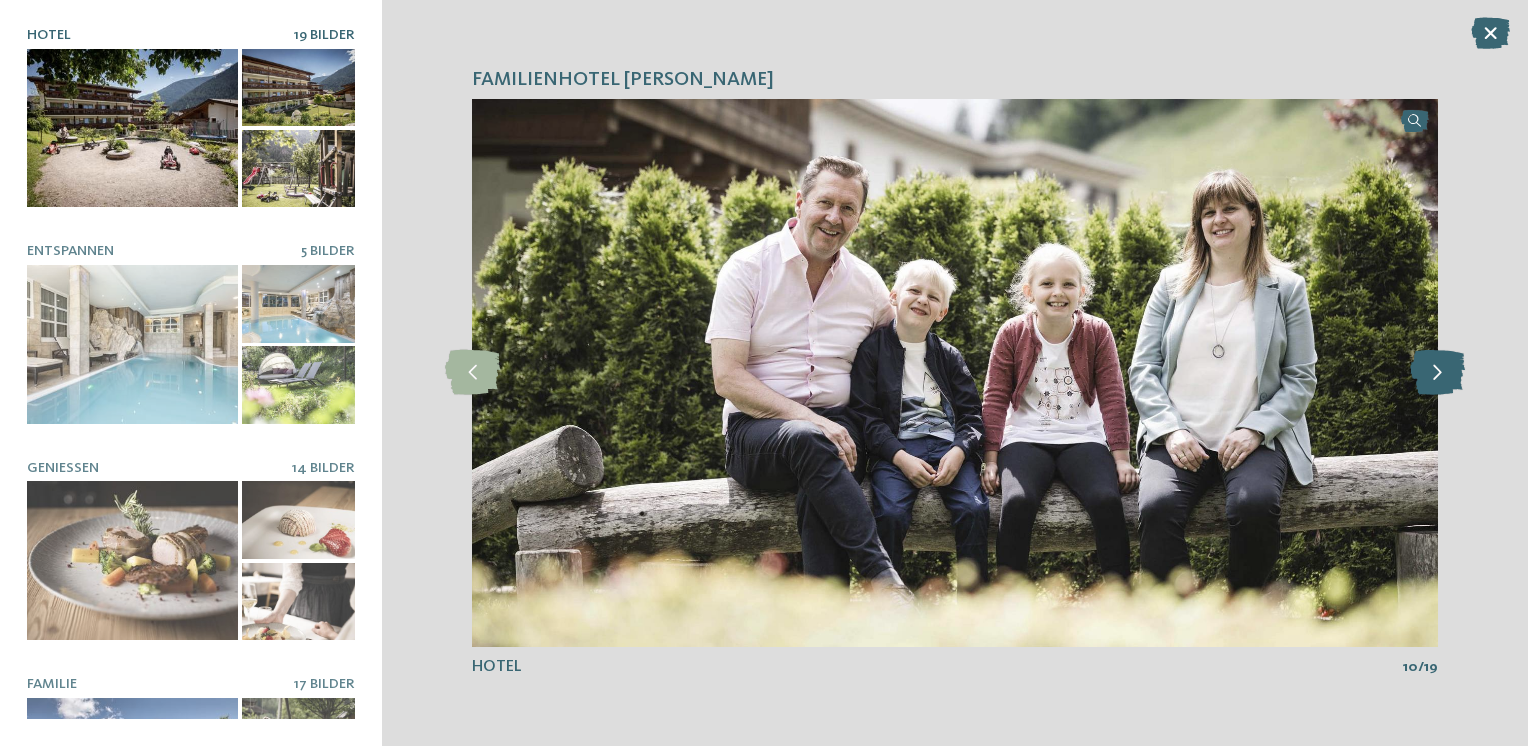 click at bounding box center (1437, 372) 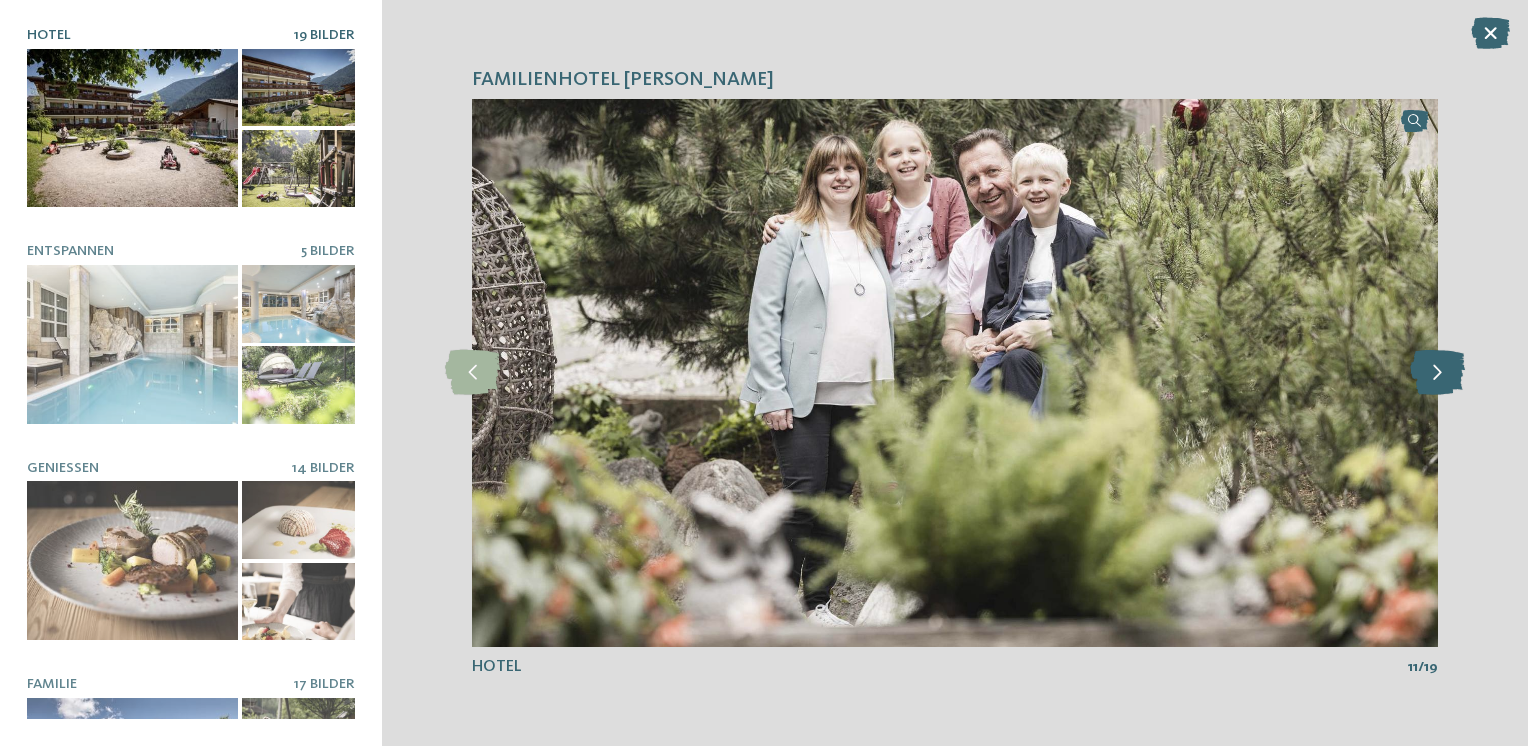 click at bounding box center (1437, 372) 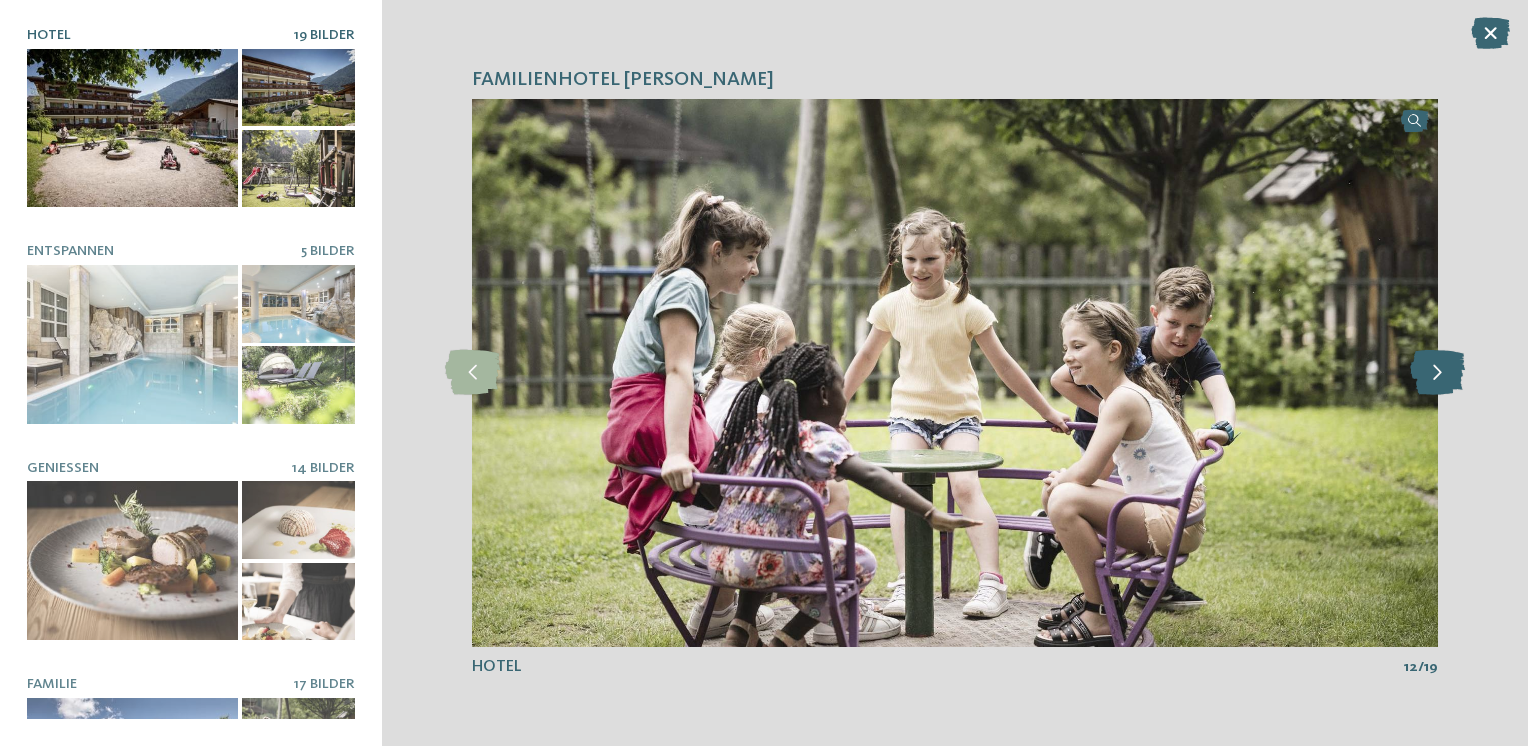 click at bounding box center (1437, 372) 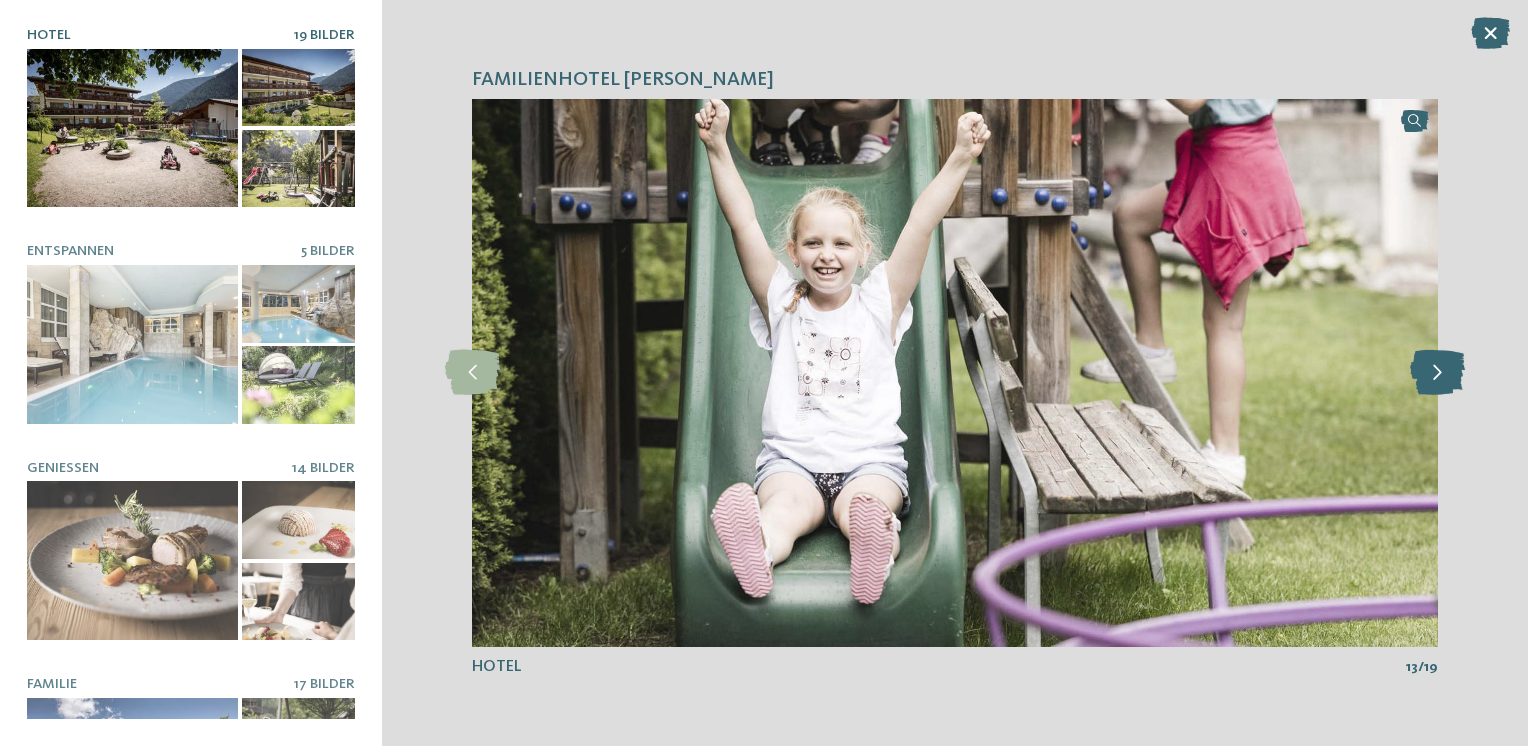 click at bounding box center (1437, 372) 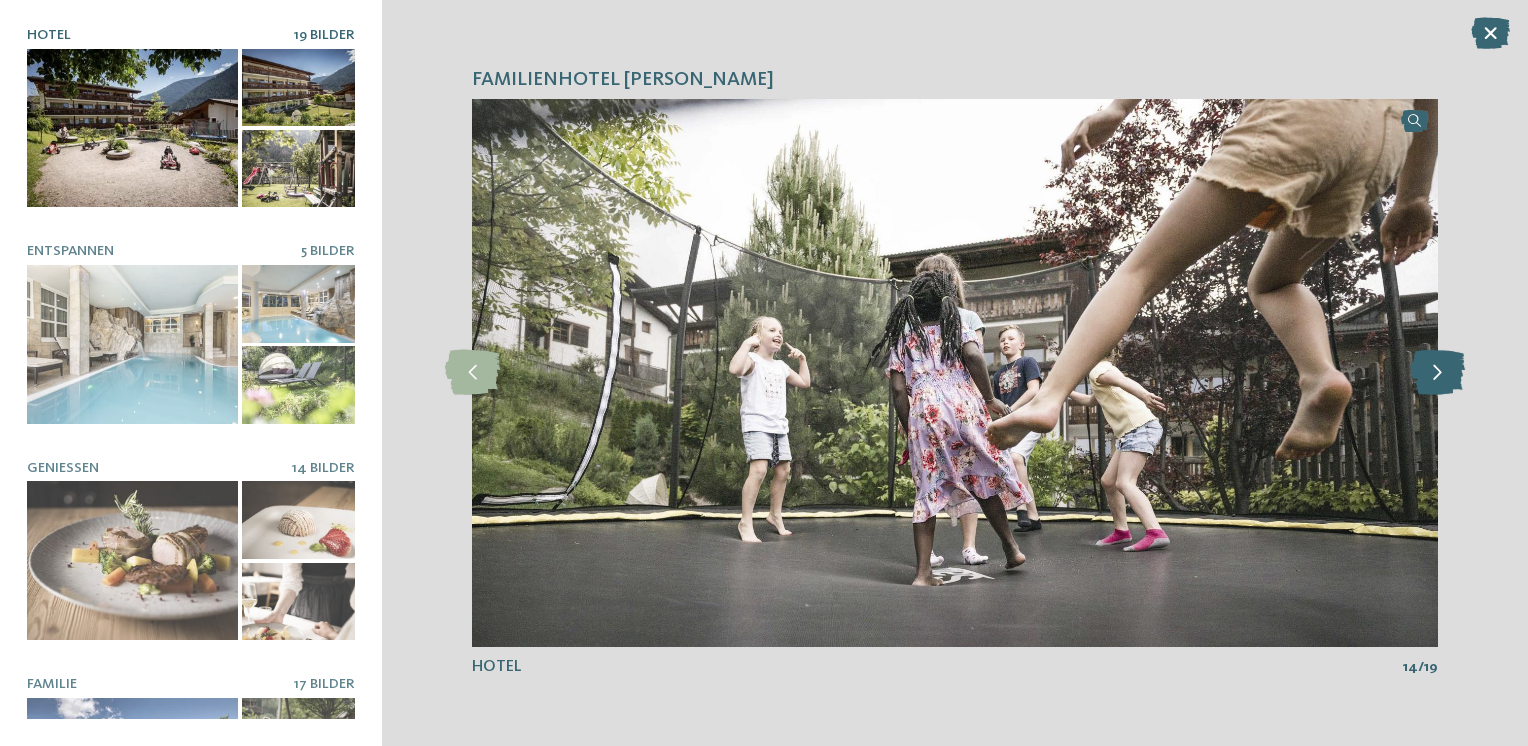 click at bounding box center (1437, 372) 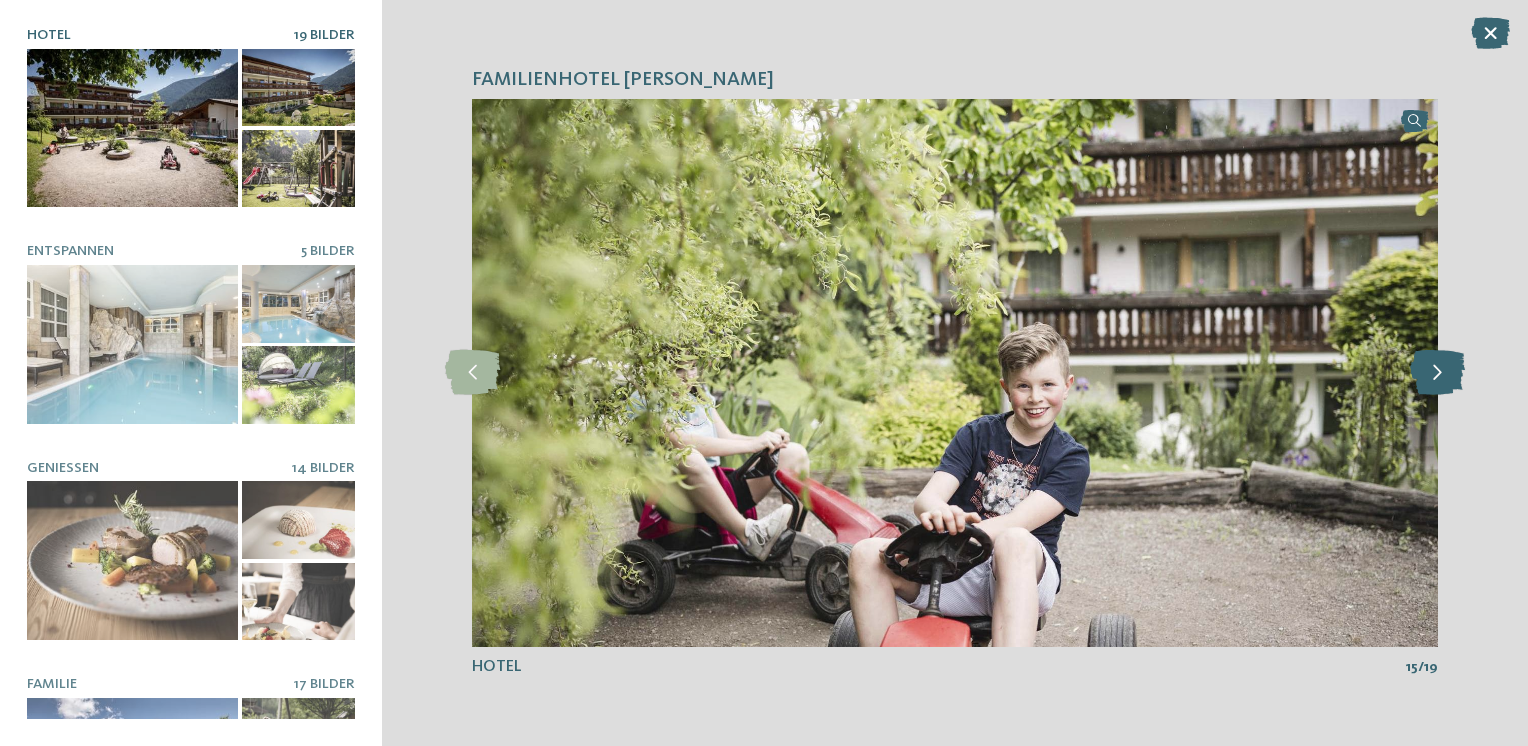 click at bounding box center [1437, 372] 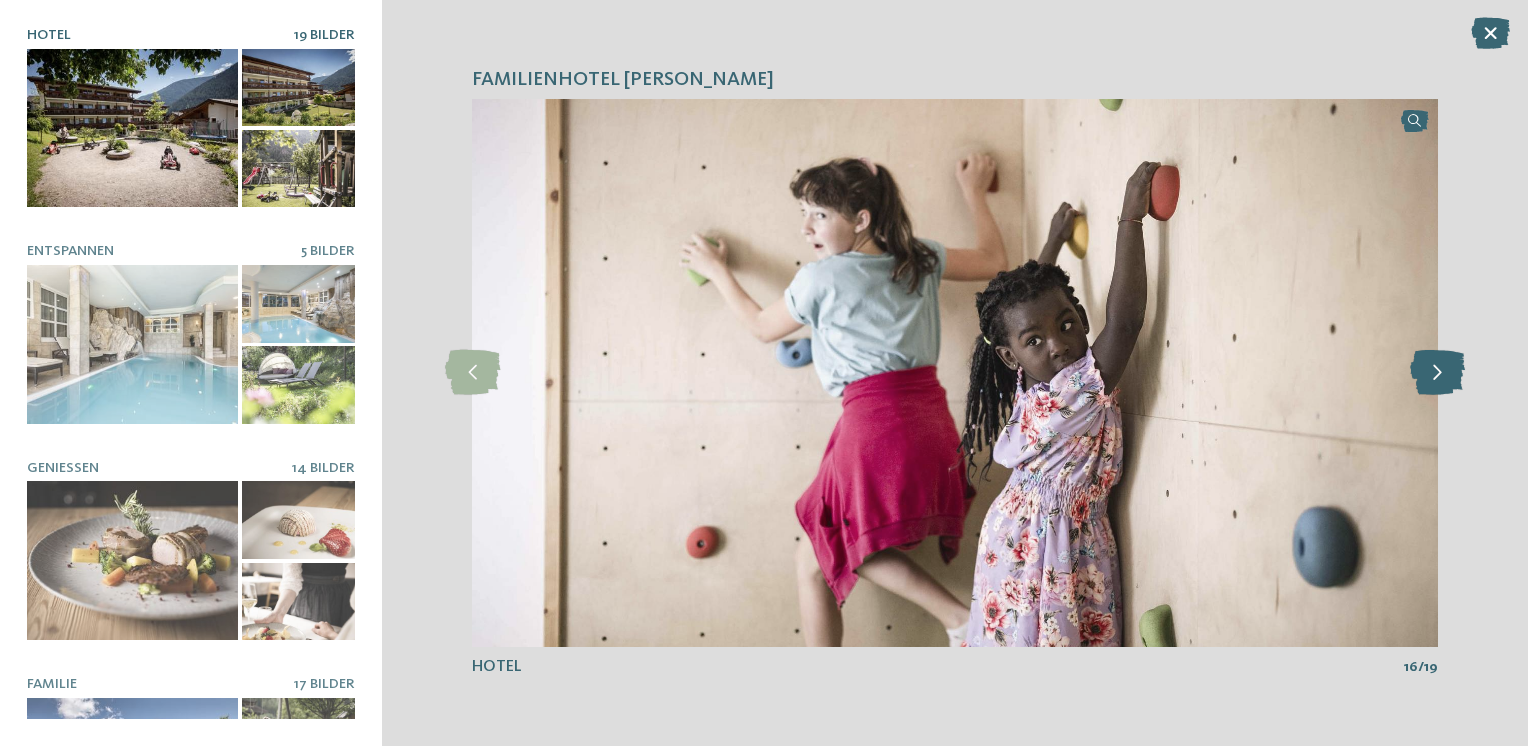 click at bounding box center (1437, 372) 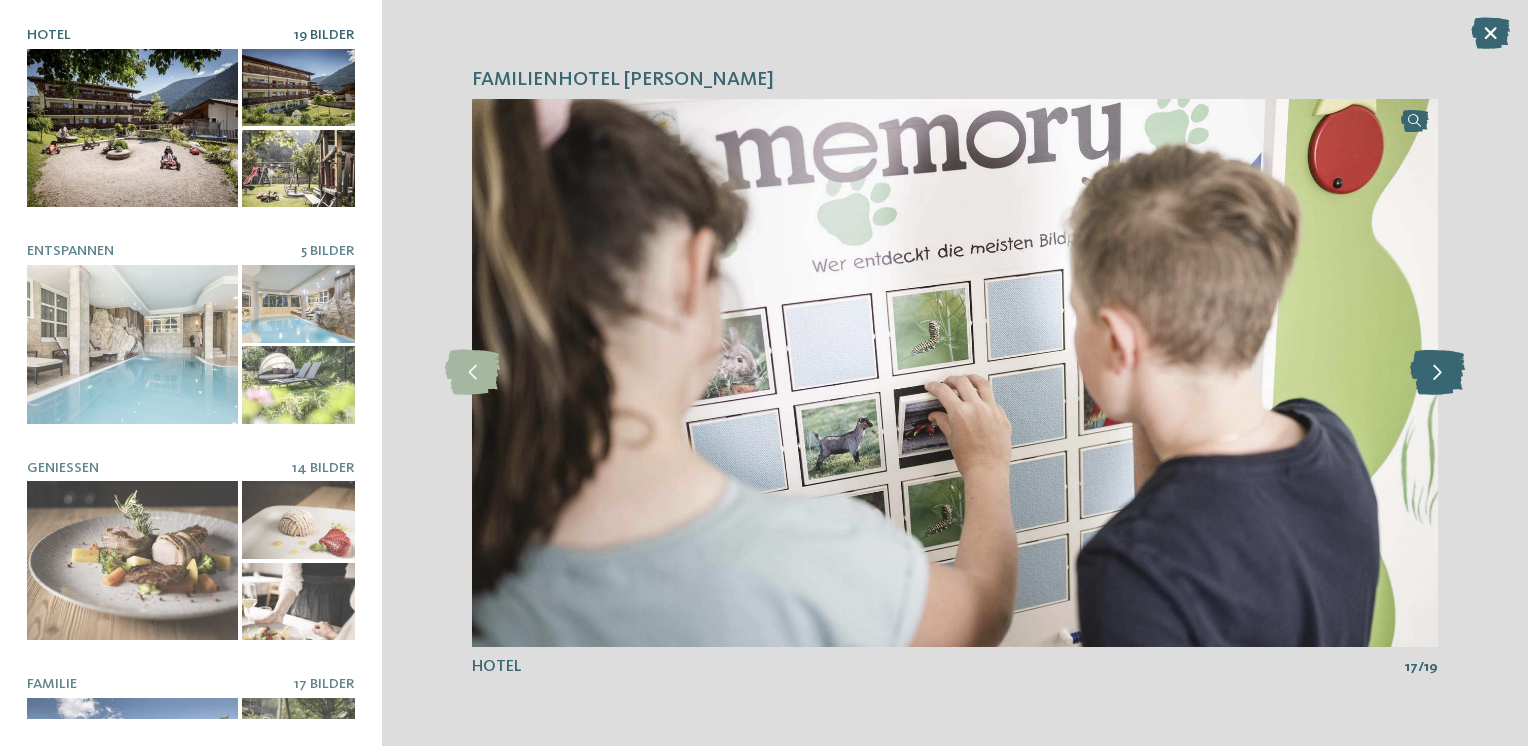 click at bounding box center [1437, 372] 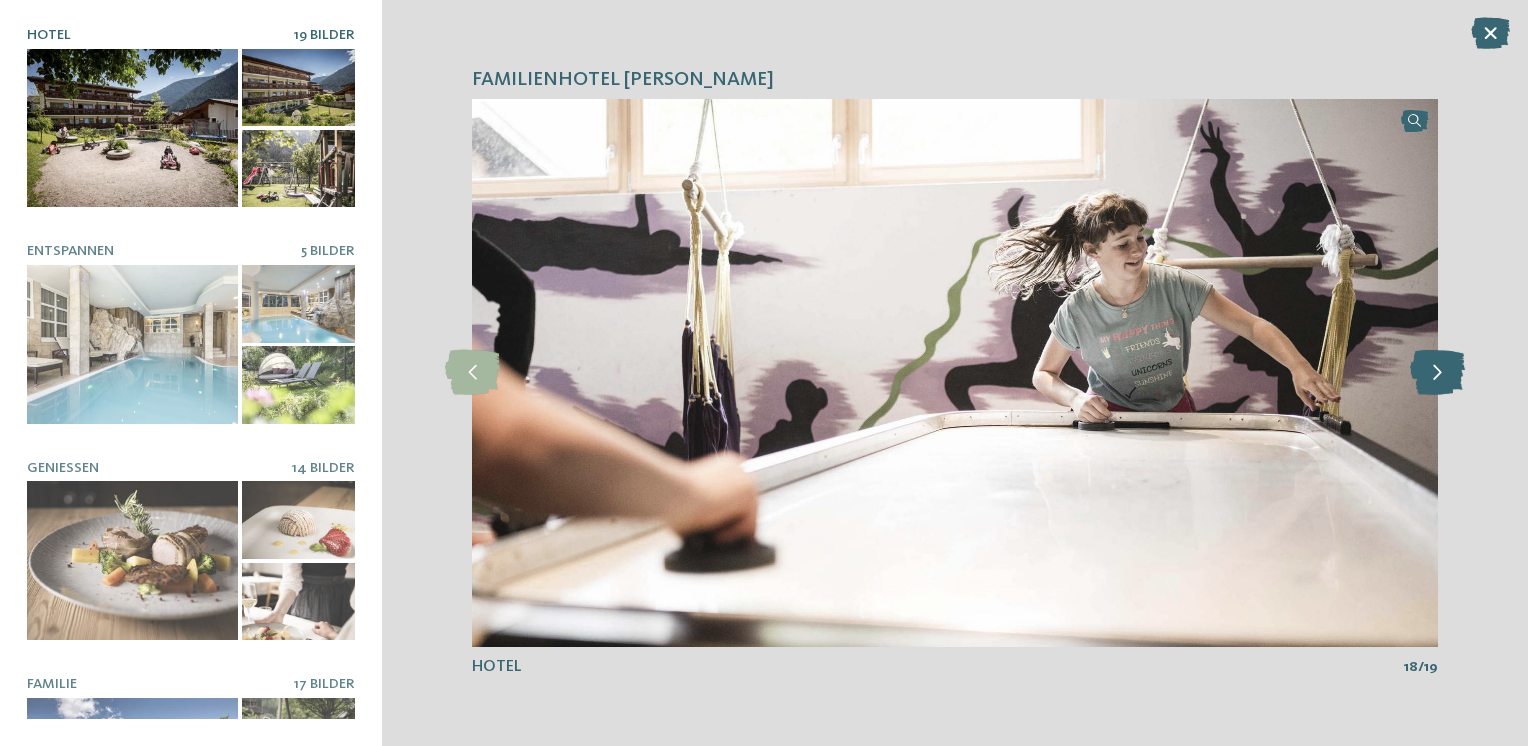 click at bounding box center [1437, 372] 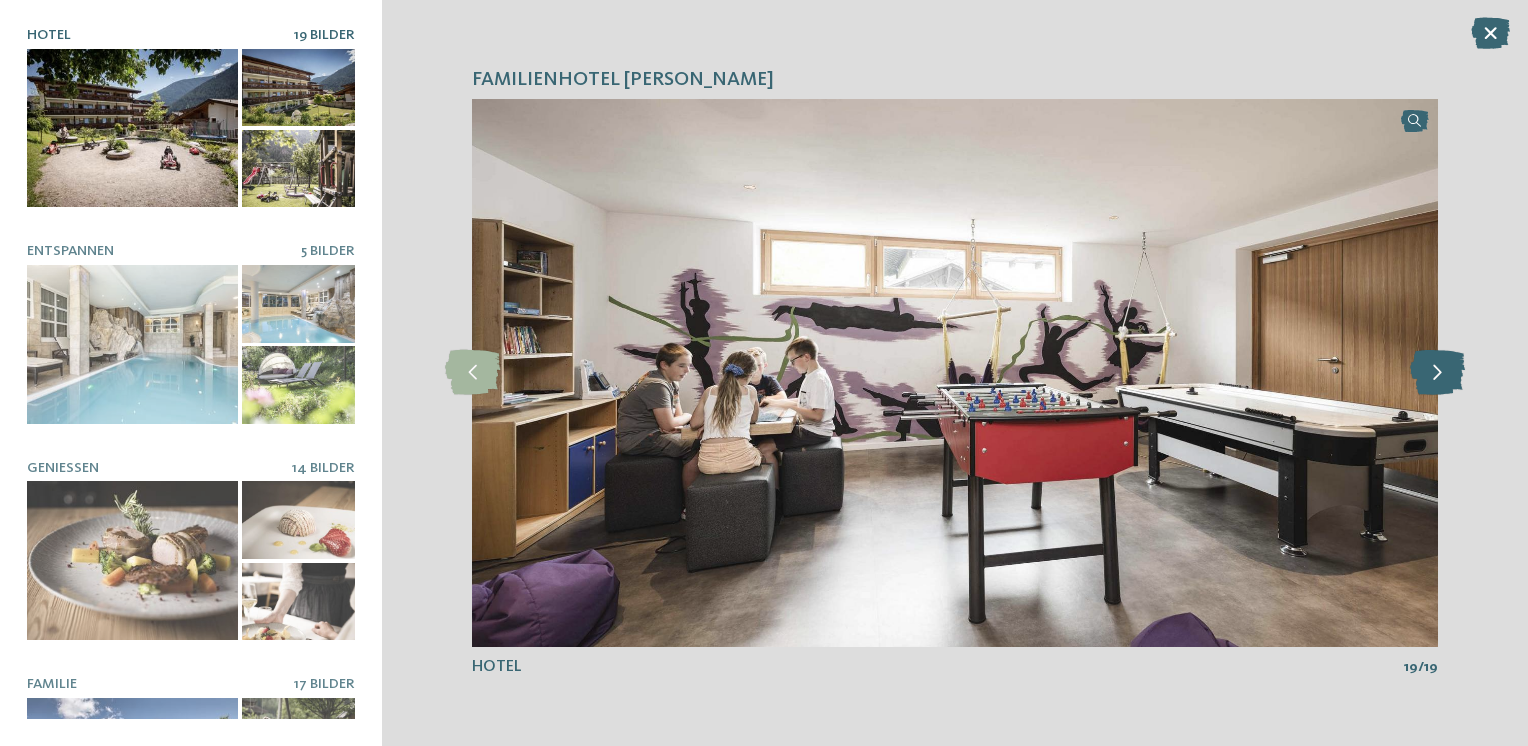 click at bounding box center (1437, 372) 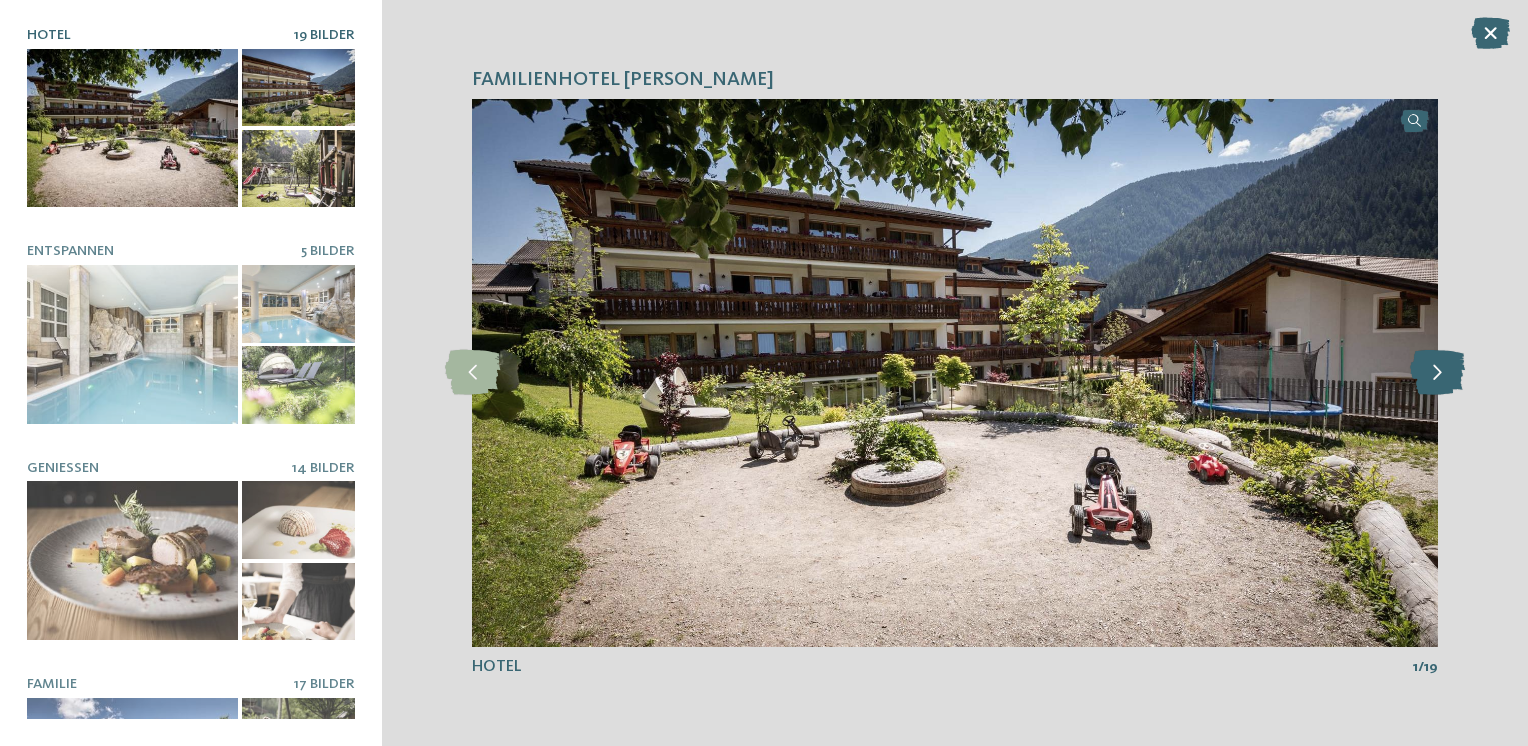 click at bounding box center (1437, 372) 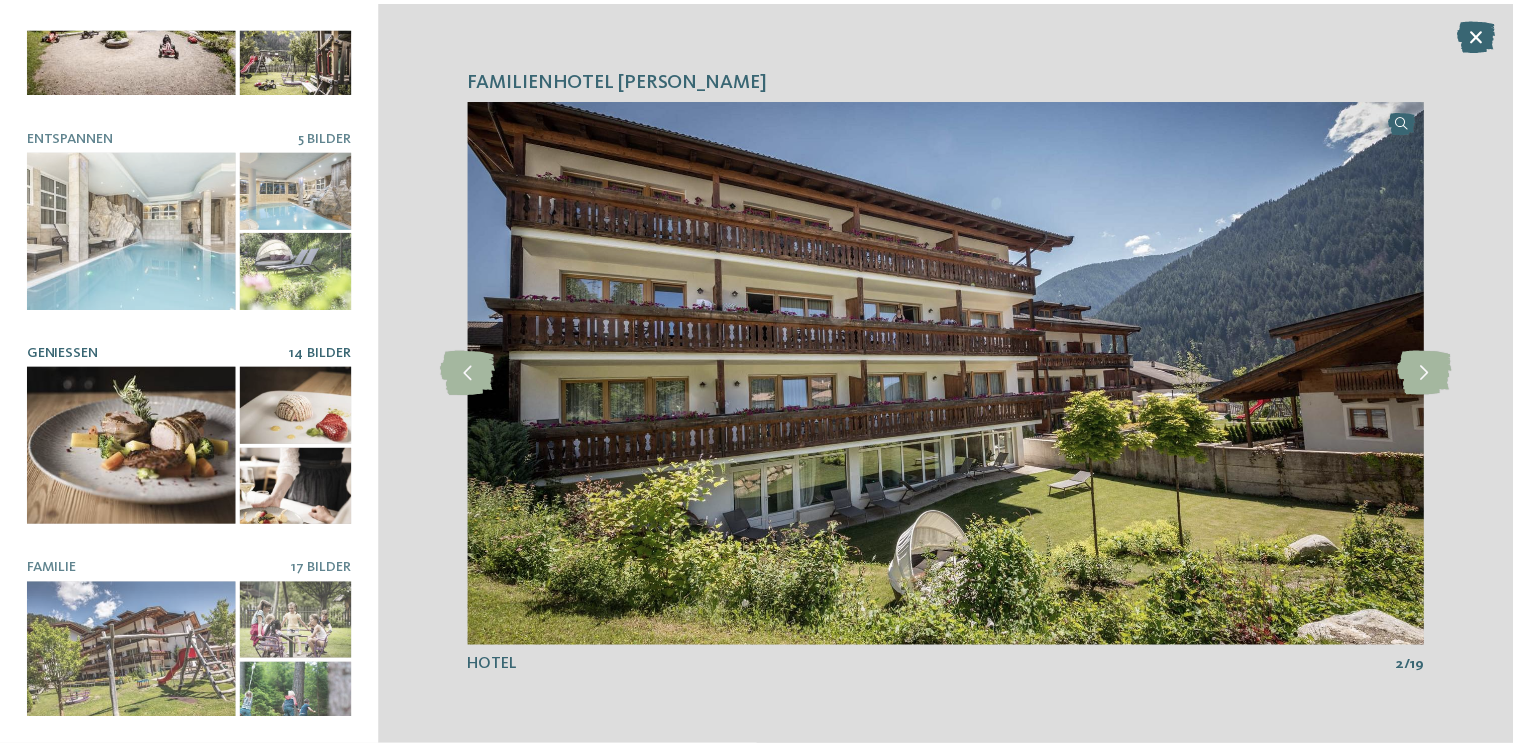 scroll, scrollTop: 116, scrollLeft: 0, axis: vertical 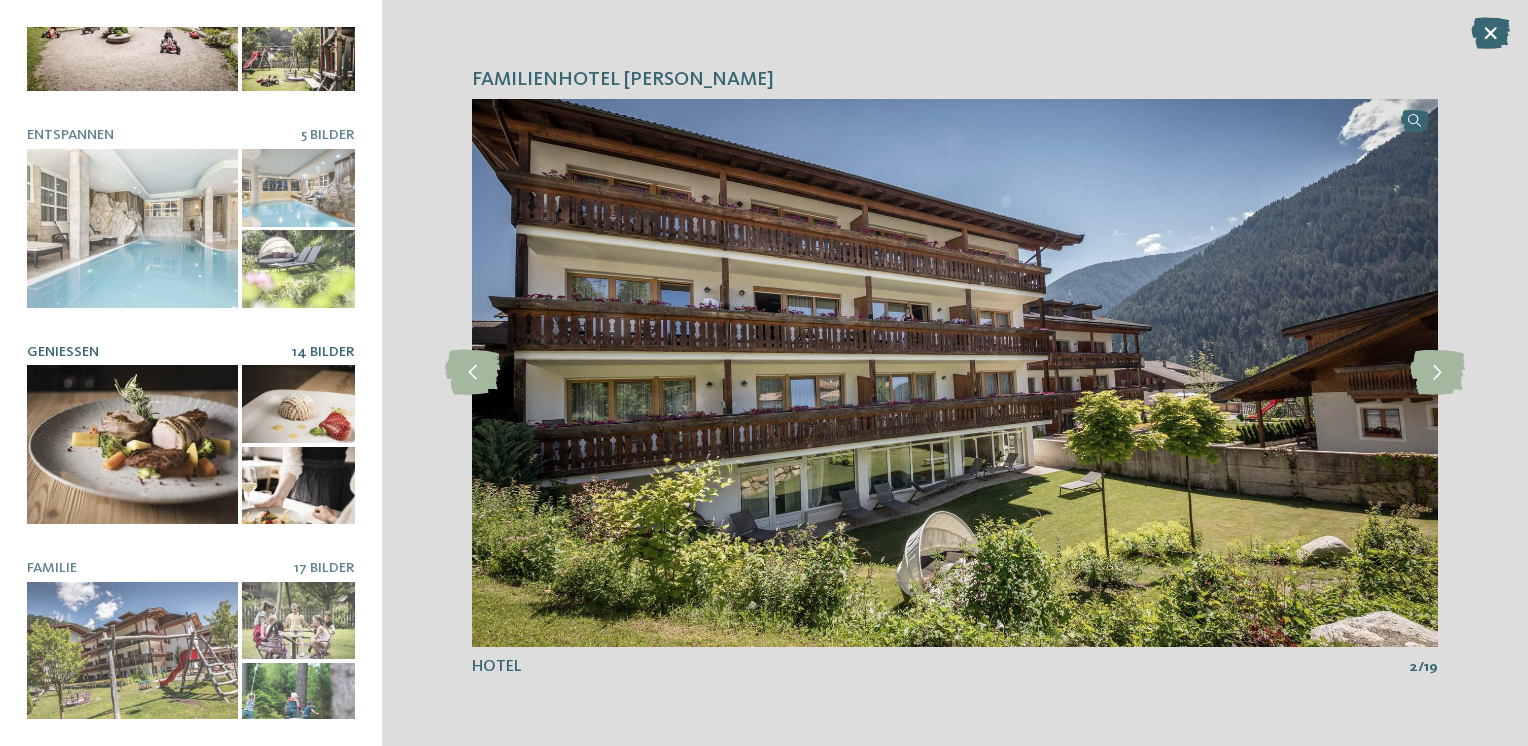 click at bounding box center [132, 444] 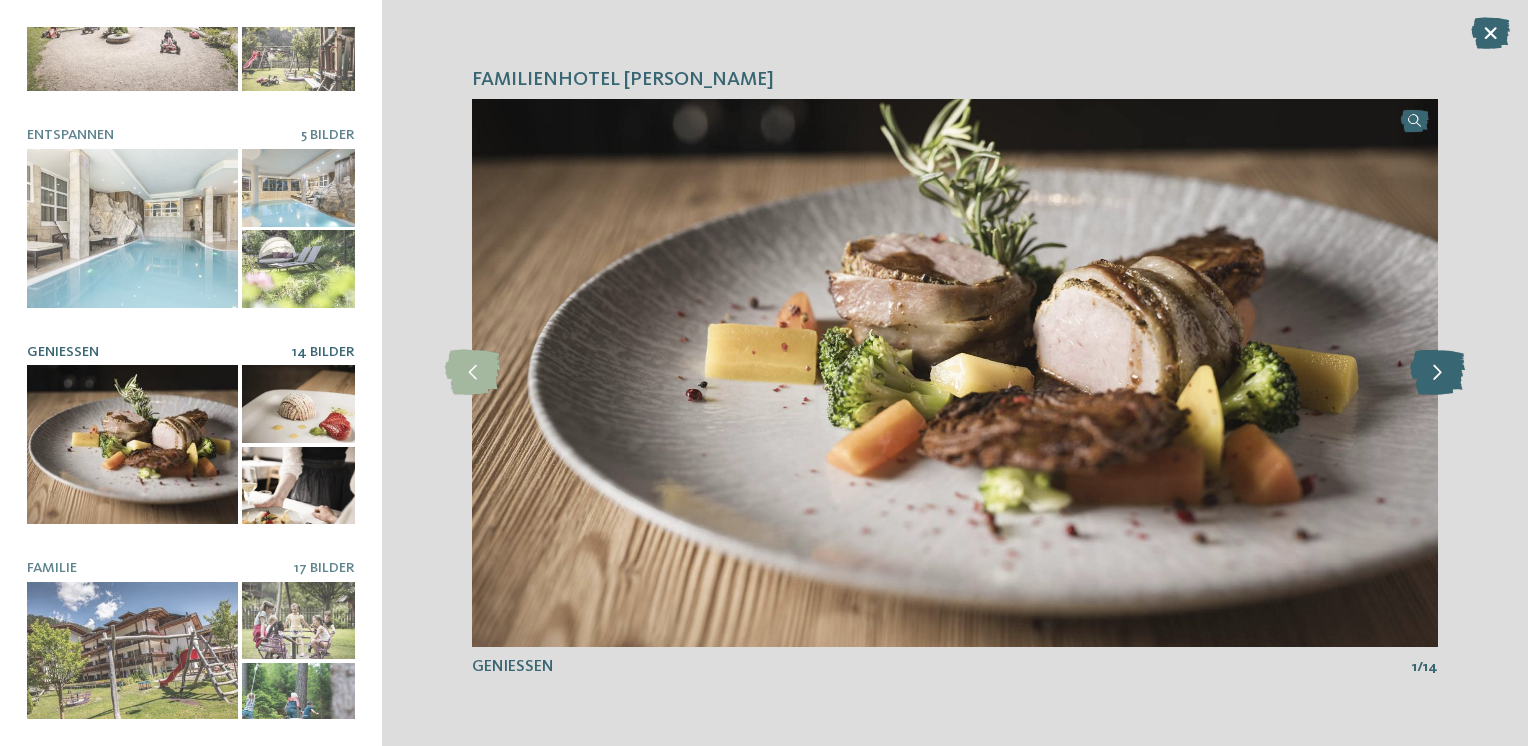 click at bounding box center [1437, 372] 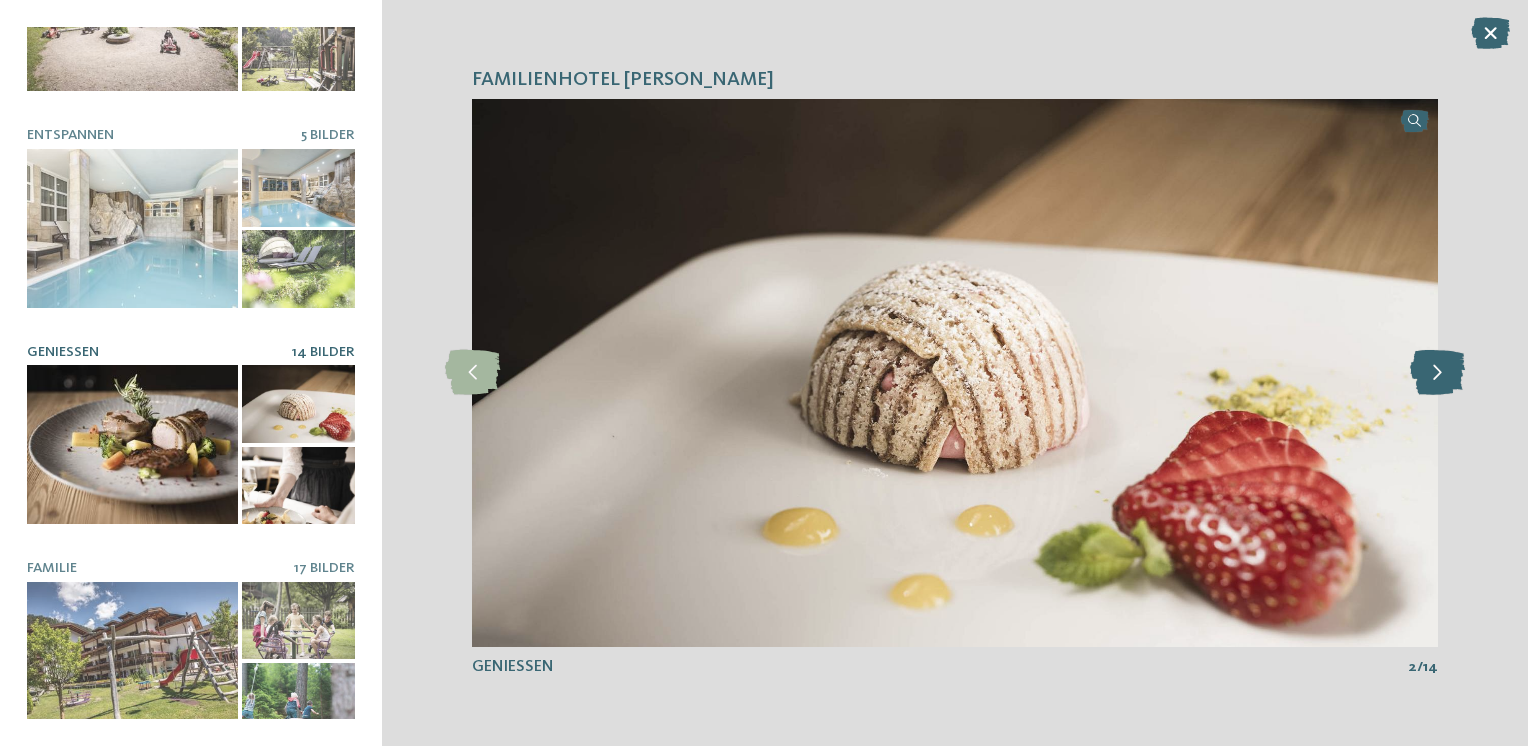 click at bounding box center [1437, 372] 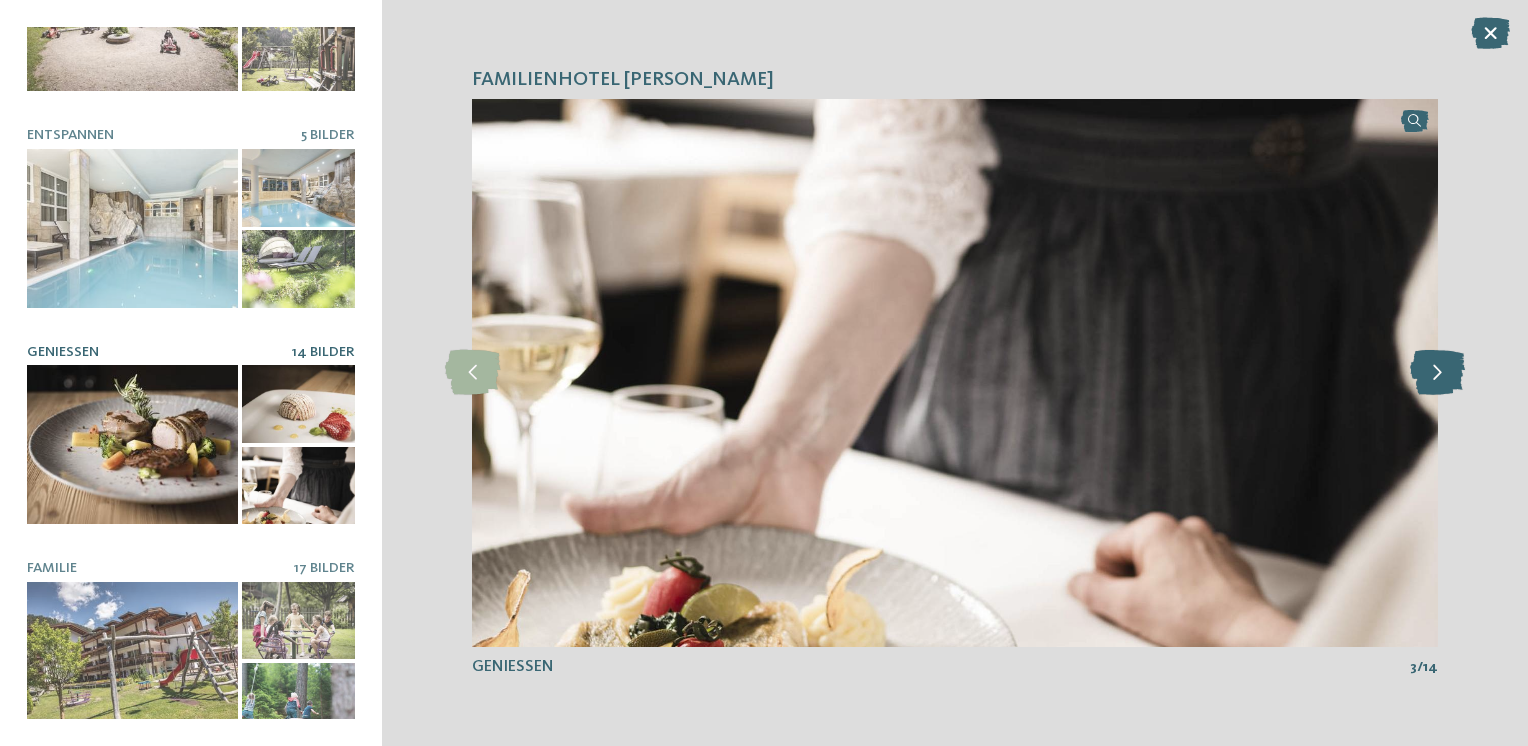 click at bounding box center [1437, 372] 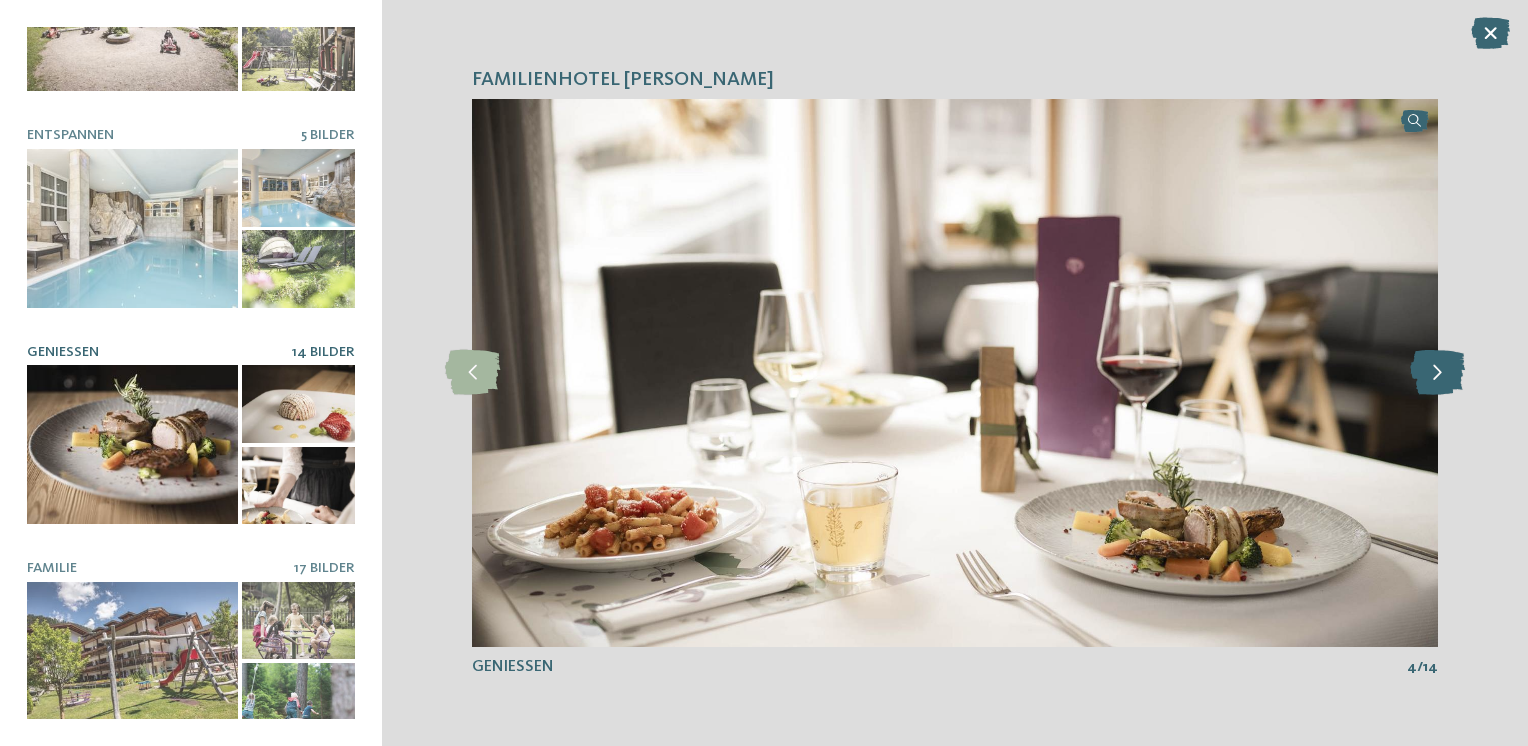 click at bounding box center (1437, 372) 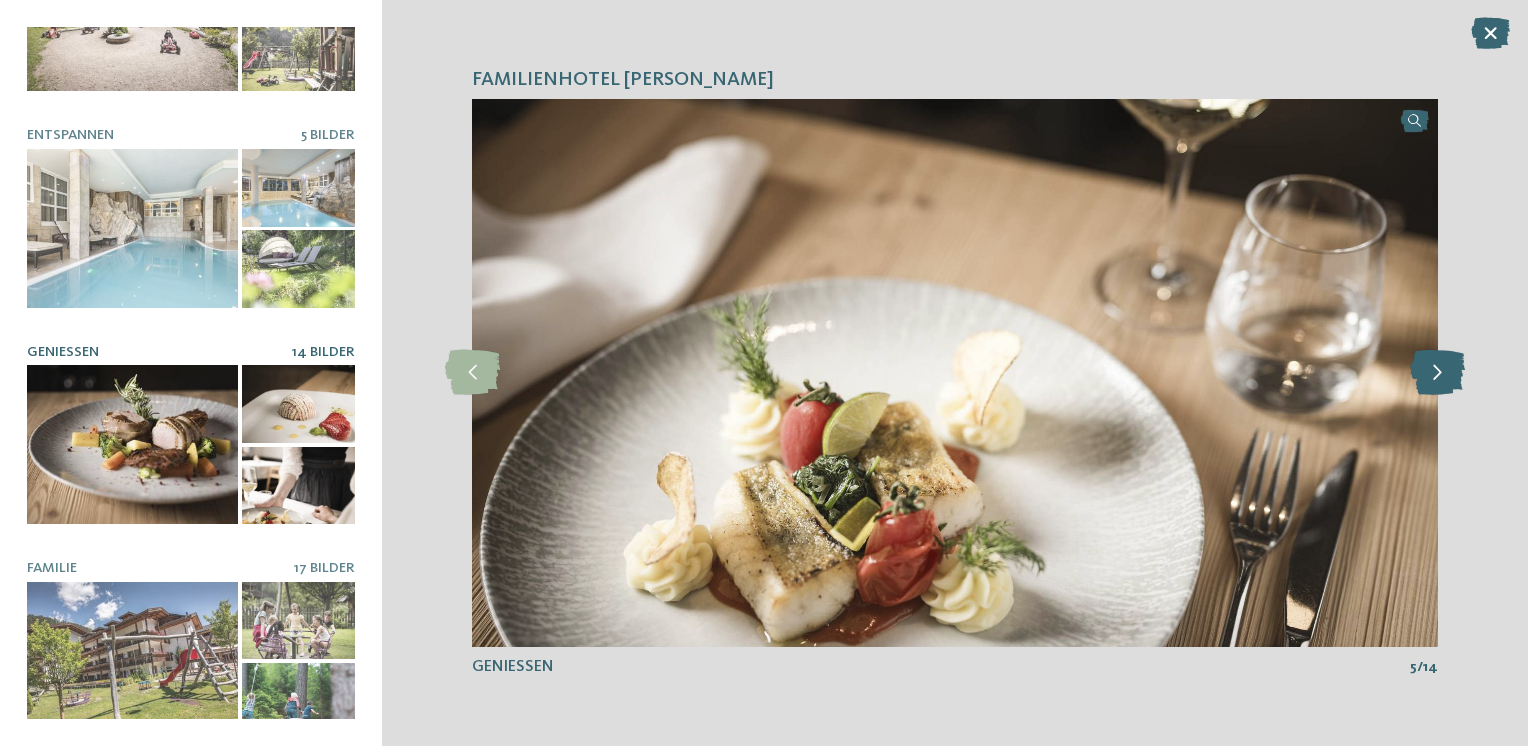 click at bounding box center (1437, 372) 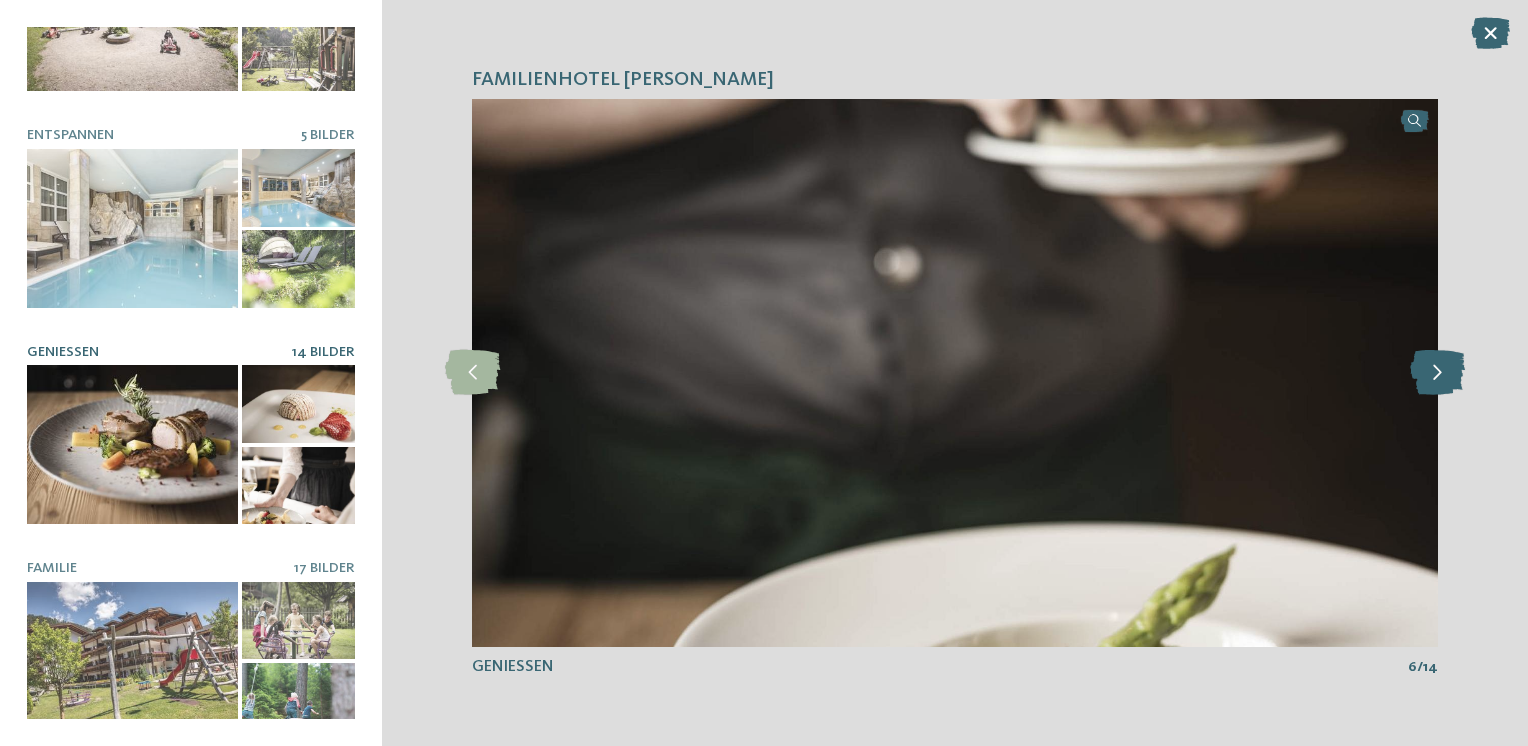 click at bounding box center [1437, 372] 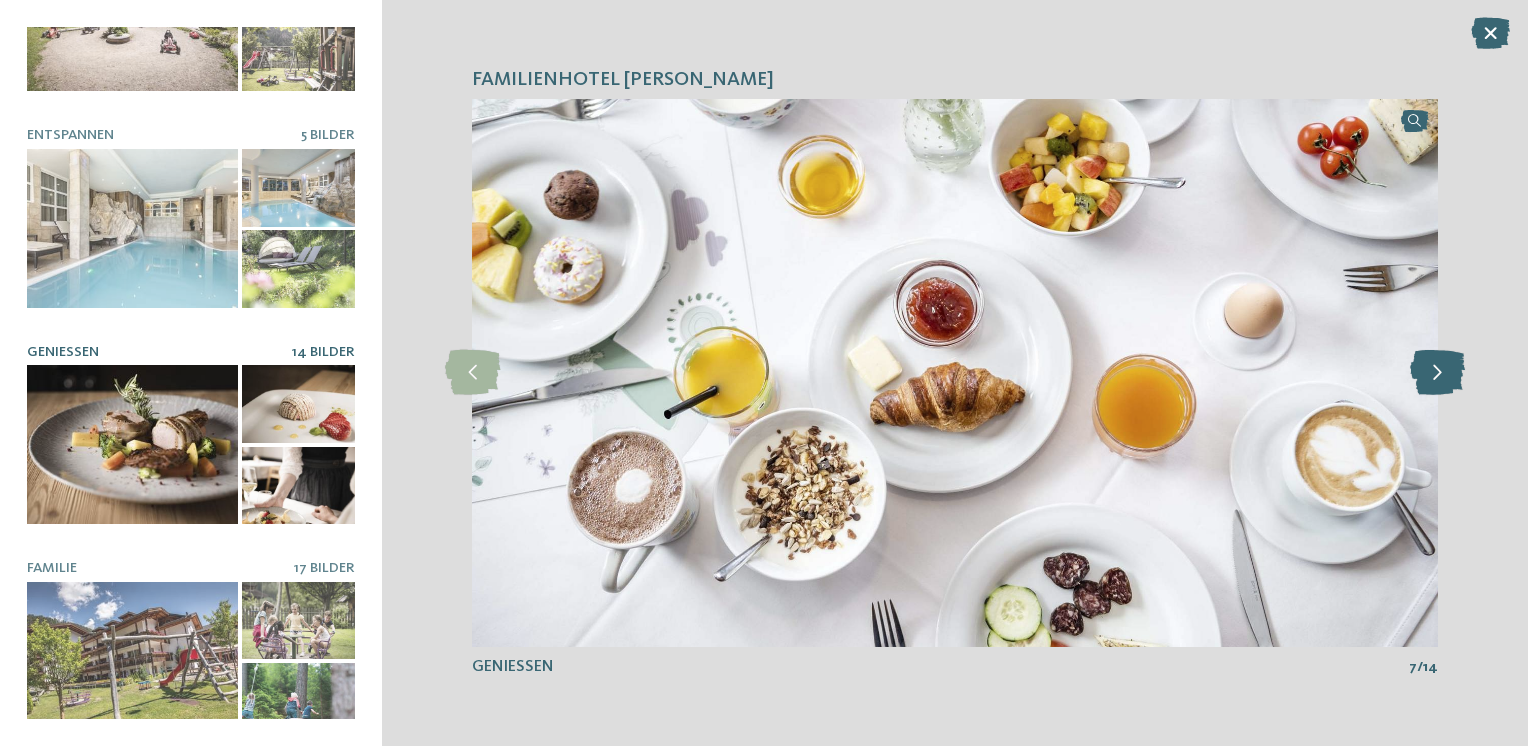 click at bounding box center (1437, 372) 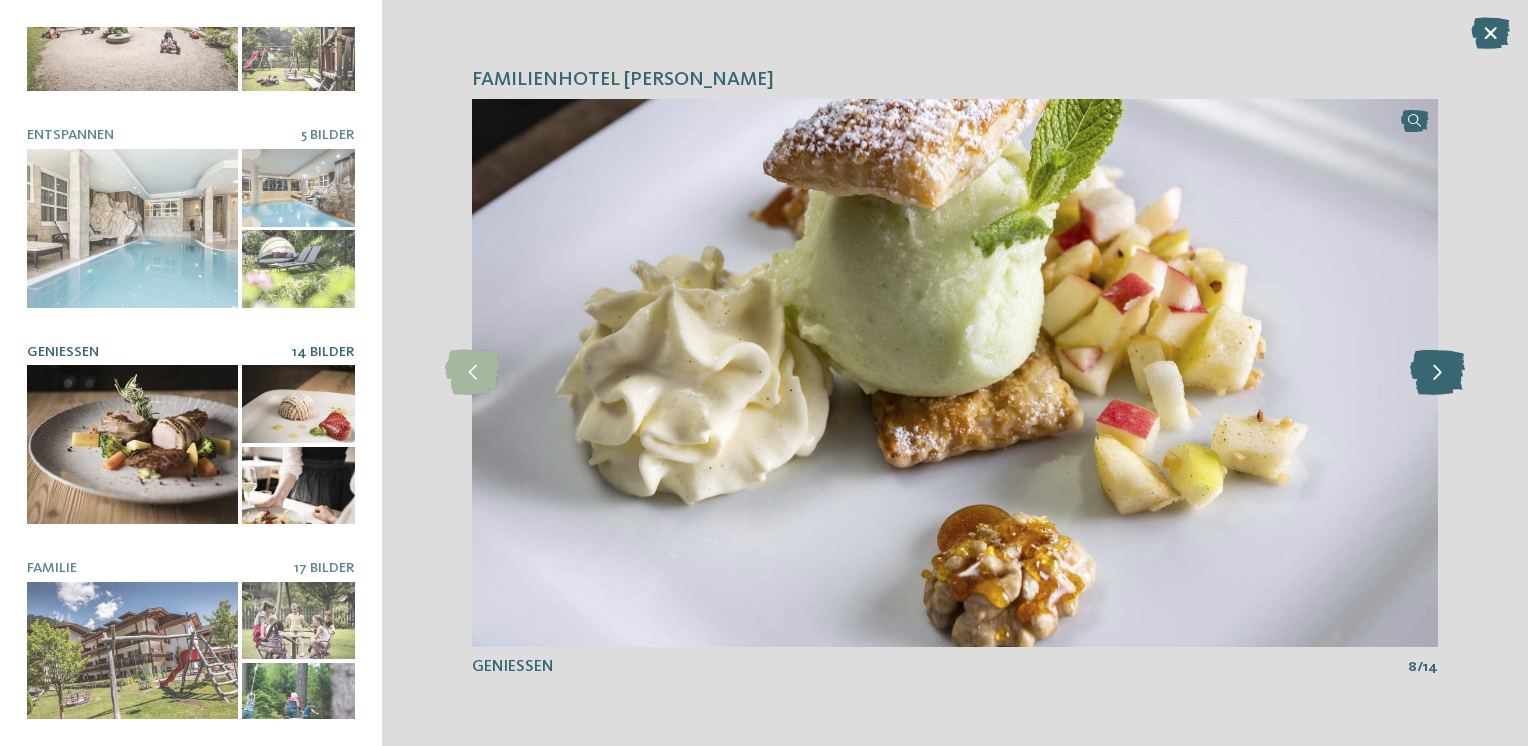 click at bounding box center [1437, 372] 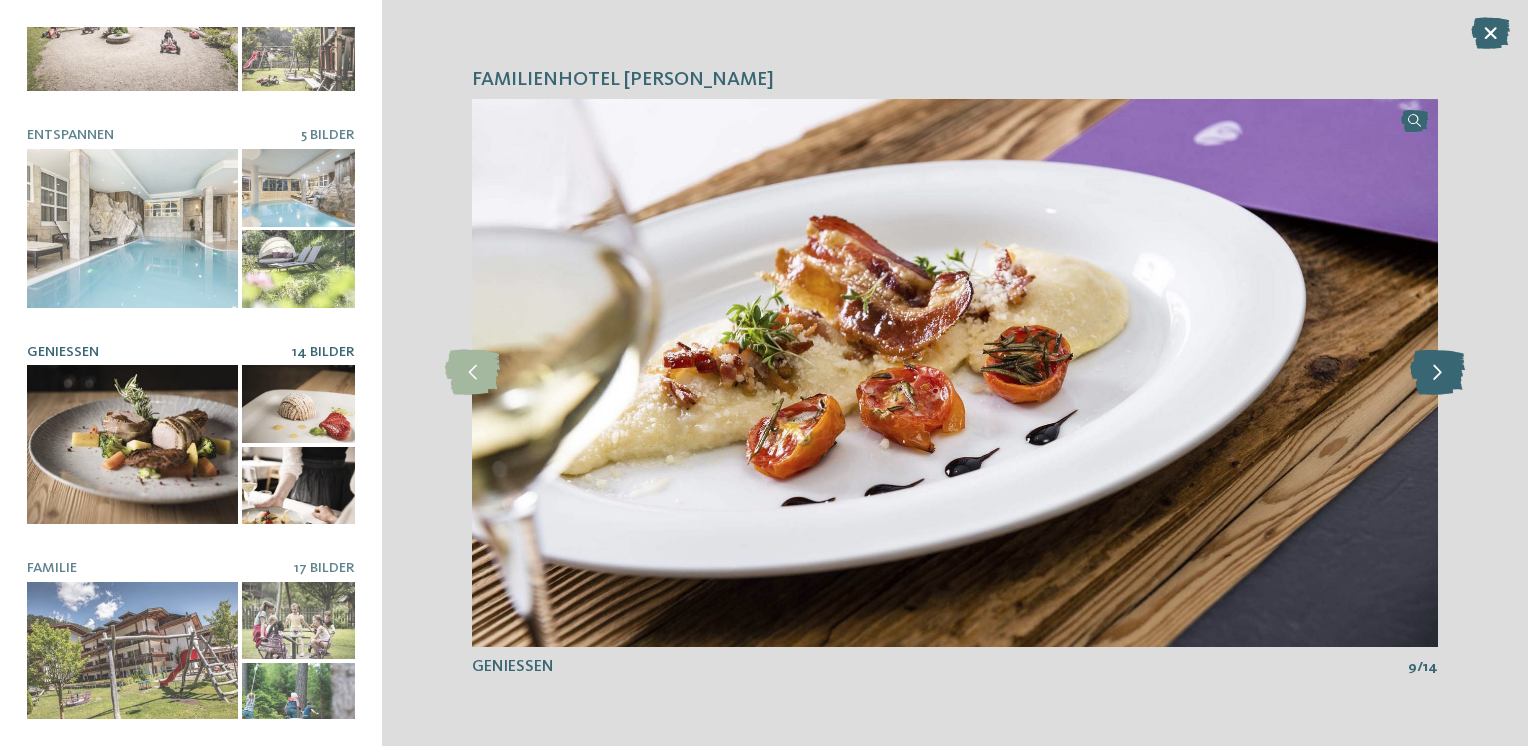 click at bounding box center [1437, 372] 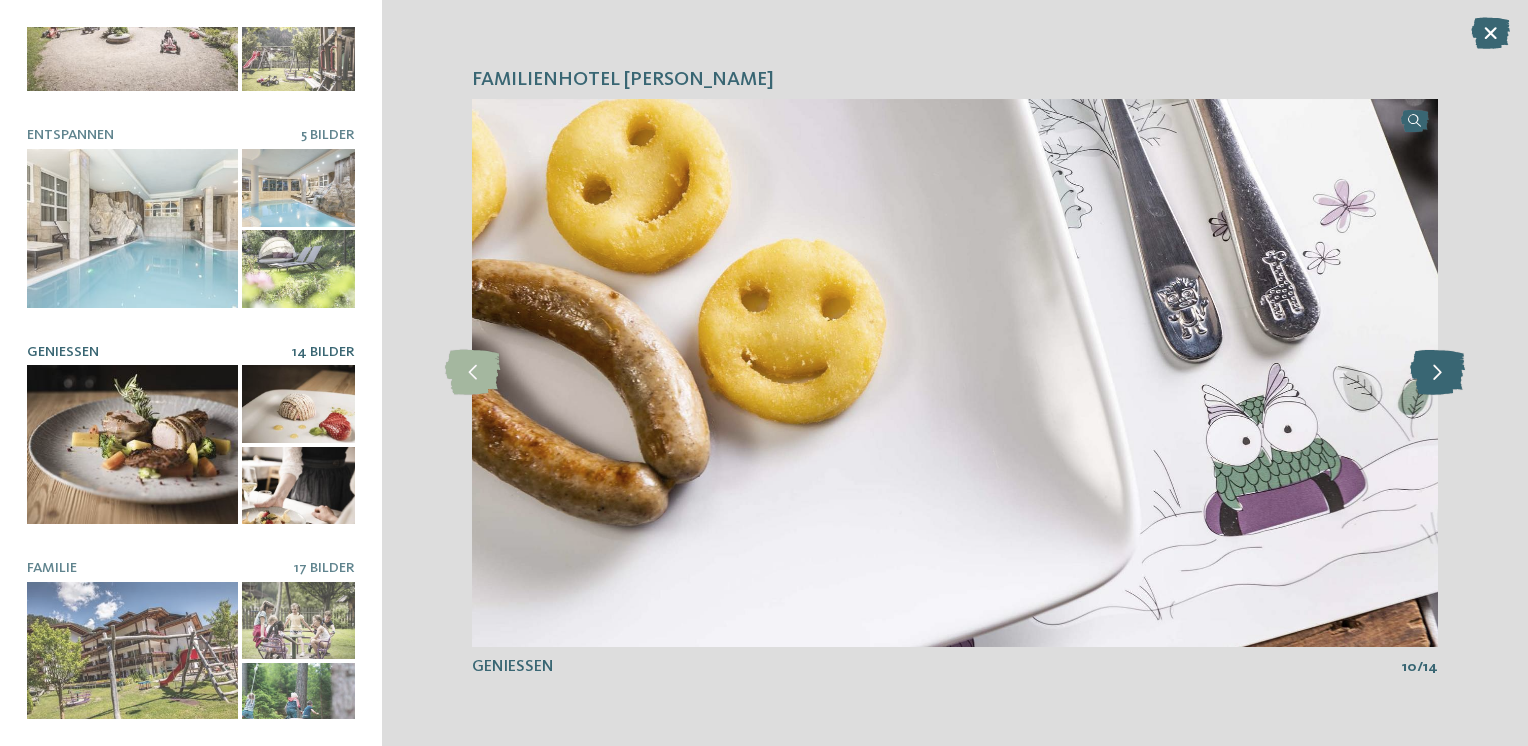 click at bounding box center (1437, 372) 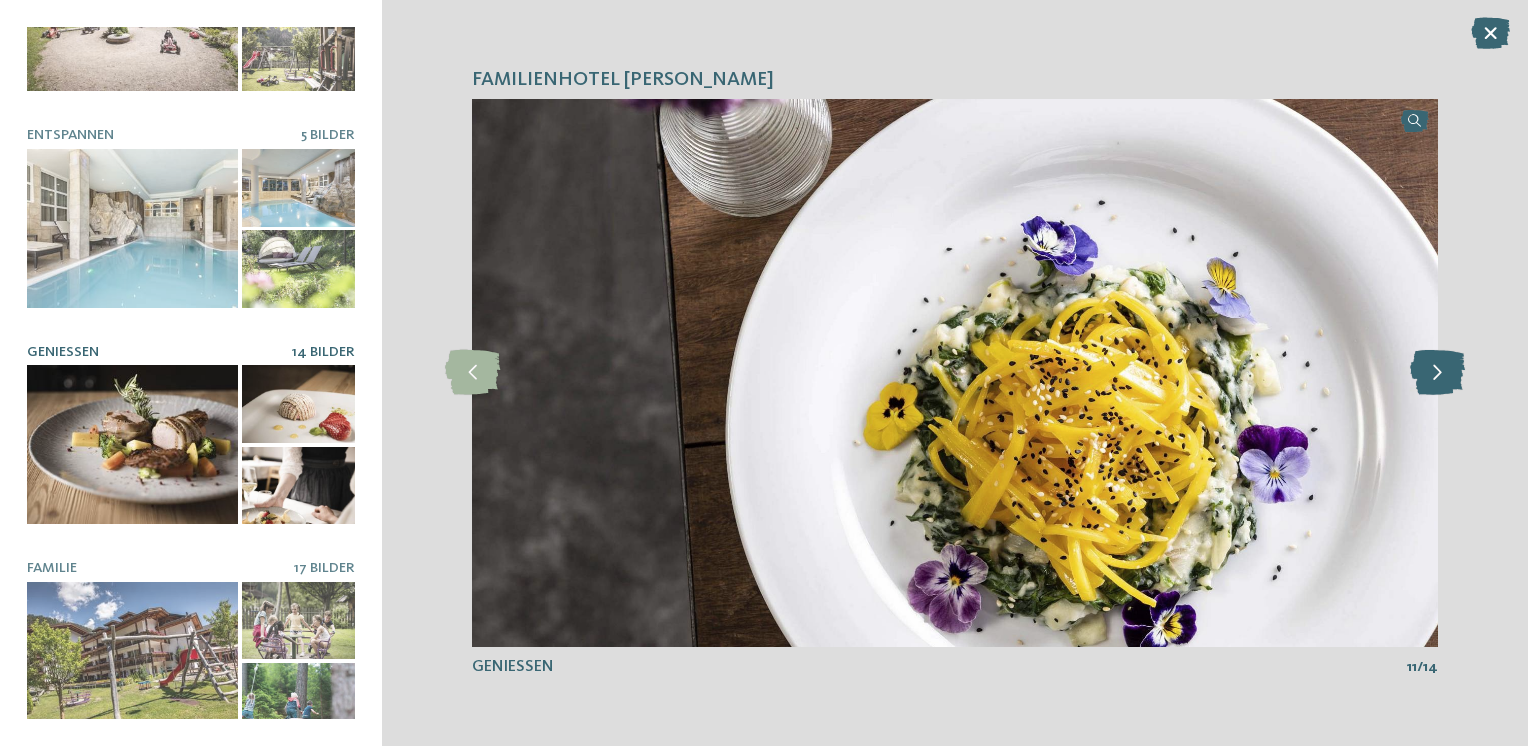 click at bounding box center [1437, 372] 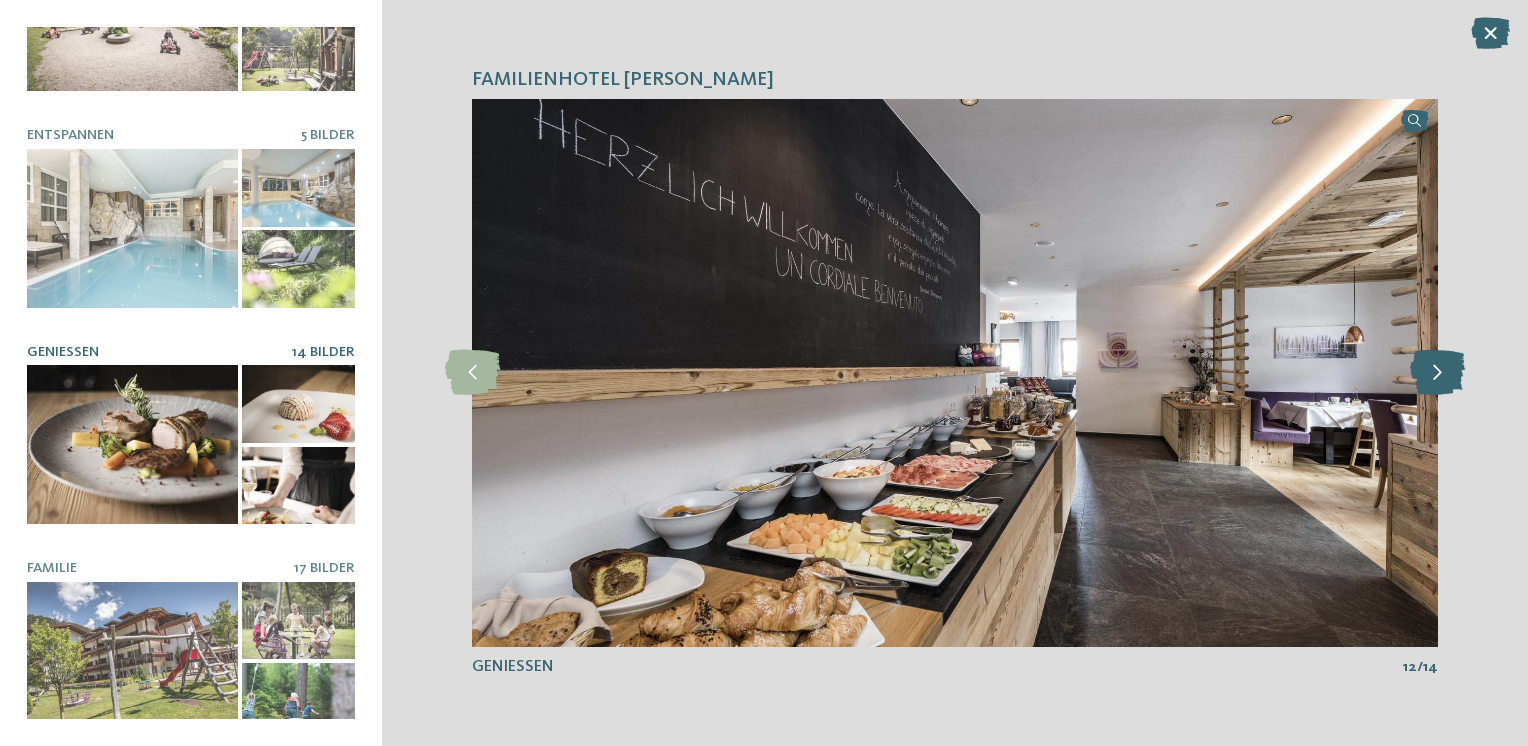 click at bounding box center [1437, 372] 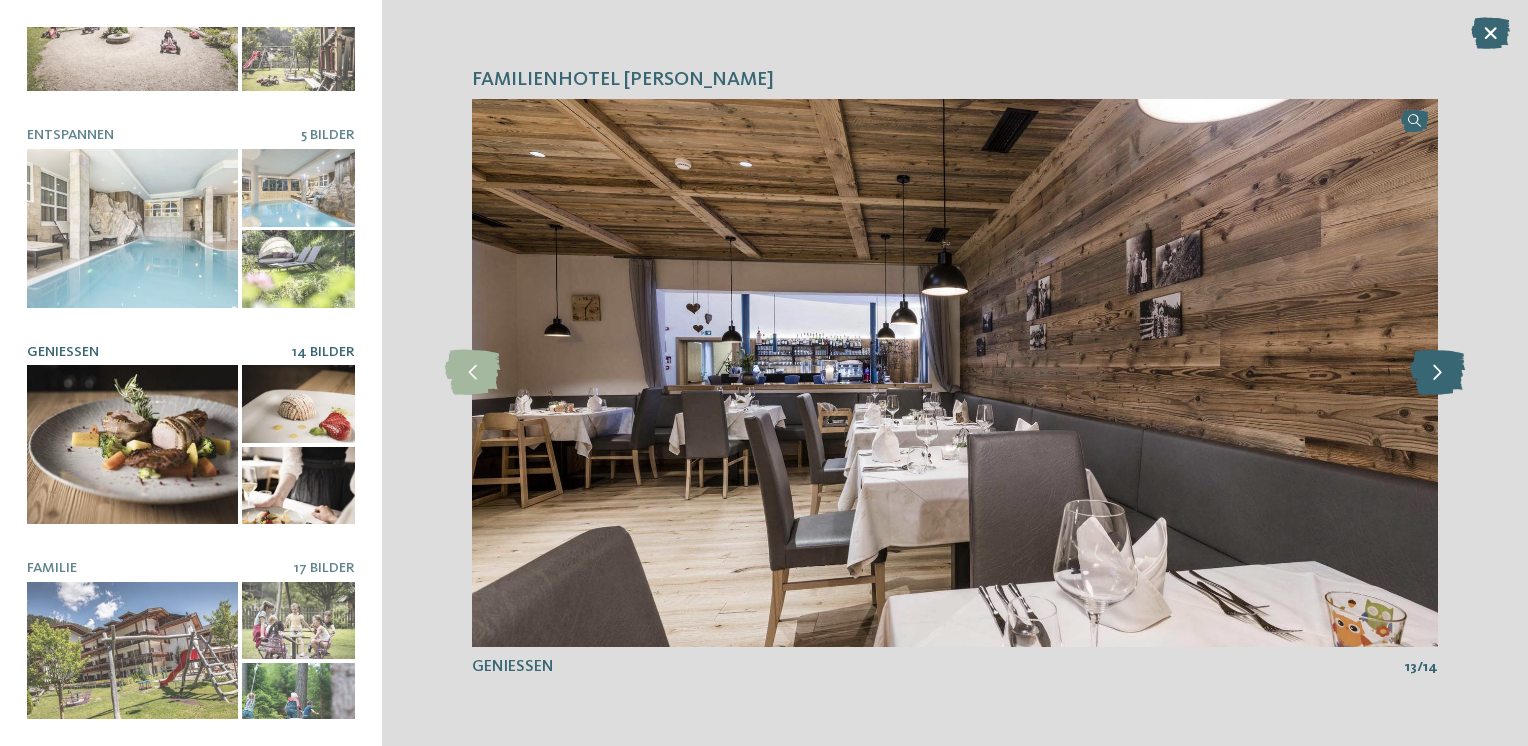 click at bounding box center [1437, 372] 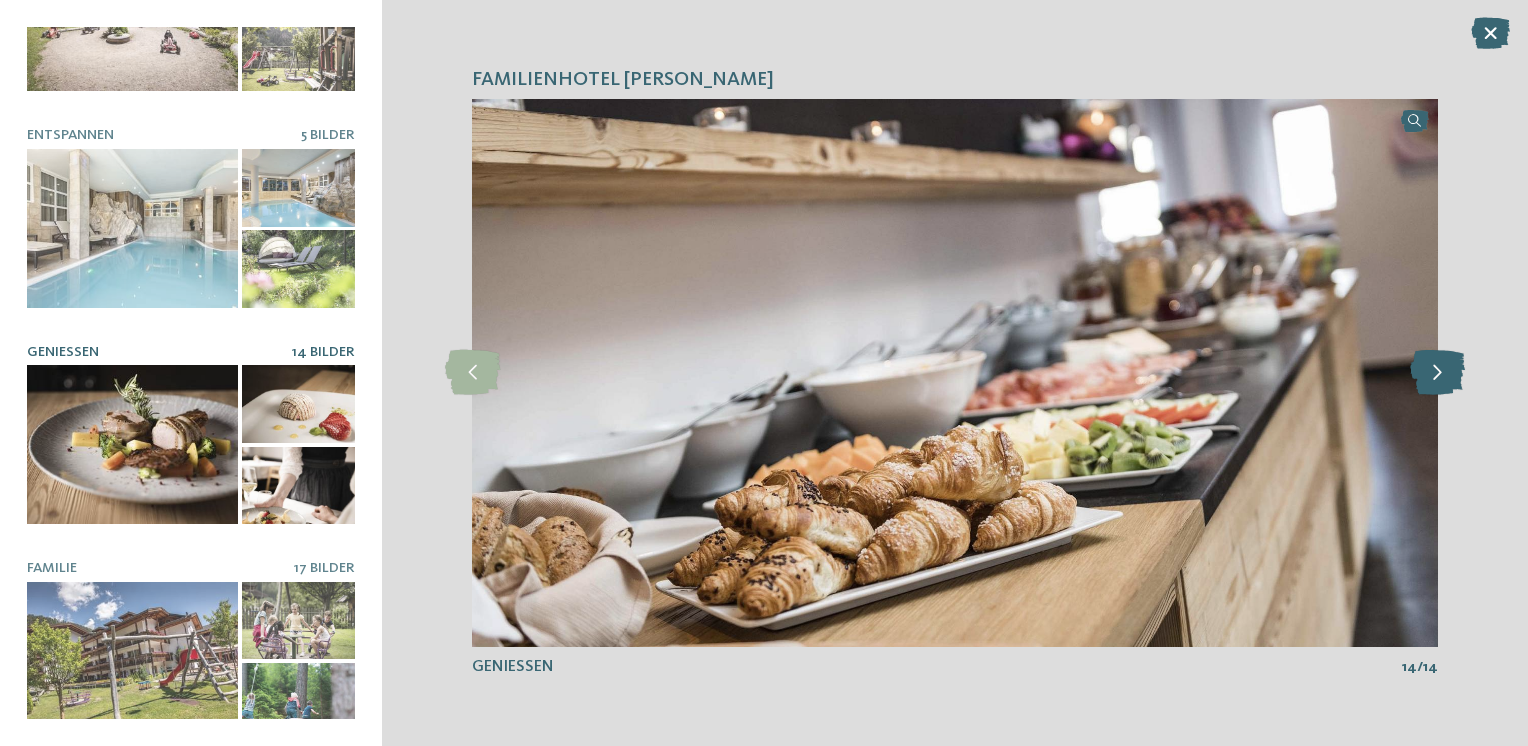 click at bounding box center [1437, 372] 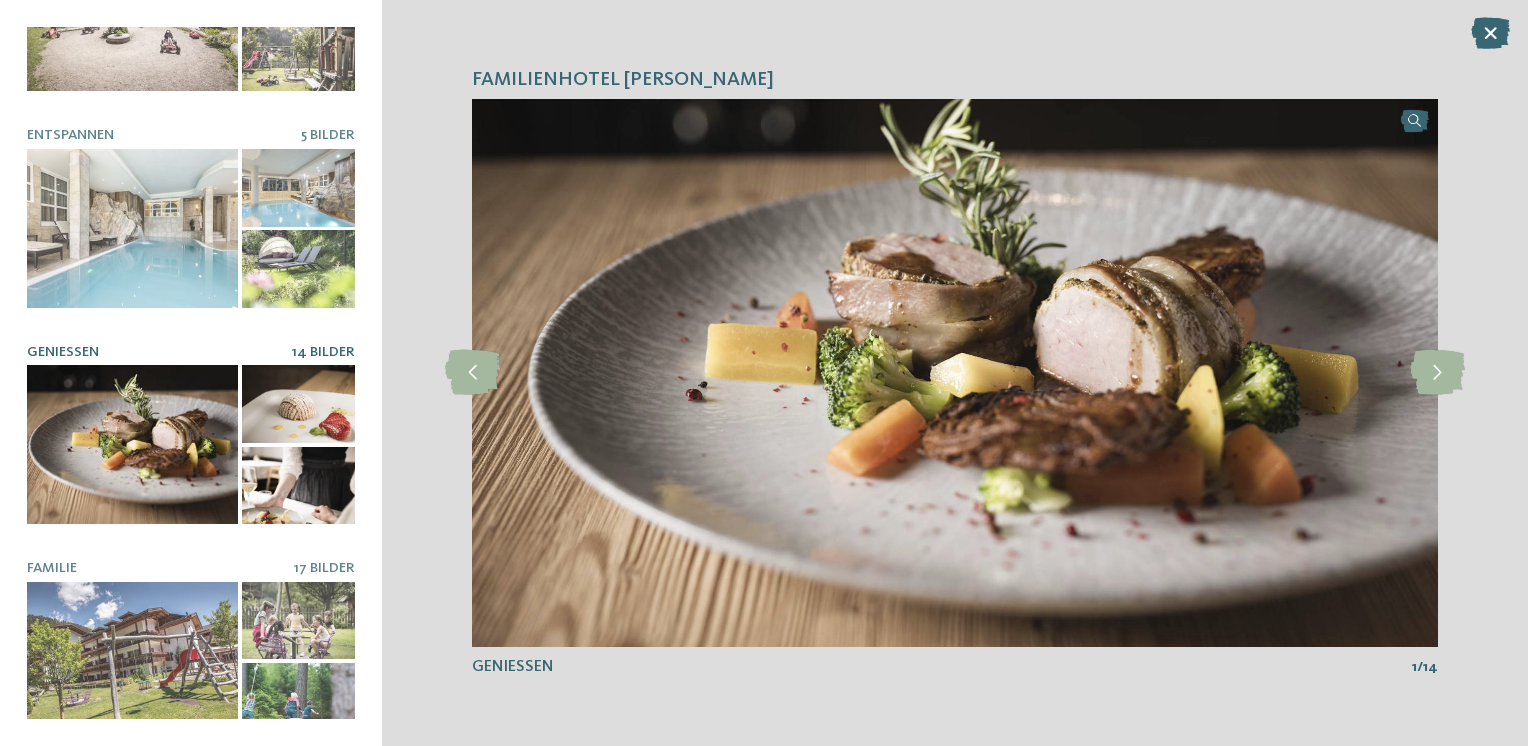 click on "Familienhotel Viktoria
slide  2   of 19
2" at bounding box center (955, 373) 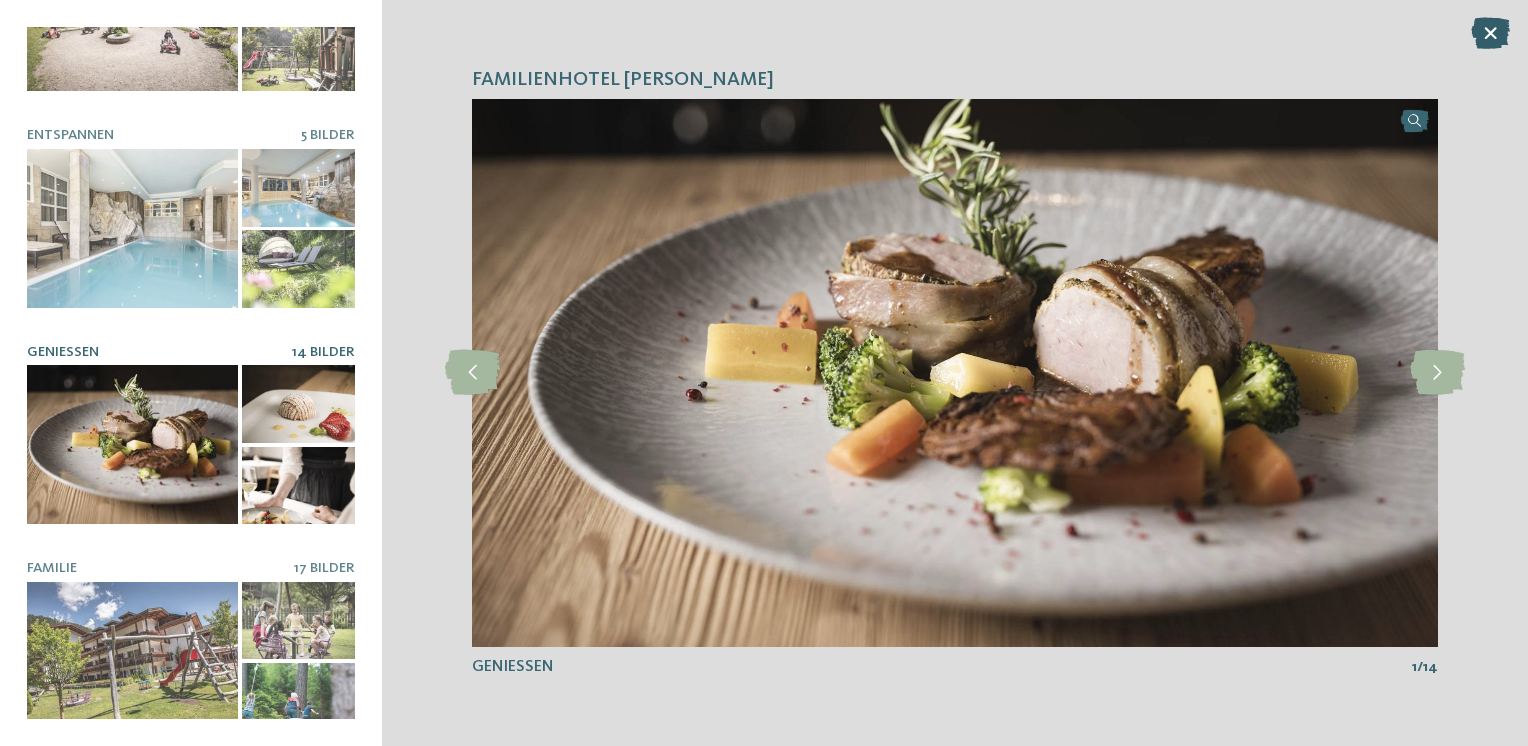 click at bounding box center [1490, 33] 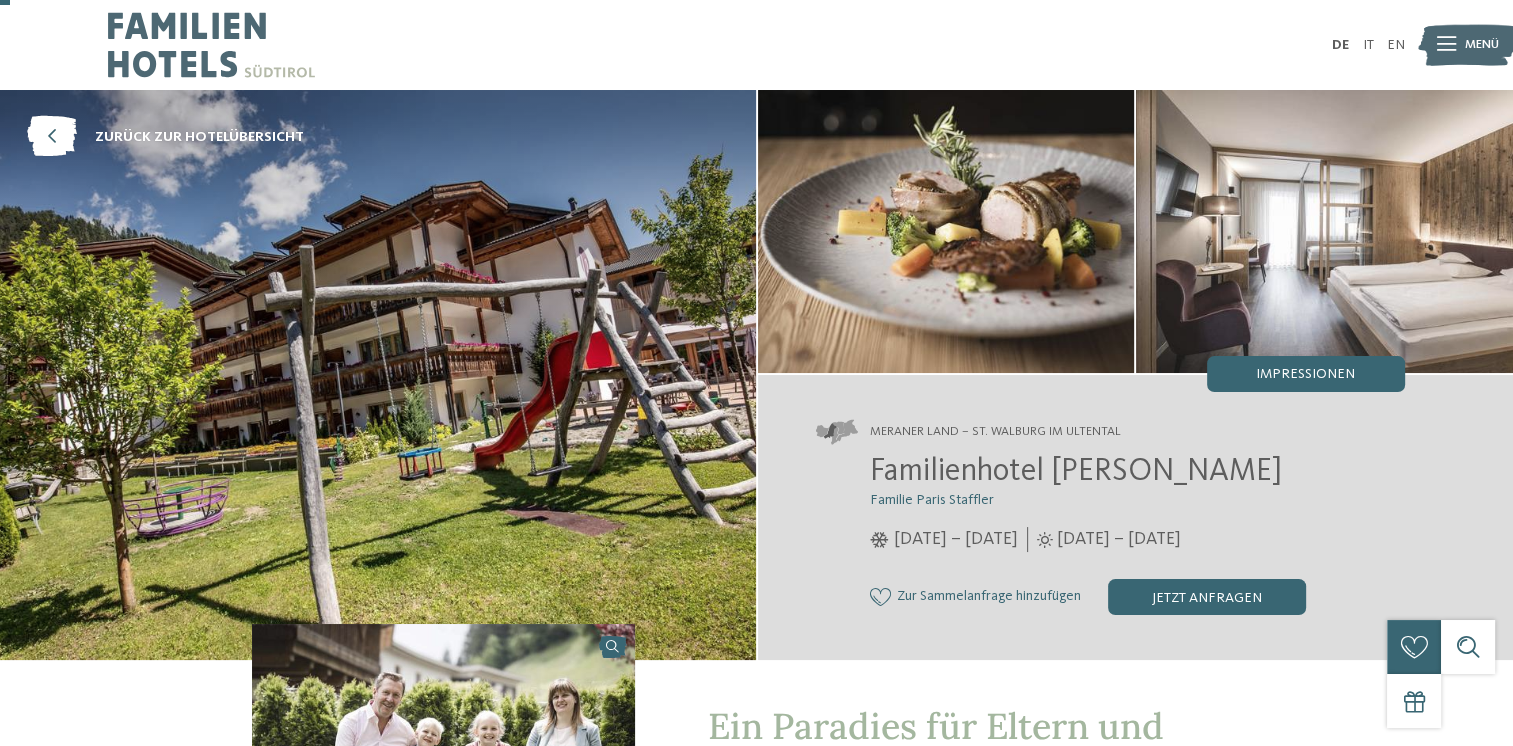scroll, scrollTop: 300, scrollLeft: 0, axis: vertical 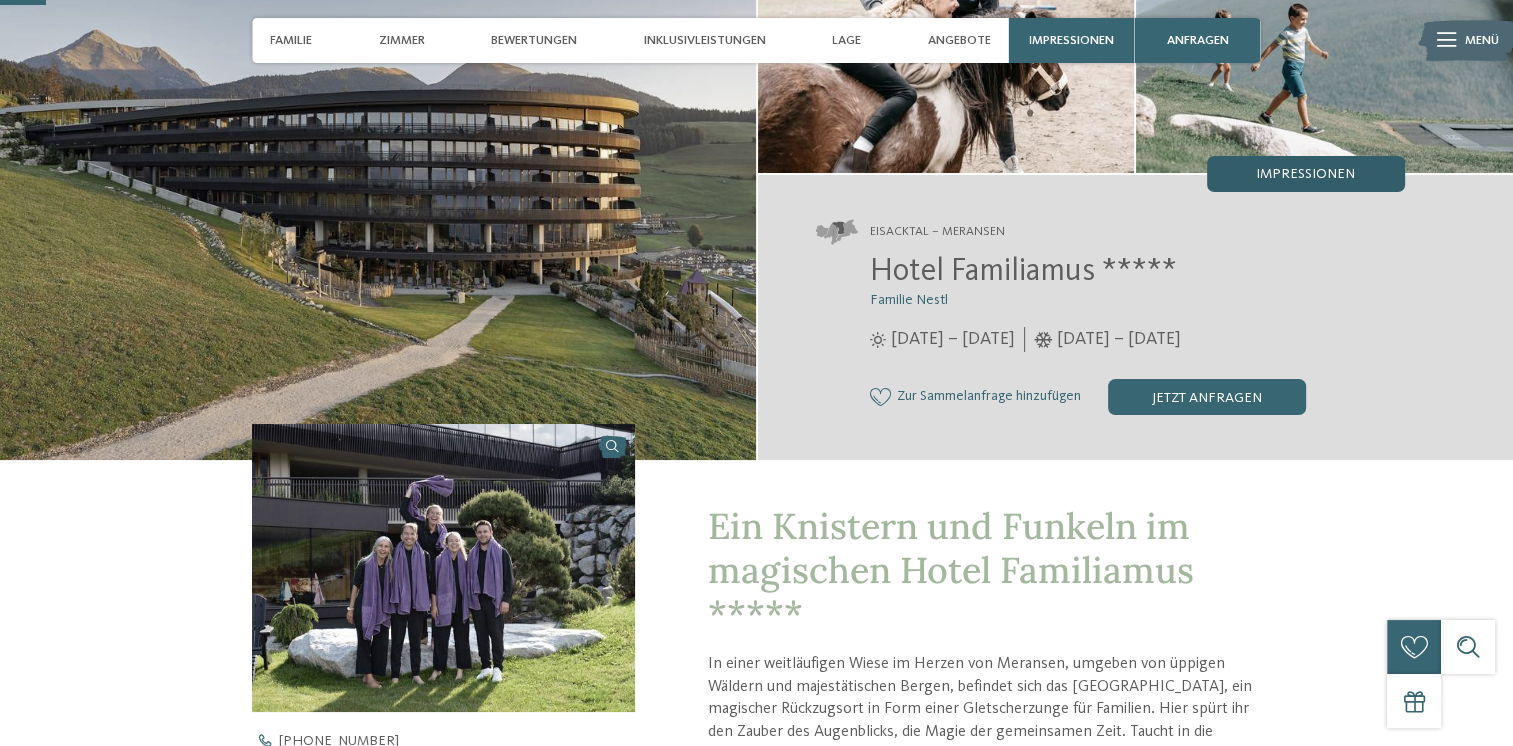 click on "Impressionen" at bounding box center (1305, 174) 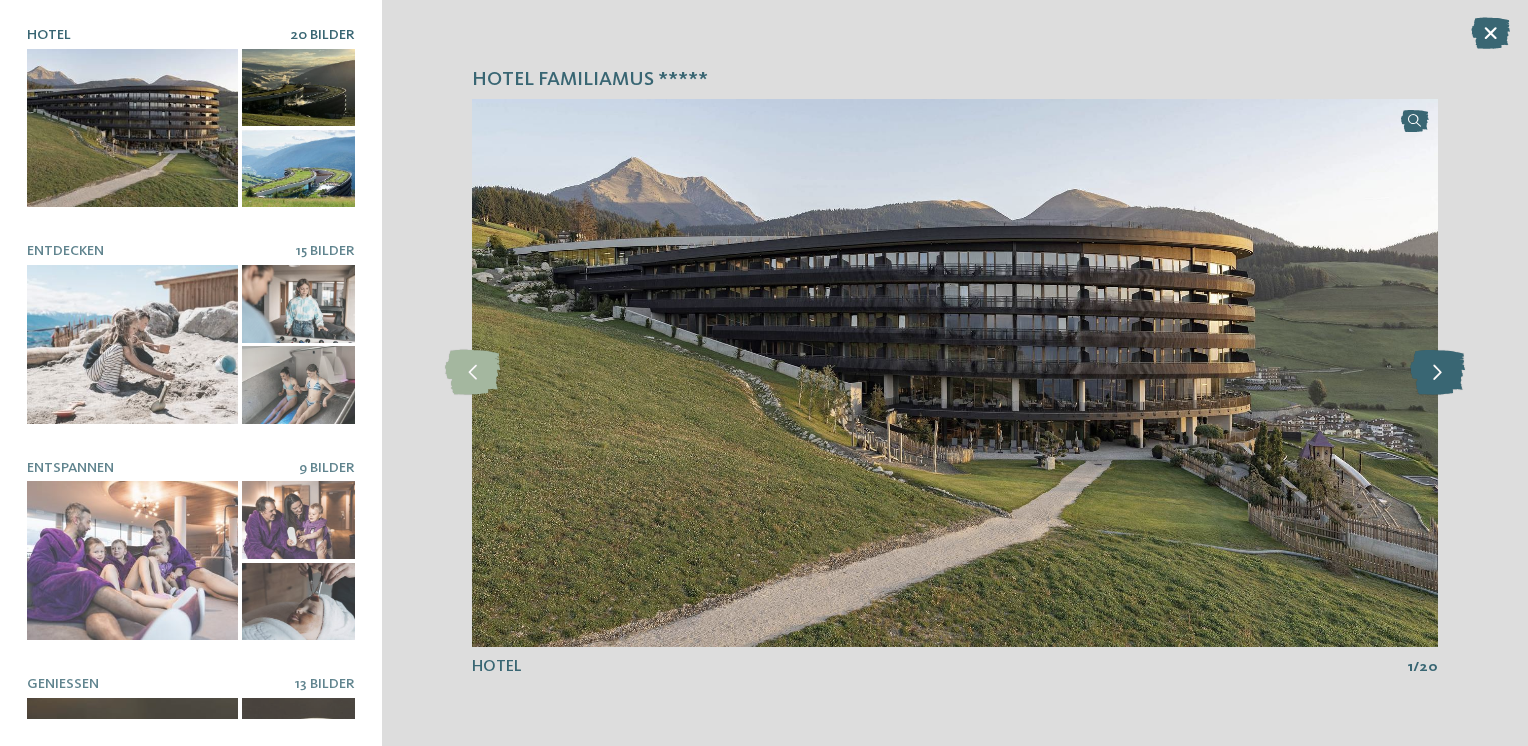 click at bounding box center [1437, 372] 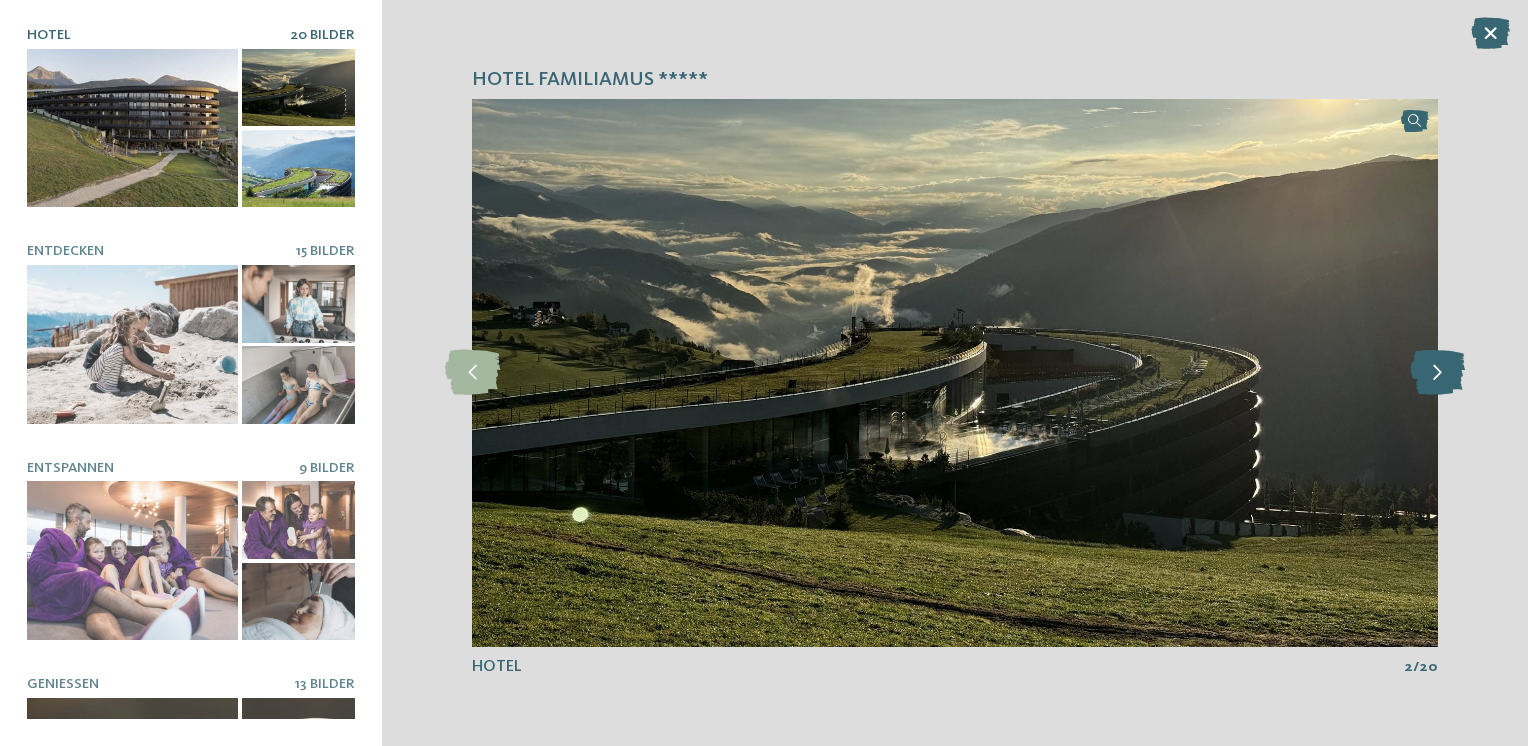 click at bounding box center [1437, 372] 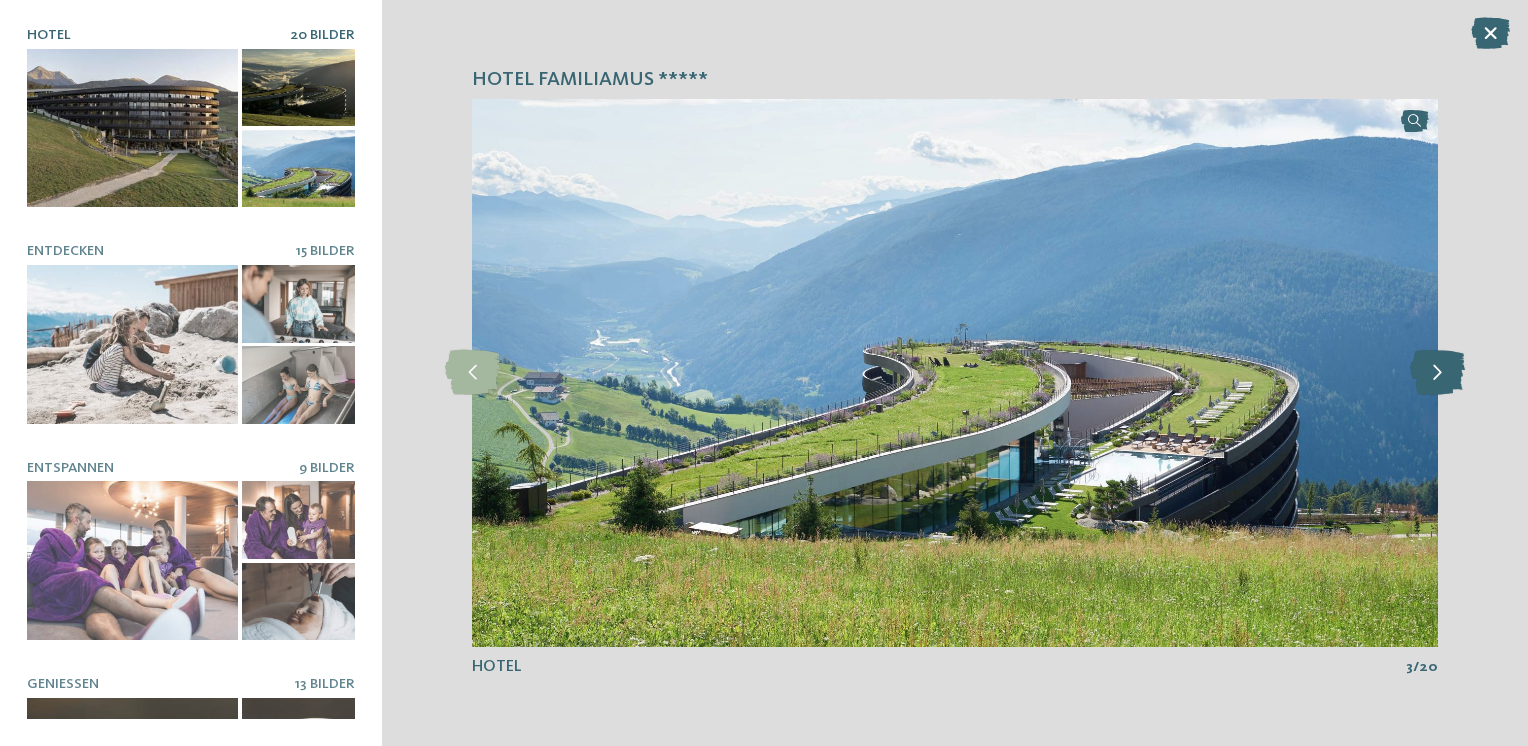 click at bounding box center [1437, 372] 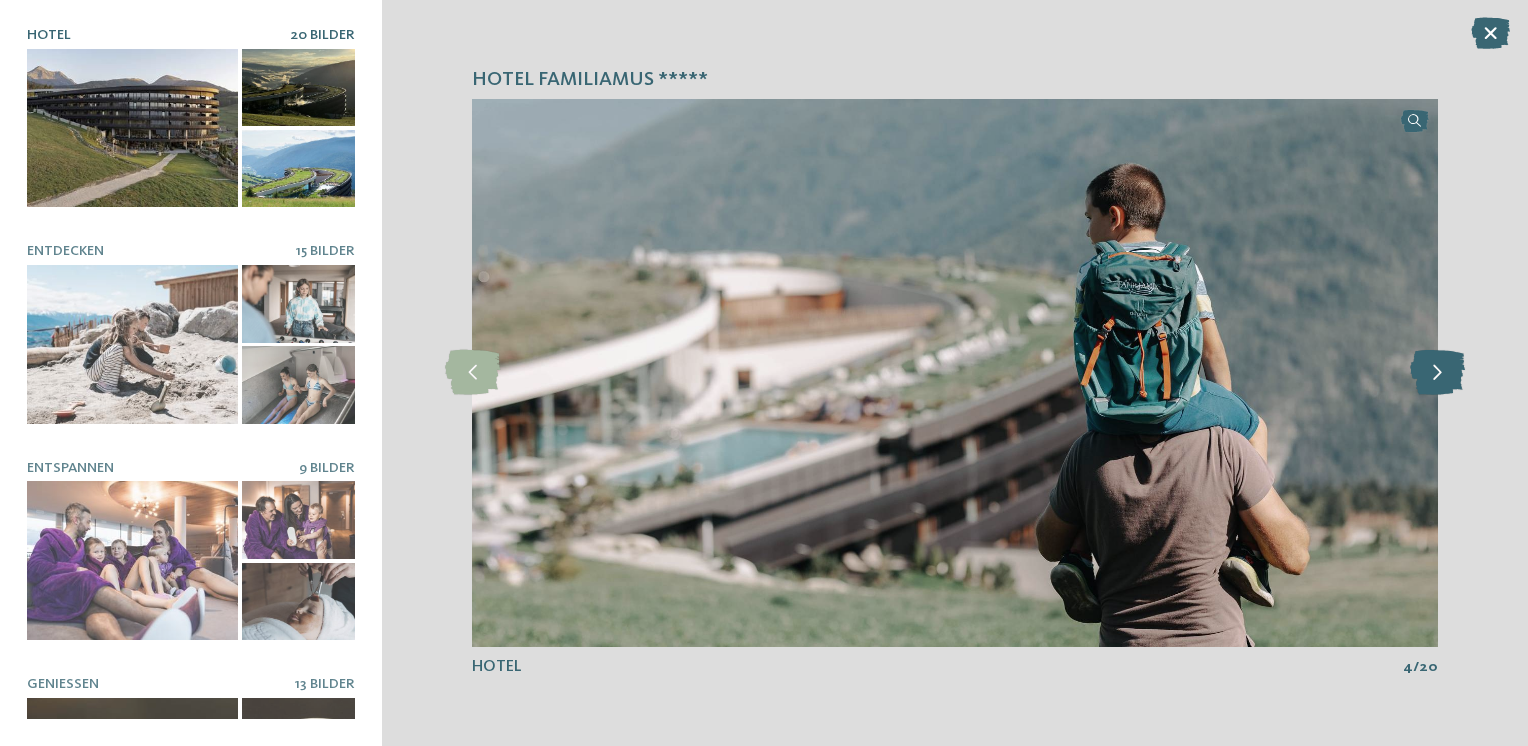 click at bounding box center (1437, 372) 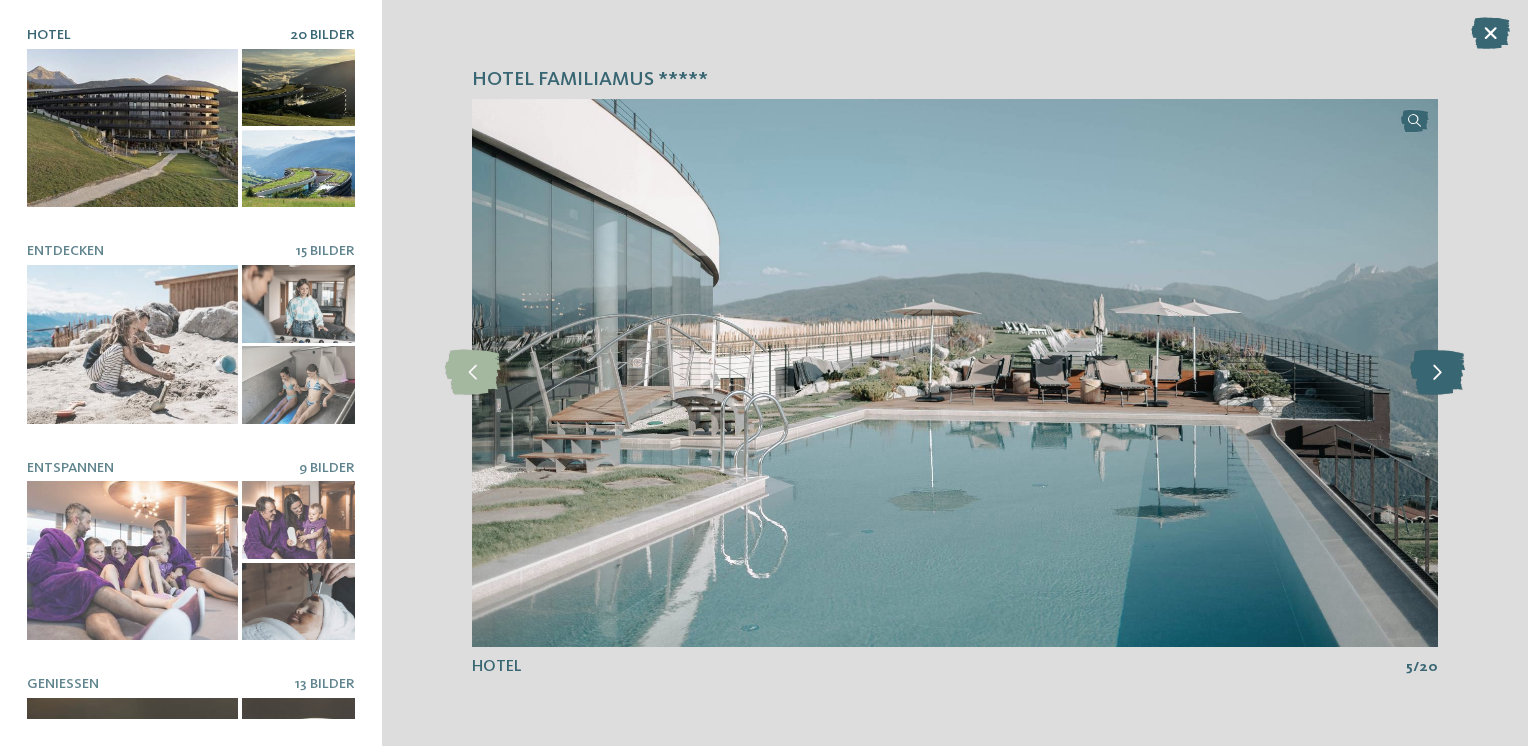 click at bounding box center [1437, 372] 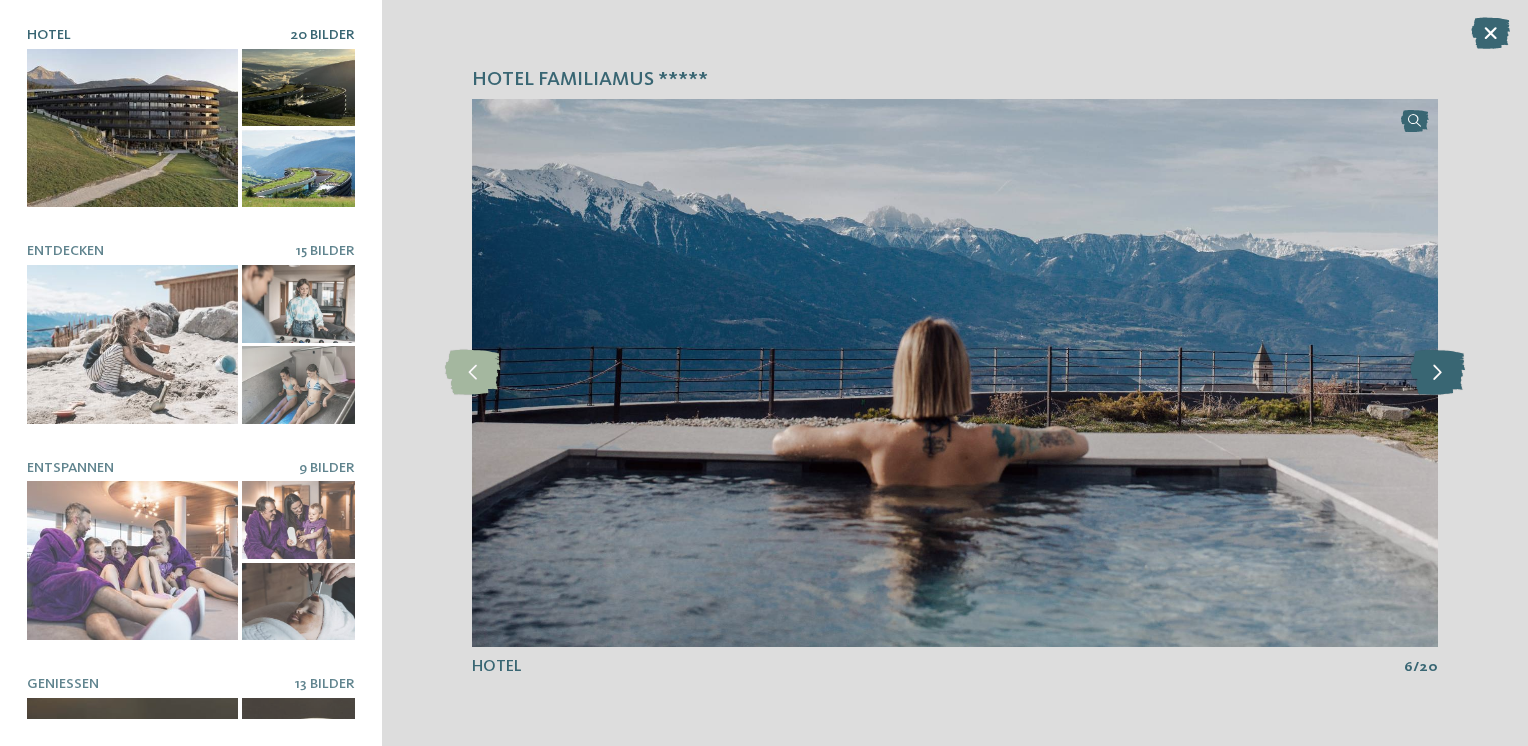 click at bounding box center (1437, 372) 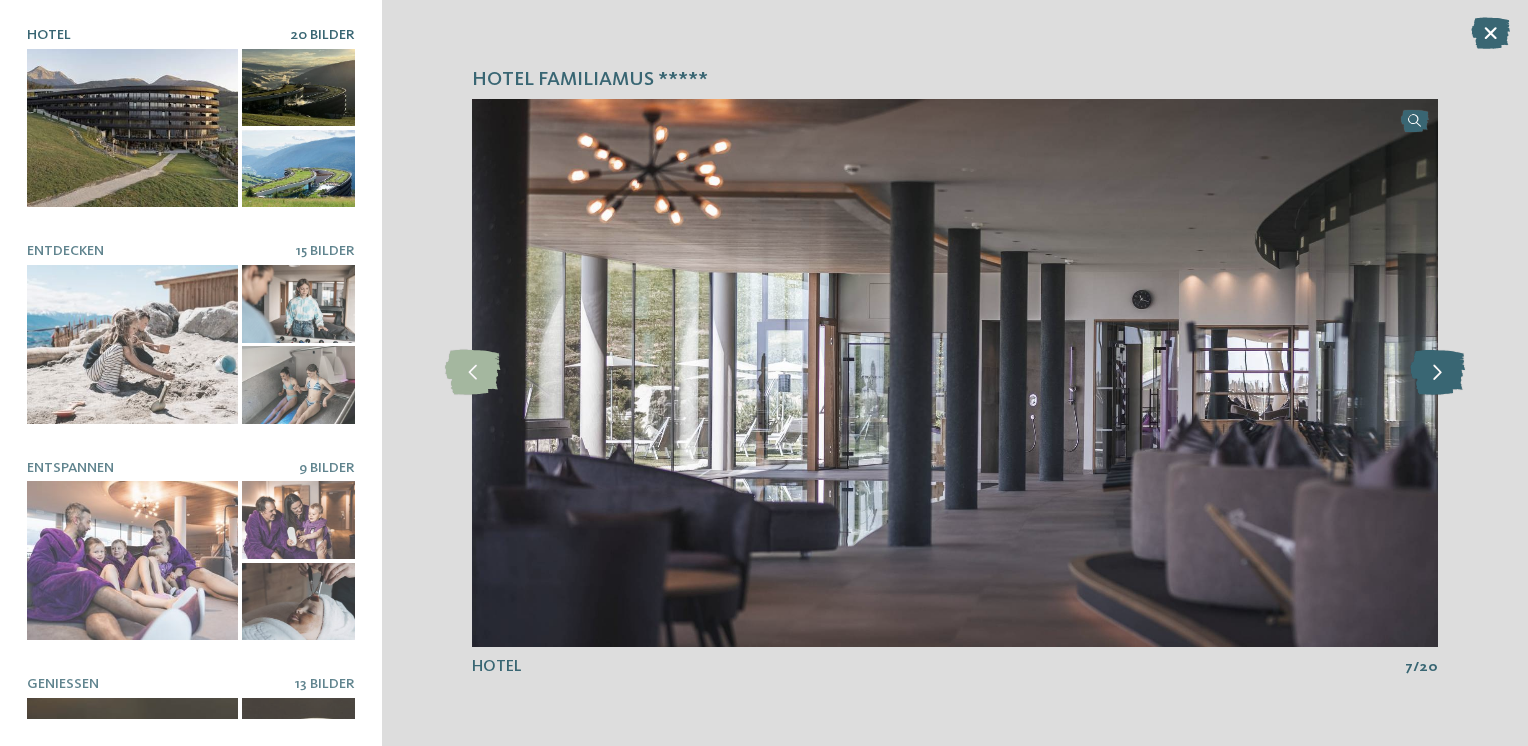 click at bounding box center [1437, 372] 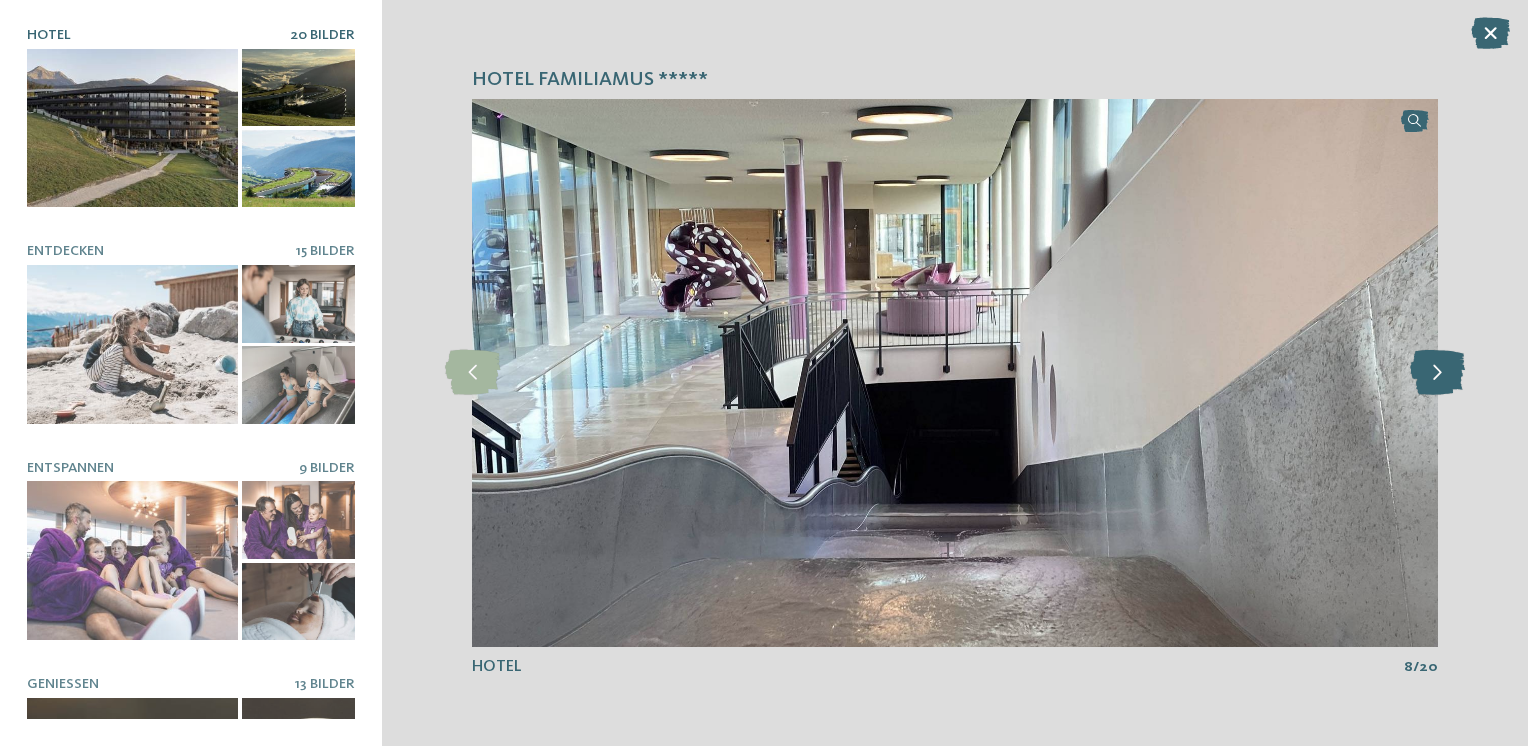 click at bounding box center [1437, 372] 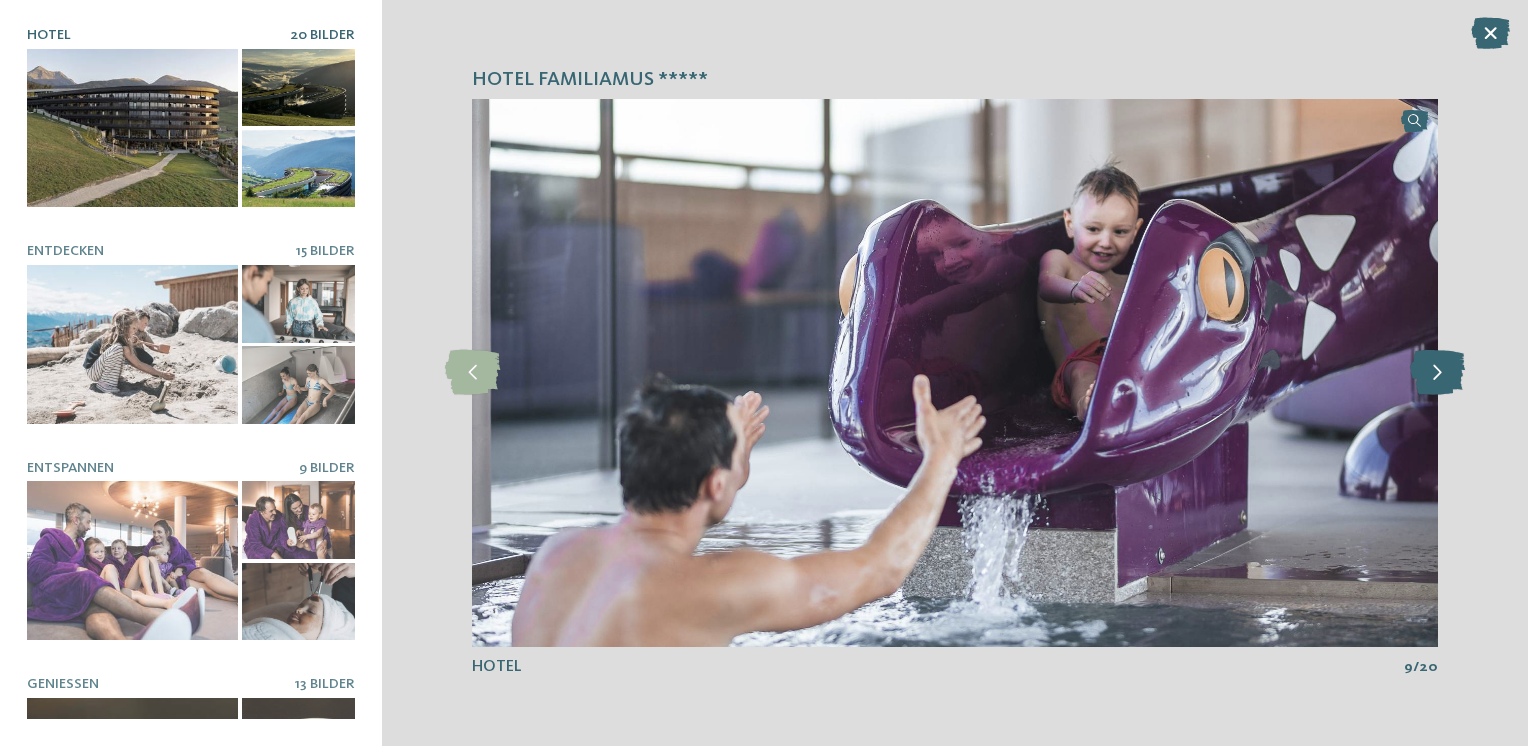 click at bounding box center [1437, 372] 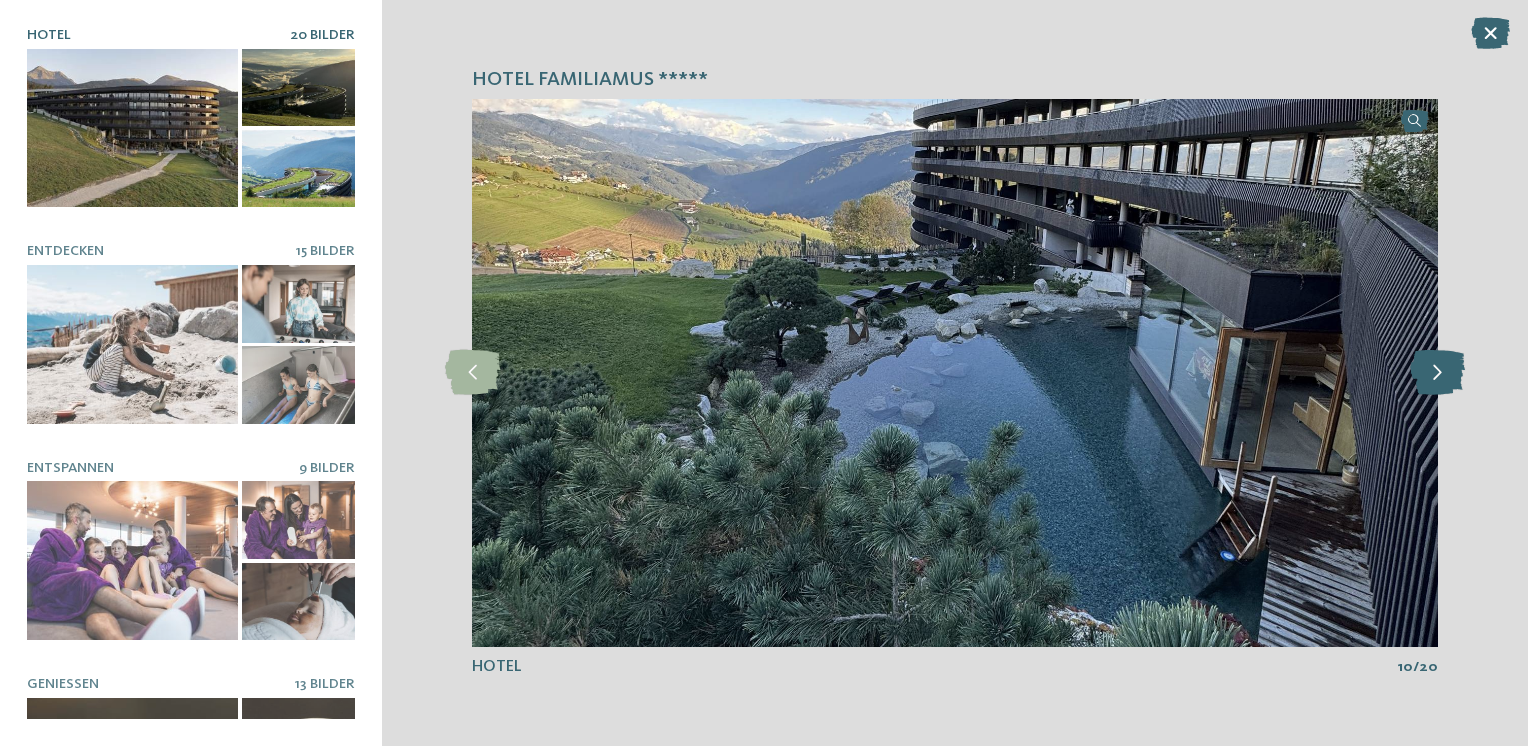 click at bounding box center (1437, 372) 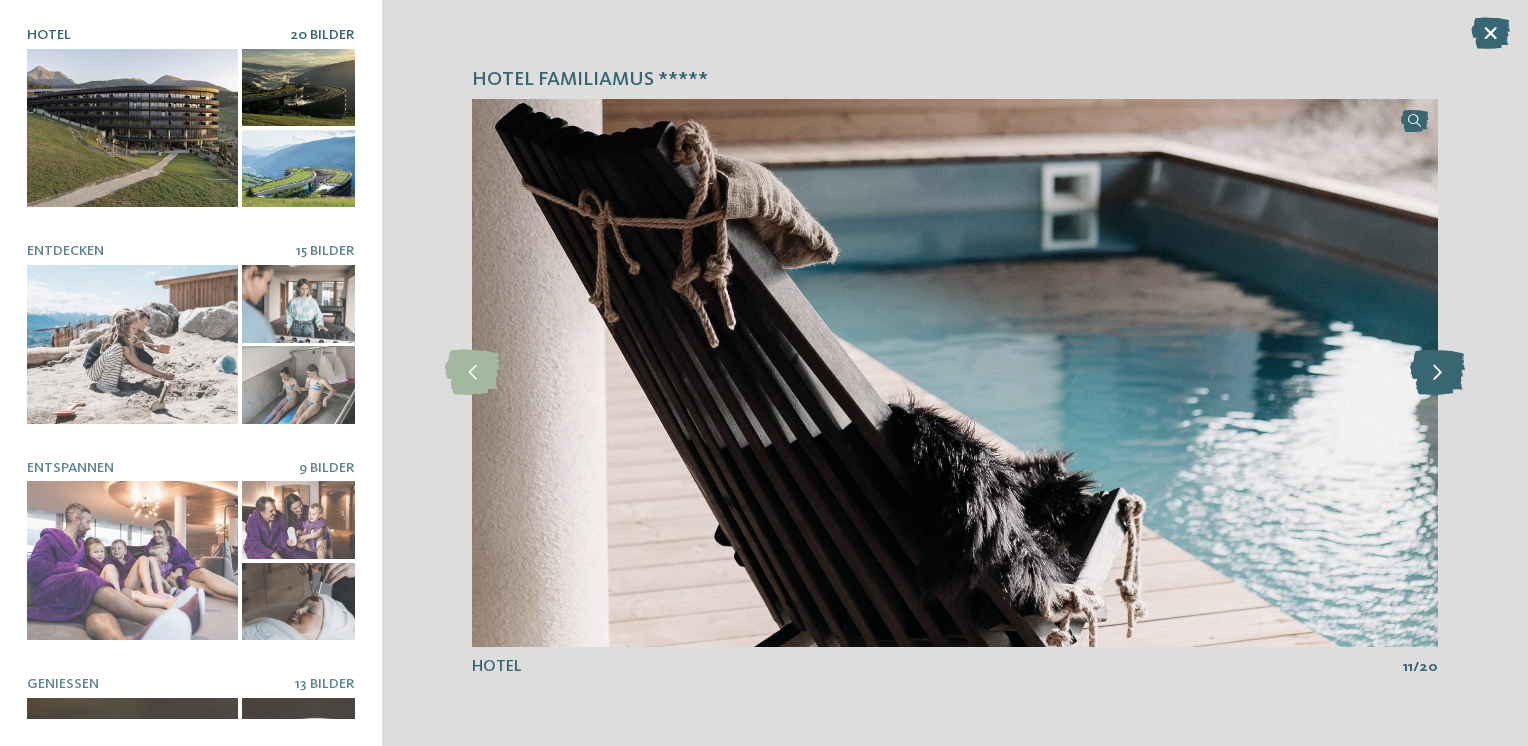 click at bounding box center [1437, 372] 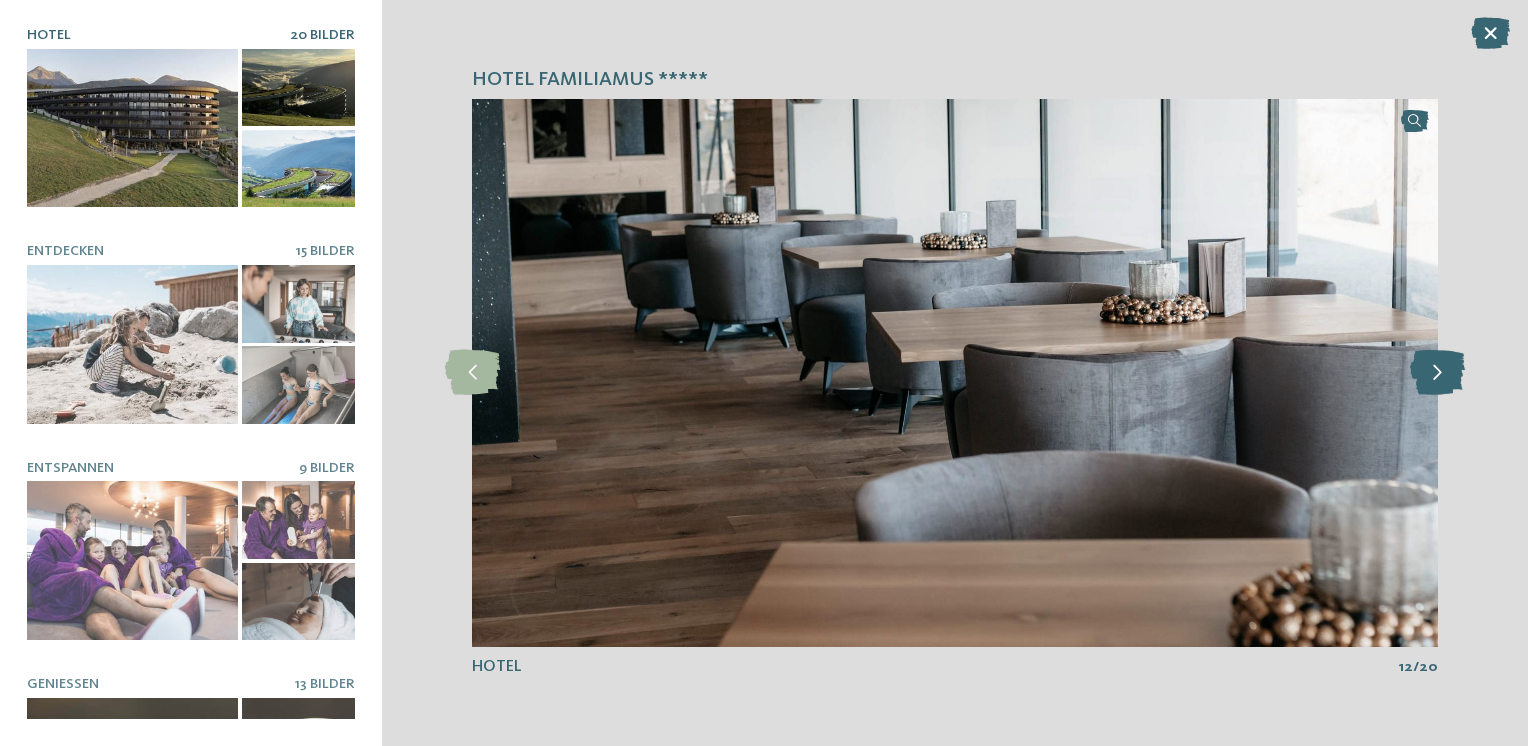 click at bounding box center (1437, 372) 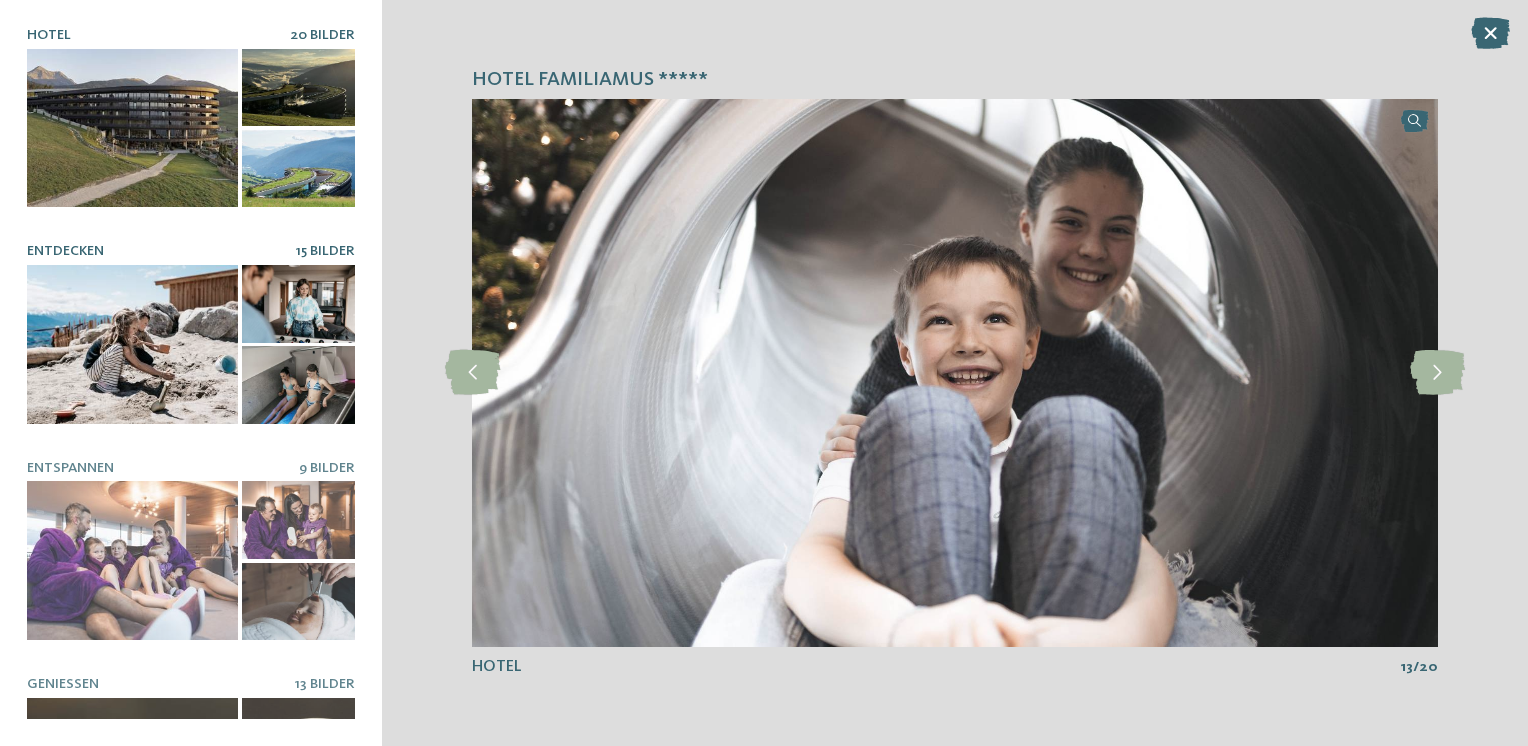 click at bounding box center [132, 344] 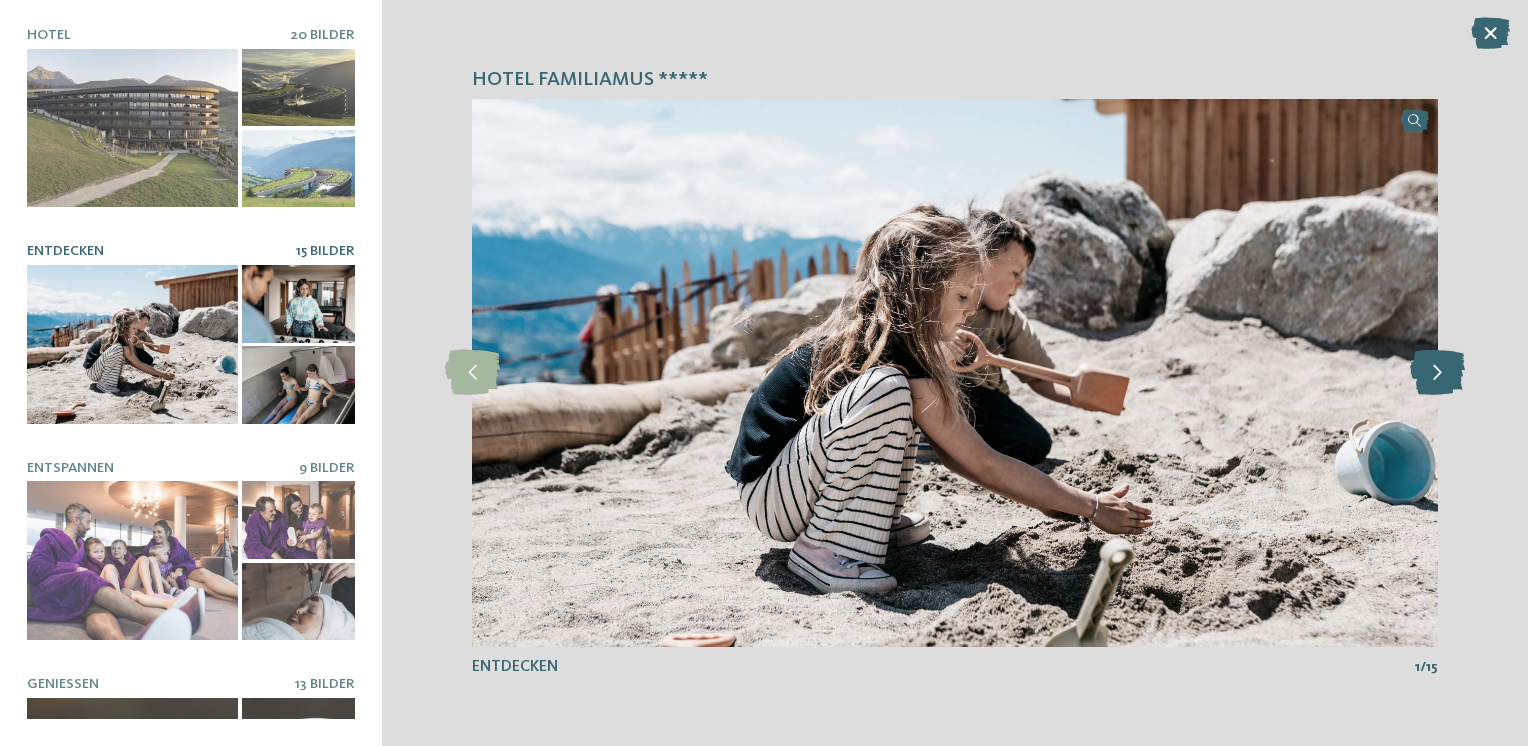 click at bounding box center [1437, 372] 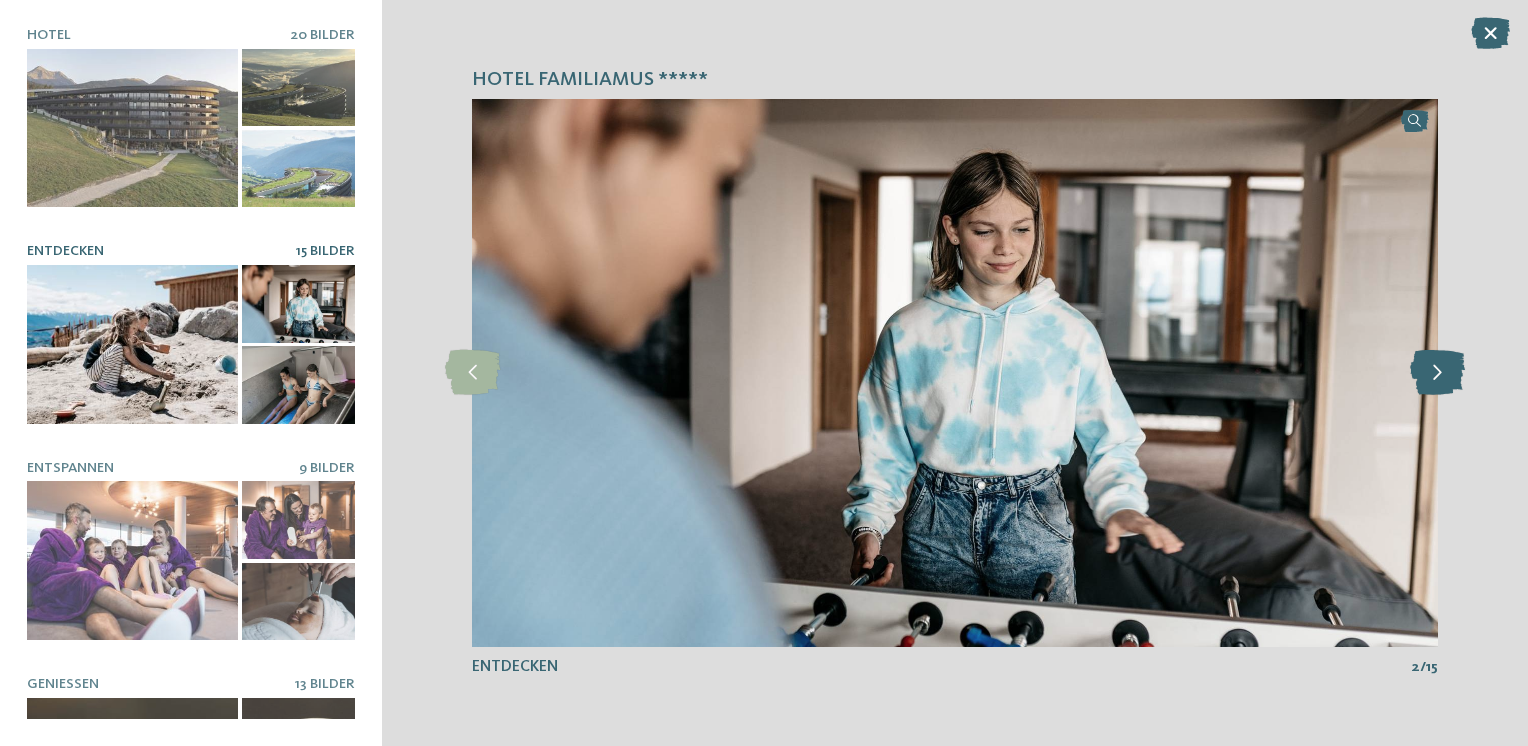 click at bounding box center [1437, 372] 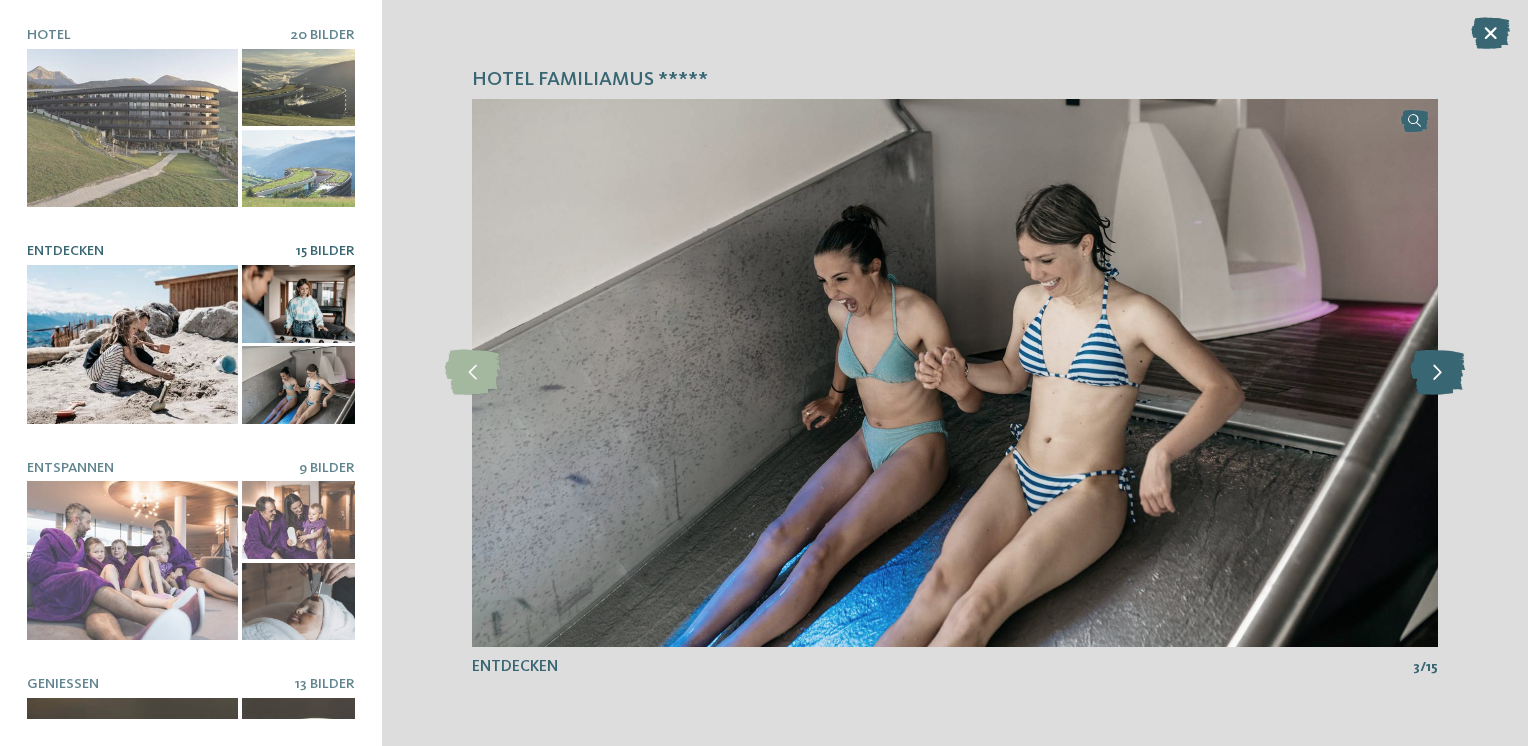 click at bounding box center [1437, 372] 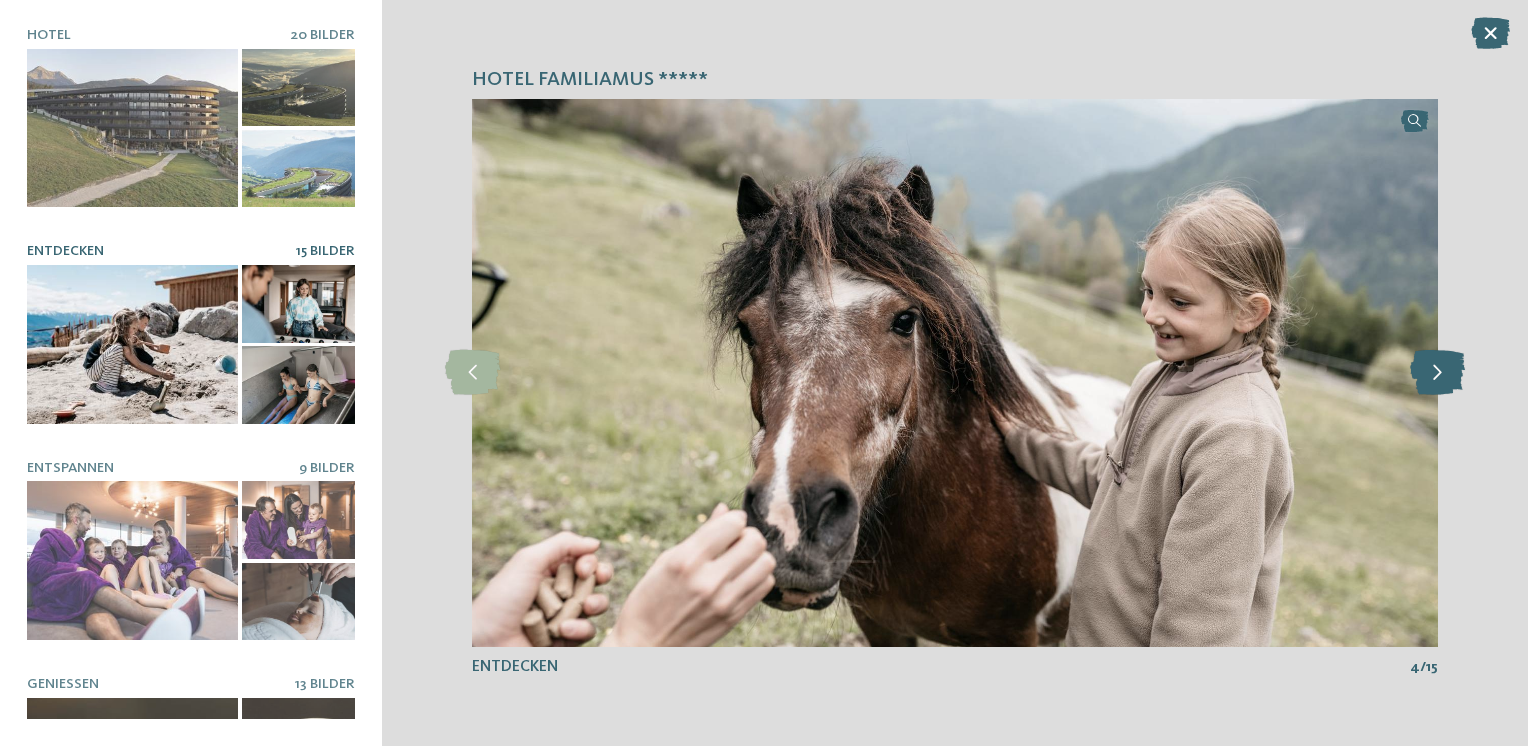 click at bounding box center [1437, 372] 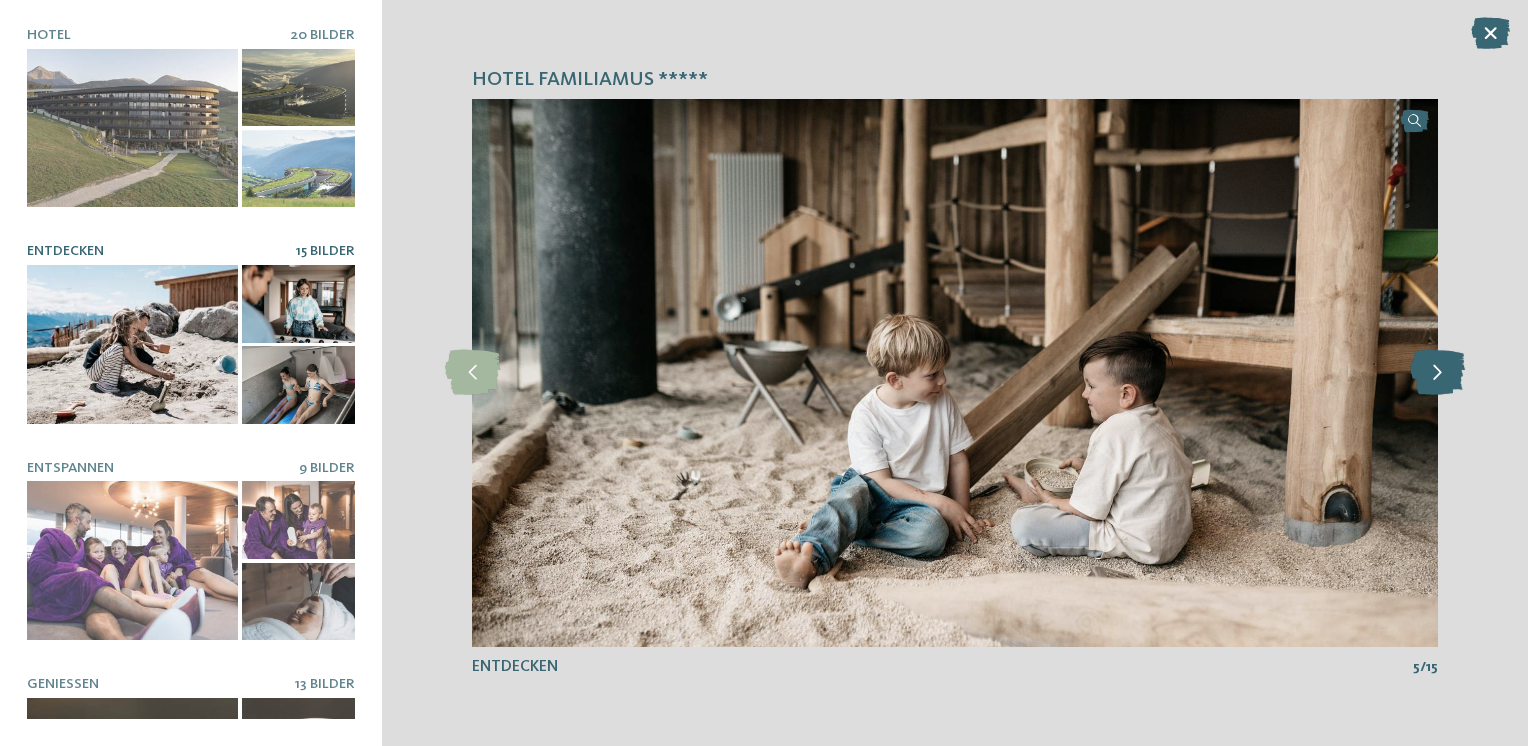 click at bounding box center (1437, 372) 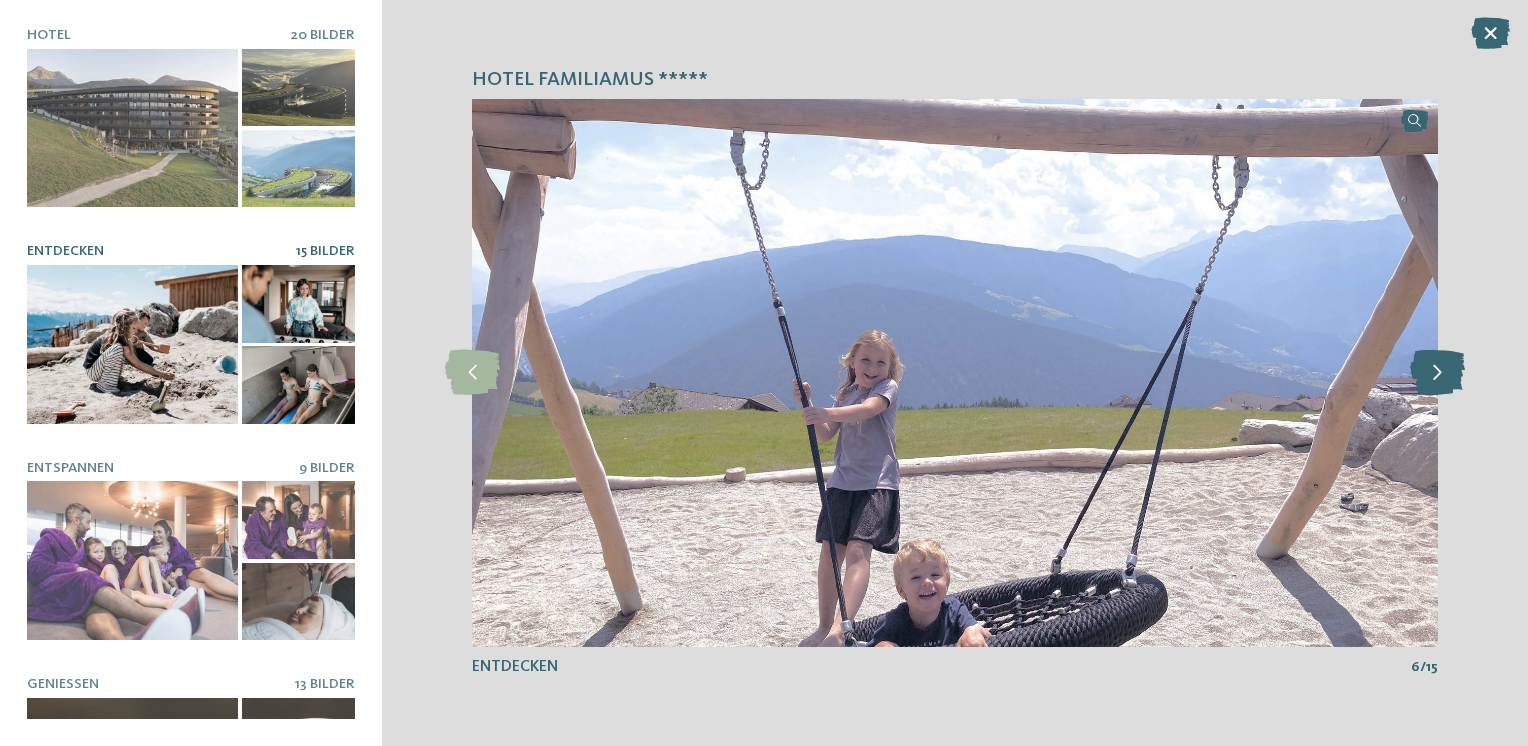 click at bounding box center [1437, 372] 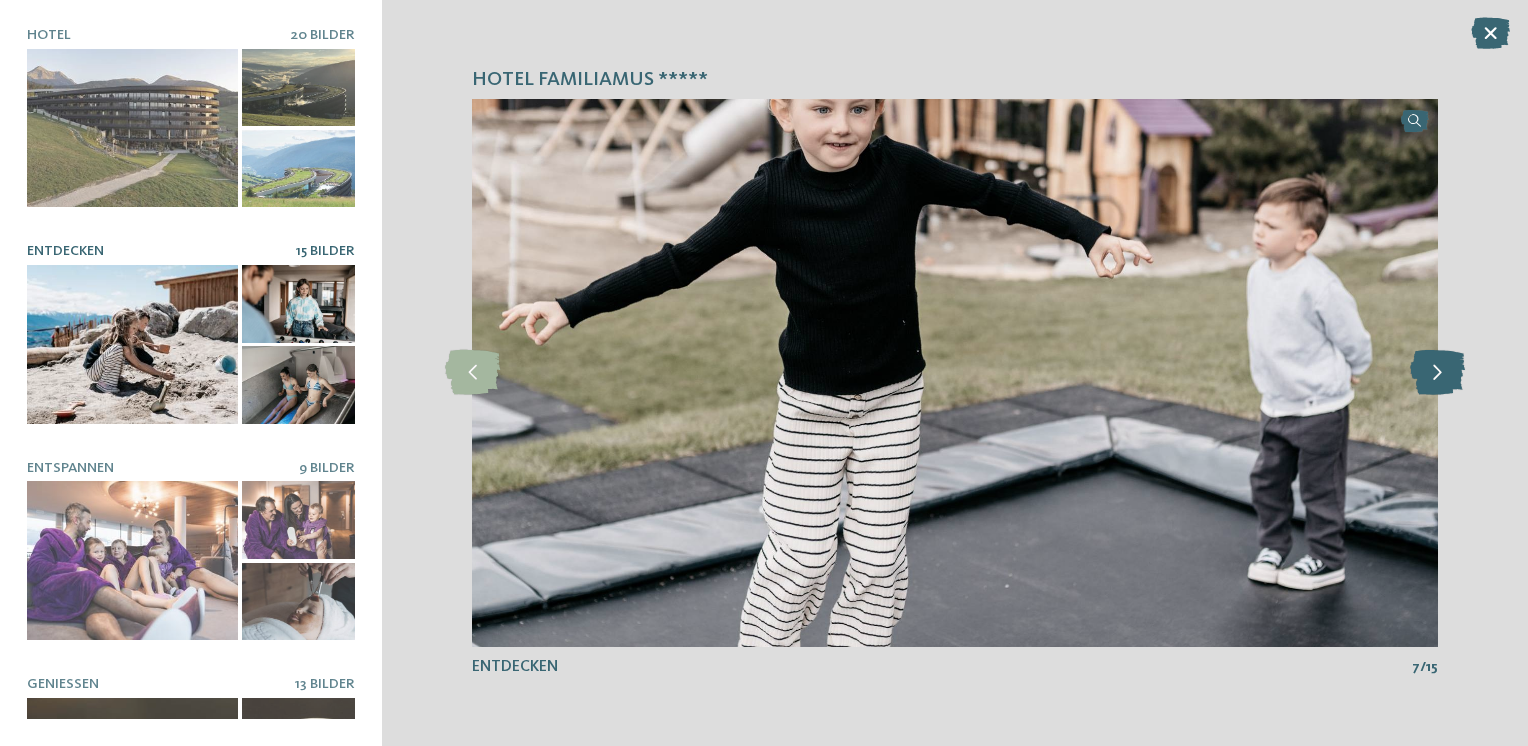 click at bounding box center (1437, 372) 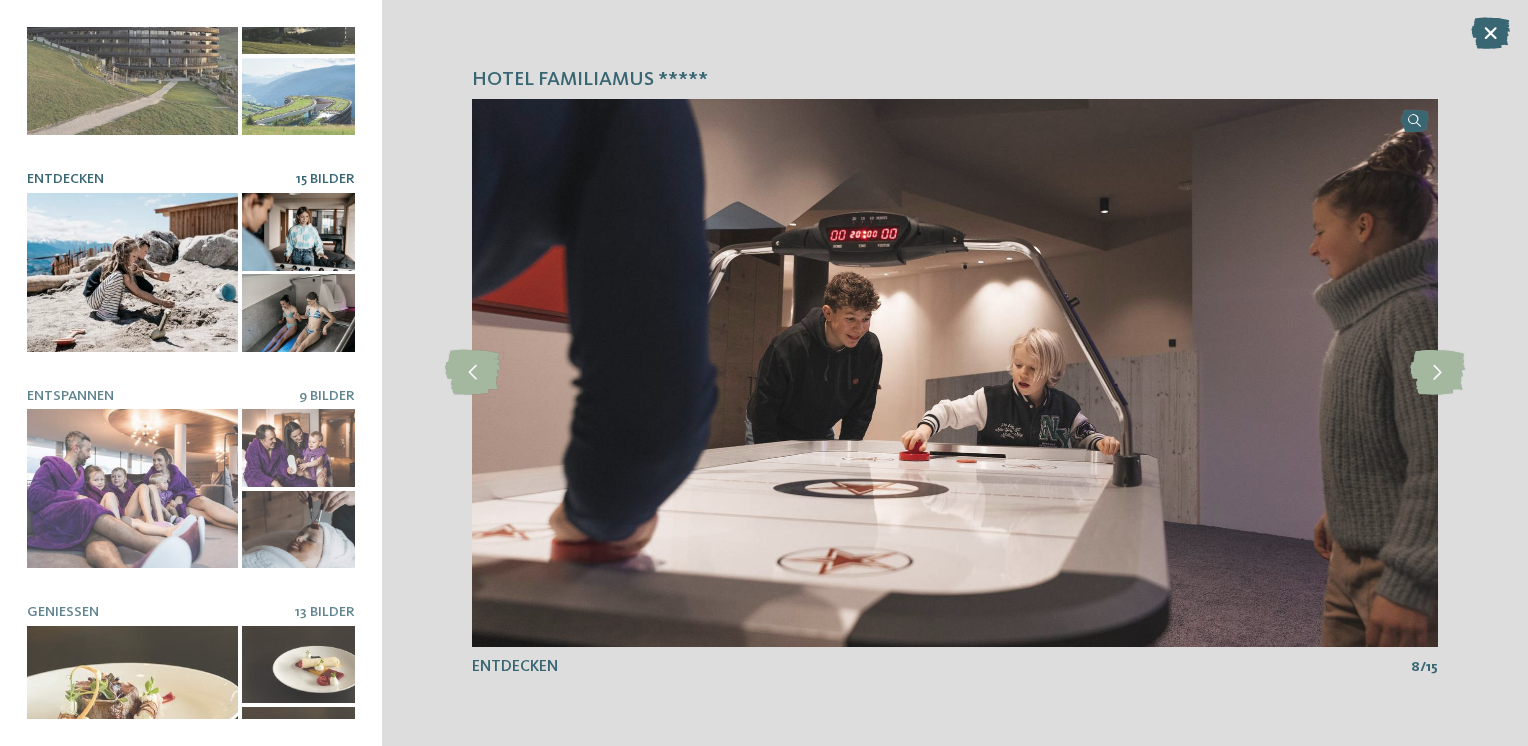 scroll, scrollTop: 116, scrollLeft: 0, axis: vertical 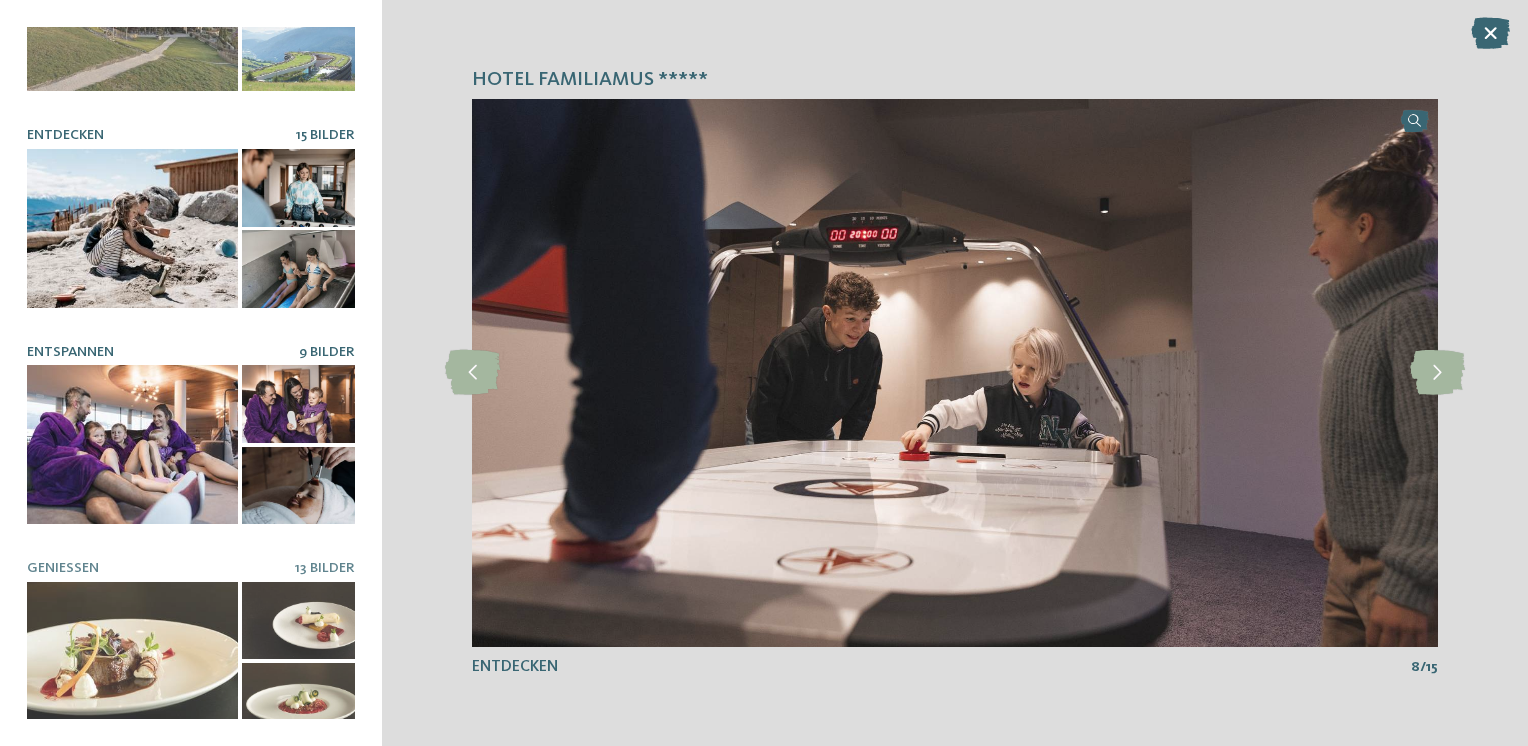 click at bounding box center [132, 444] 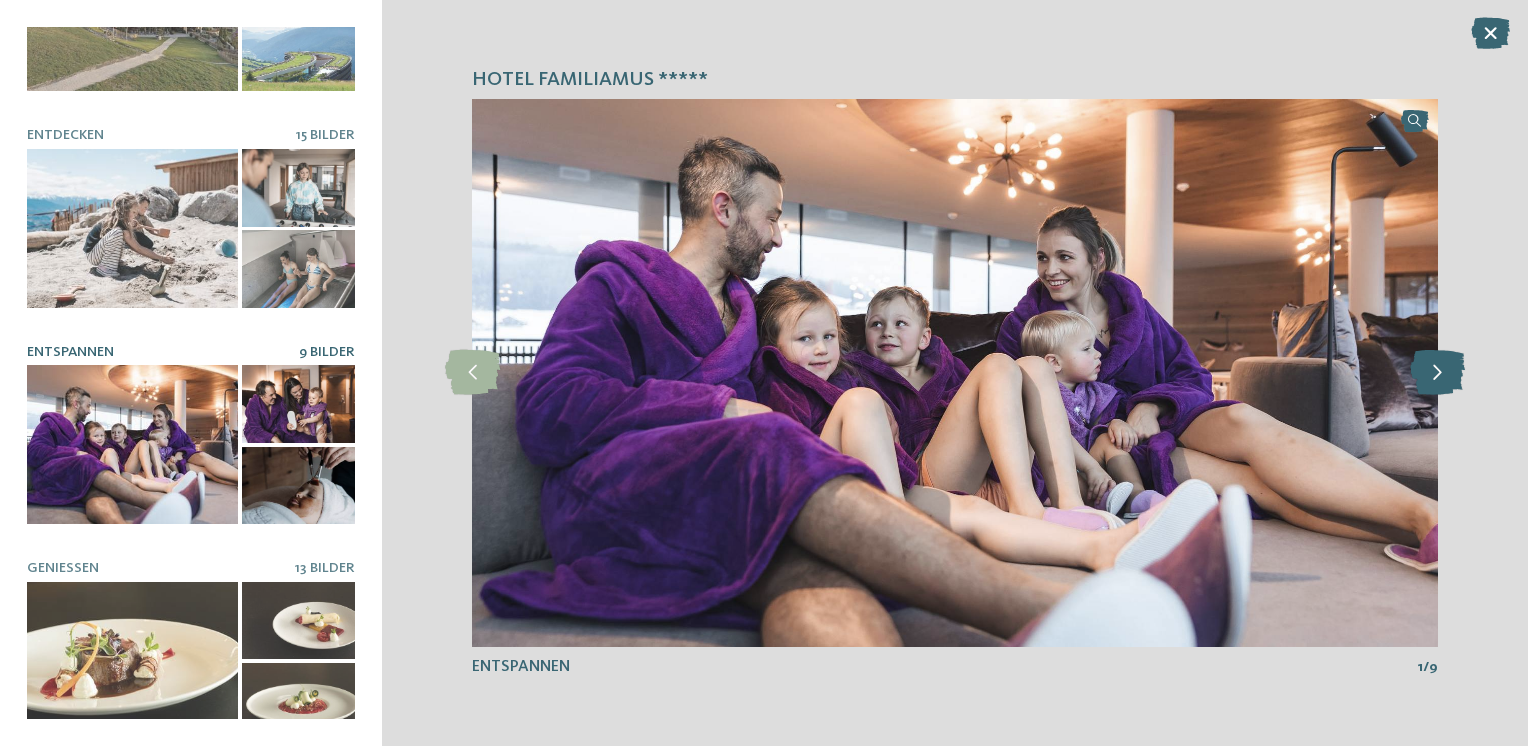 click at bounding box center (1437, 372) 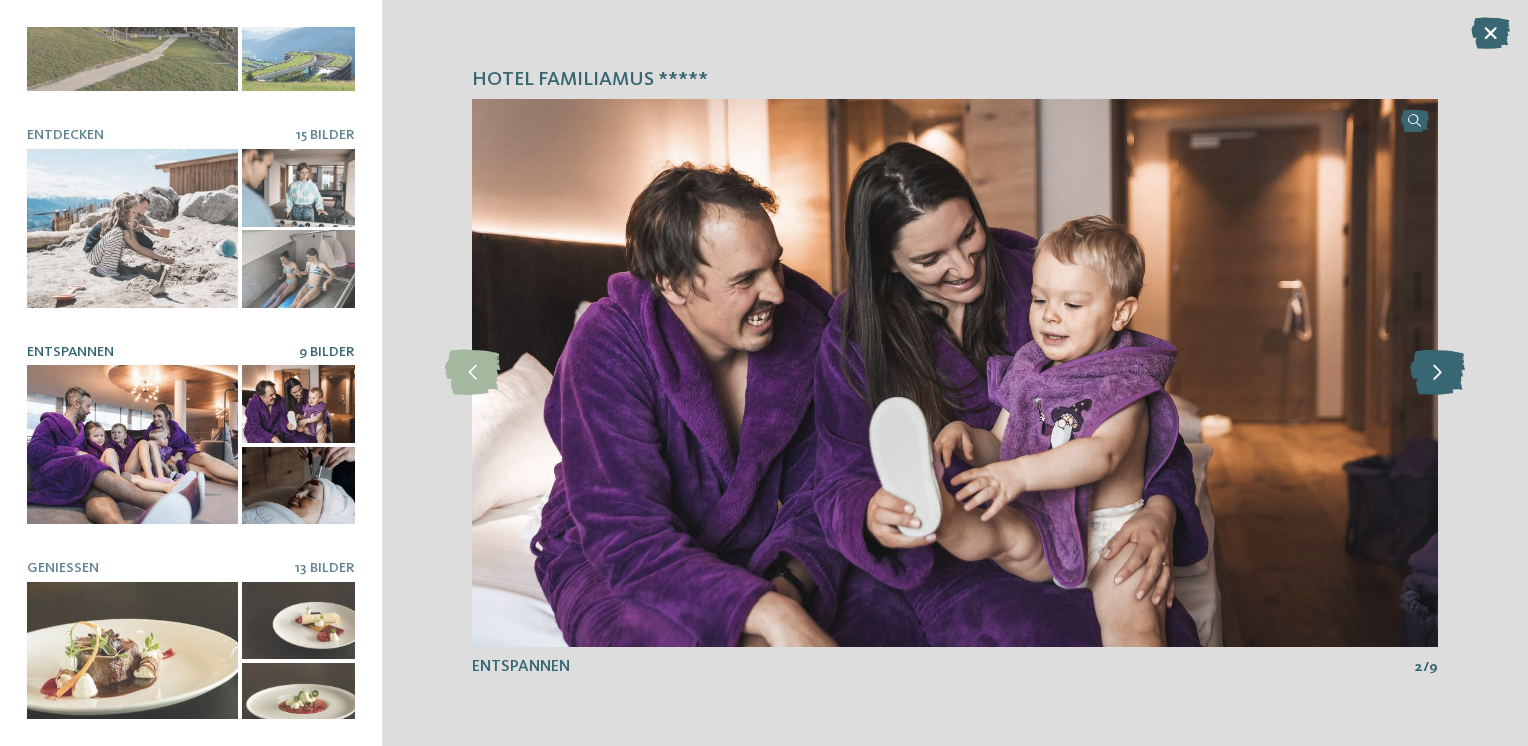 click at bounding box center (1437, 372) 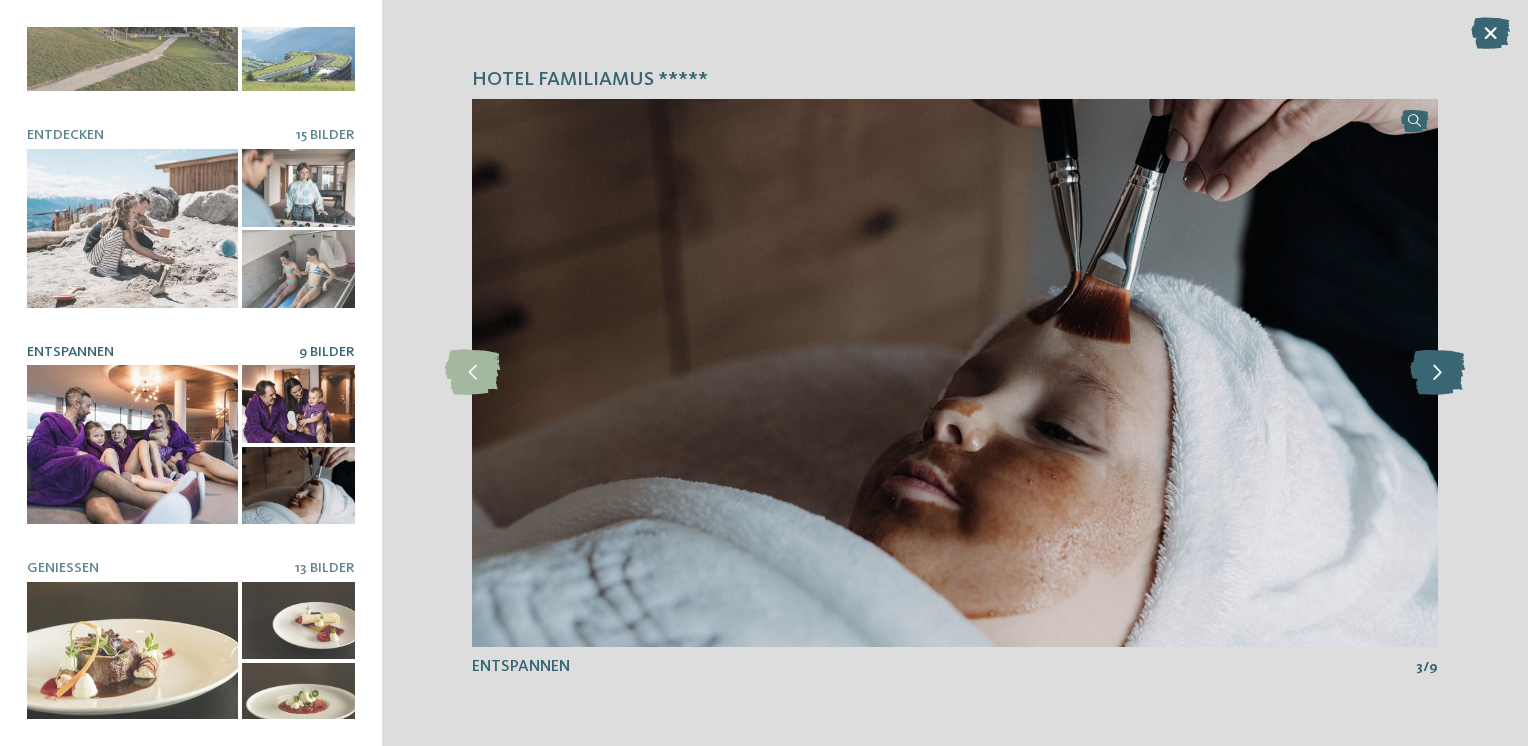 click at bounding box center (1437, 372) 